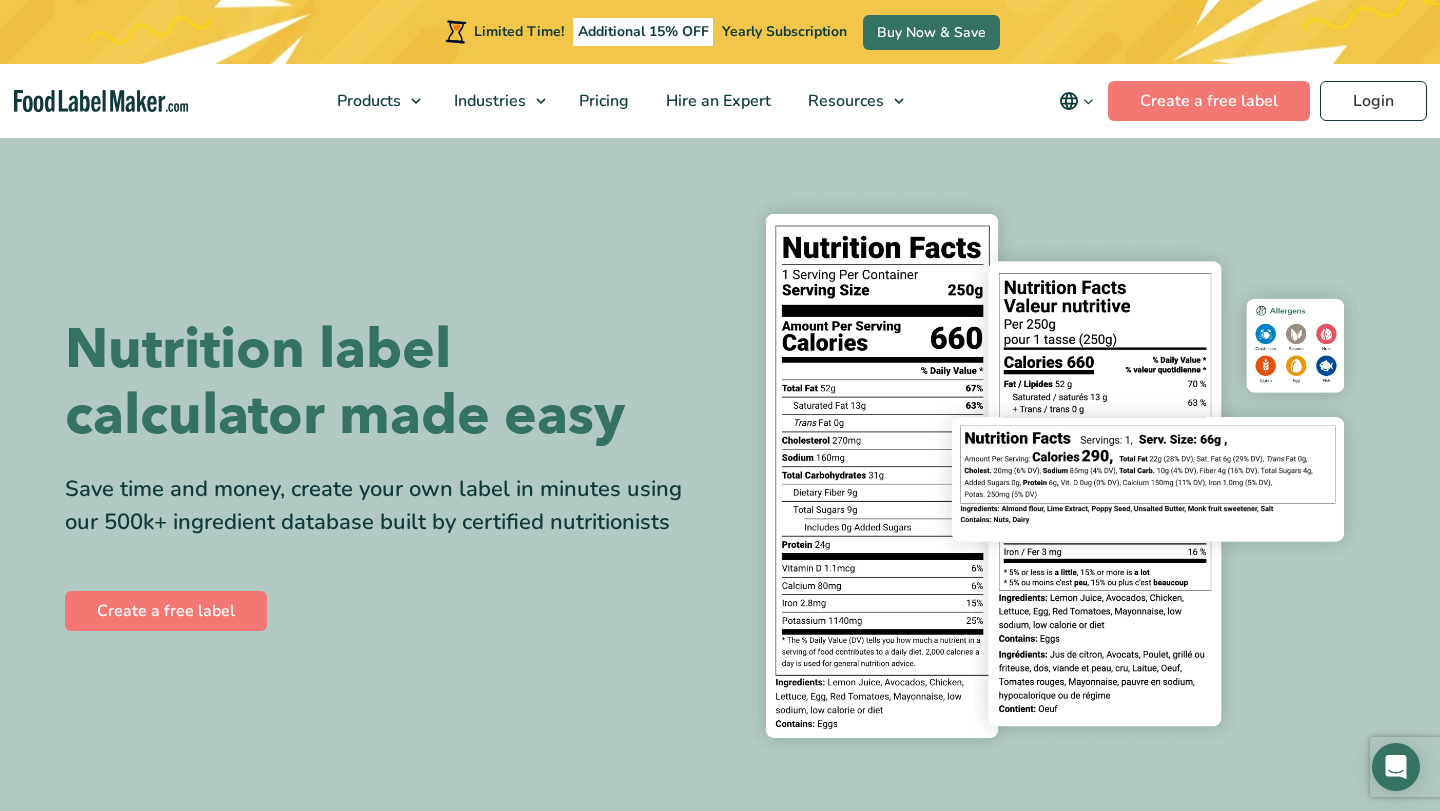 scroll, scrollTop: 0, scrollLeft: 0, axis: both 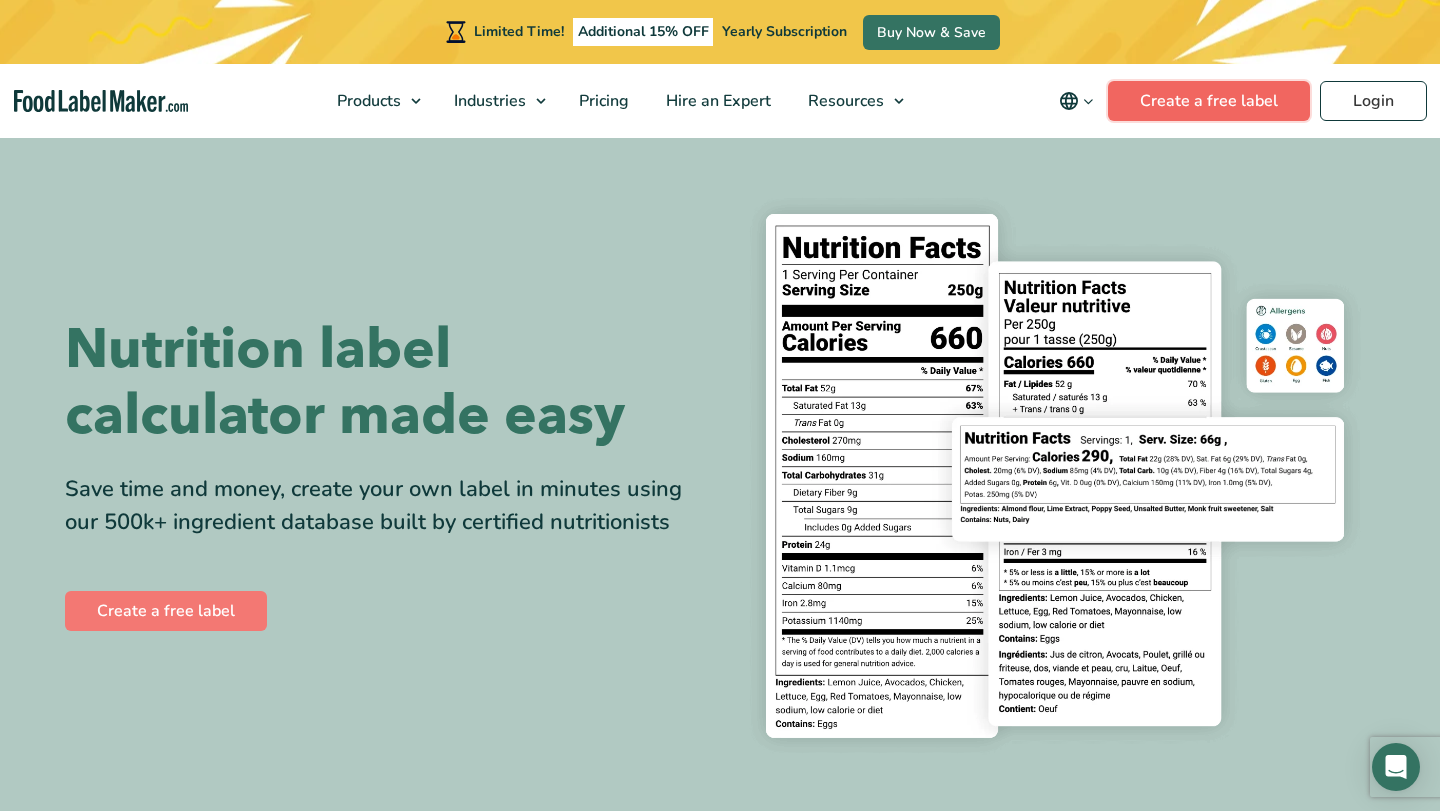 click on "Create a free label" at bounding box center (1209, 101) 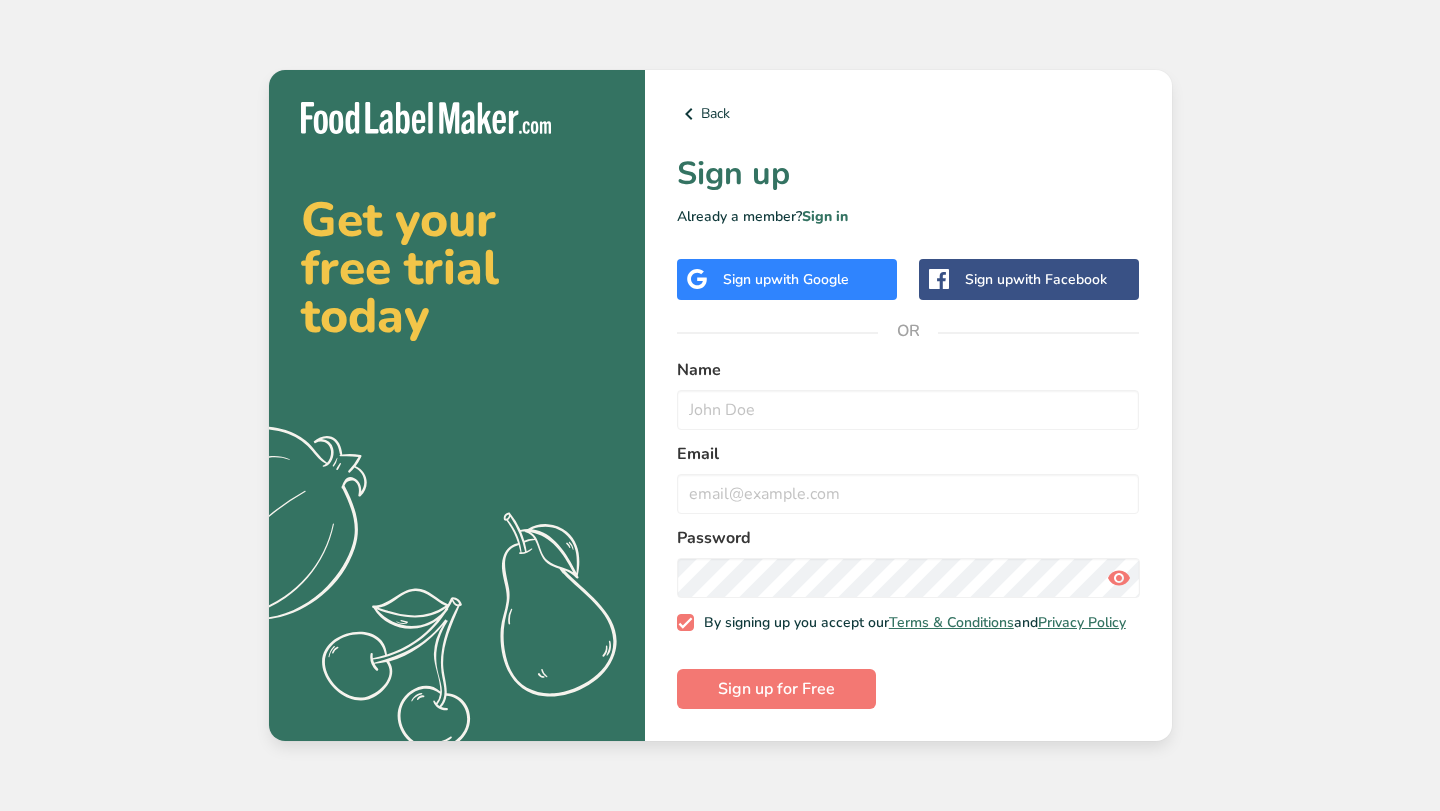 scroll, scrollTop: 0, scrollLeft: 0, axis: both 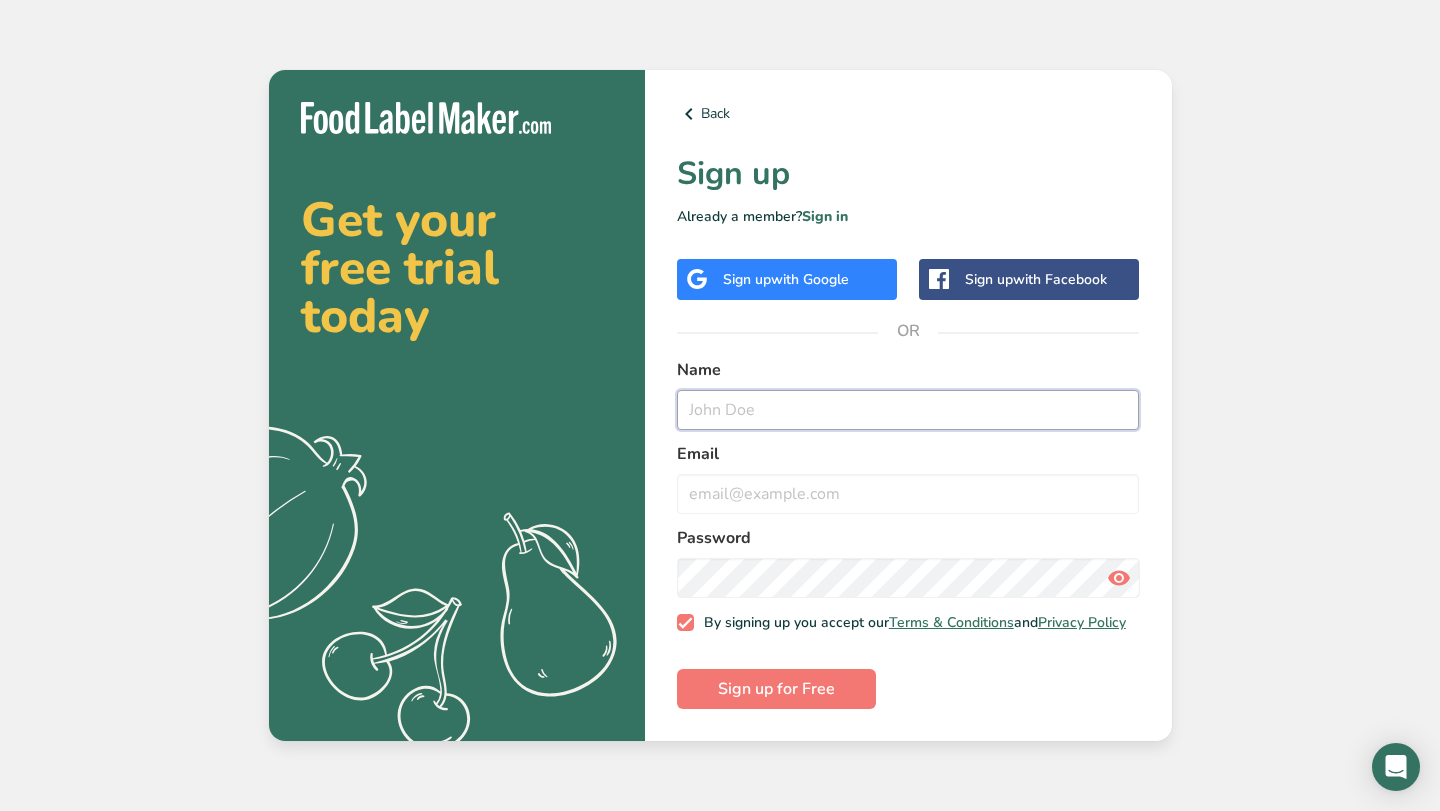 click at bounding box center (908, 410) 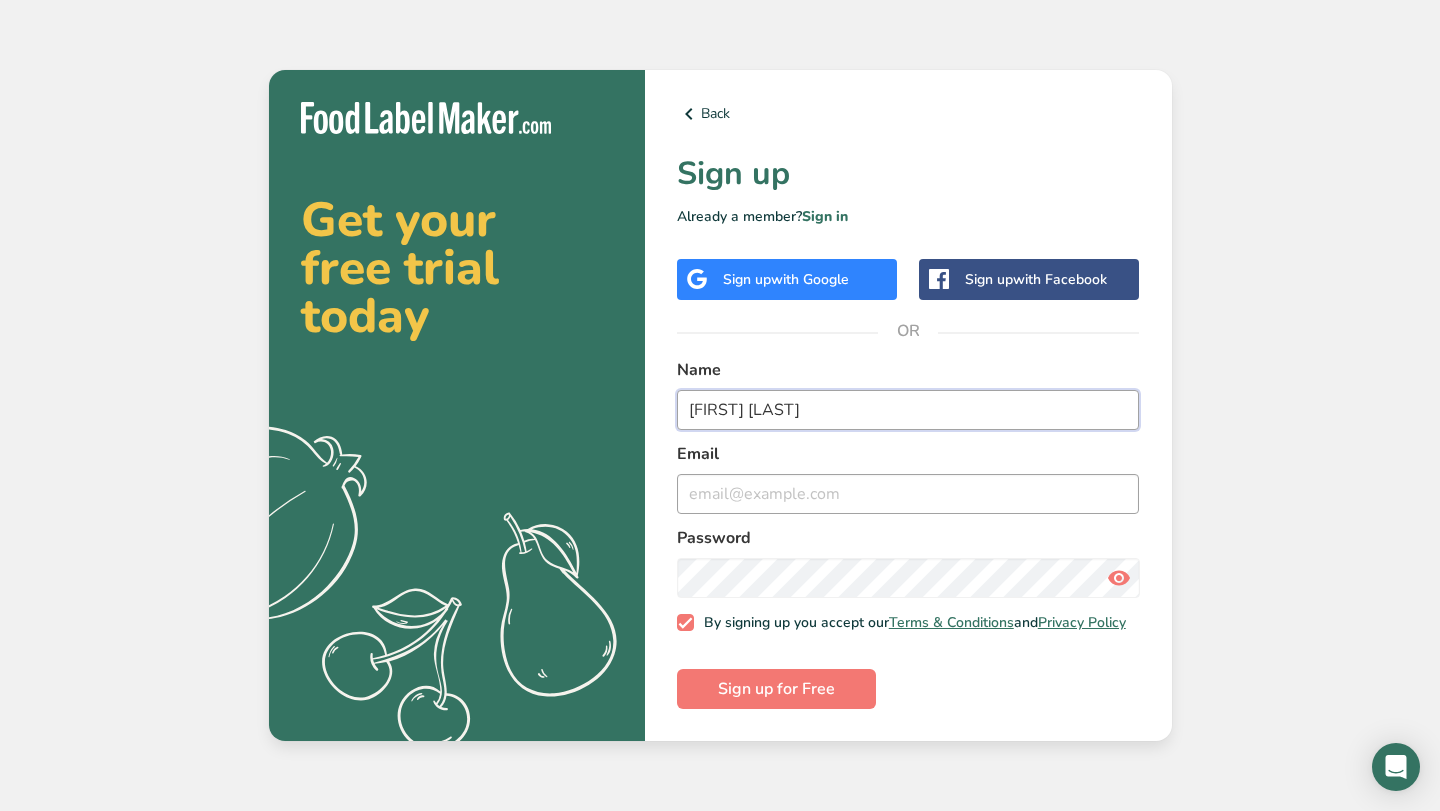 type on "[FIRST] [LAST]" 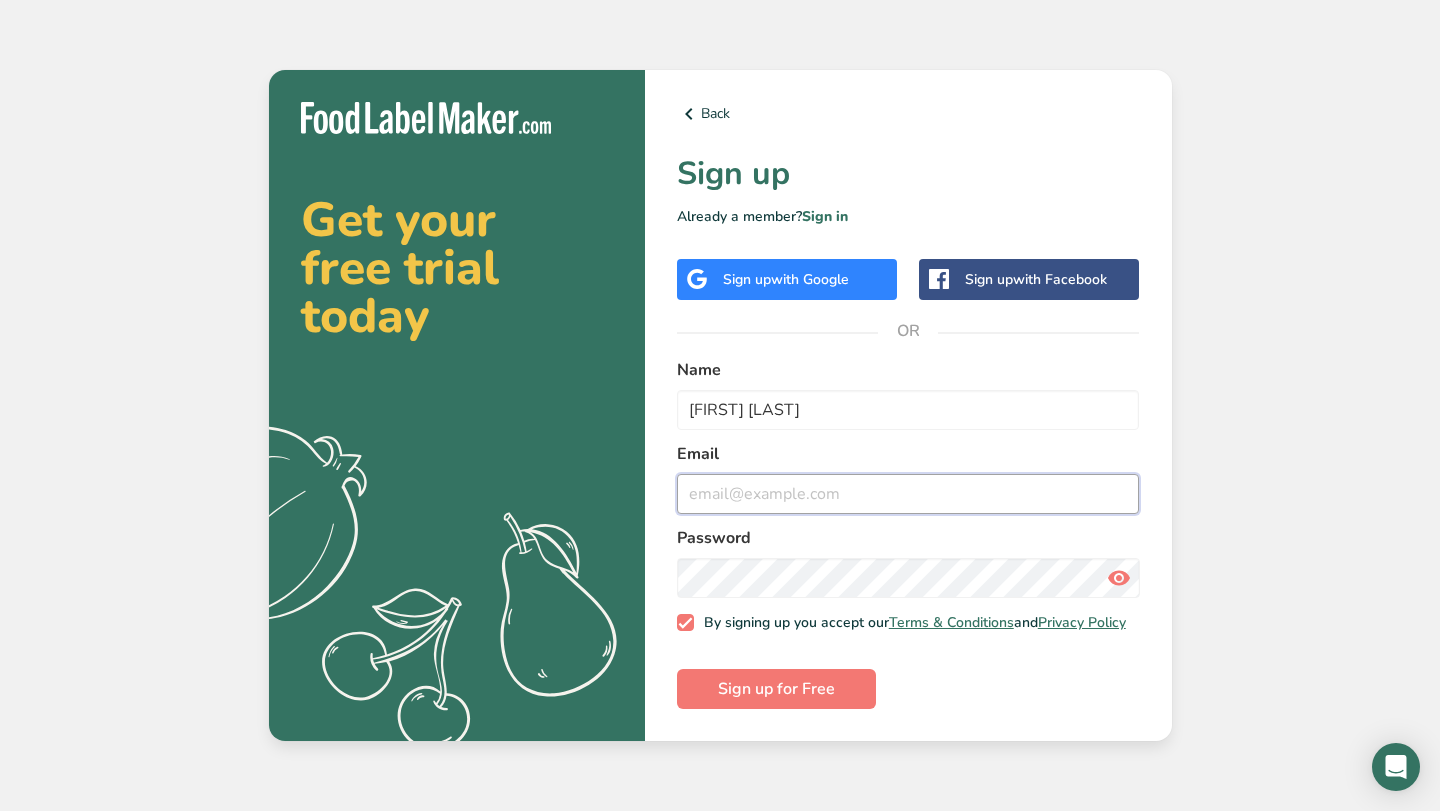 click at bounding box center [908, 494] 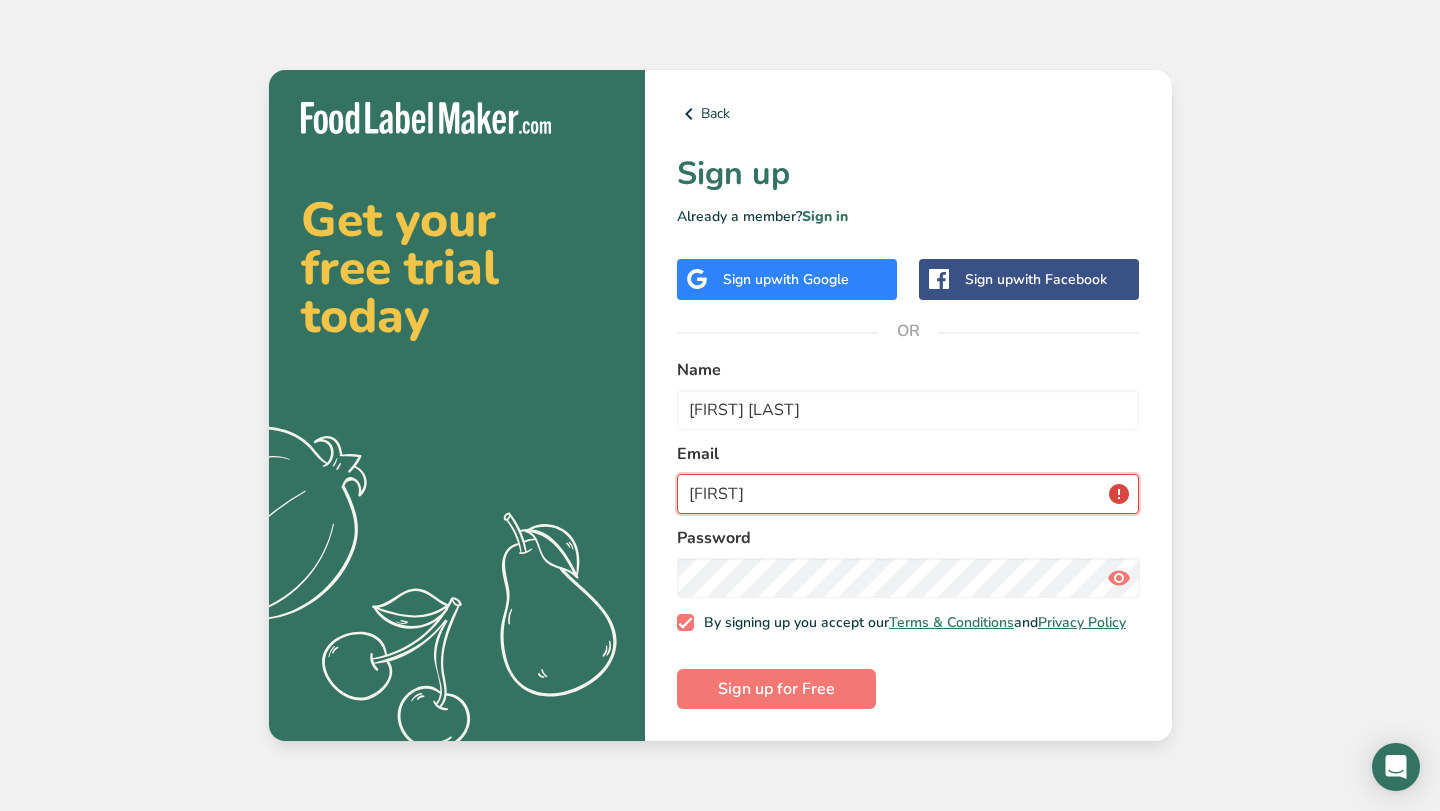 type on "J" 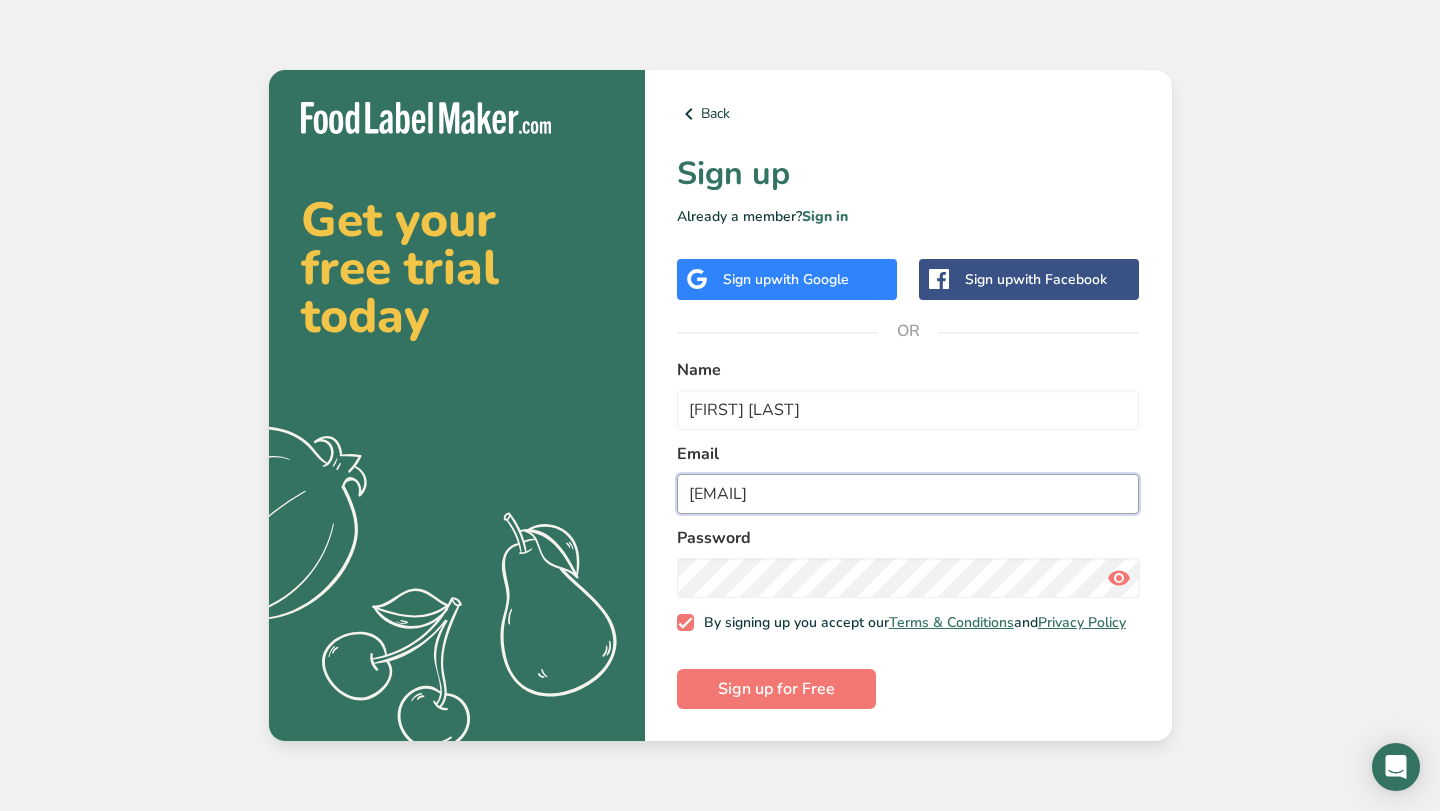 type on "[EMAIL]" 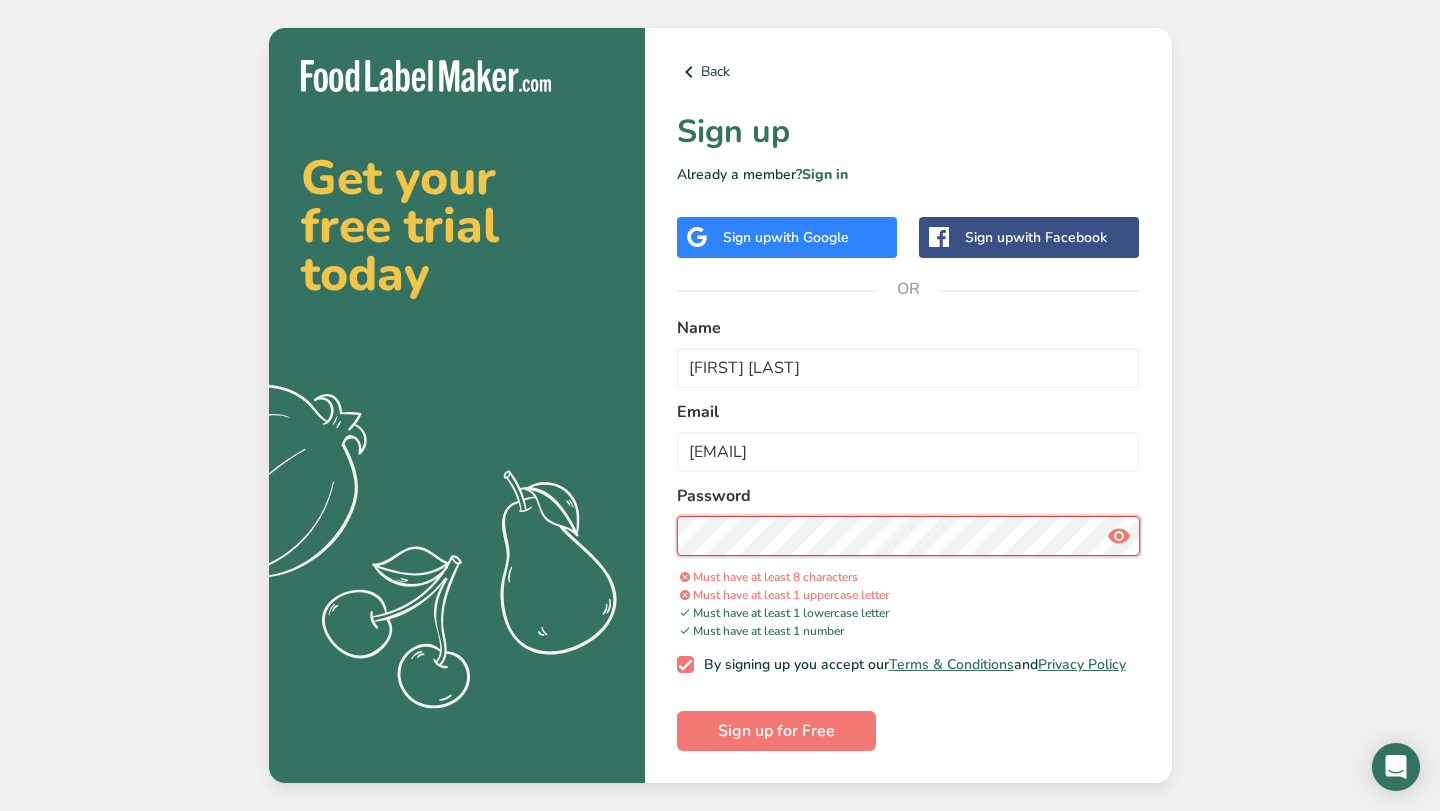 click on "Back
Sign up
Already a member?
Sign in
Sign up  with Google
Sign up  with Facebook   OR   Name [FIRST] [LAST]   Email [EMAIL]   Password
Must have at least 8 characters
Must have at least 1 uppercase letter
Must have at least 1 lowercase letter
Must have at least 1 number
By signing up you accept our
Terms & Conditions
and
Privacy Policy
Sign up for Free" at bounding box center [908, 406] 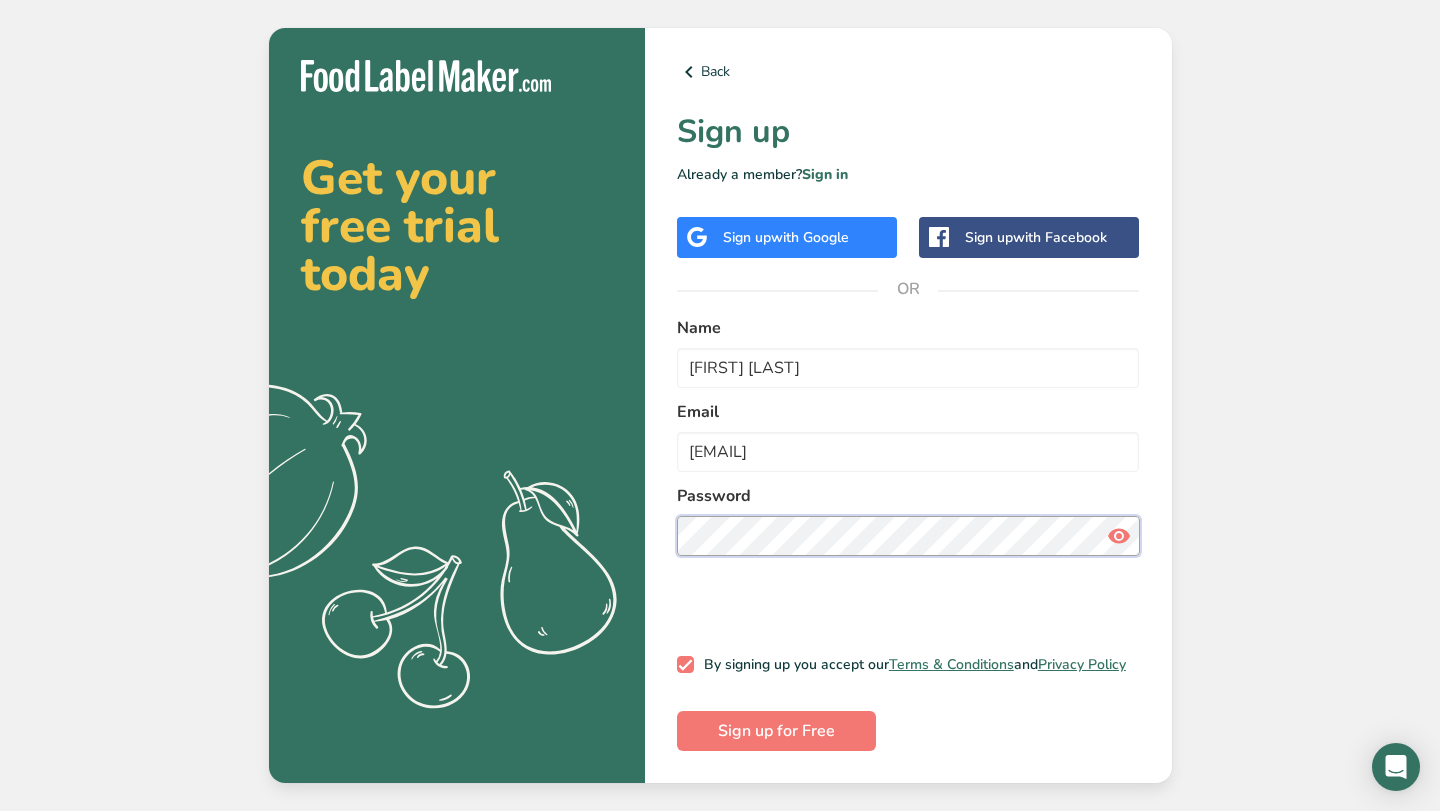 click on "Sign up for Free" at bounding box center [776, 731] 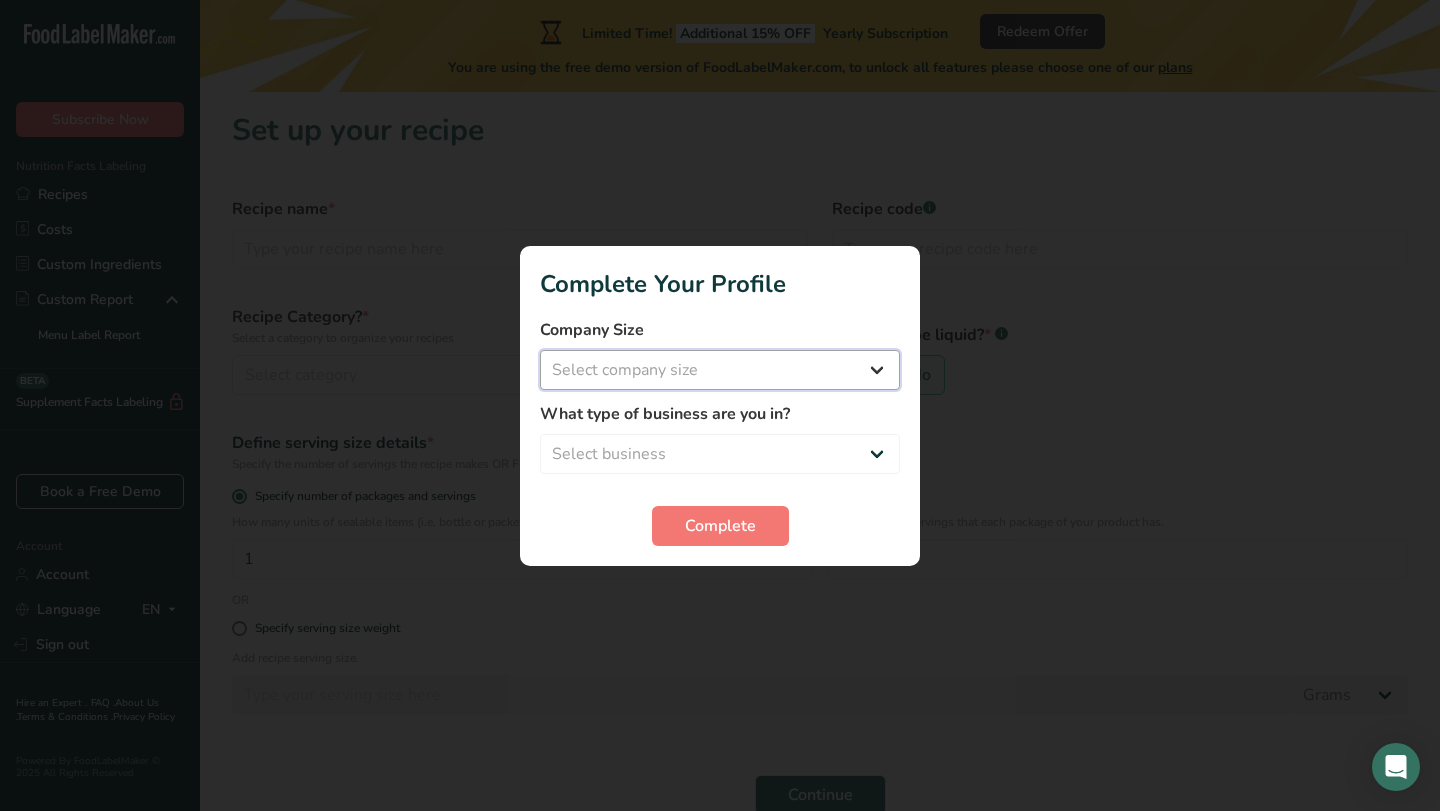 click on "Select company size
Fewer than 10 Employees
10 to 50 Employees
51 to 500 Employees
Over 500 Employees" at bounding box center (720, 370) 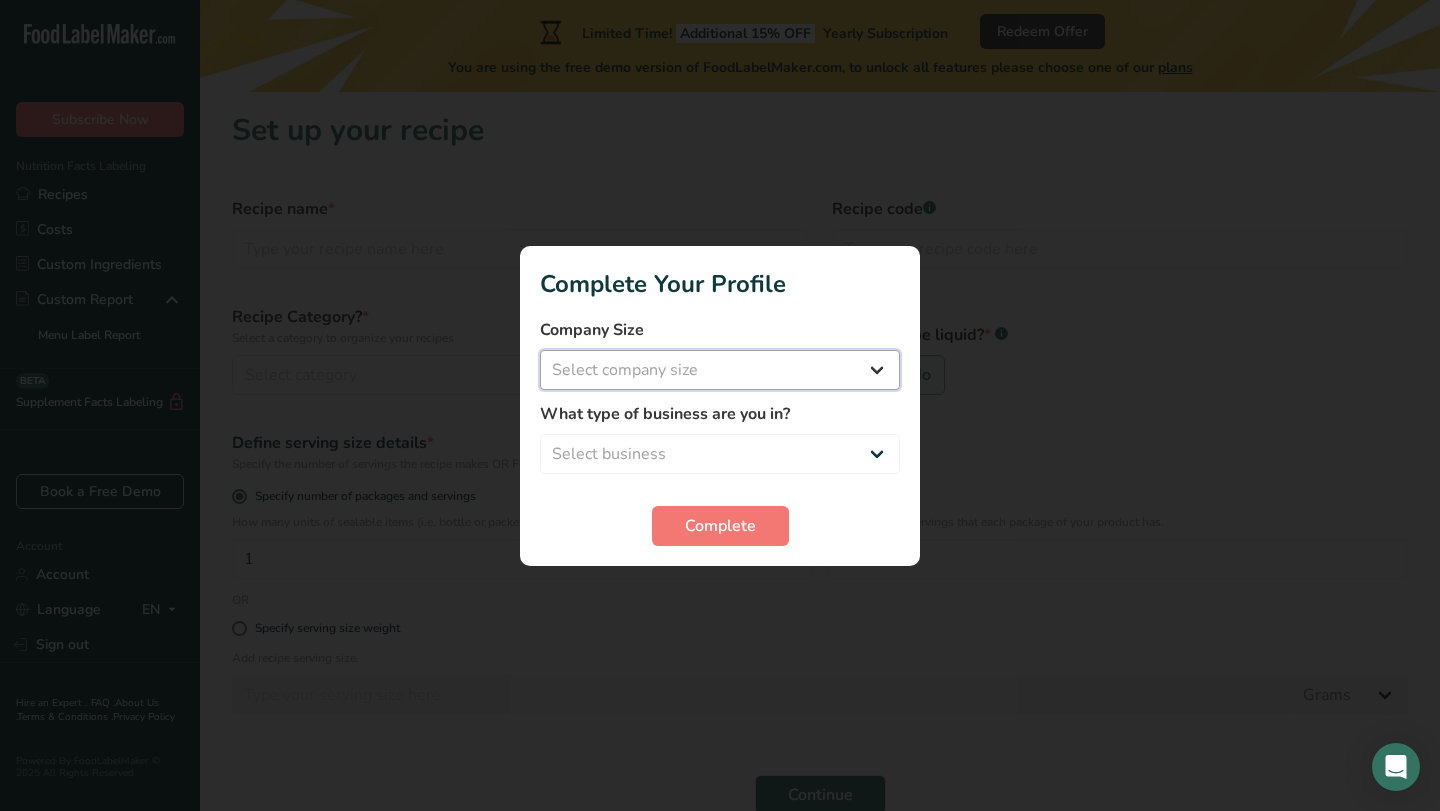select on "1" 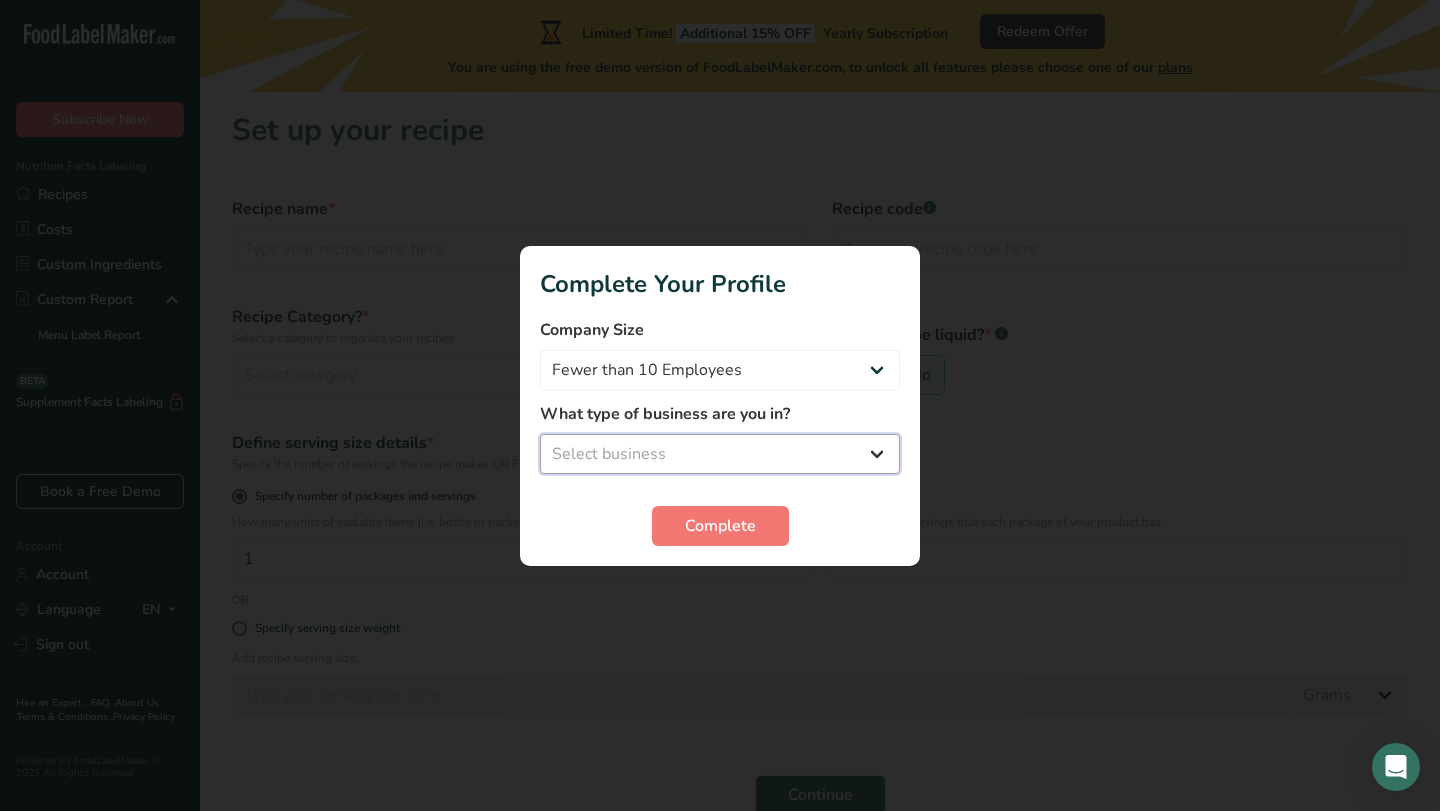 click on "Select business
Packaged Food Manufacturer
Restaurant & Cafe
Bakery
Meal Plans & Catering Company
Nutritionist
Food Blogger
Personal Trainer
Other" at bounding box center [720, 454] 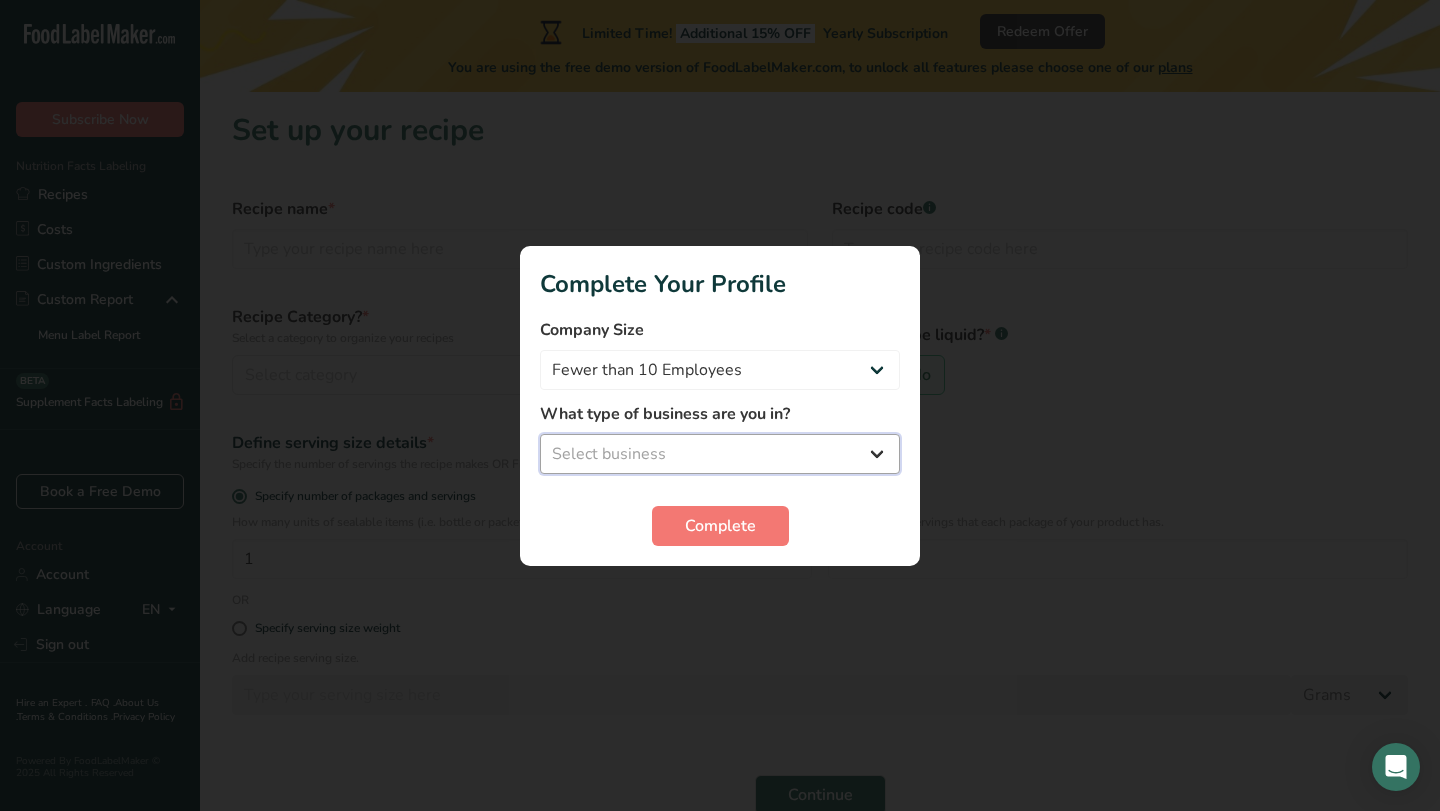 select on "8" 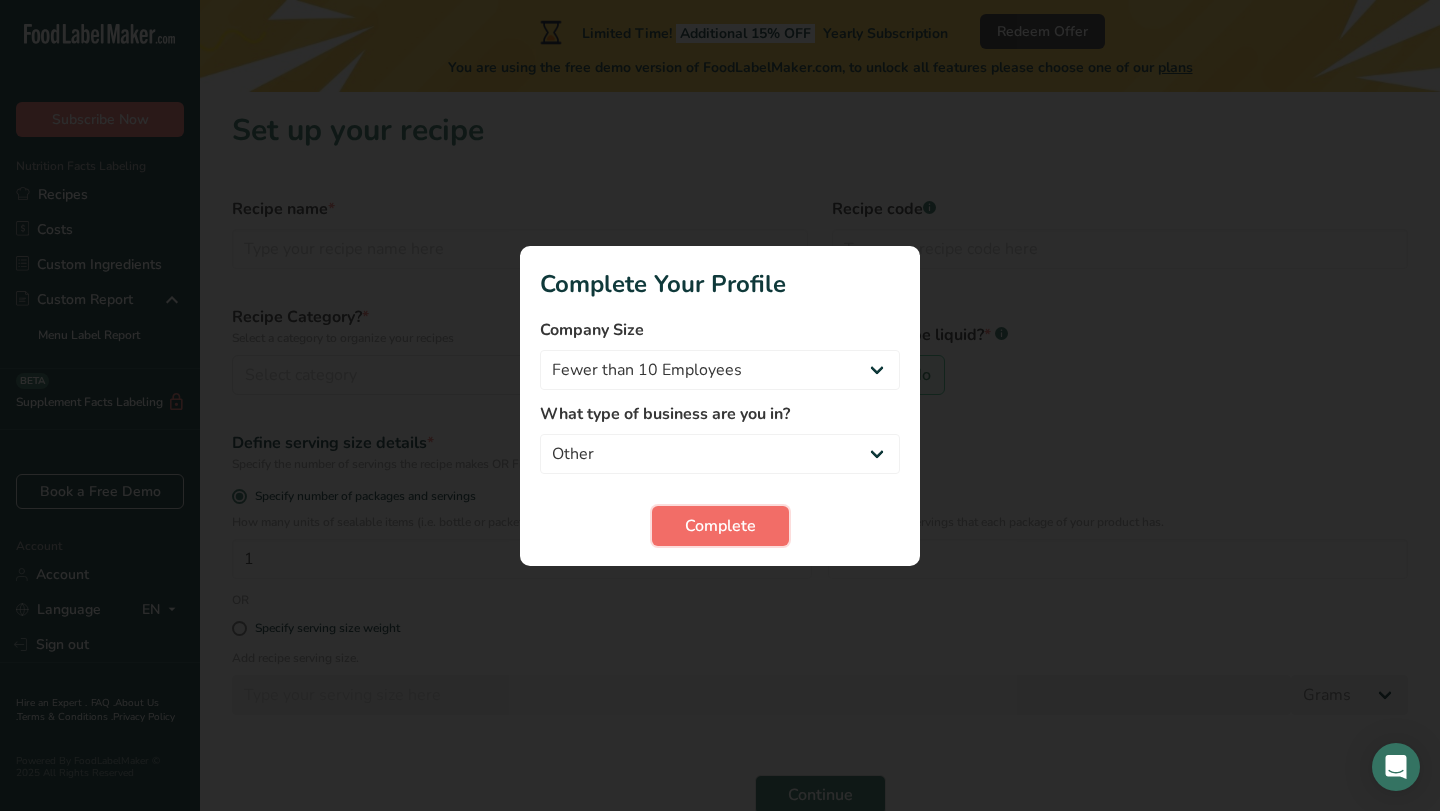 click on "Complete" at bounding box center [720, 526] 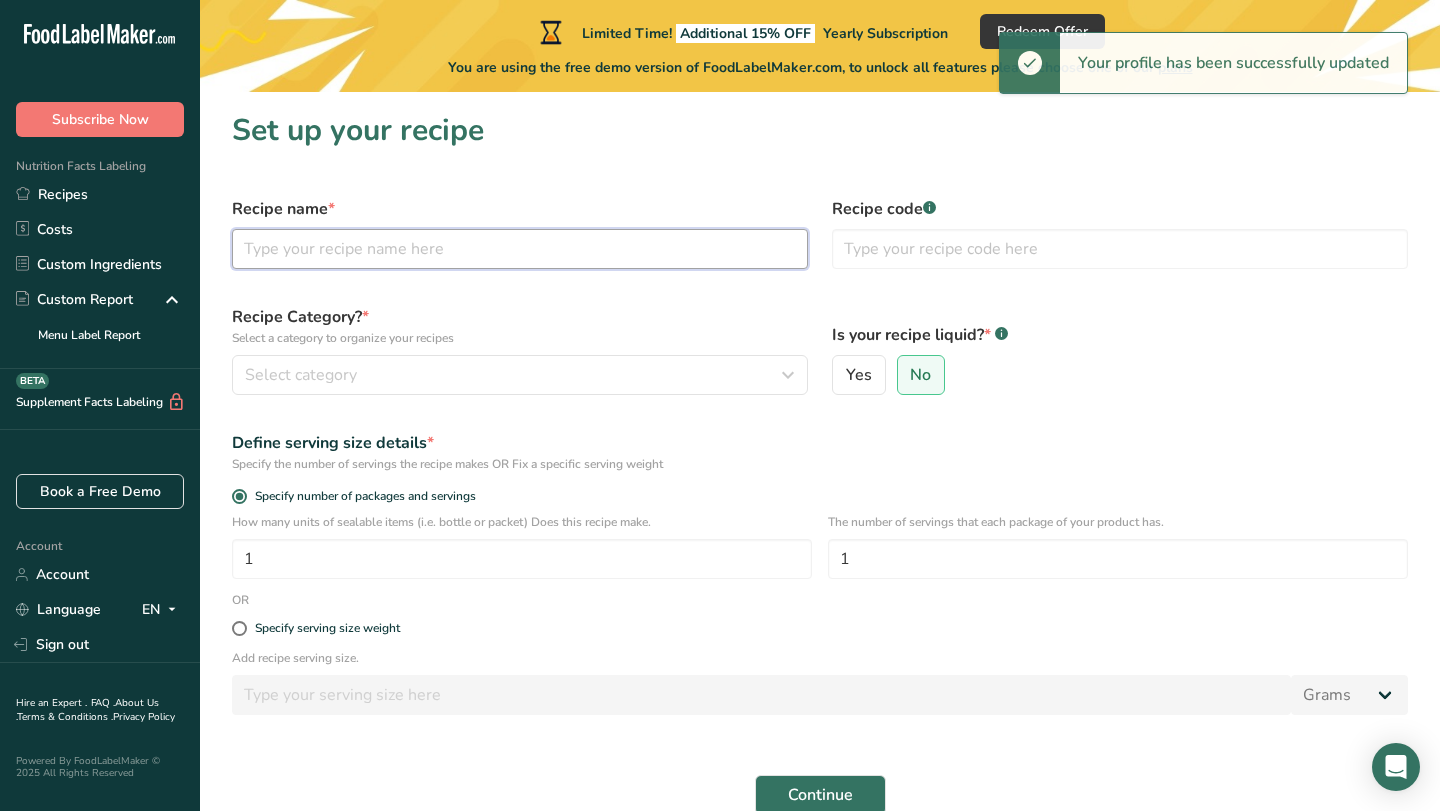 click at bounding box center [520, 249] 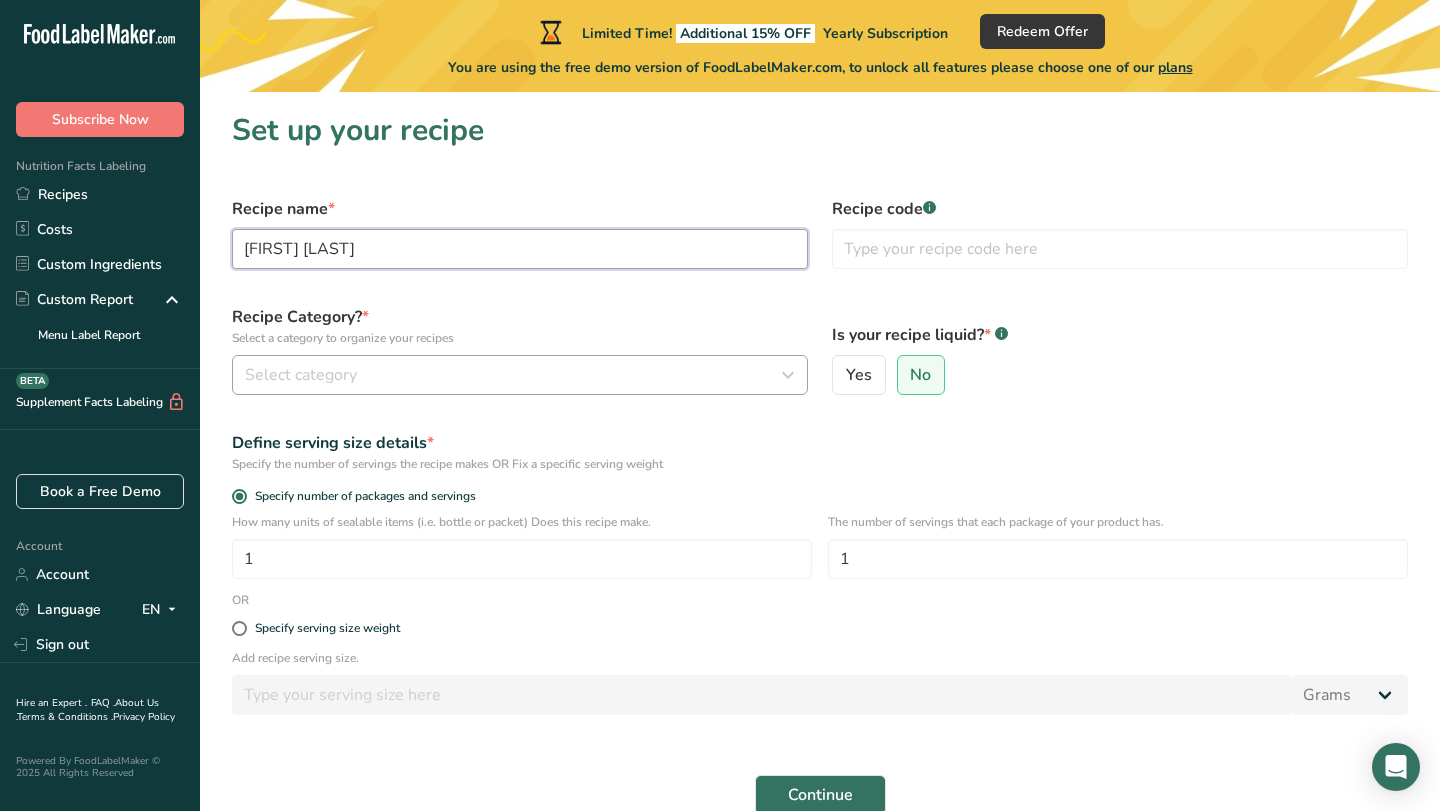 type on "[FIRST] [LAST]" 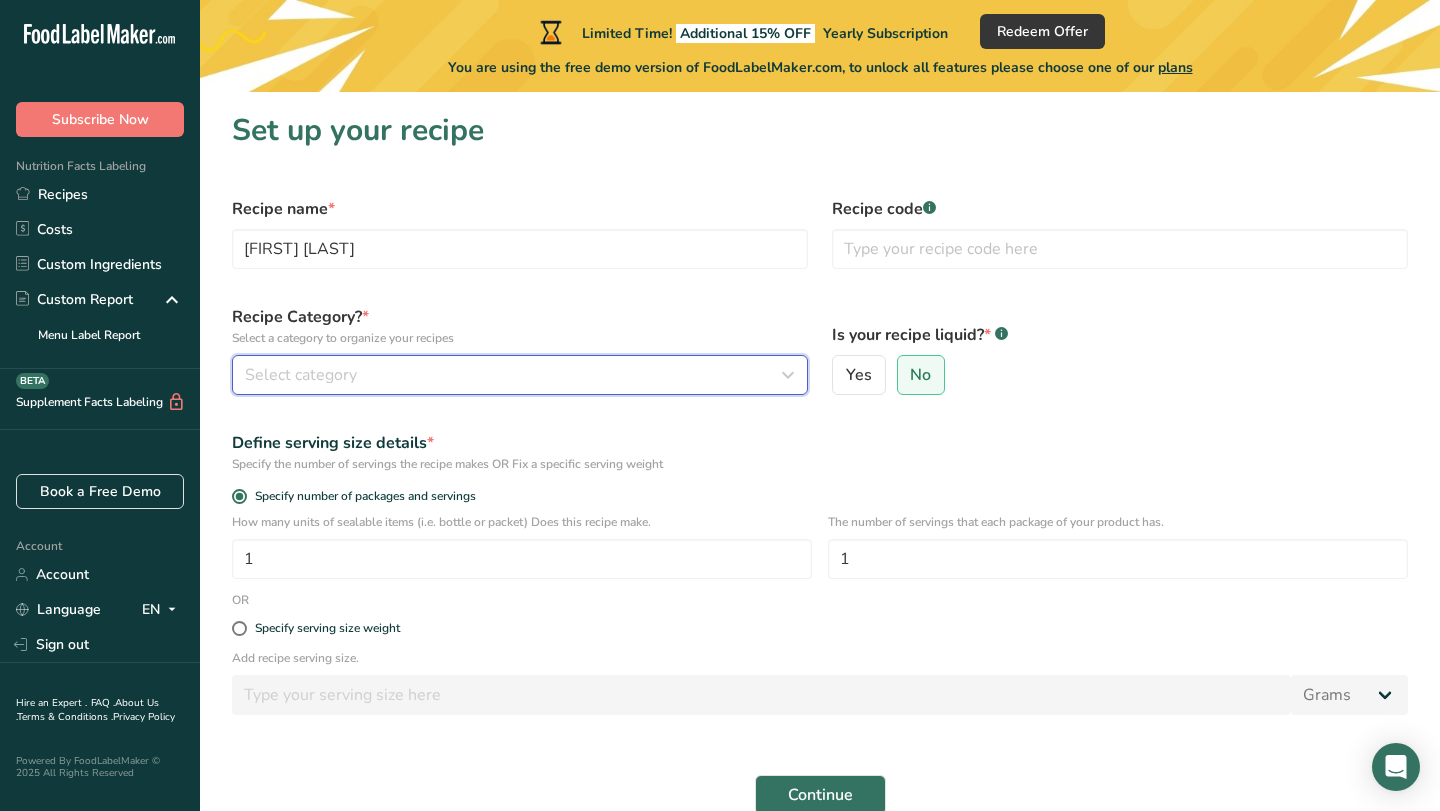 click on "Select category" at bounding box center (301, 375) 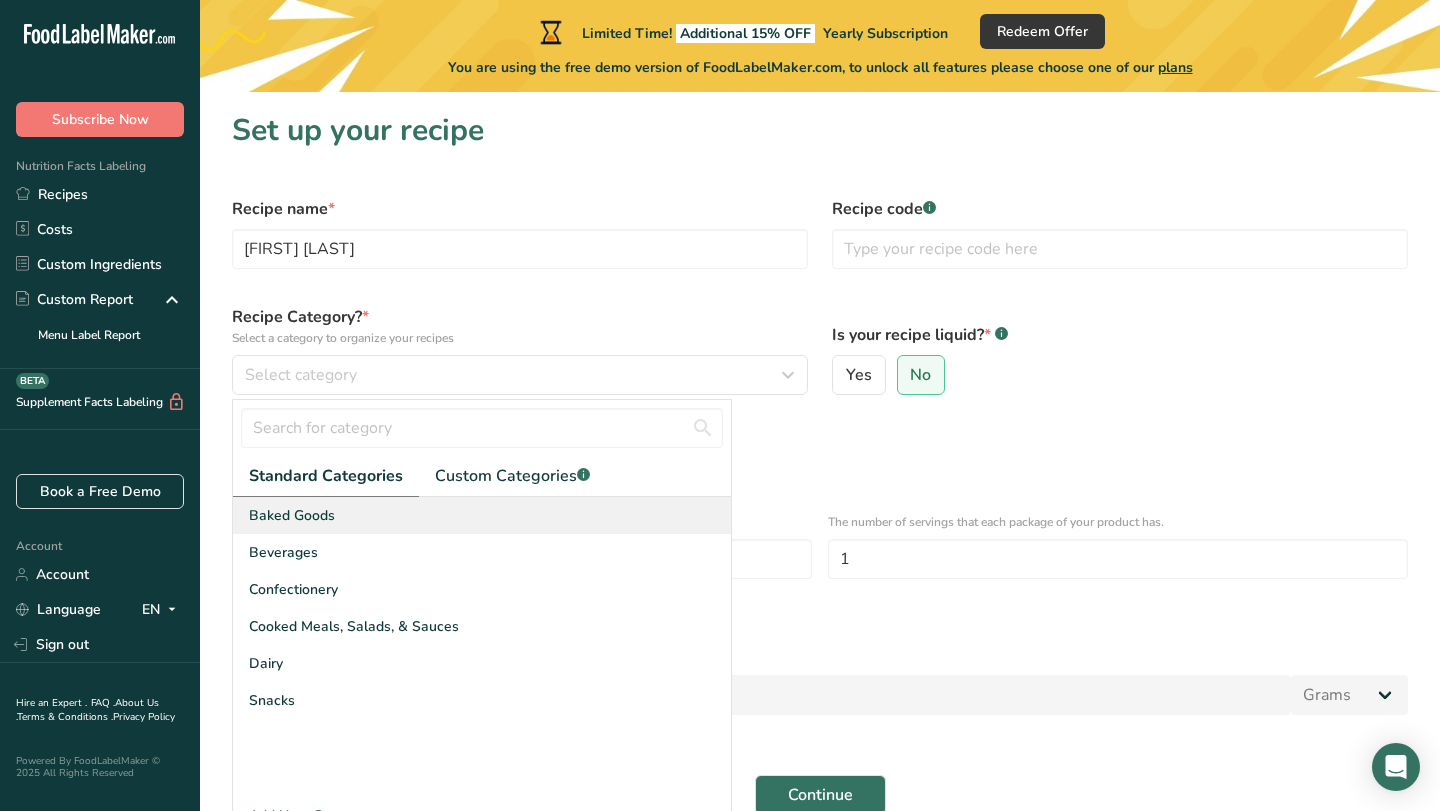 click on "Baked Goods" at bounding box center [482, 515] 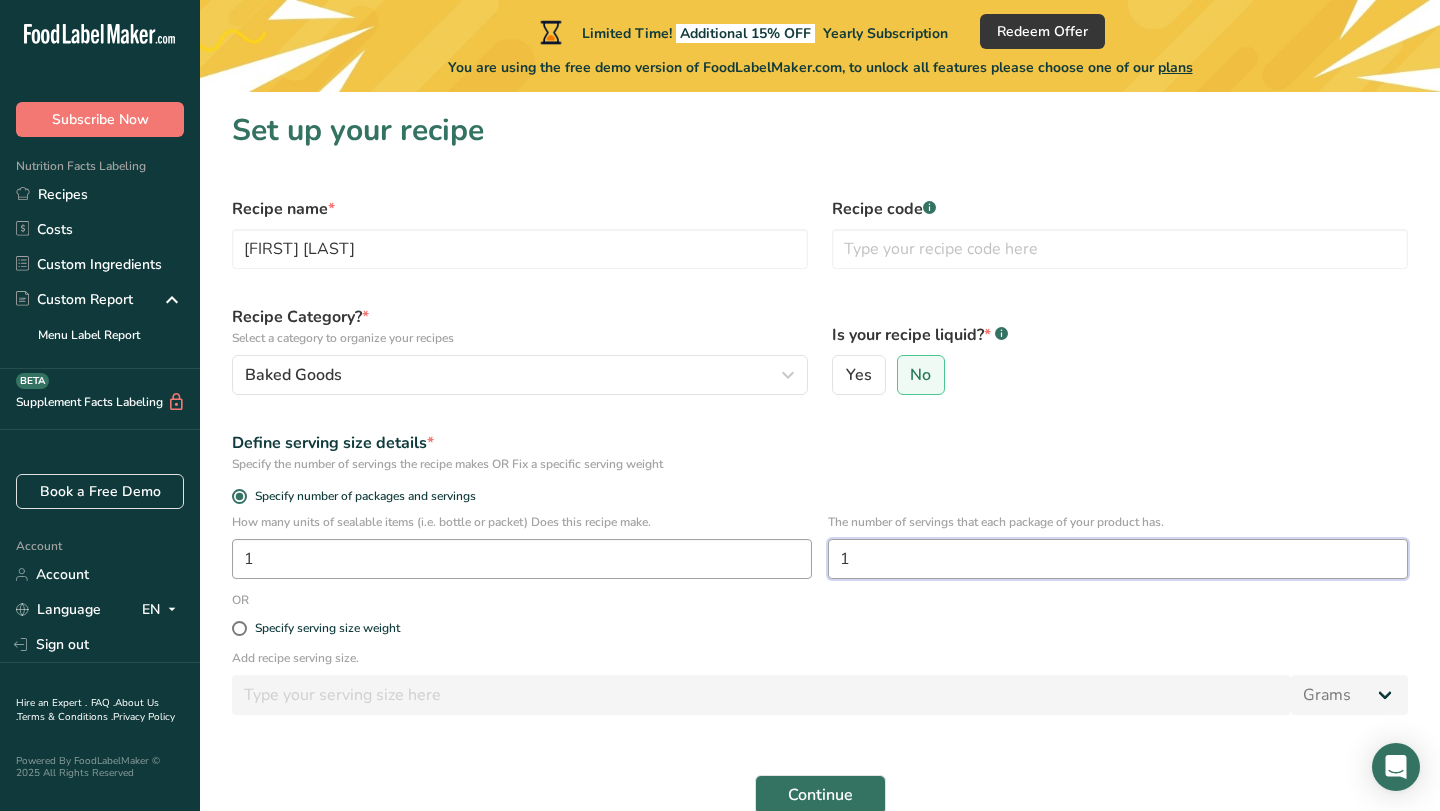 drag, startPoint x: 868, startPoint y: 563, endPoint x: 750, endPoint y: 562, distance: 118.004234 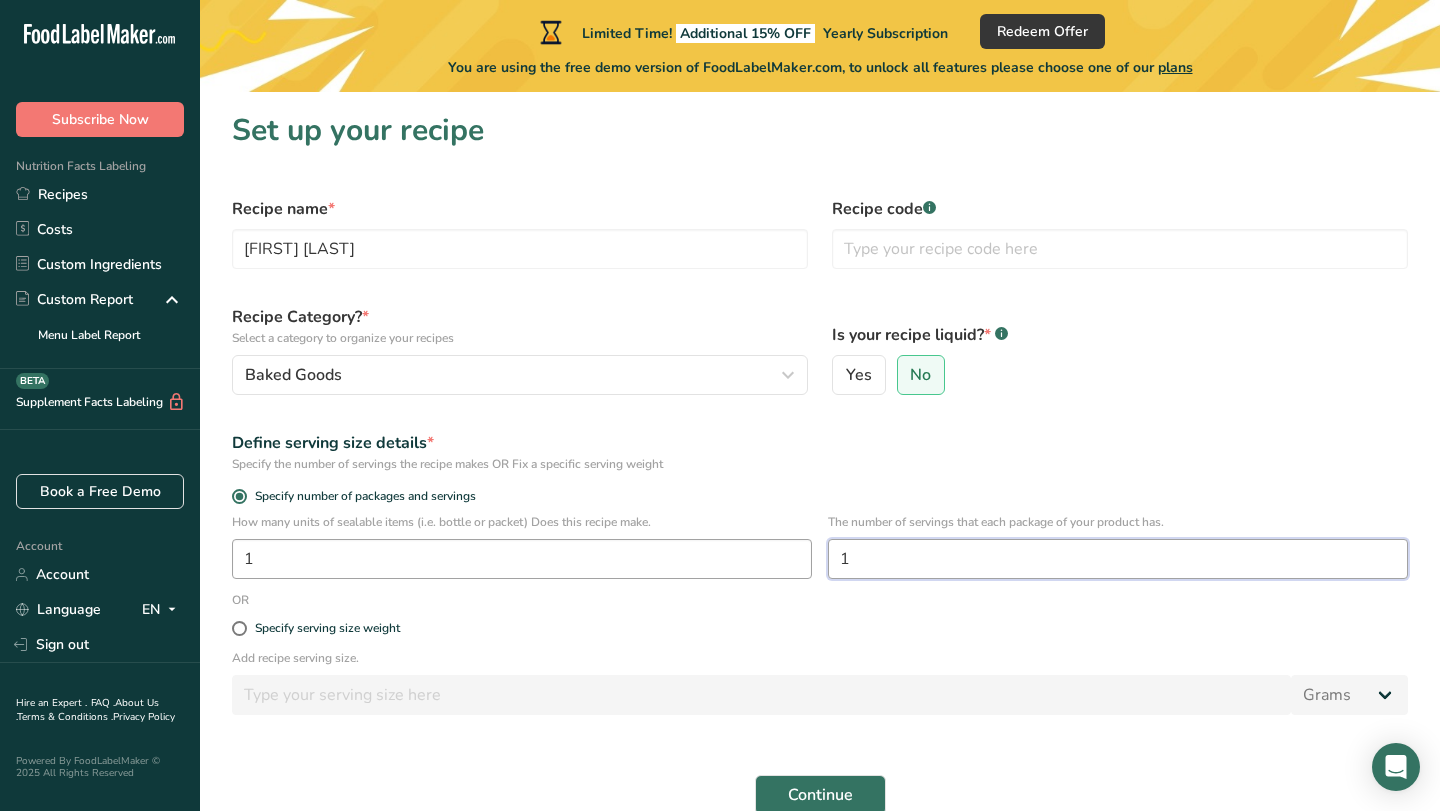 click on "How many units of sealable items (i.e. bottle or packet) Does this recipe make.
1
The number of servings that each package of your product has.
1" at bounding box center (820, 552) 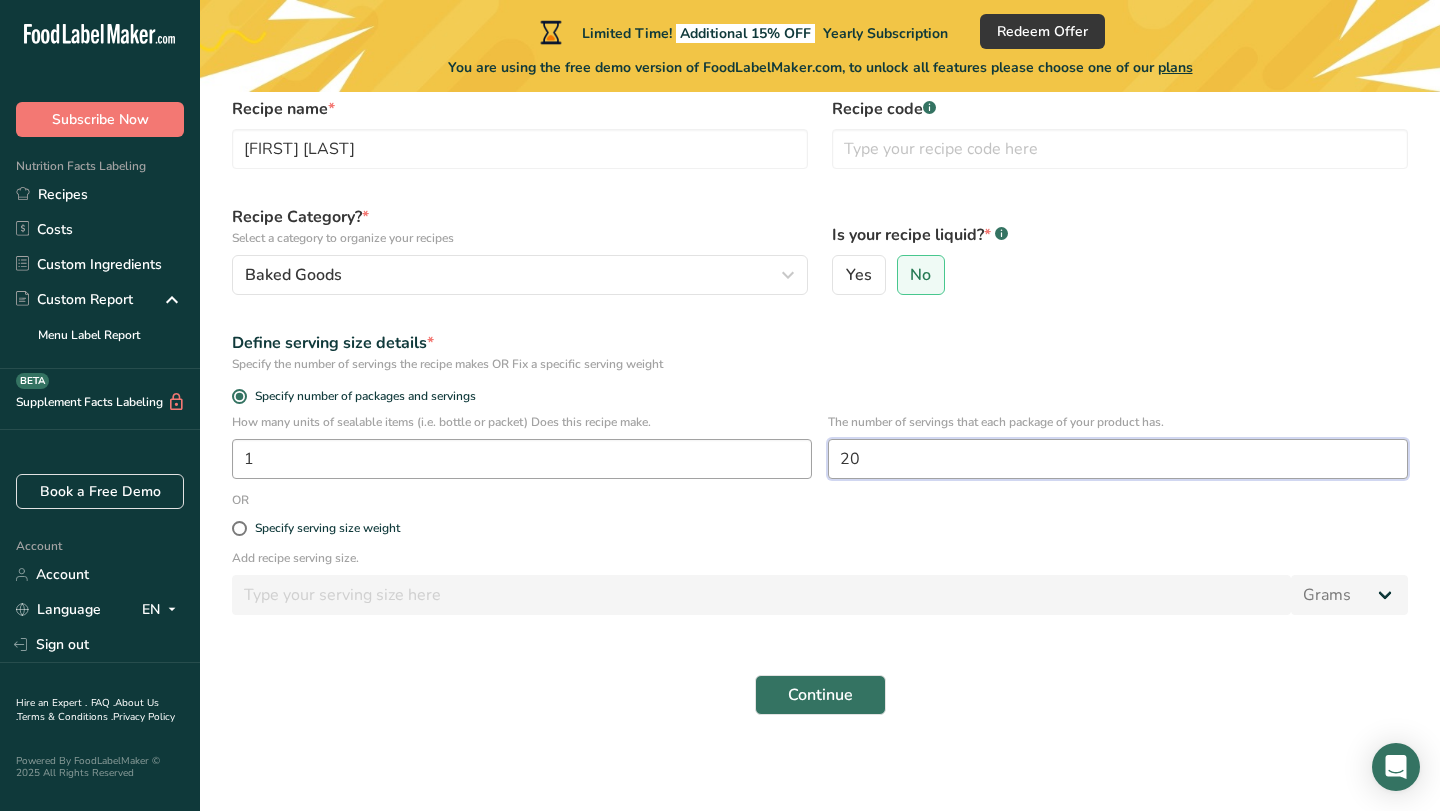 scroll, scrollTop: 100, scrollLeft: 0, axis: vertical 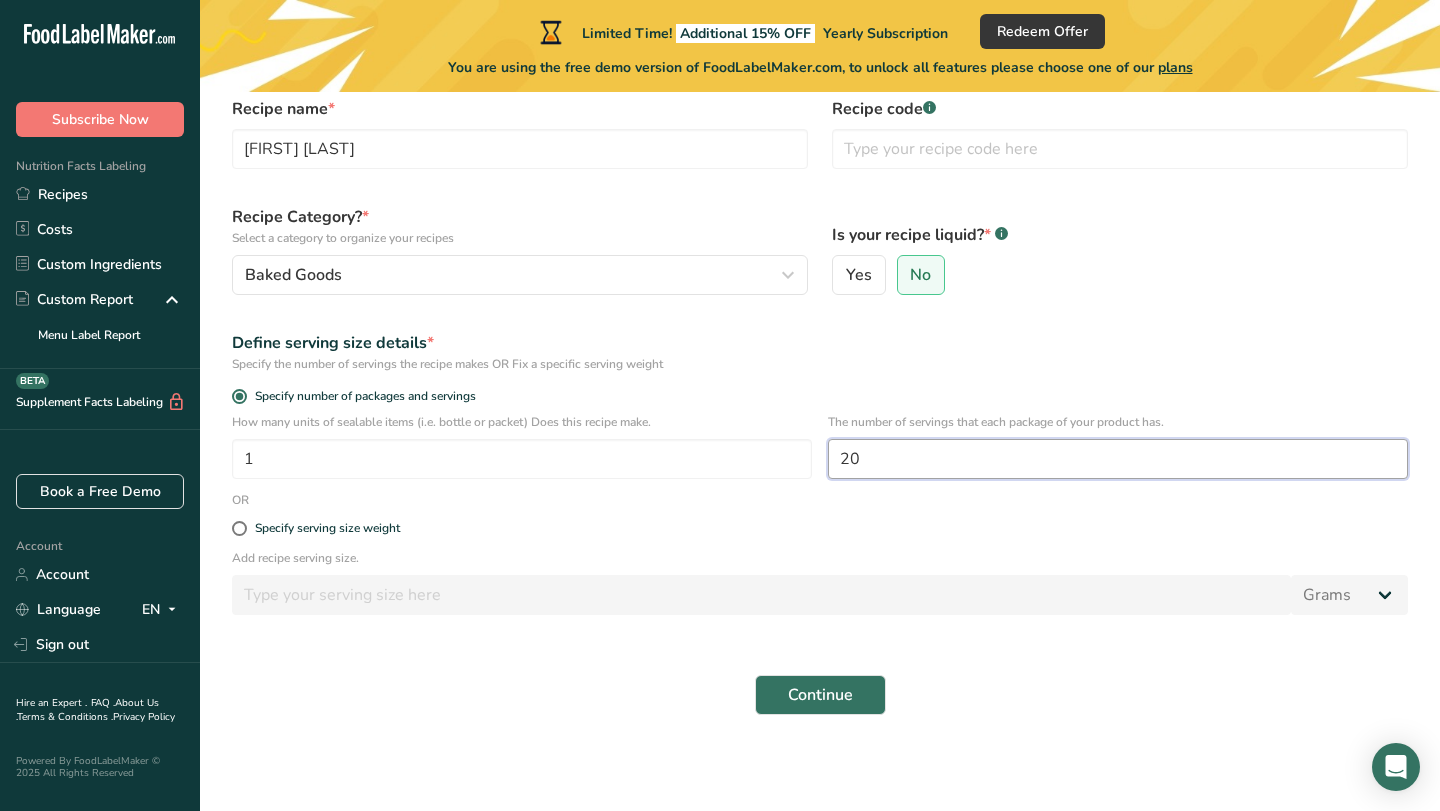 type on "20" 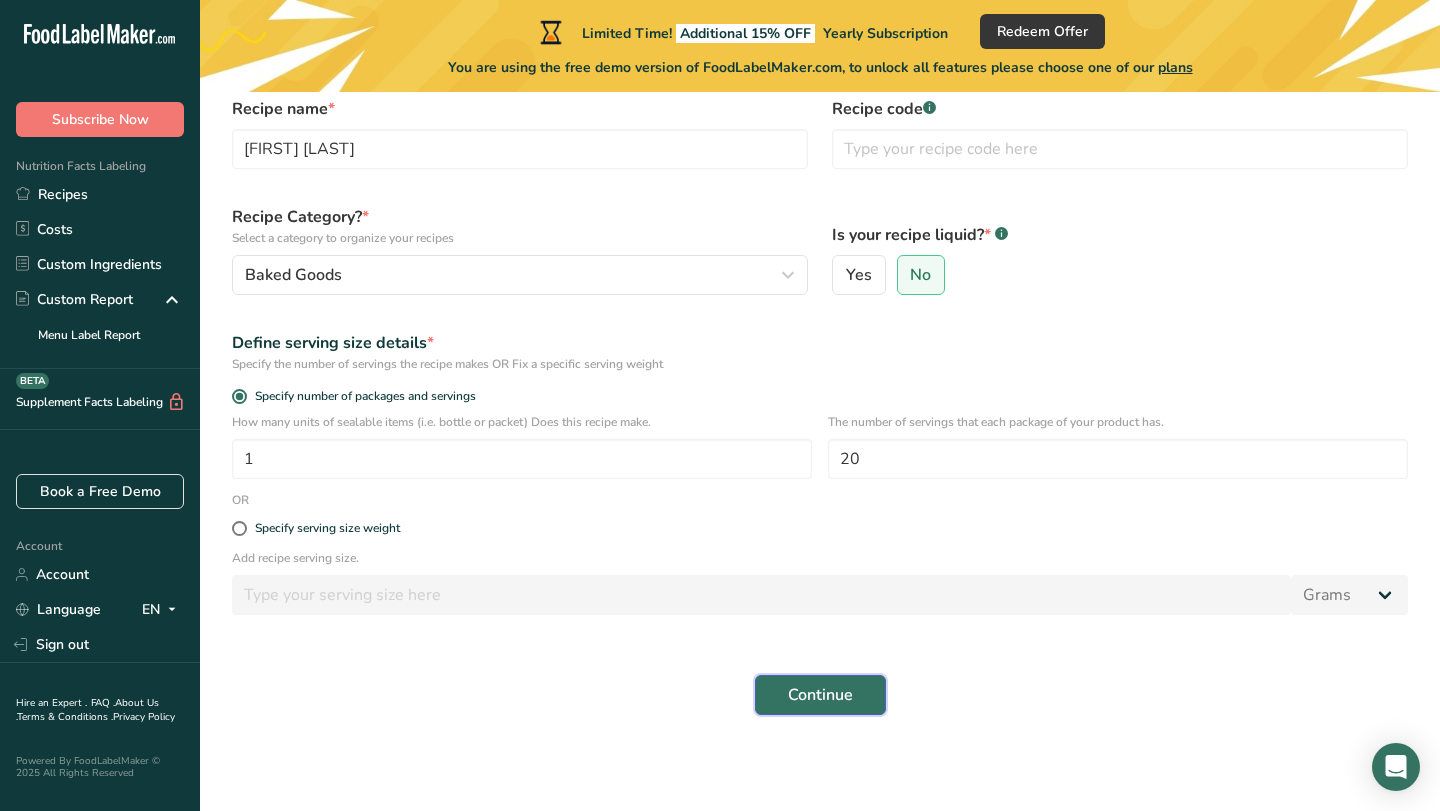 click on "Continue" at bounding box center [820, 695] 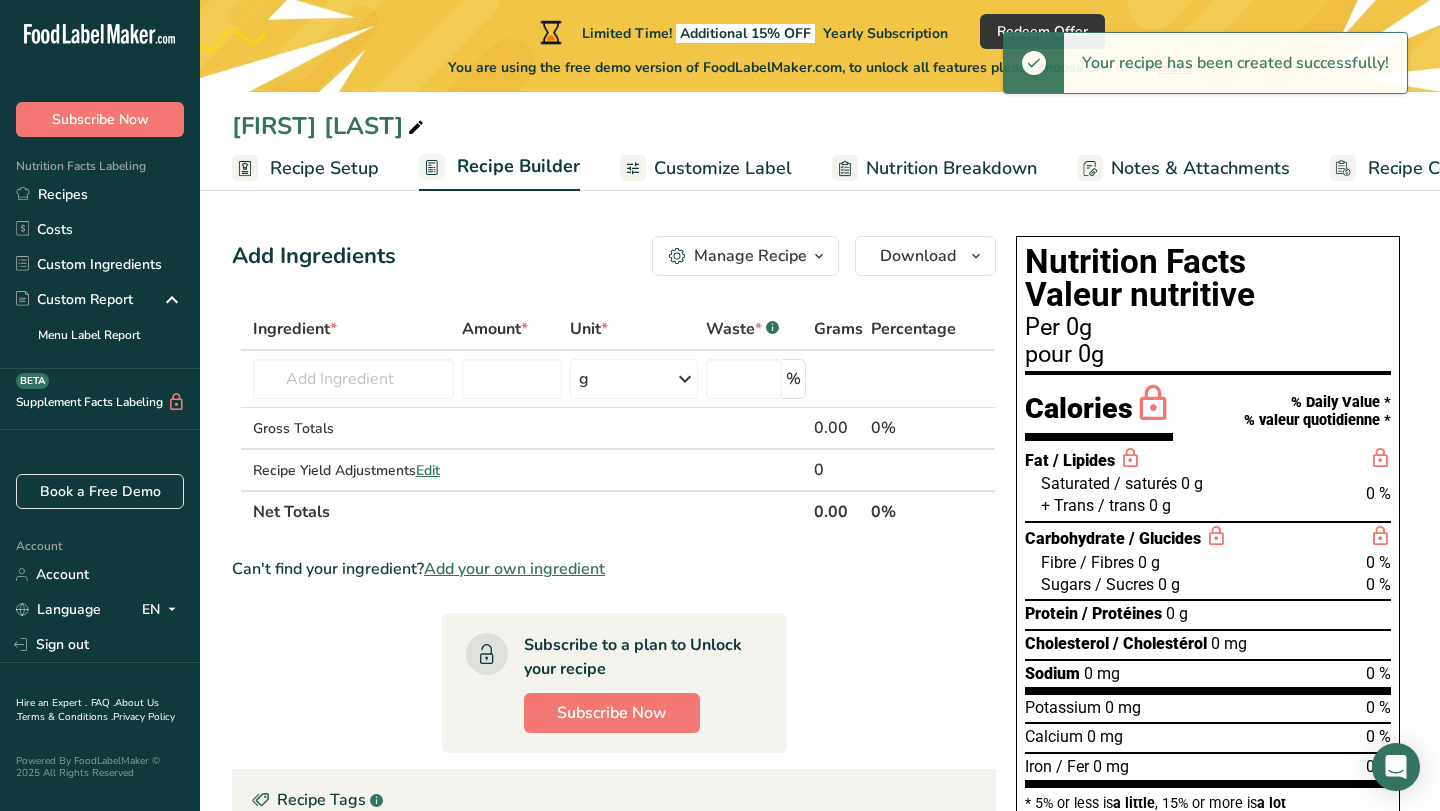 scroll, scrollTop: 19, scrollLeft: 0, axis: vertical 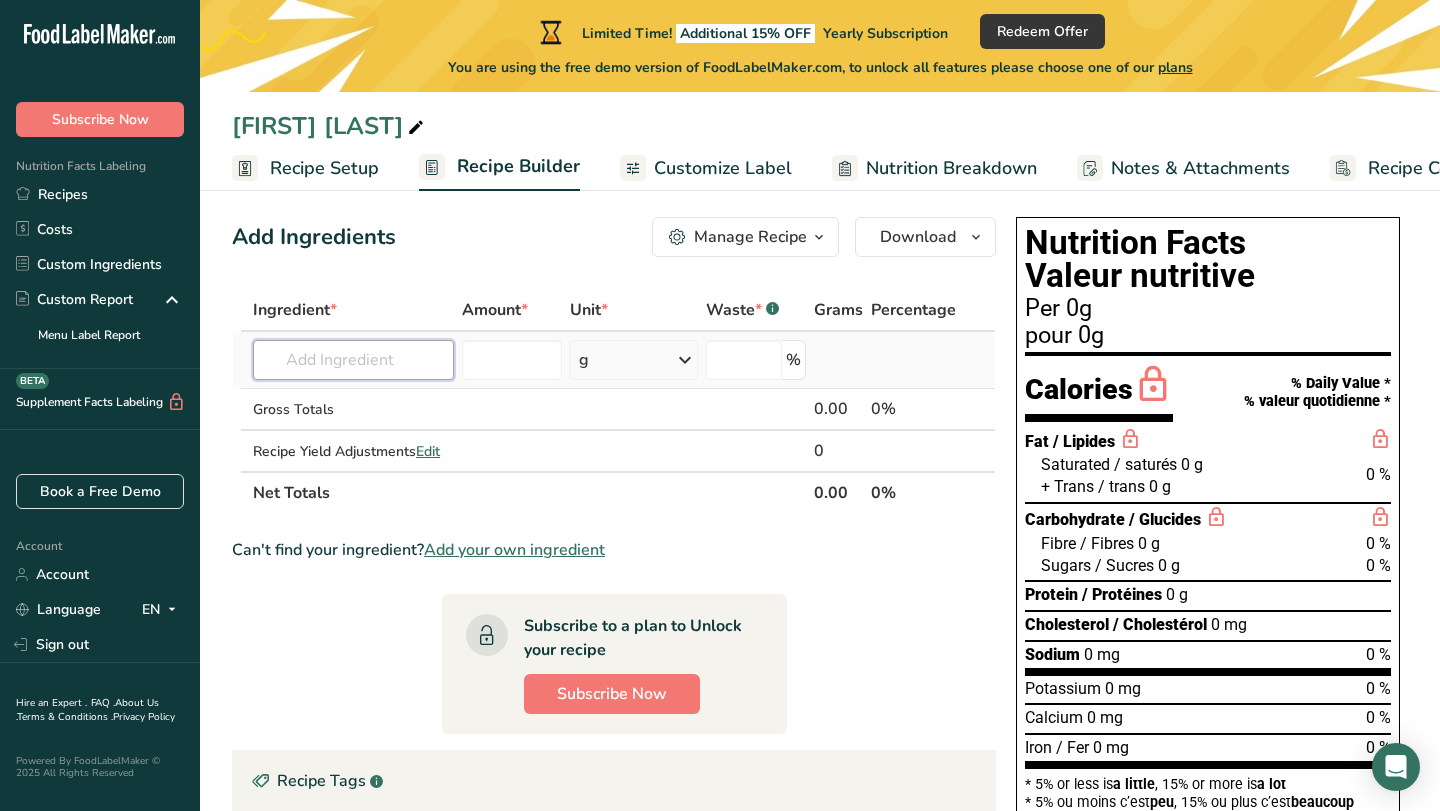 click at bounding box center (353, 360) 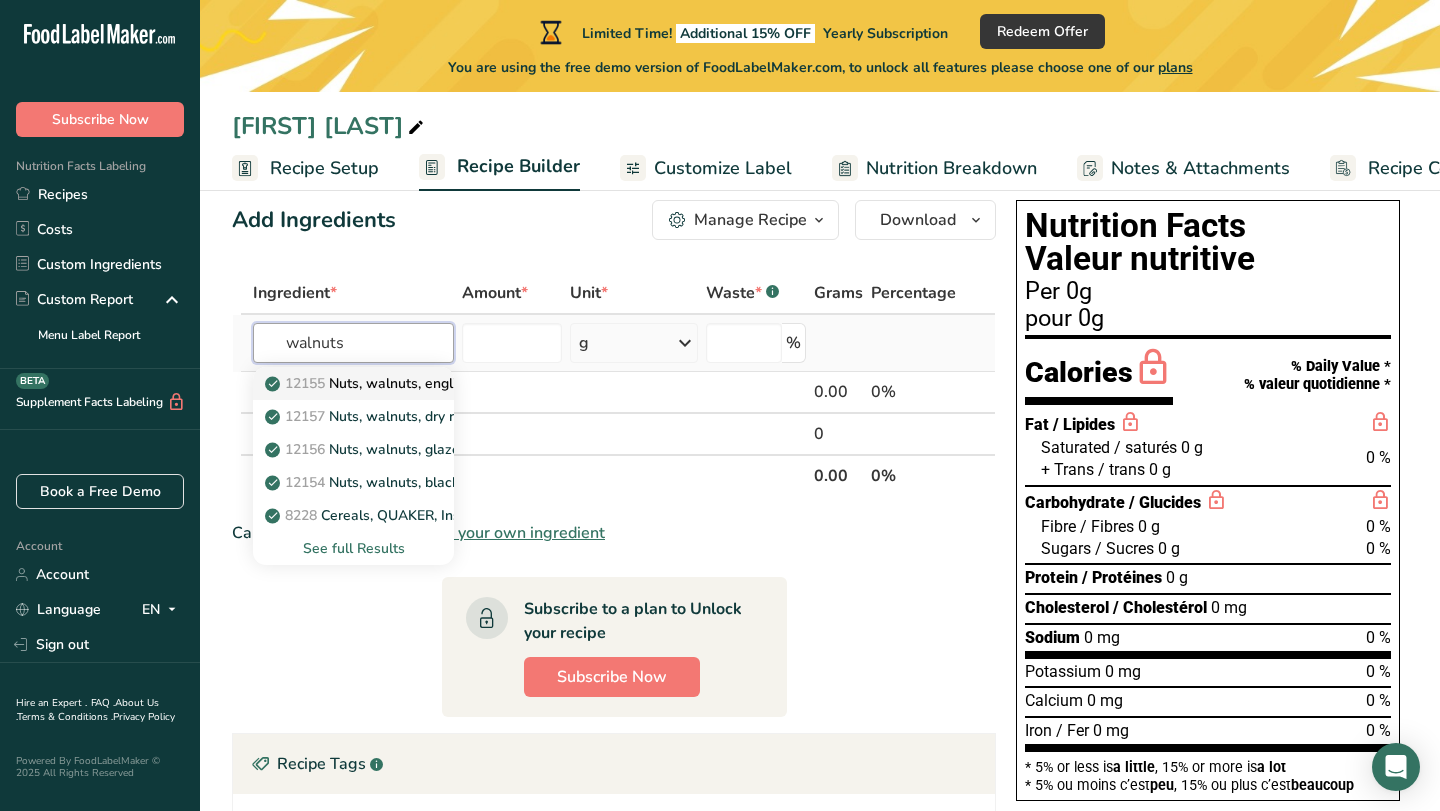 scroll, scrollTop: 38, scrollLeft: 0, axis: vertical 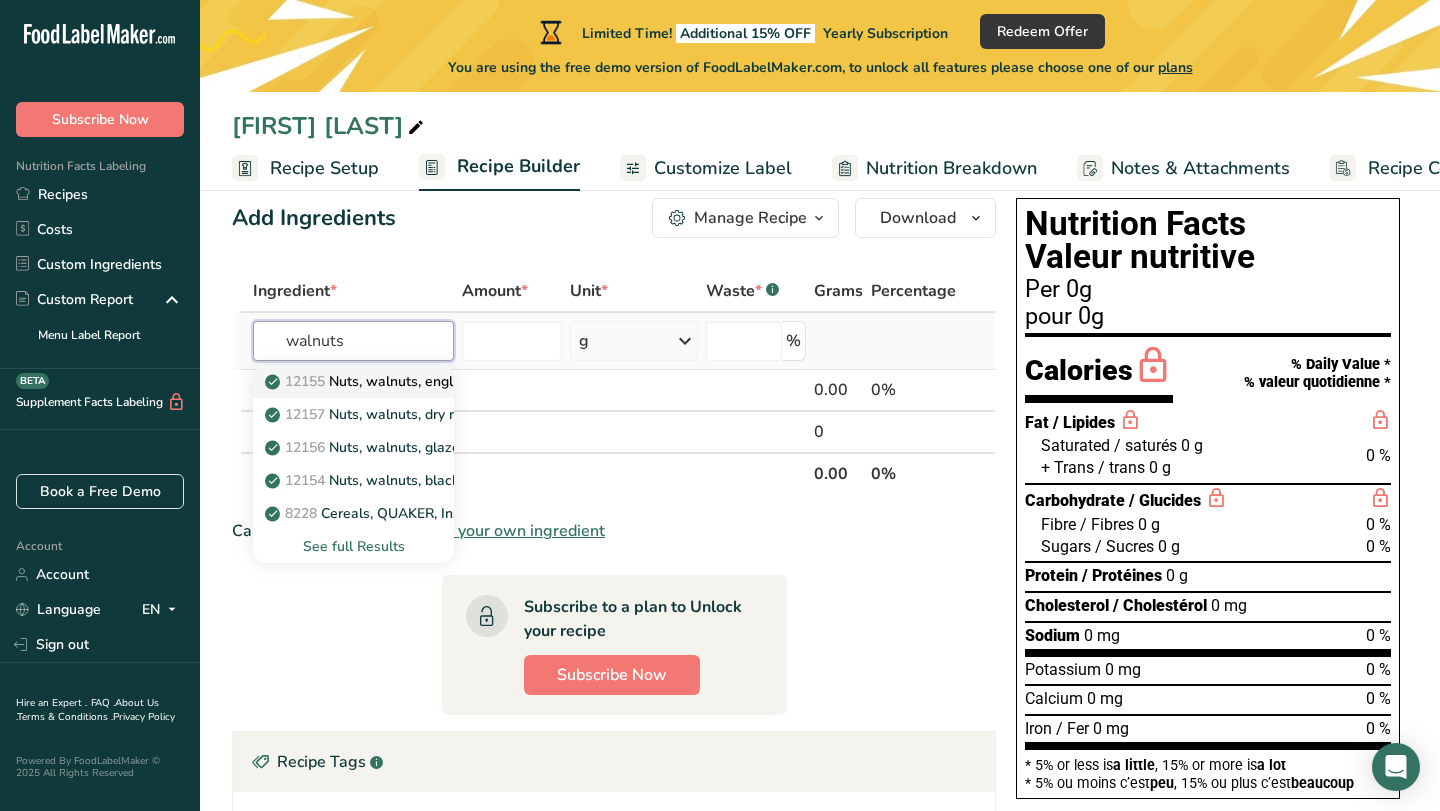 type on "walnuts" 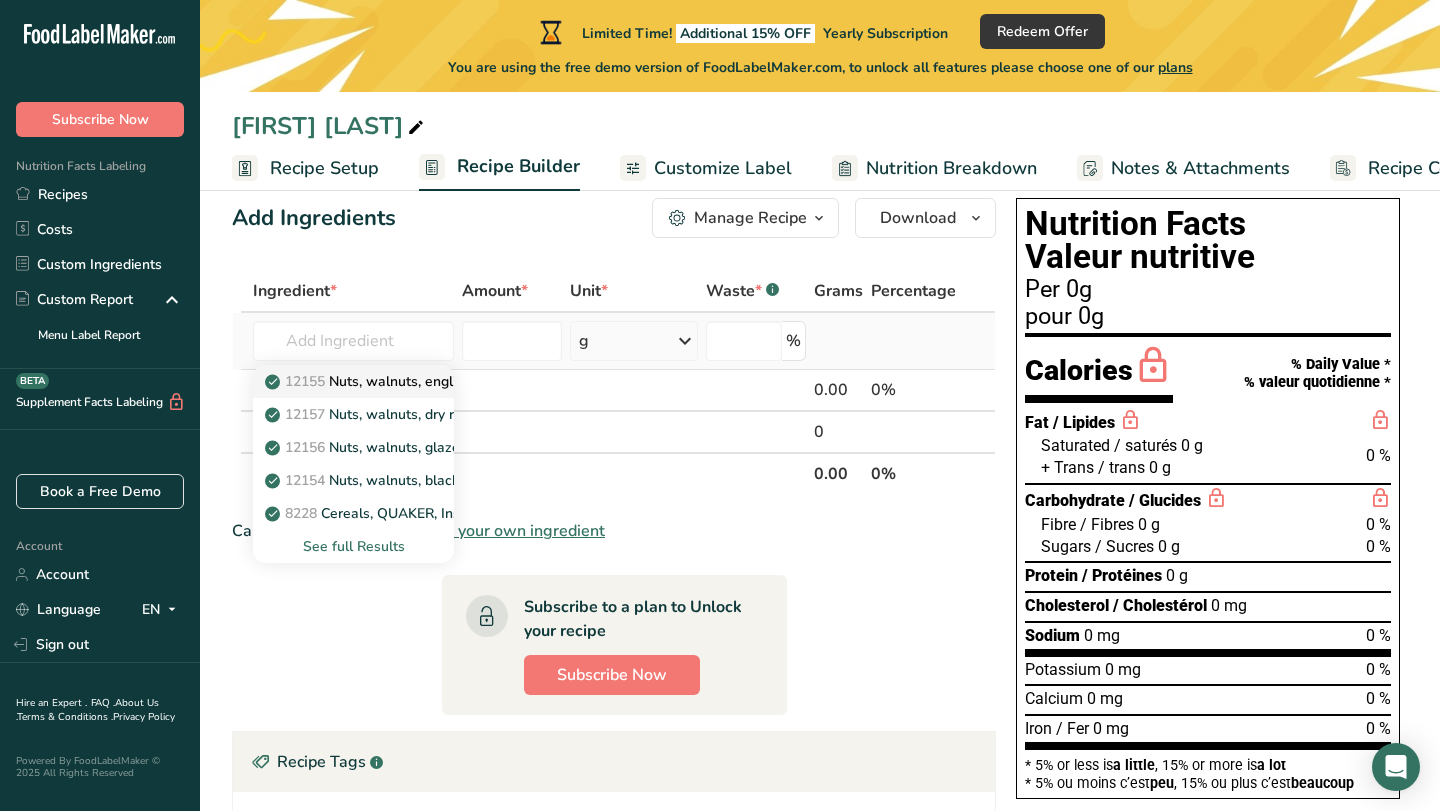 click on "12155
Nuts, walnuts, english" at bounding box center [370, 381] 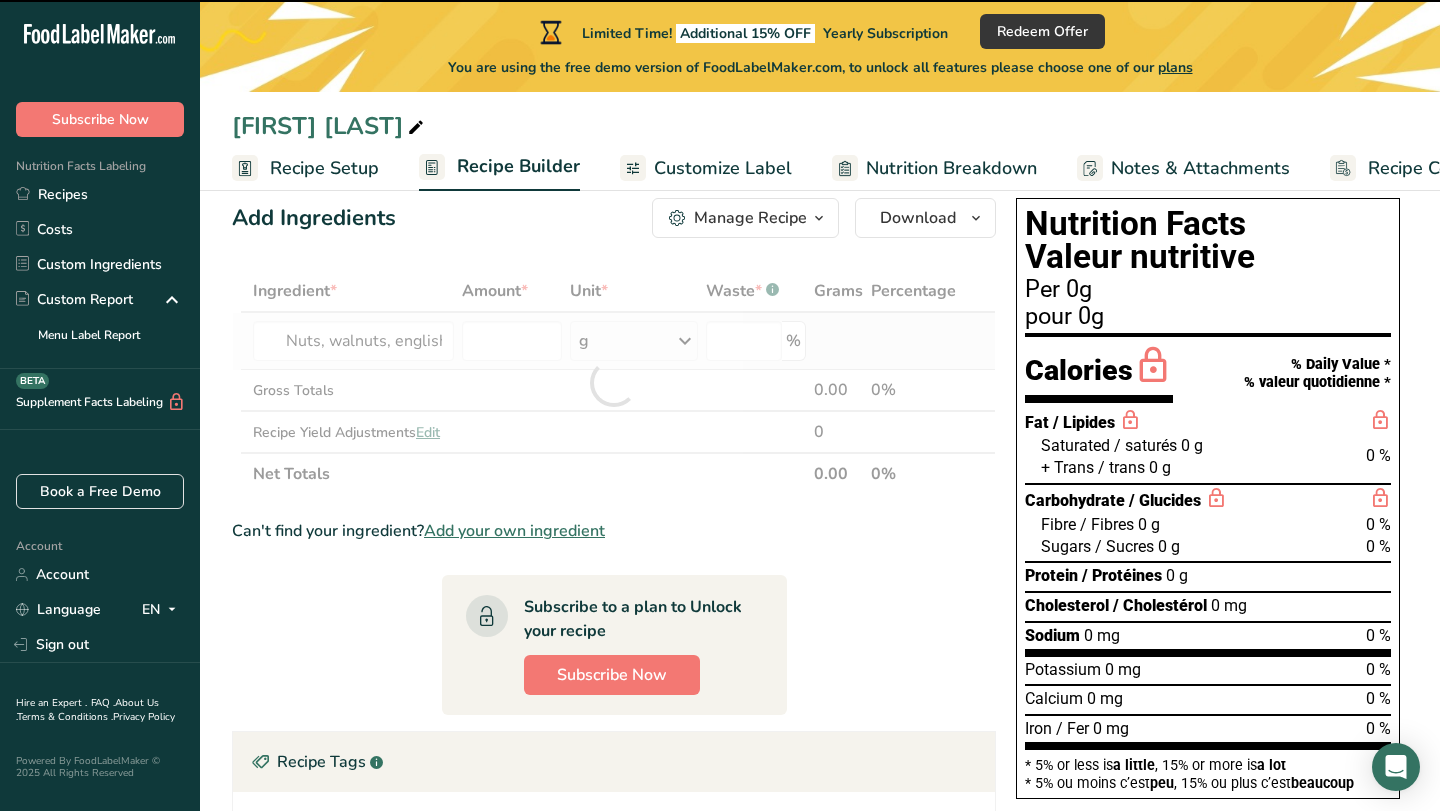 type on "0" 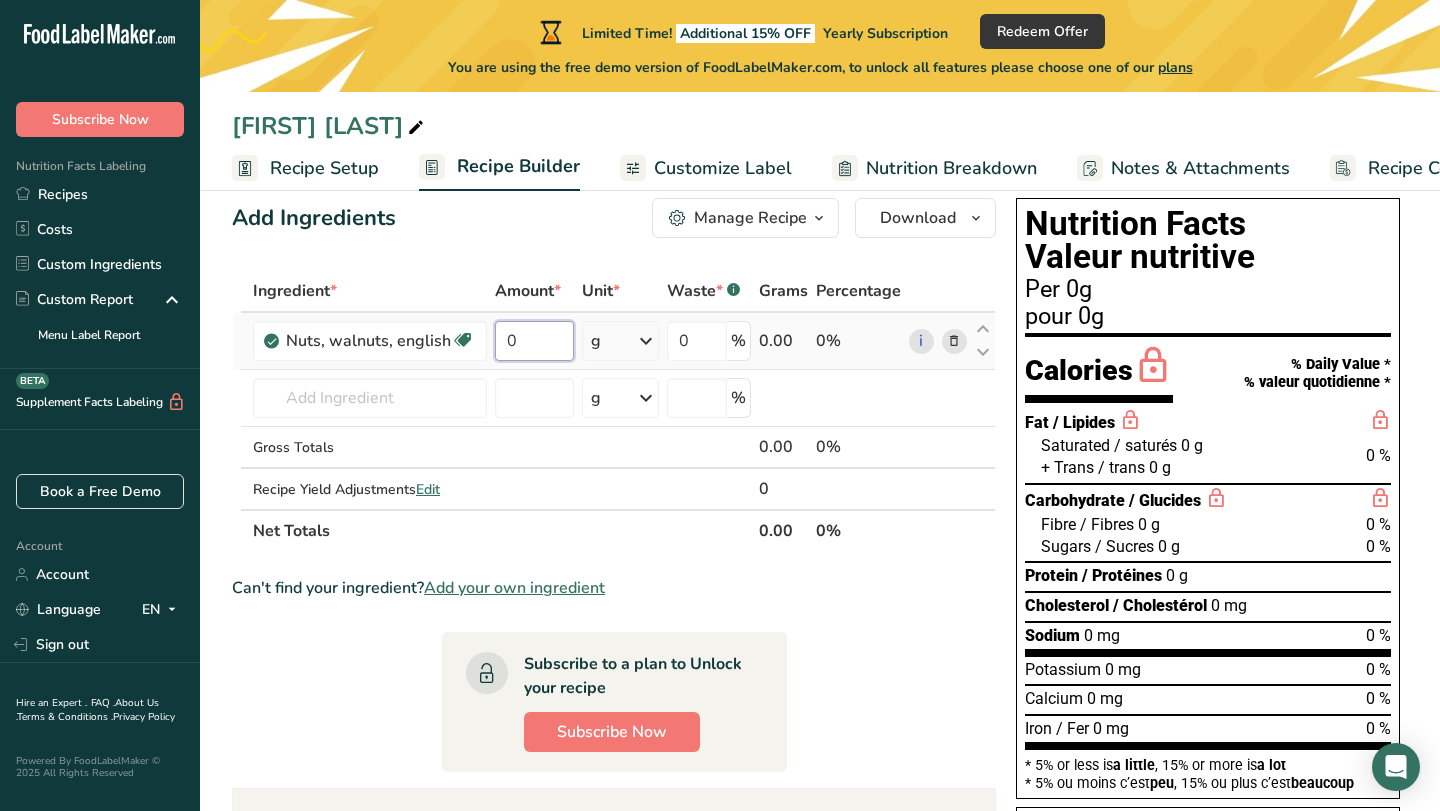 drag, startPoint x: 522, startPoint y: 337, endPoint x: 503, endPoint y: 336, distance: 19.026299 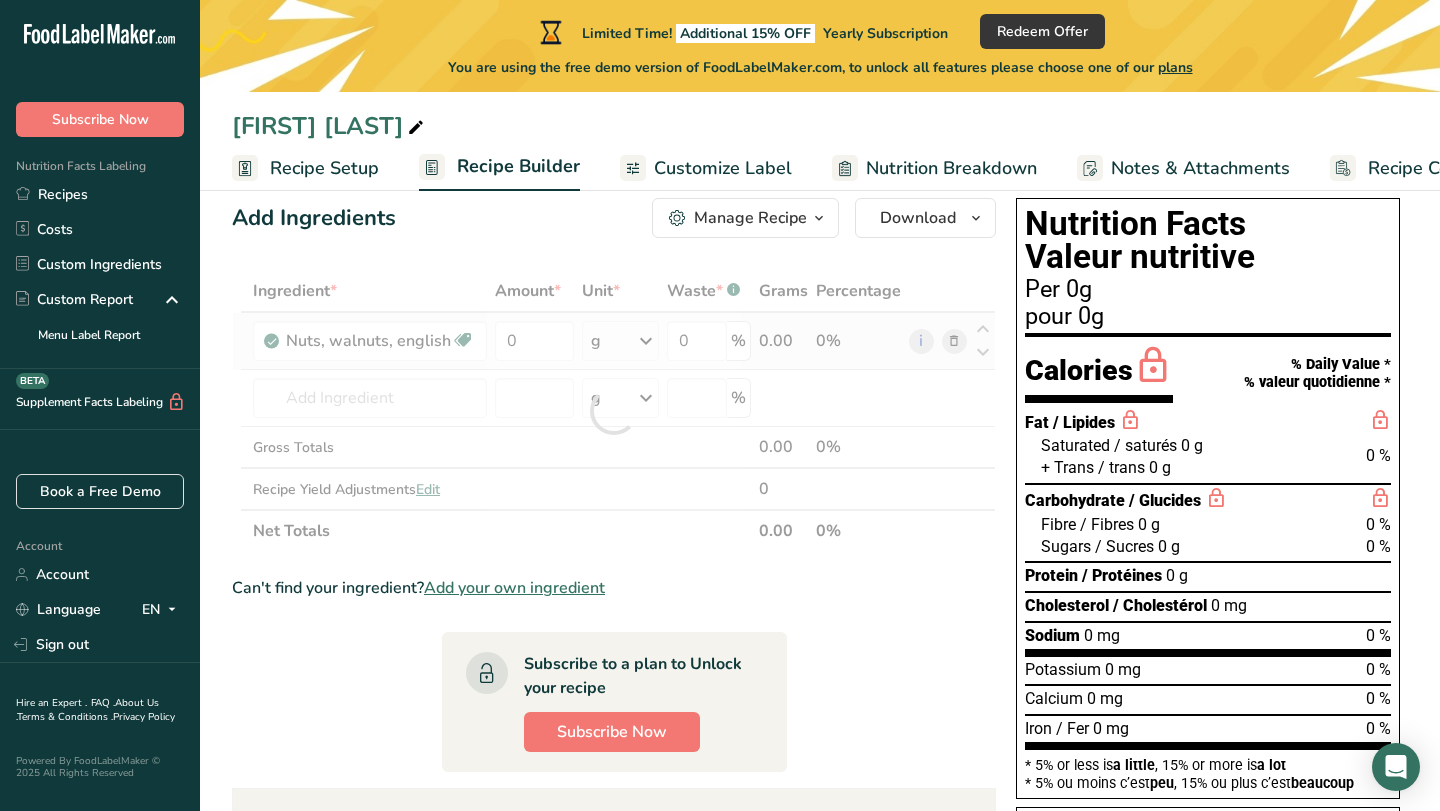 click on "Ingredient *
Amount *
Unit *
Waste *   .a-a{fill:#347362;}.b-a{fill:#fff;}          Grams
Percentage
Nuts, walnuts, english
Source of Antioxidants
Source of Omega 3
Plant-based Protein
Dairy free
Gluten free
Vegan
Vegetarian
Soy free
0
g
Portions
1 cup, chopped
1 cup, ground
1 cup, in shell, edible yield (7 nuts)
See more
Weight Units
g
kg
mg
See more
Volume Units
l
Volume units require a density conversion. If you know your ingredient's density enter it below. Otherwise, click on "RIA" our AI Regulatory bot - she will be able to help you" at bounding box center [614, 411] 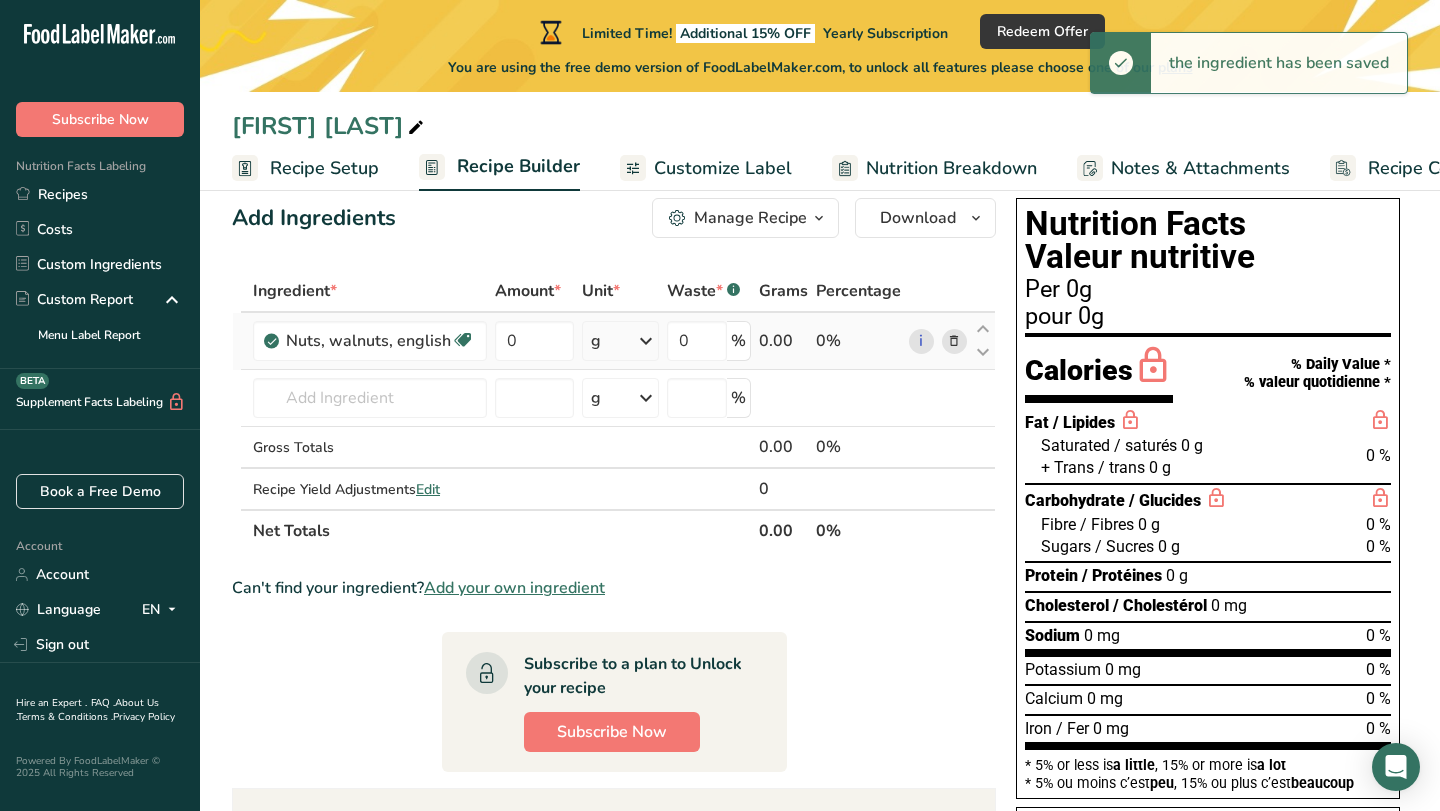 click at bounding box center [646, 341] 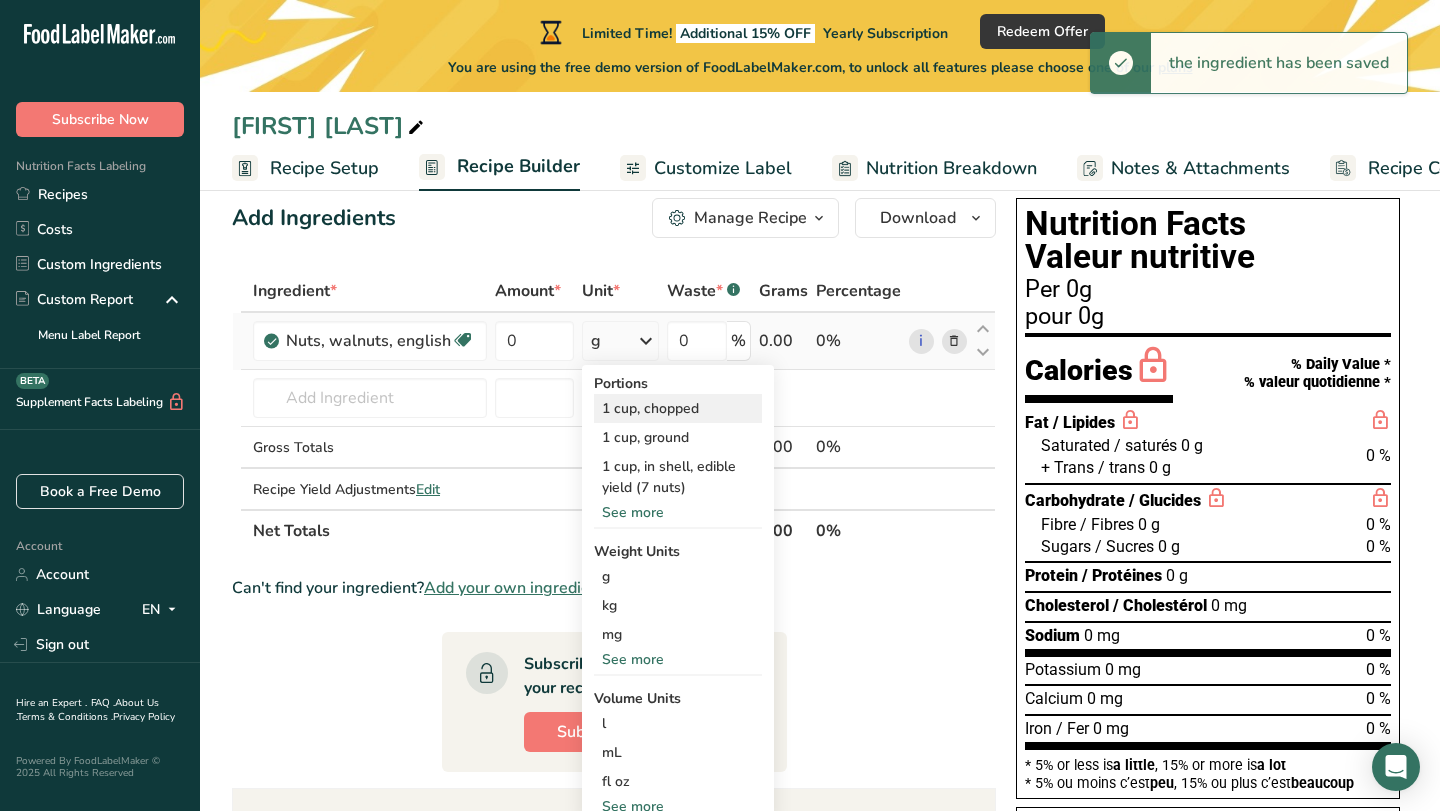 click on "1 cup, chopped" at bounding box center (678, 408) 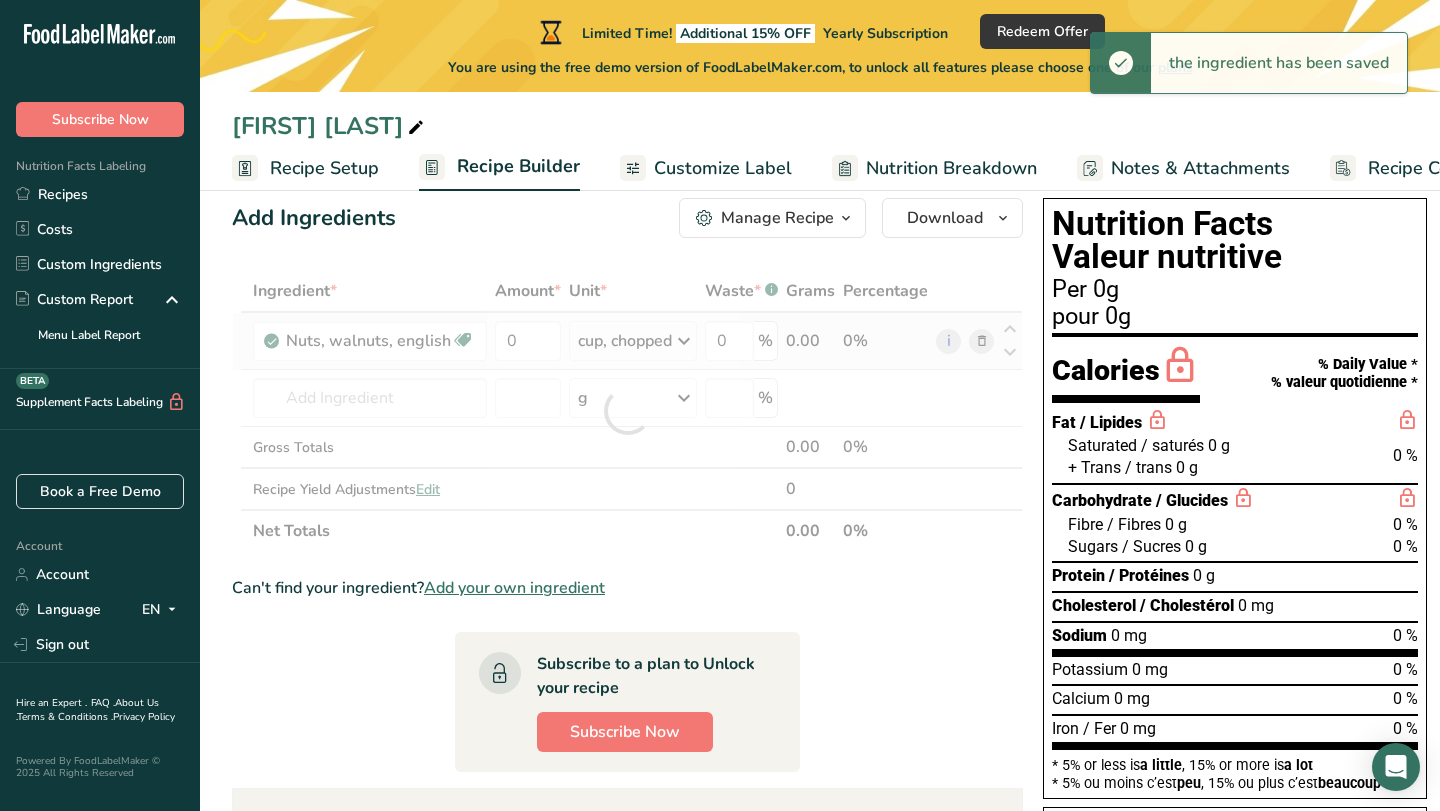 click at bounding box center [627, 411] 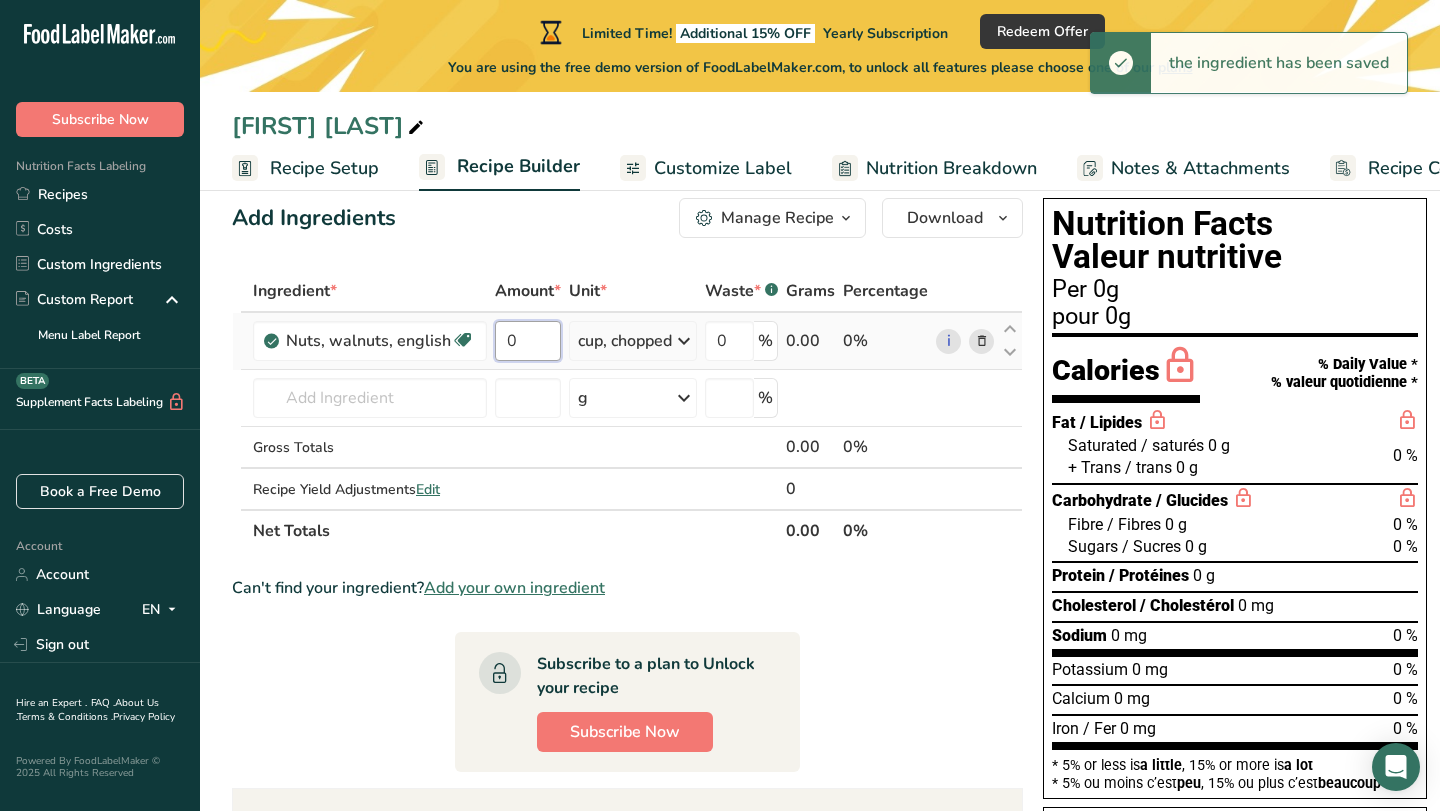 drag, startPoint x: 525, startPoint y: 341, endPoint x: 488, endPoint y: 340, distance: 37.01351 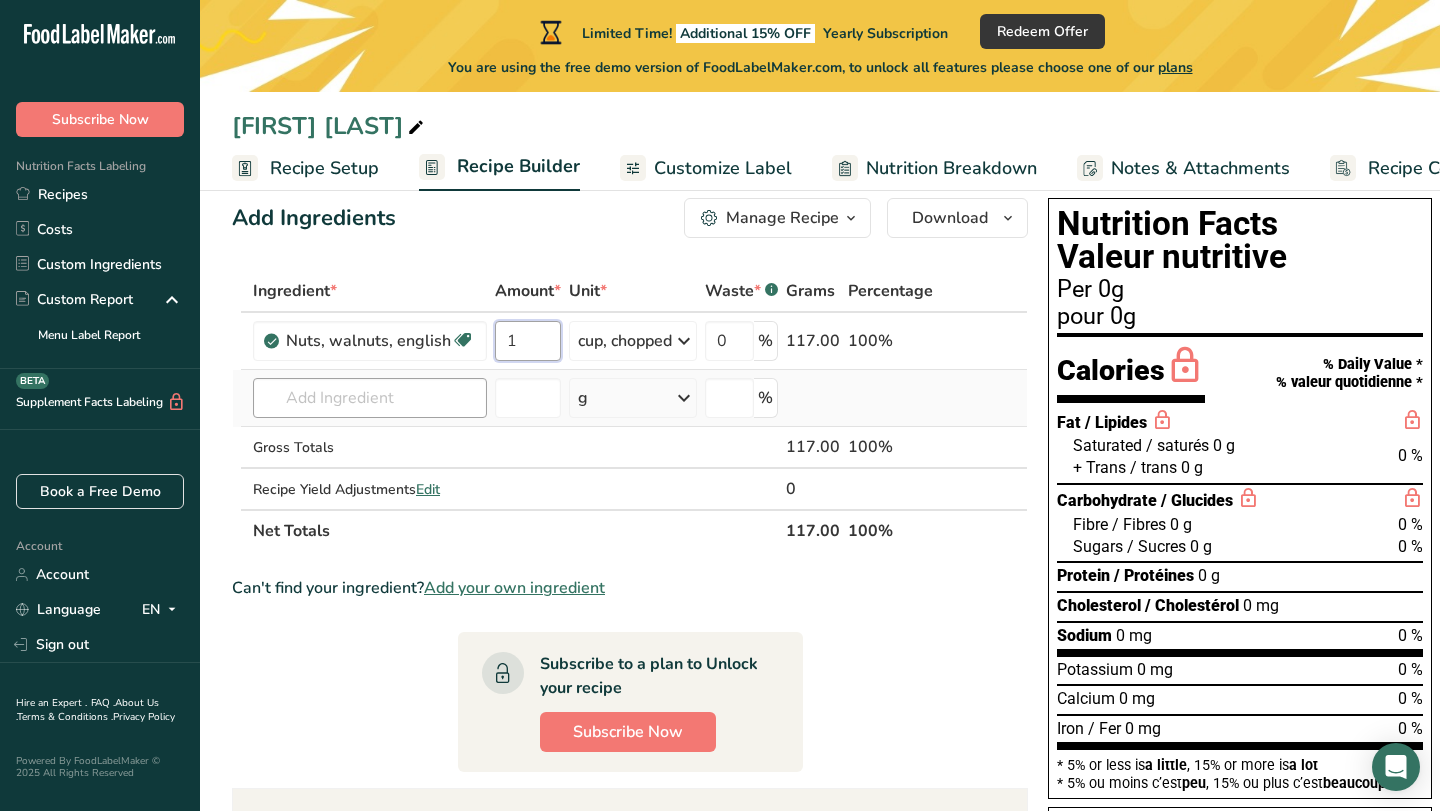 type on "1" 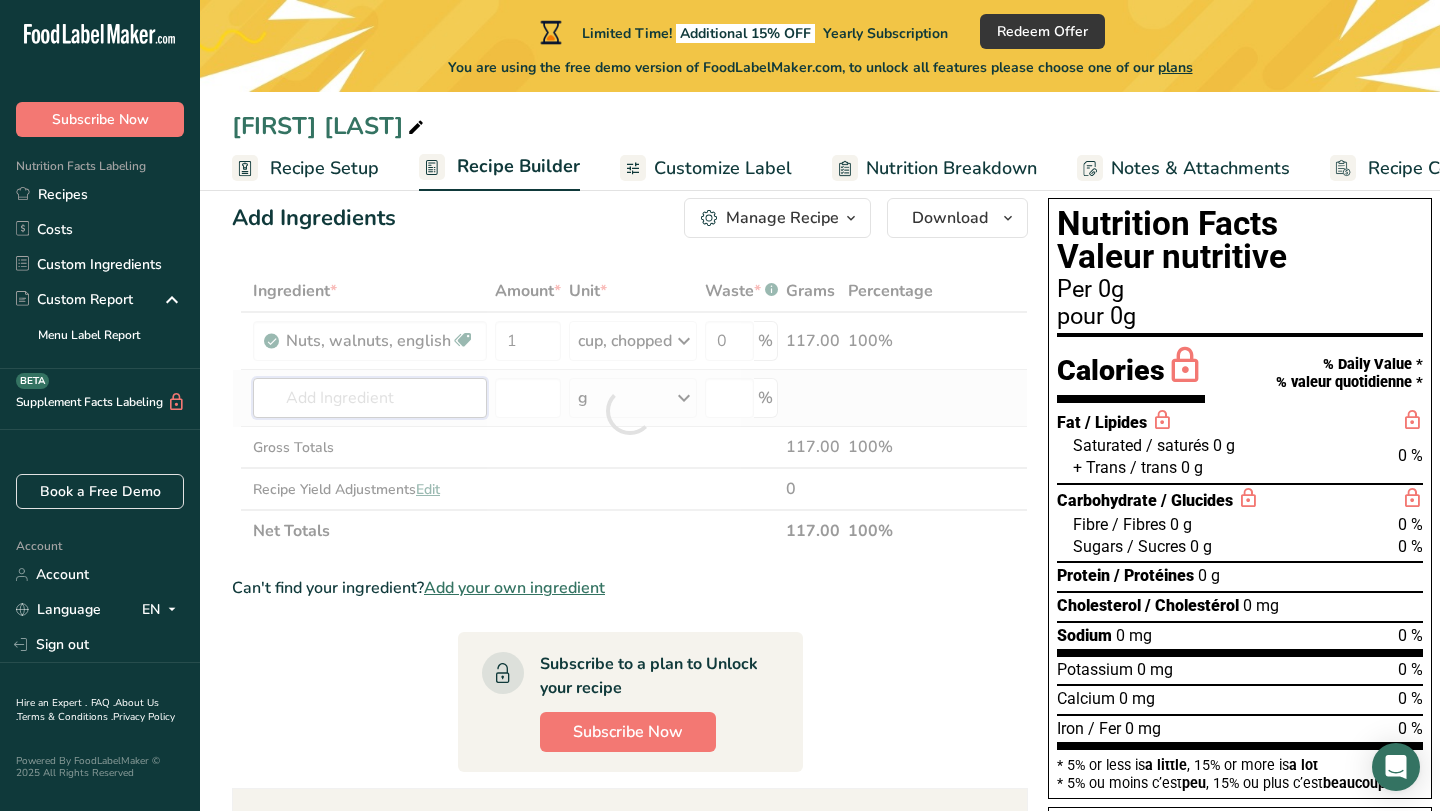 click on "Ingredient *
Amount *
Unit *
Waste *   .a-a{fill:#347362;}.b-a{fill:#fff;}          Grams
Percentage
Nuts, walnuts, english
Source of Antioxidants
Source of Omega 3
Plant-based Protein
Dairy free
Gluten free
Vegan
Vegetarian
Soy free
1
cup, chopped
Portions
1 cup, chopped
1 cup, ground
1 cup, in shell, edible yield (7 nuts)
See more
Weight Units
g
kg
mg
See more
Volume Units
l
Volume units require a density conversion. If you know your ingredient's density enter it below. Otherwise, click on "RIA" our AI Regulatory bot - she will be able to help you" at bounding box center [630, 411] 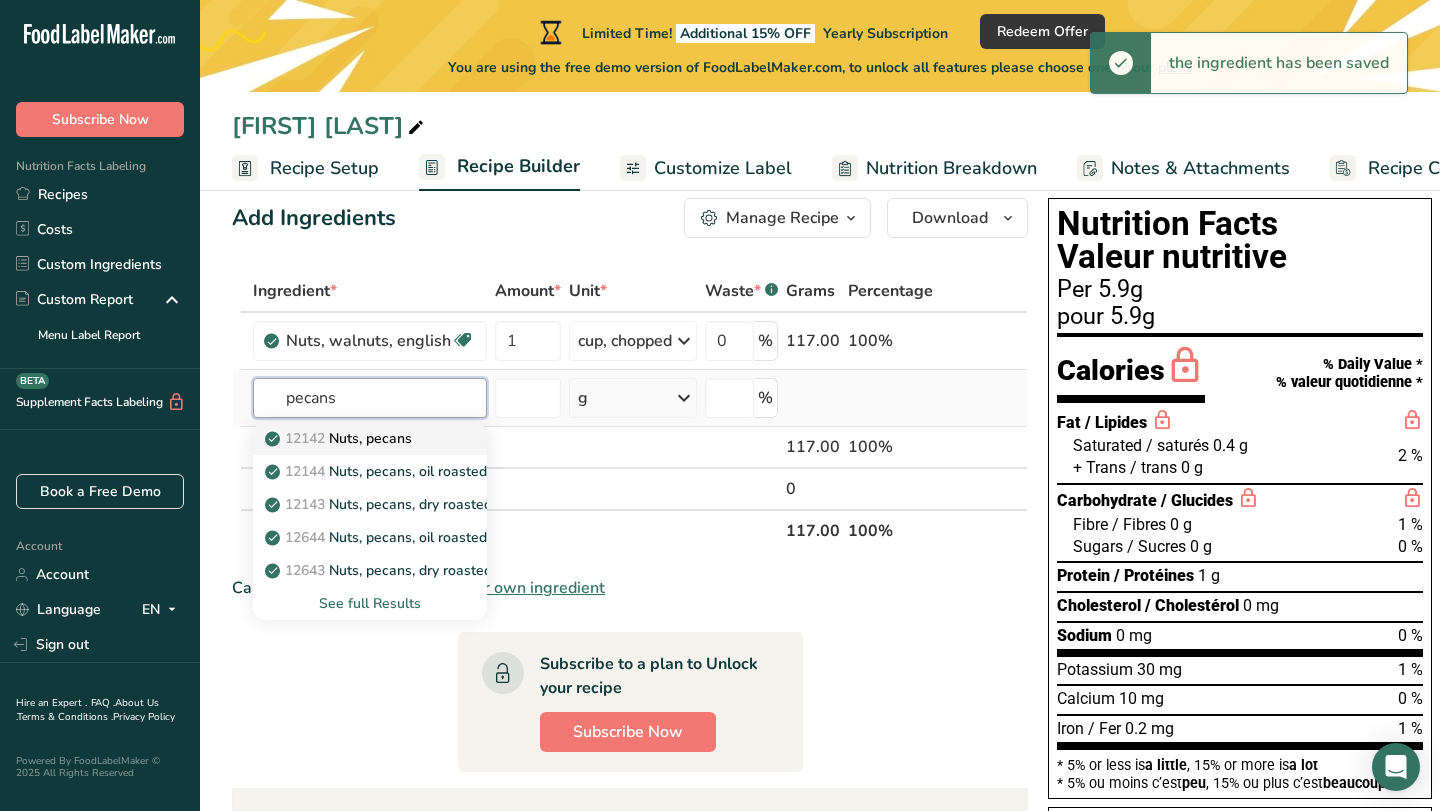 type on "pecans" 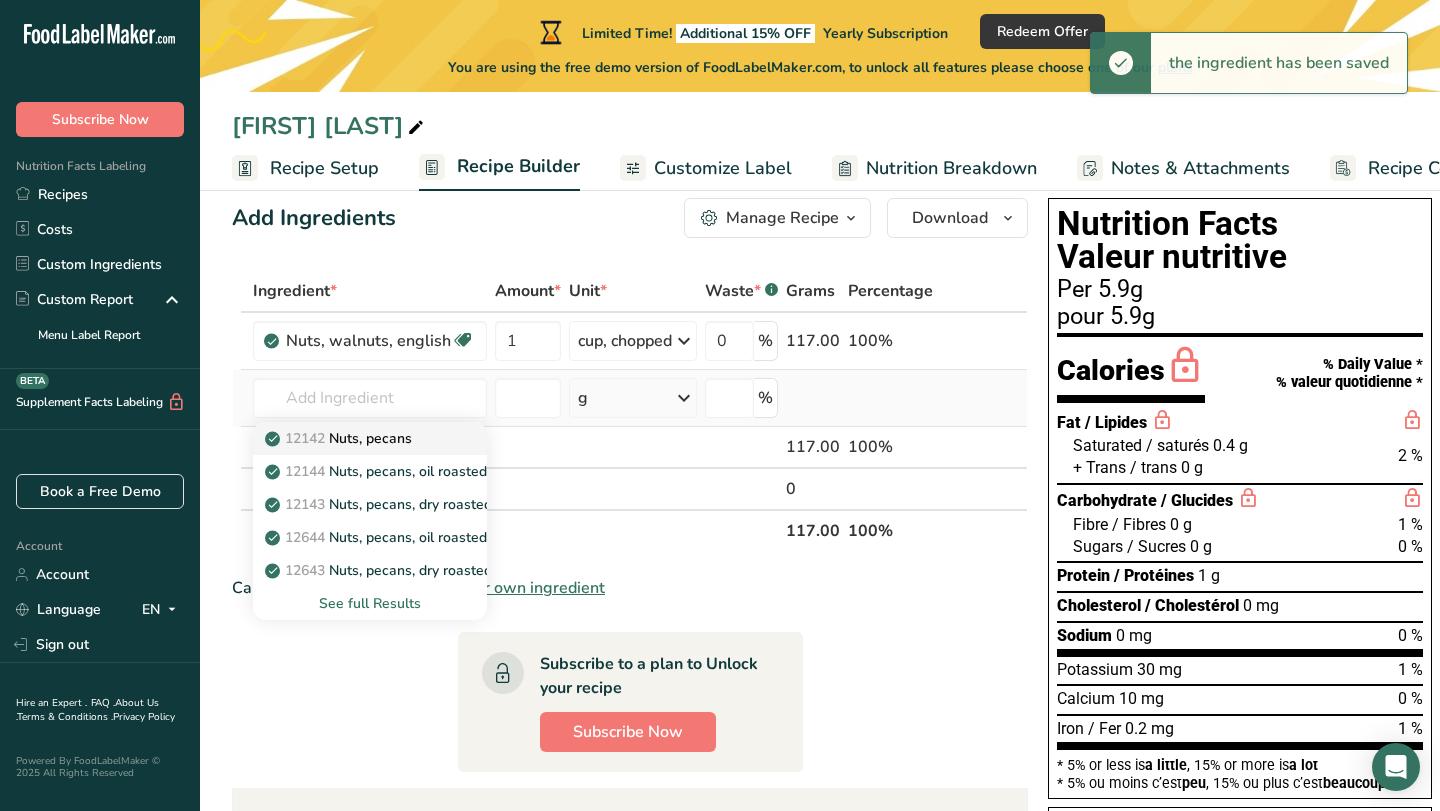 click on "12142
Nuts, pecans" at bounding box center (340, 438) 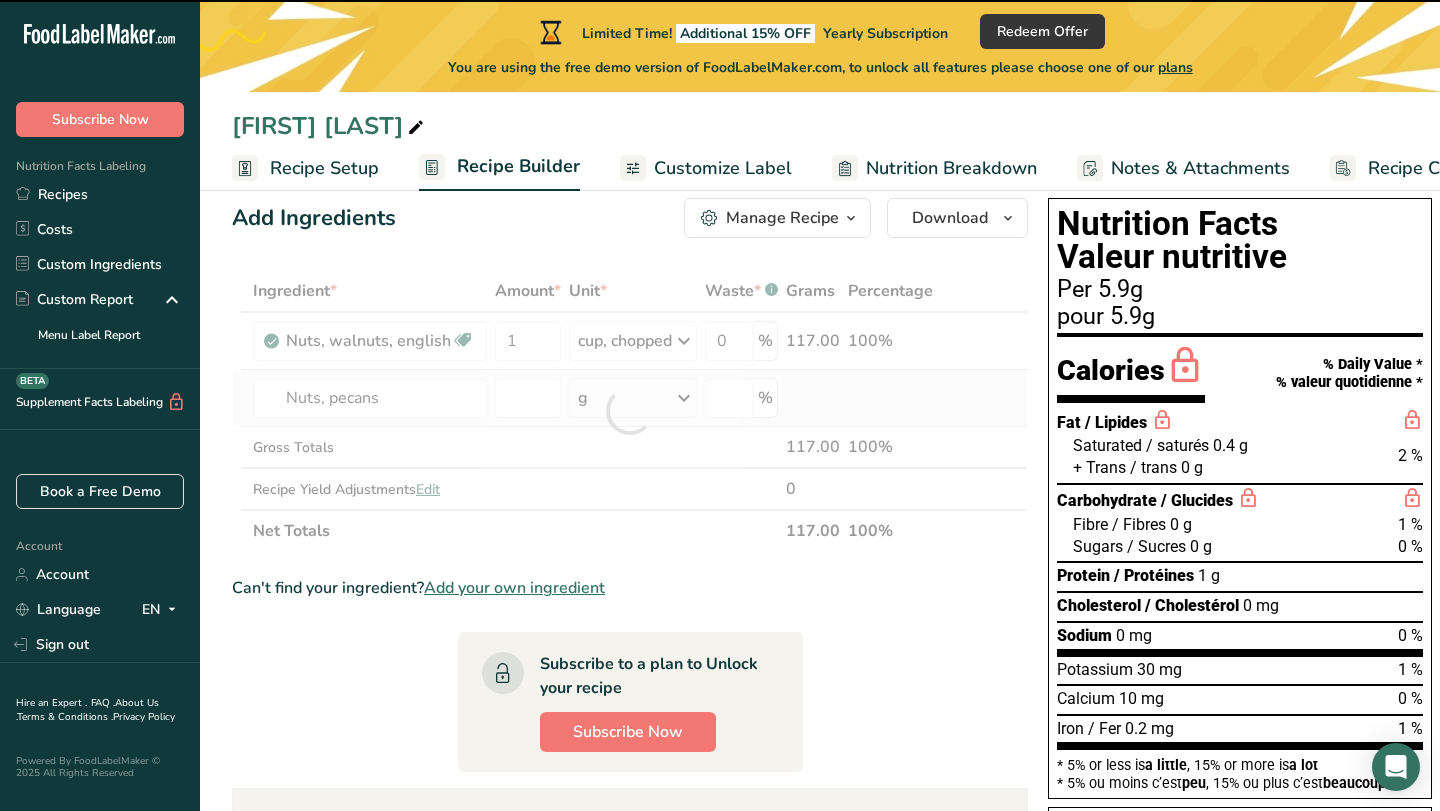 type on "0" 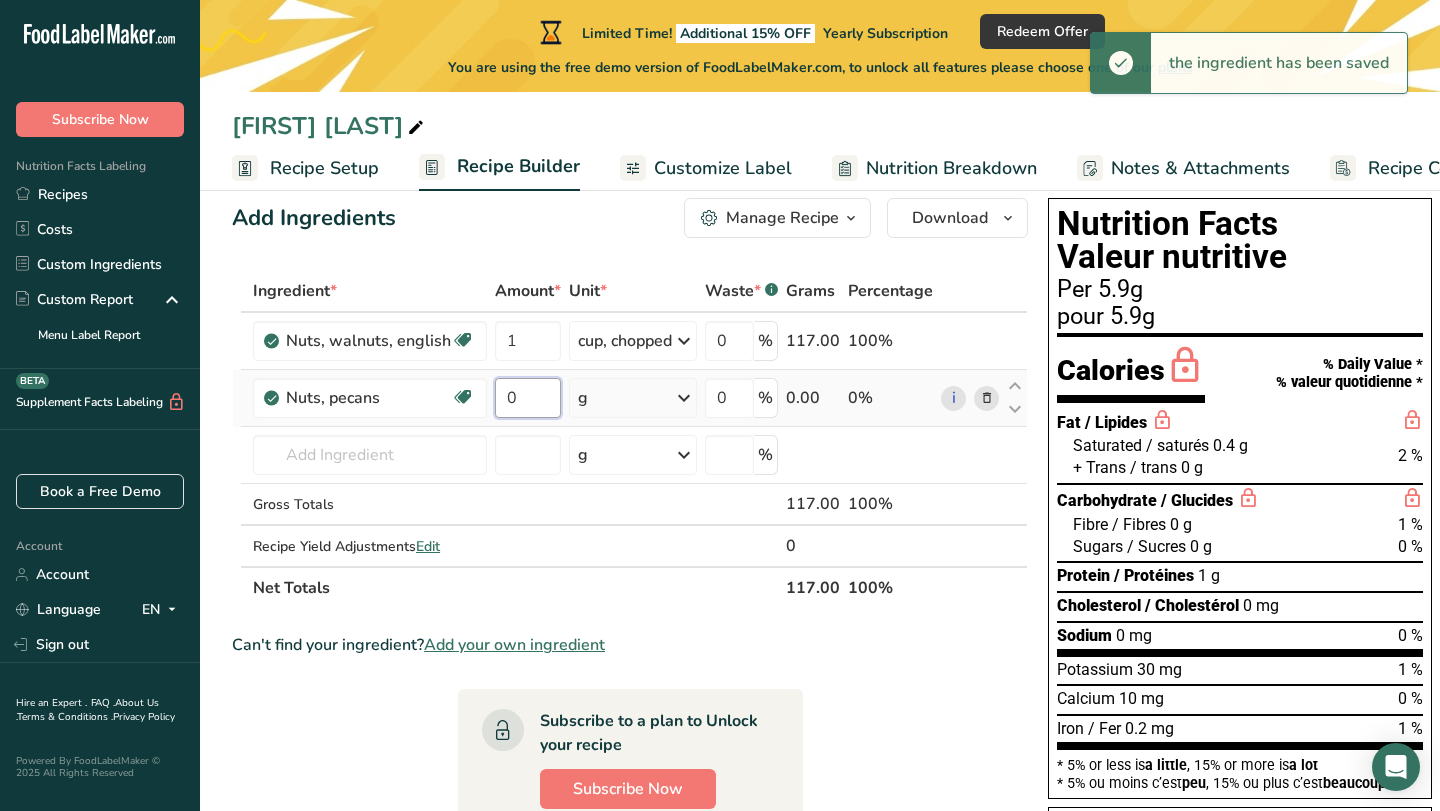 click on "0" at bounding box center (528, 398) 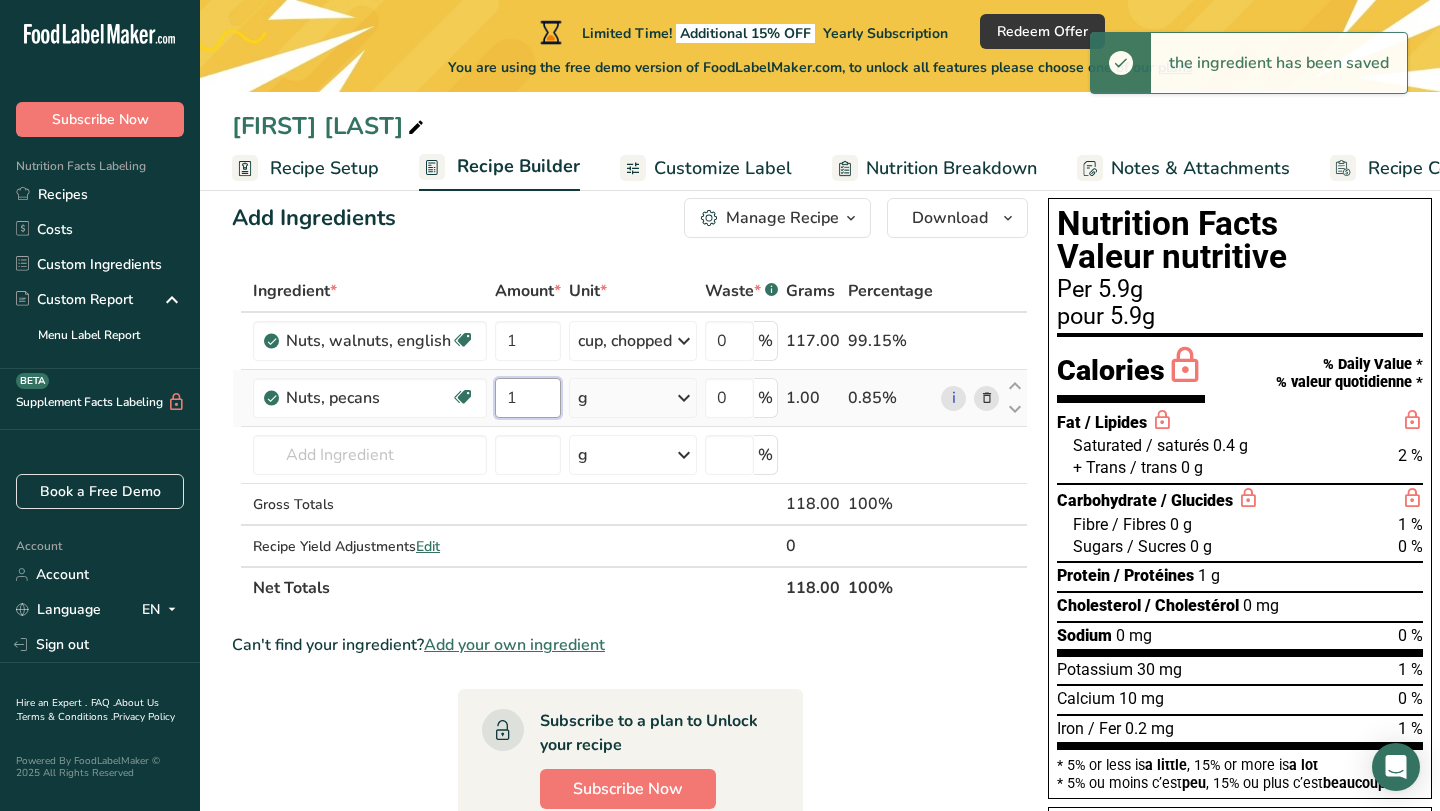 type on "1" 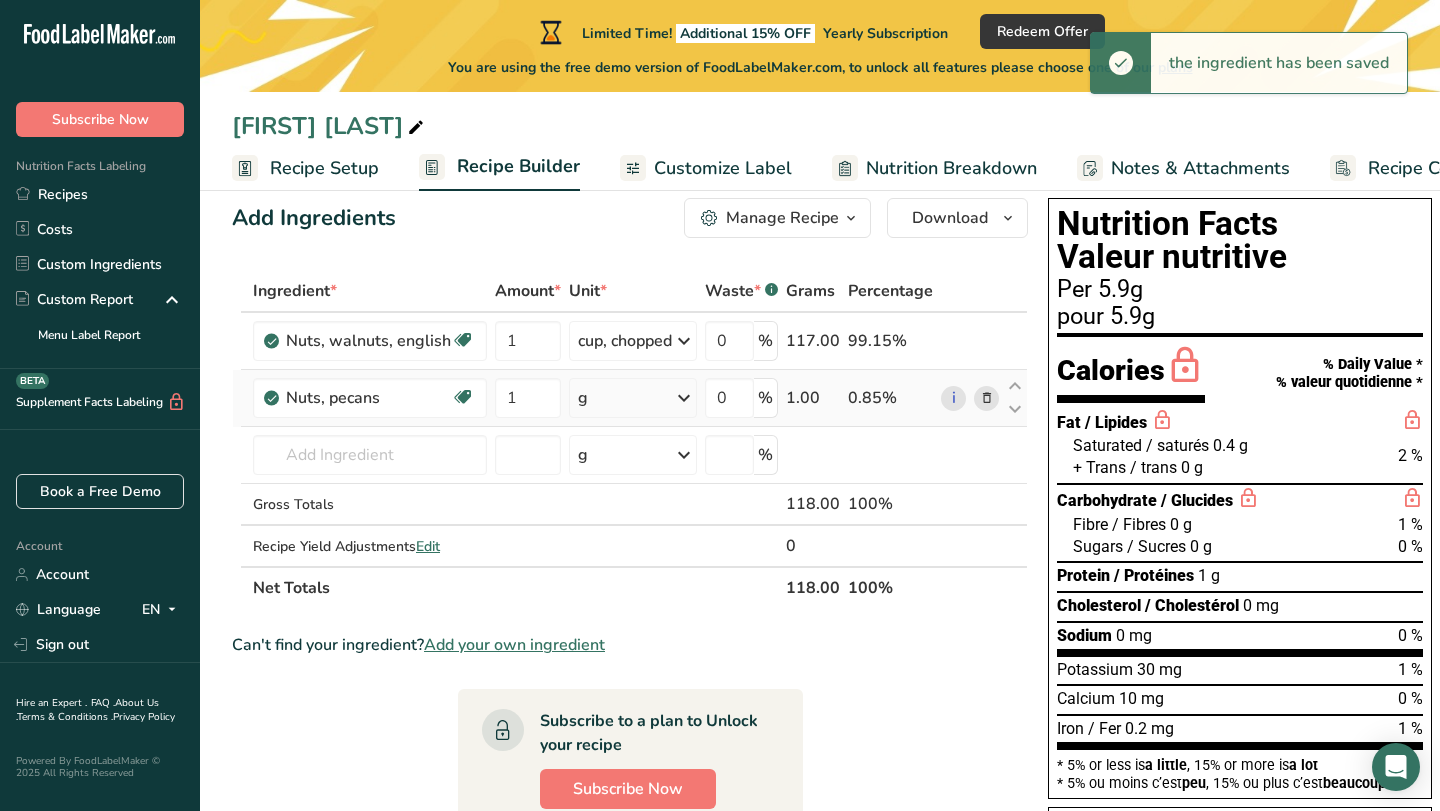 click on "Ingredient *
Amount *
Unit *
Waste *   .a-a{fill:#347362;}.b-a{fill:#fff;}          Grams
Percentage
Nuts, walnuts, english
Source of Antioxidants
Source of Omega 3
Plant-based Protein
Dairy free
Gluten free
Vegan
Vegetarian
Soy free
1
cup, chopped
Portions
1 cup, chopped
1 cup, ground
1 cup, in shell, edible yield (7 nuts)
See more
Weight Units
g
kg
mg
See more
Volume Units
l
Volume units require a density conversion. If you know your ingredient's density enter it below. Otherwise, click on "RIA" our AI Regulatory bot - she will be able to help you" at bounding box center (630, 439) 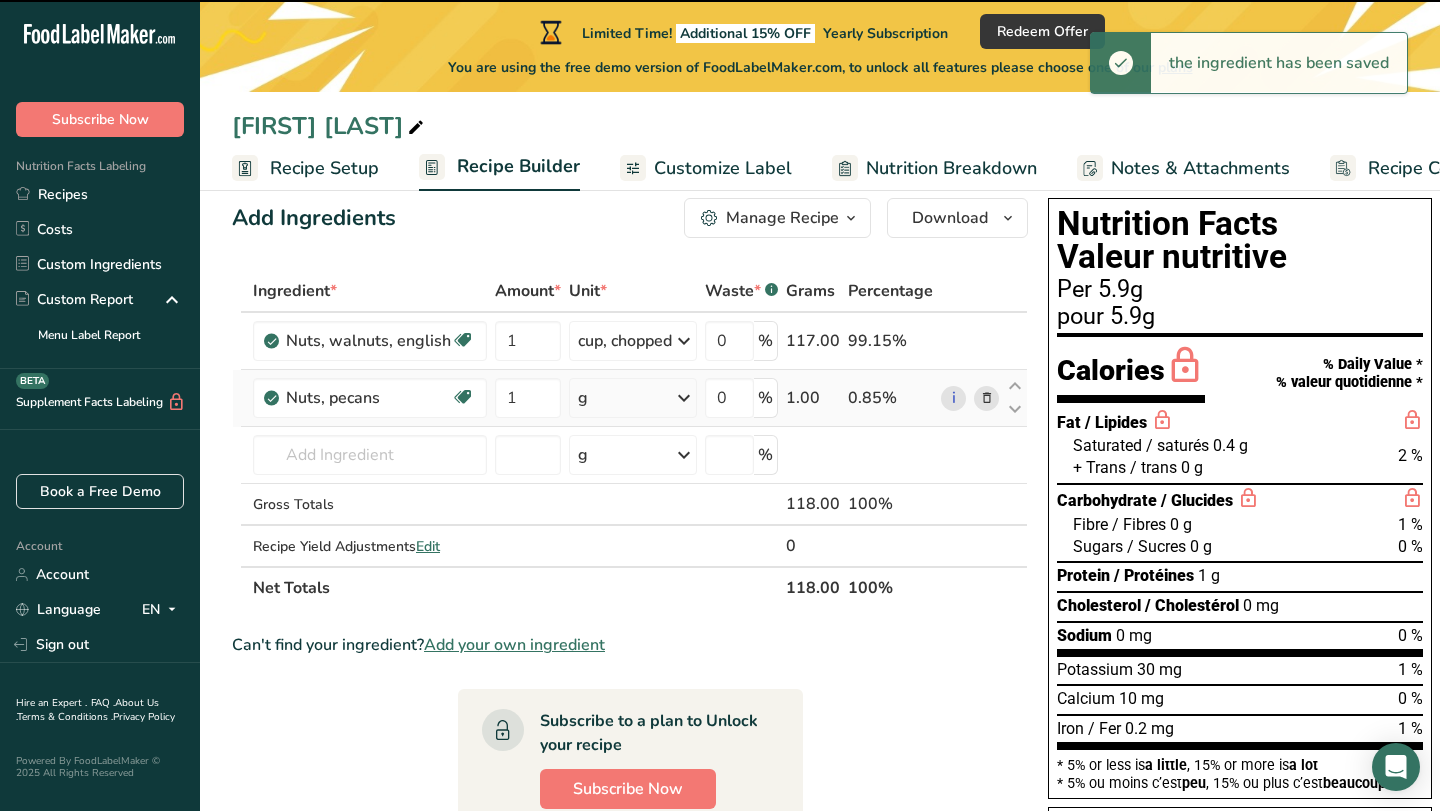 click at bounding box center [684, 398] 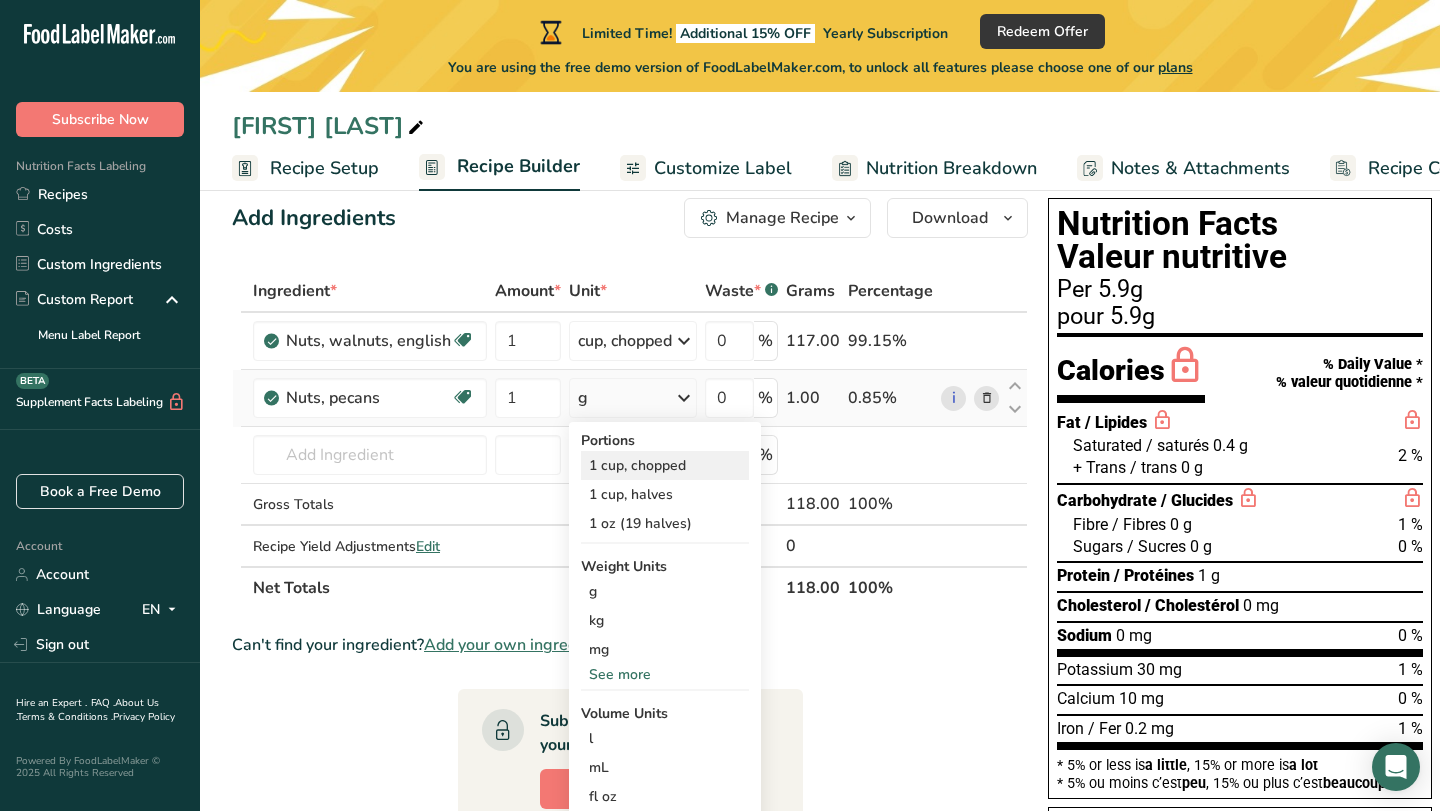click on "1 cup, chopped" at bounding box center (665, 465) 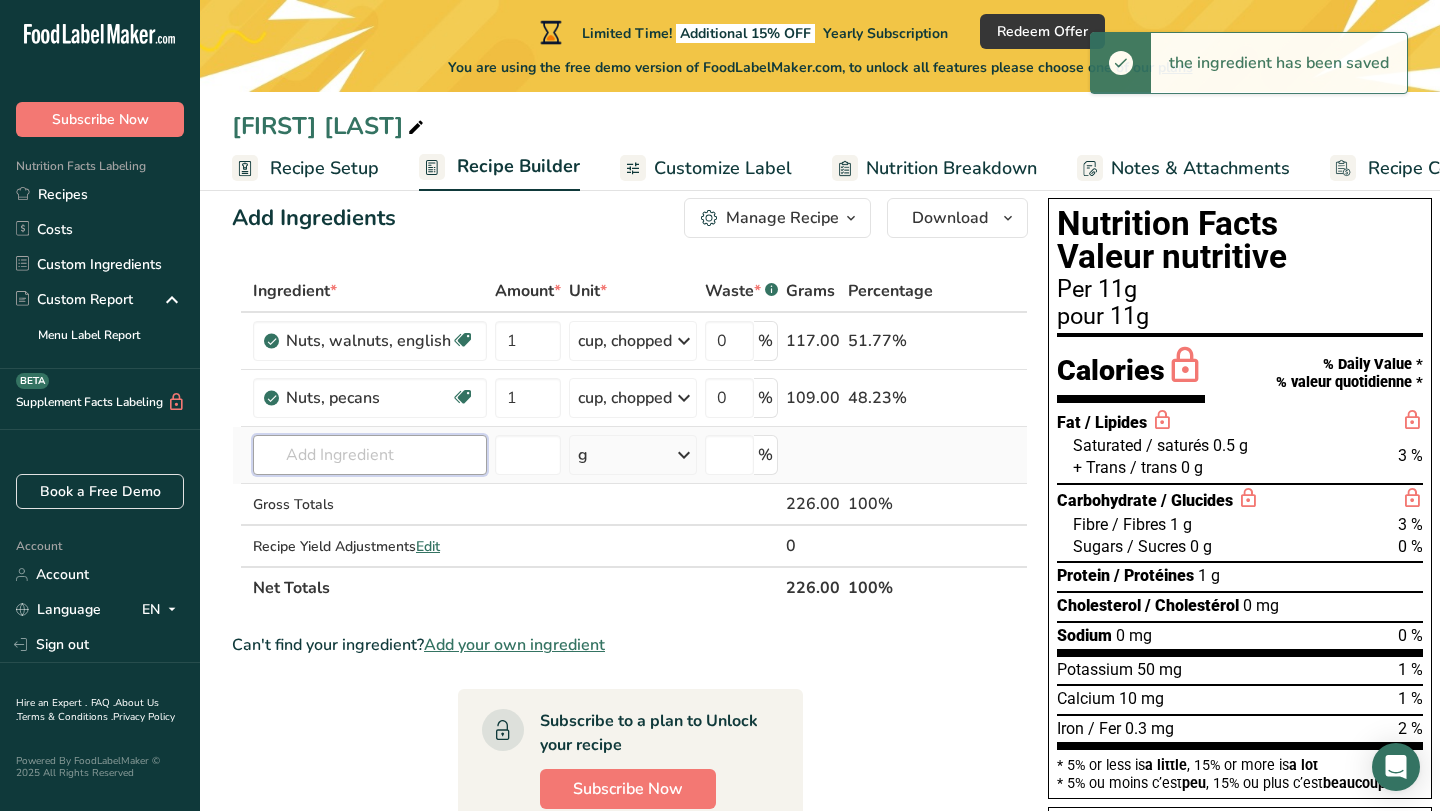 click at bounding box center (370, 455) 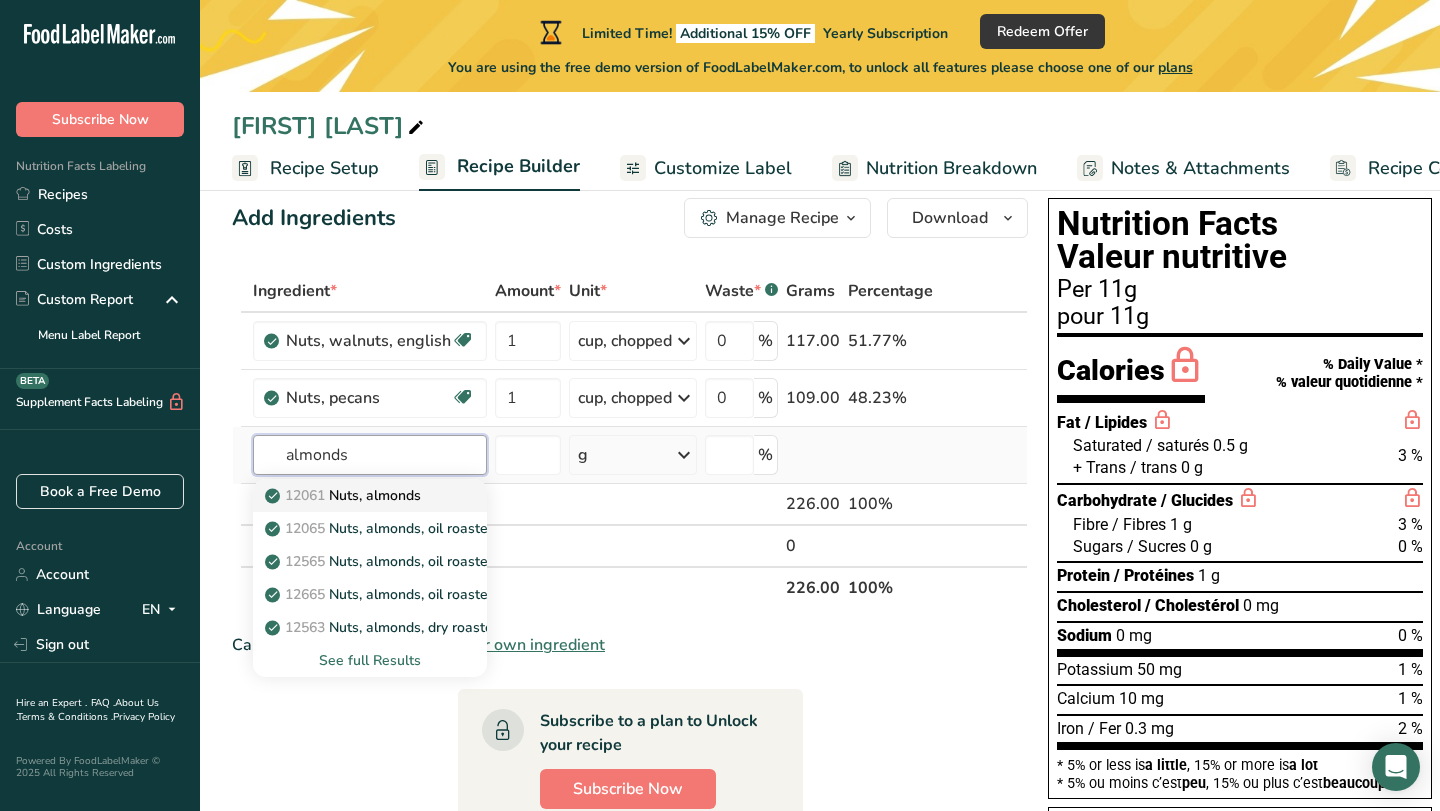 type on "almonds" 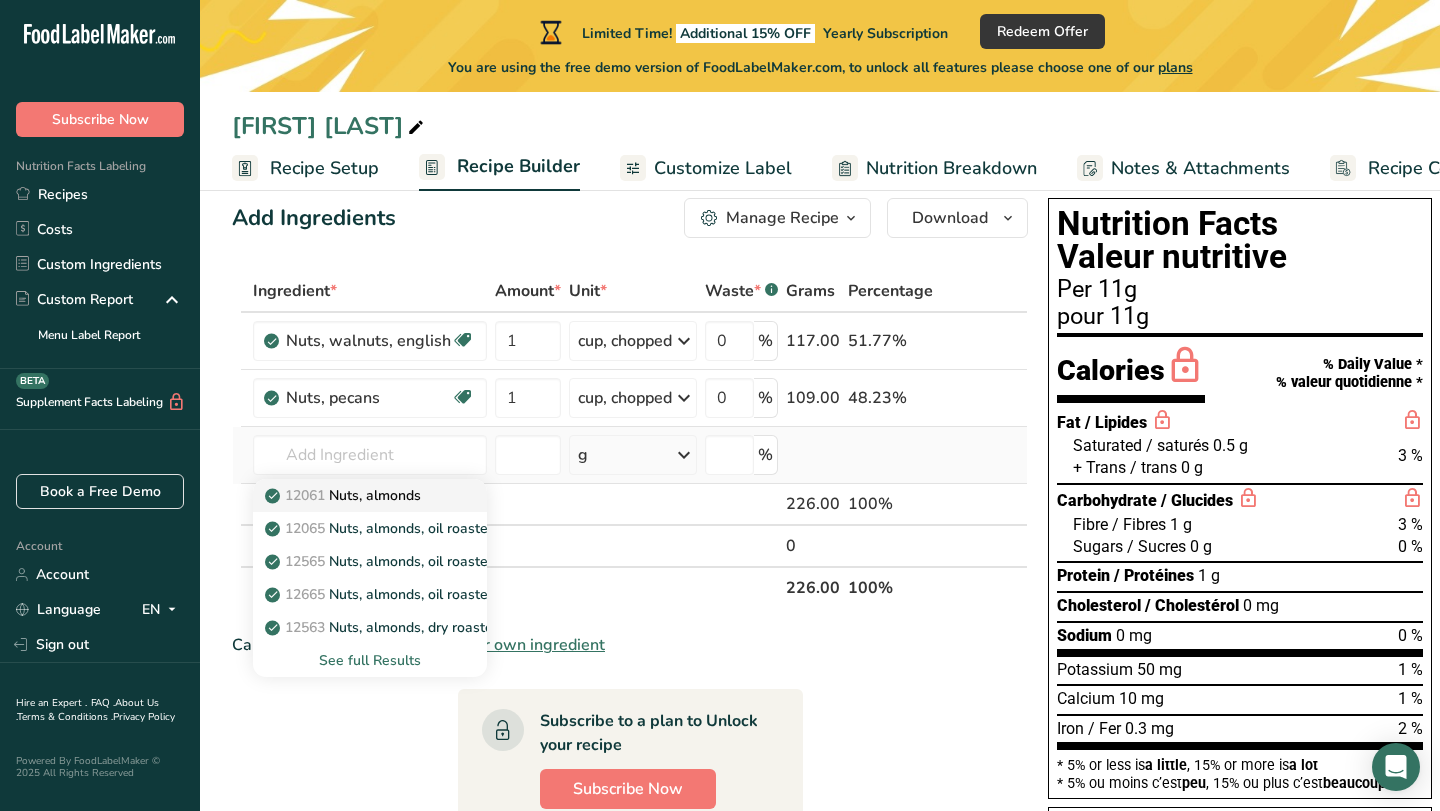 click on "12061
Nuts, almonds" at bounding box center (370, 495) 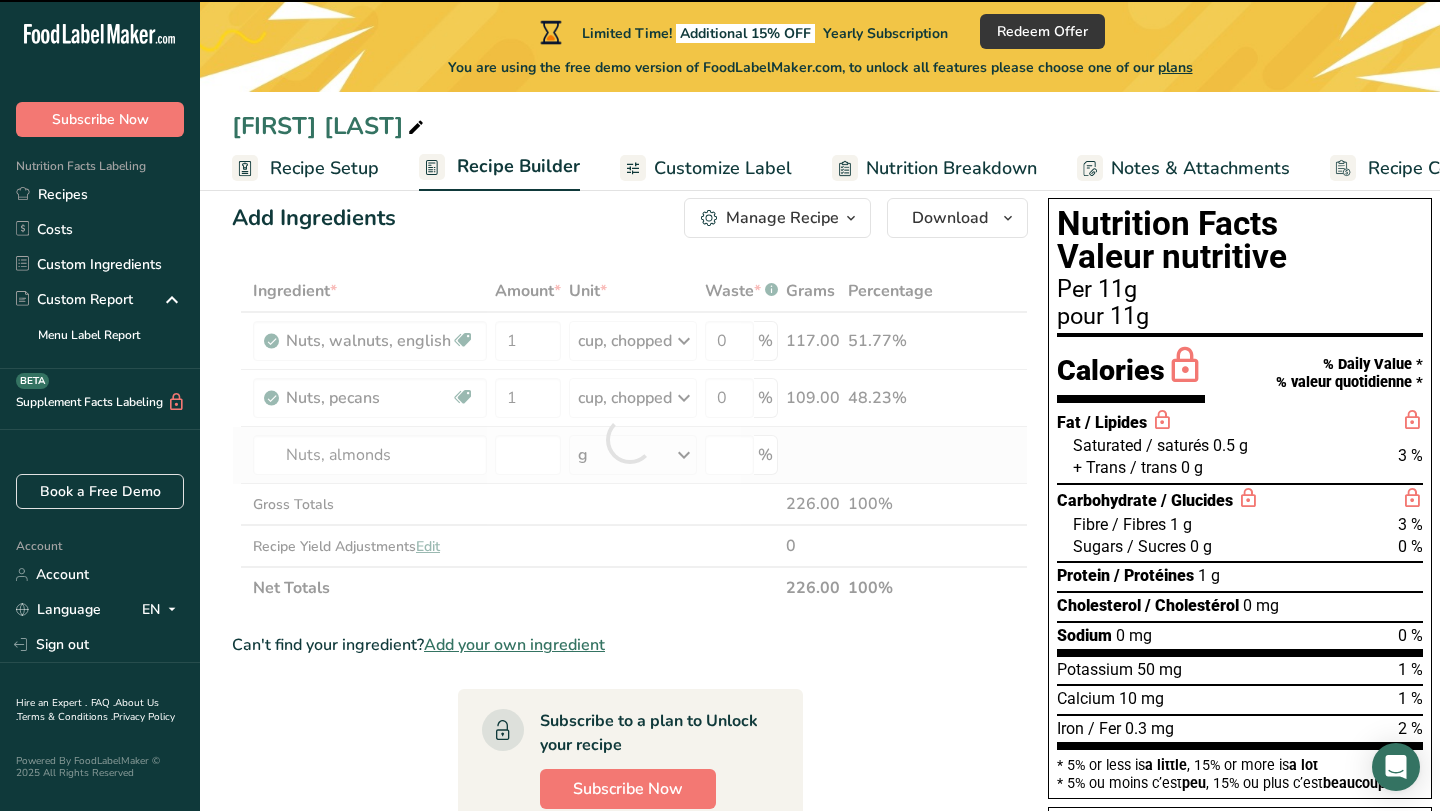 type on "0" 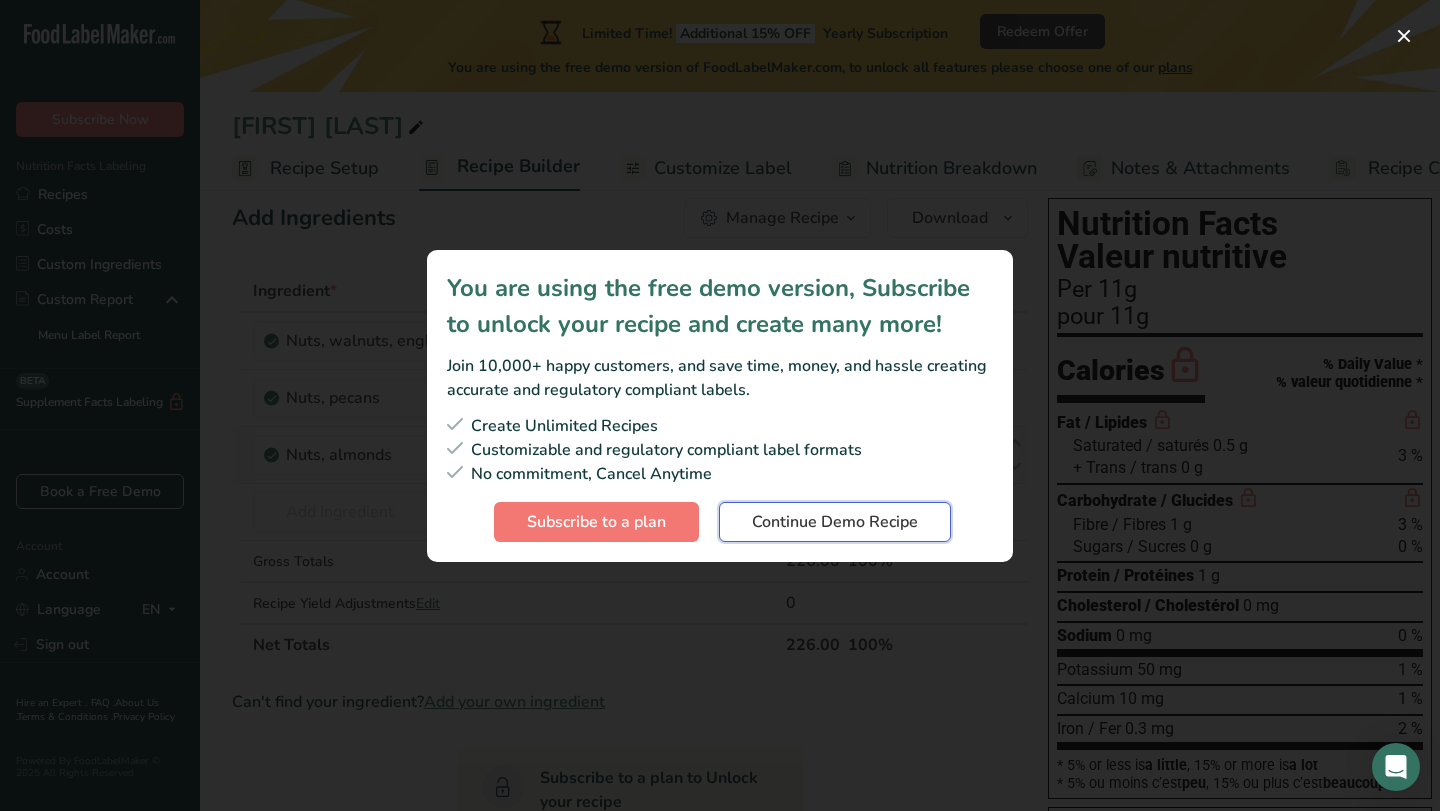 click on "Continue Demo Recipe" at bounding box center (835, 522) 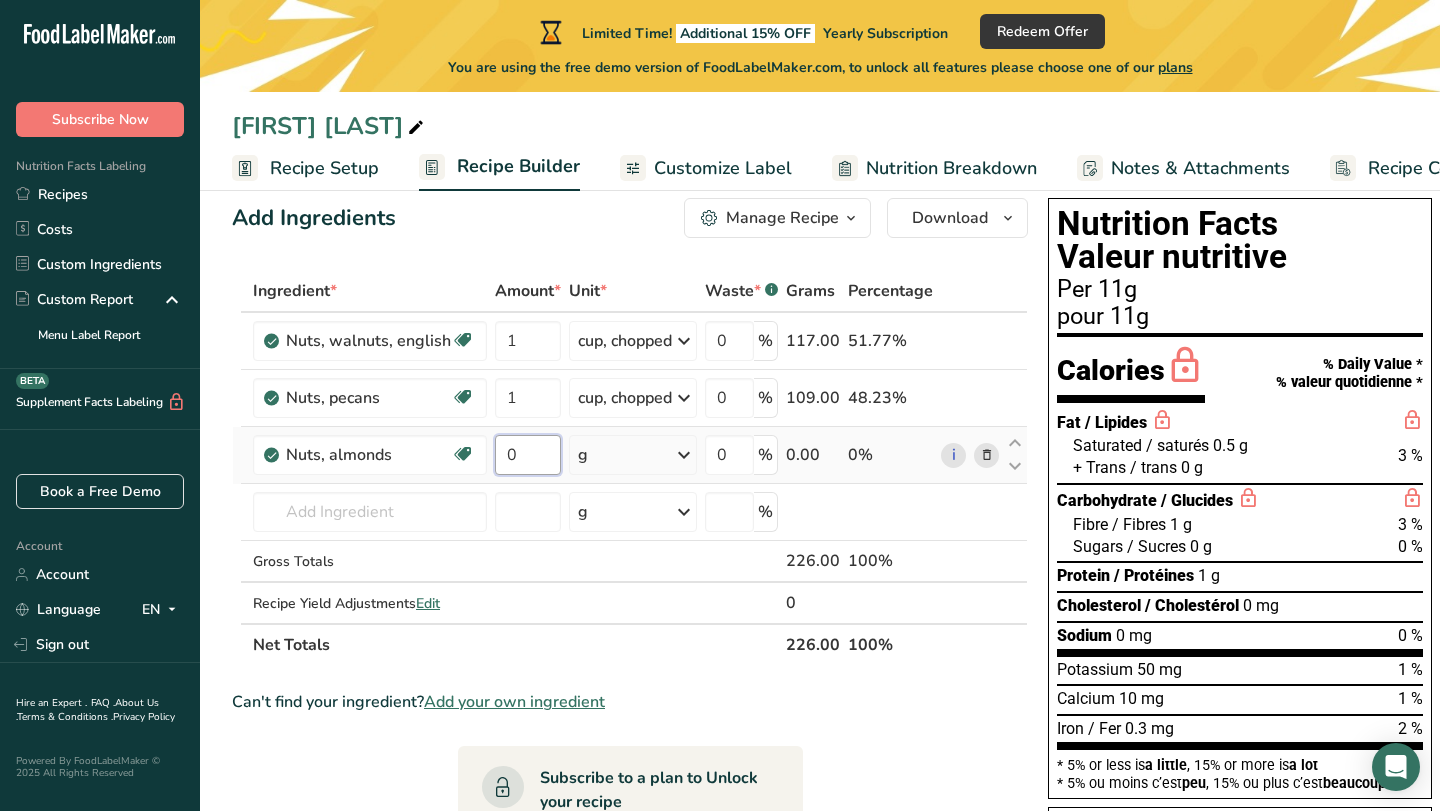 click on "0" at bounding box center [528, 455] 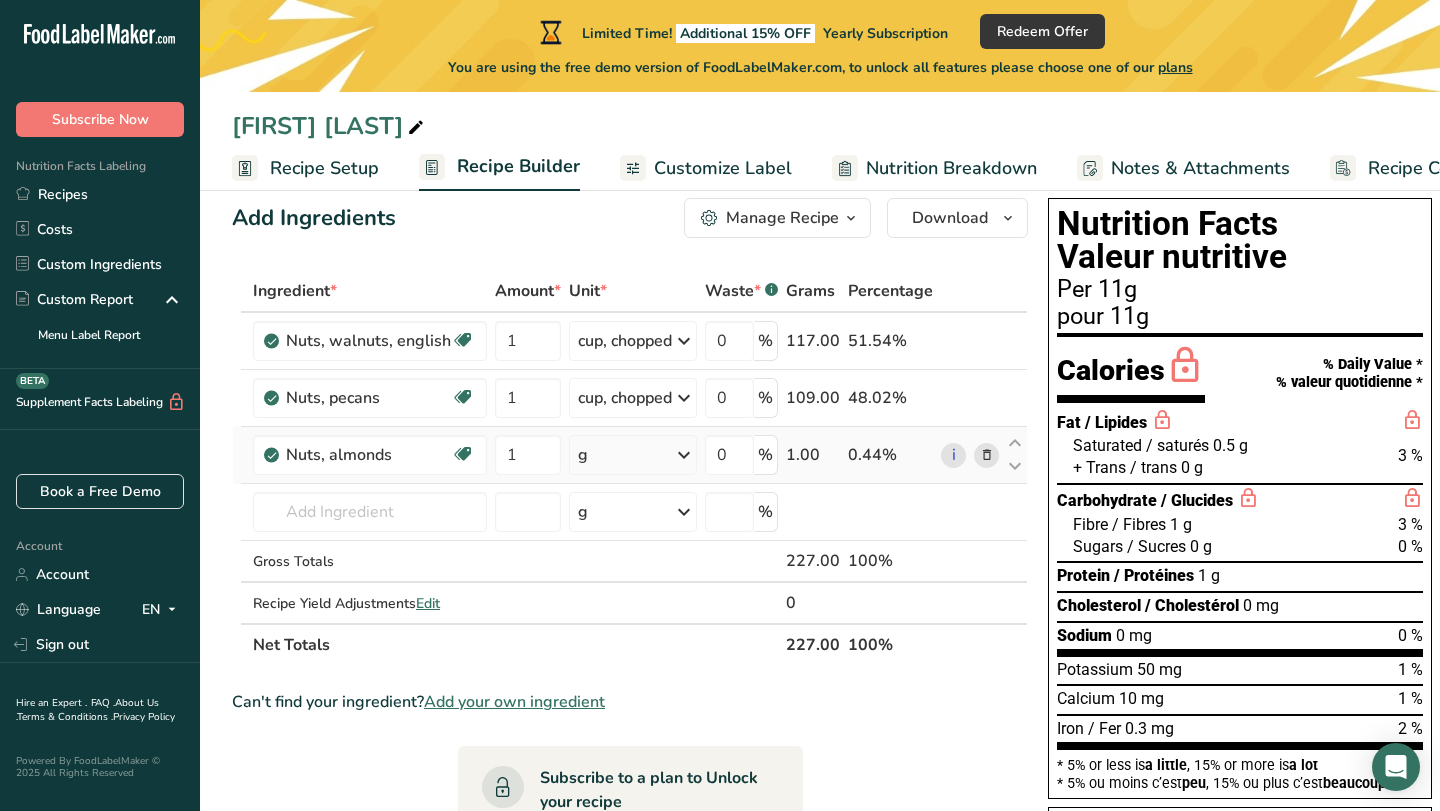 click on "Ingredient *
Amount *
Unit *
Waste *   .a-a{fill:#347362;}.b-a{fill:#fff;}          Grams
Percentage
Nuts, walnuts, english
Source of Antioxidants
Source of Omega 3
Plant-based Protein
Dairy free
Gluten free
Vegan
Vegetarian
Soy free
1
cup, chopped
Portions
1 cup, chopped
1 cup, ground
1 cup, in shell, edible yield (7 nuts)
See more
Weight Units
g
kg
mg
See more
Volume Units
l
Volume units require a density conversion. If you know your ingredient's density enter it below. Otherwise, click on "RIA" our AI Regulatory bot - she will be able to help you" at bounding box center [630, 468] 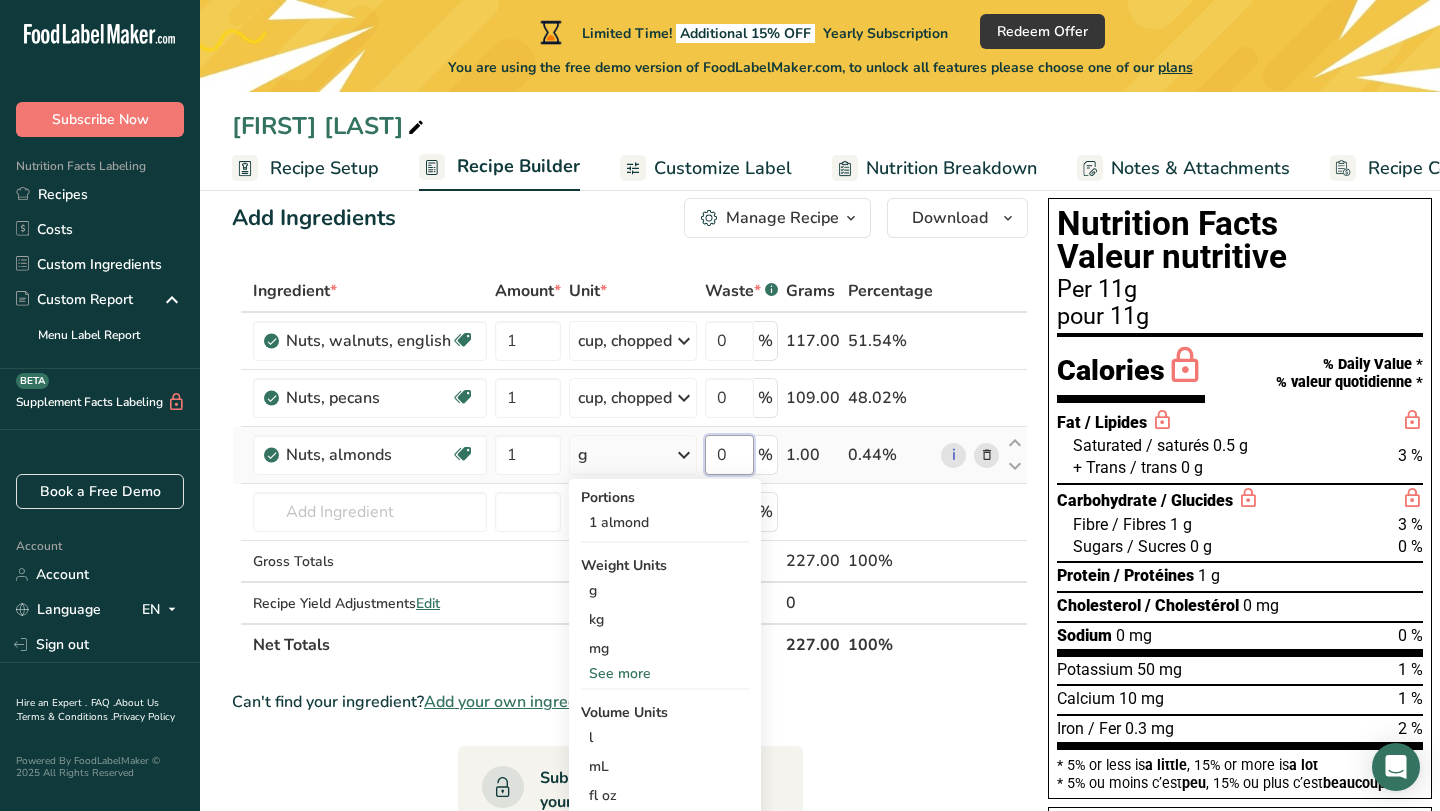 click on "0" at bounding box center [729, 455] 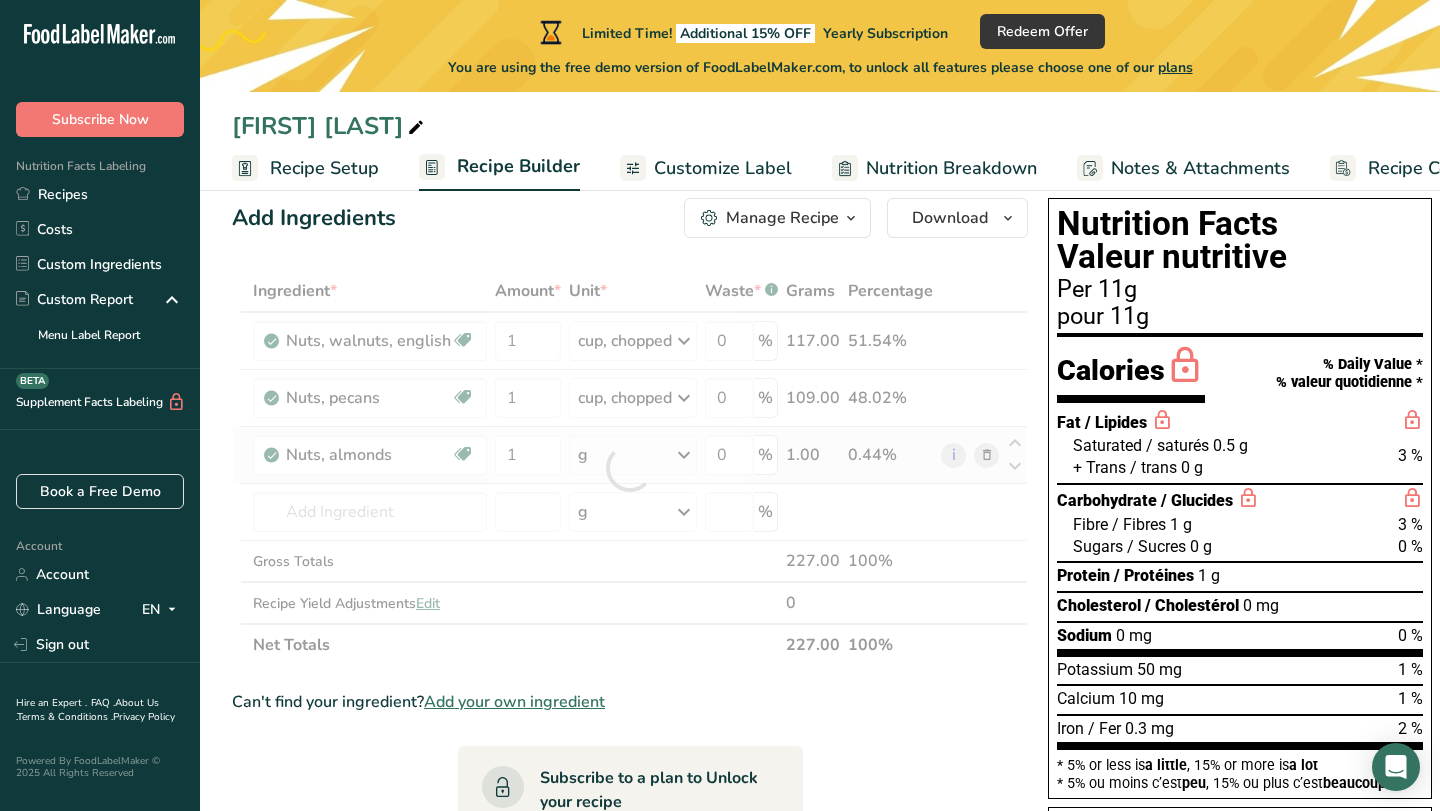 click on "Ingredient *
Amount *
Unit *
Waste *   .a-a{fill:#347362;}.b-a{fill:#fff;}          Grams
Percentage
Nuts, walnuts, english
Source of Antioxidants
Source of Omega 3
Plant-based Protein
Dairy free
Gluten free
Vegan
Vegetarian
Soy free
1
cup, chopped
Portions
1 cup, chopped
1 cup, ground
1 cup, in shell, edible yield (7 nuts)
See more
Weight Units
g
kg
mg
See more
Volume Units
l
Volume units require a density conversion. If you know your ingredient's density enter it below. Otherwise, click on "RIA" our AI Regulatory bot - she will be able to help you" at bounding box center (630, 468) 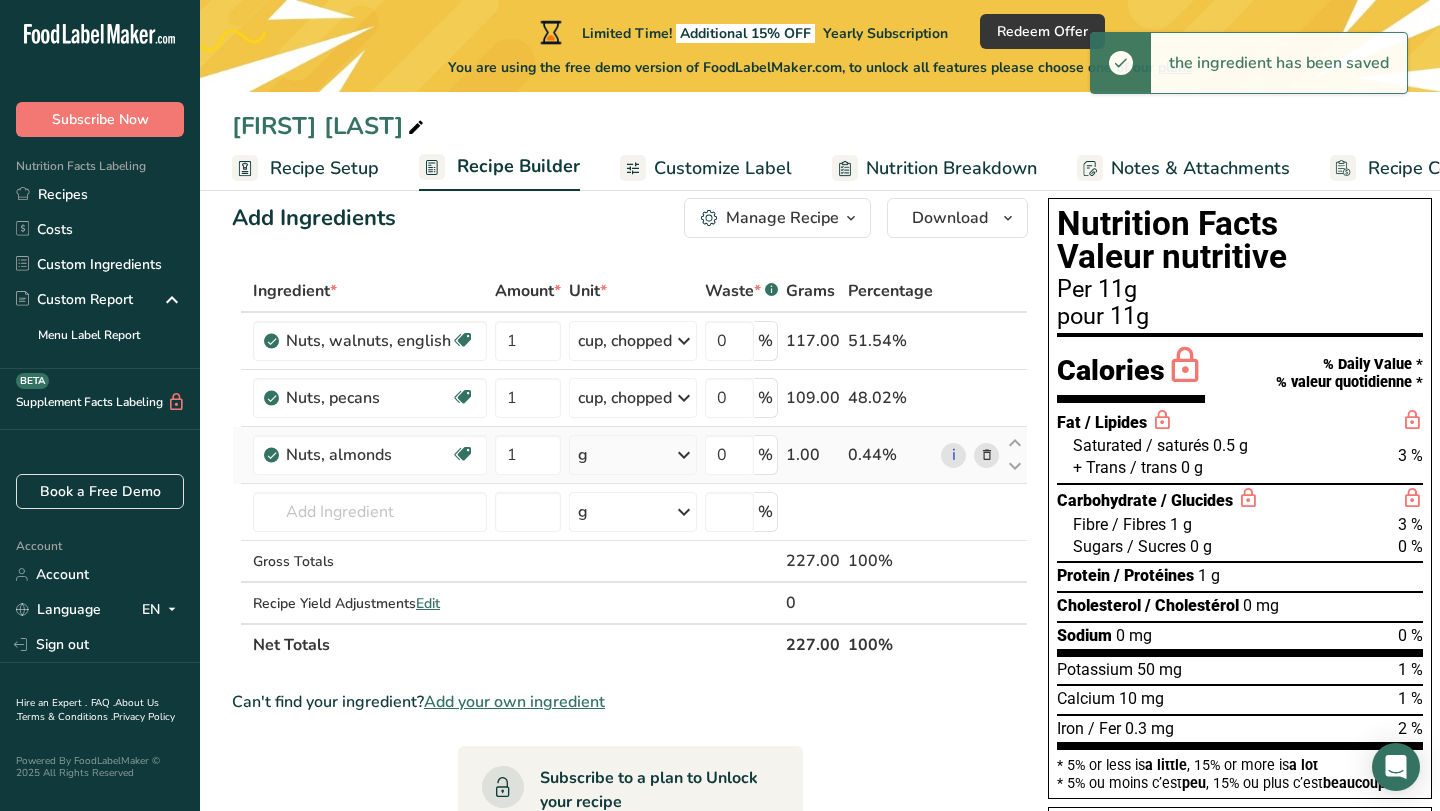 click at bounding box center (684, 455) 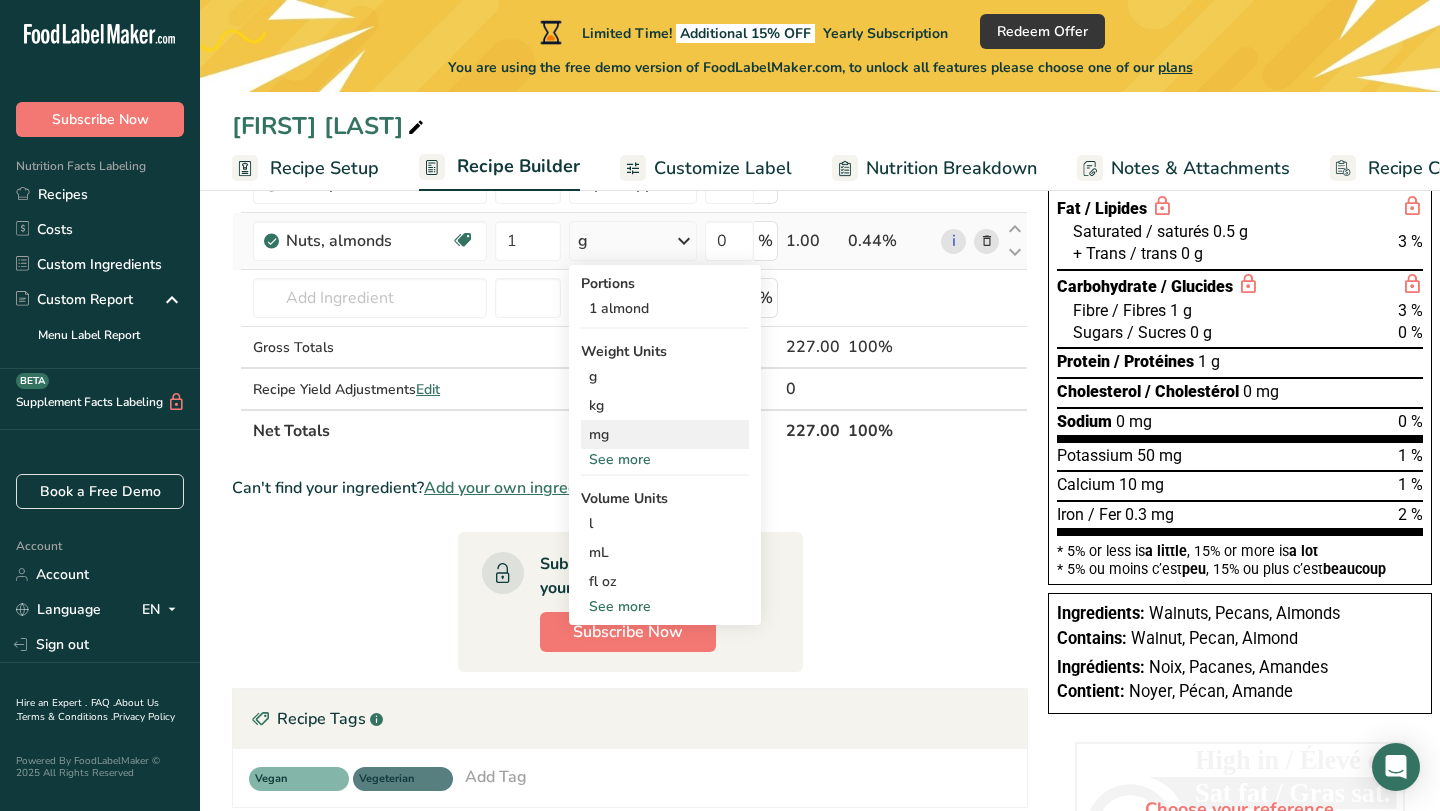 scroll, scrollTop: 249, scrollLeft: 0, axis: vertical 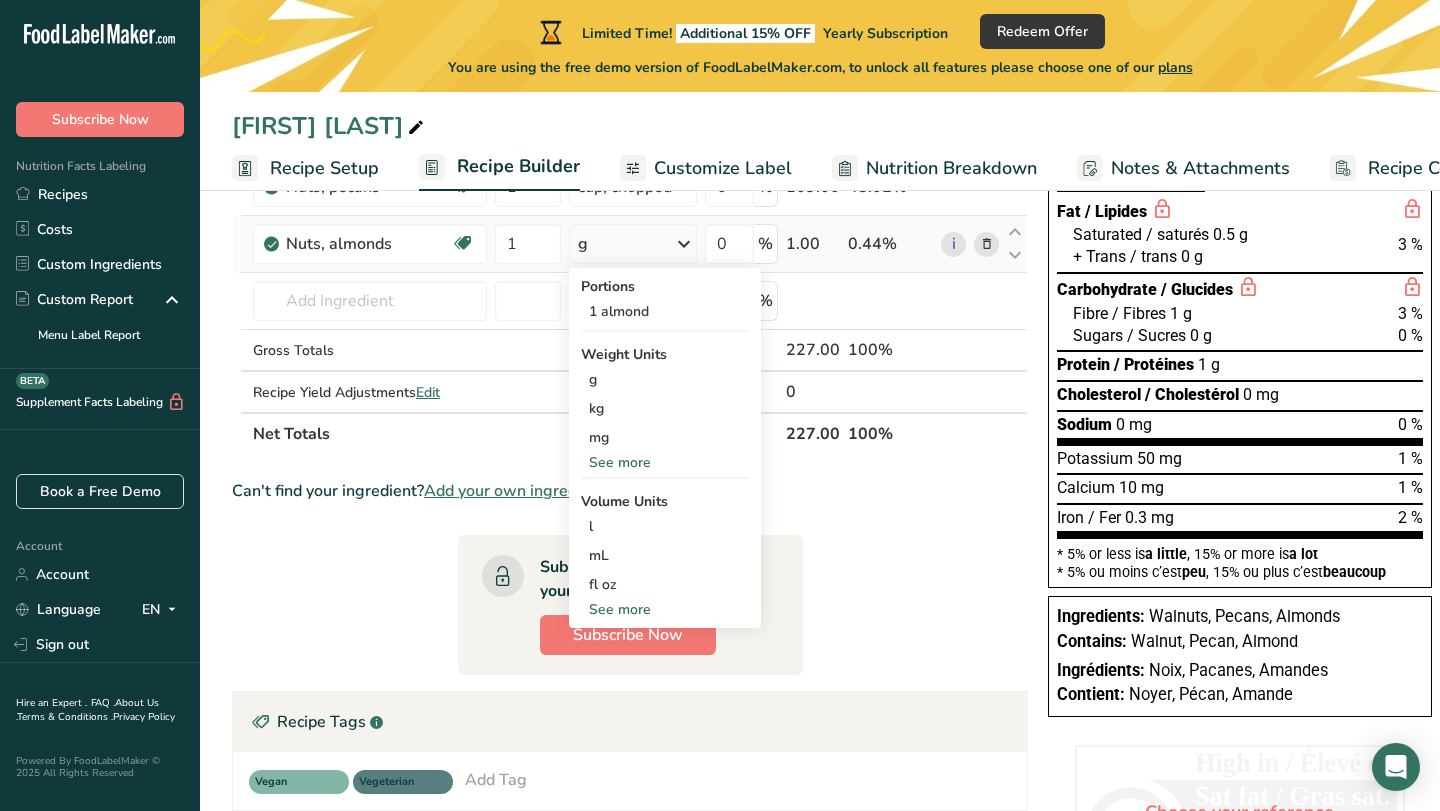 click on "See more" at bounding box center (665, 462) 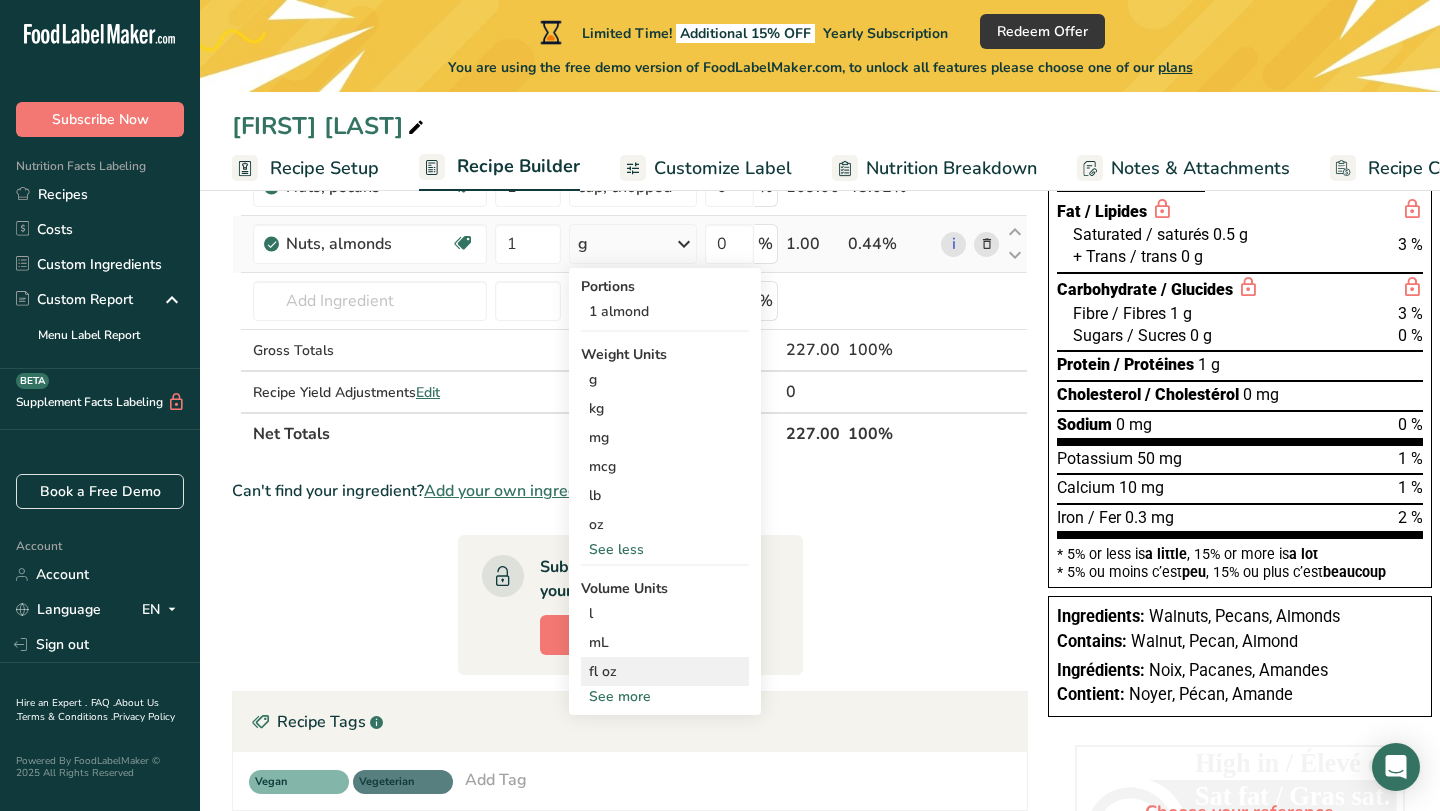scroll, scrollTop: 0, scrollLeft: 0, axis: both 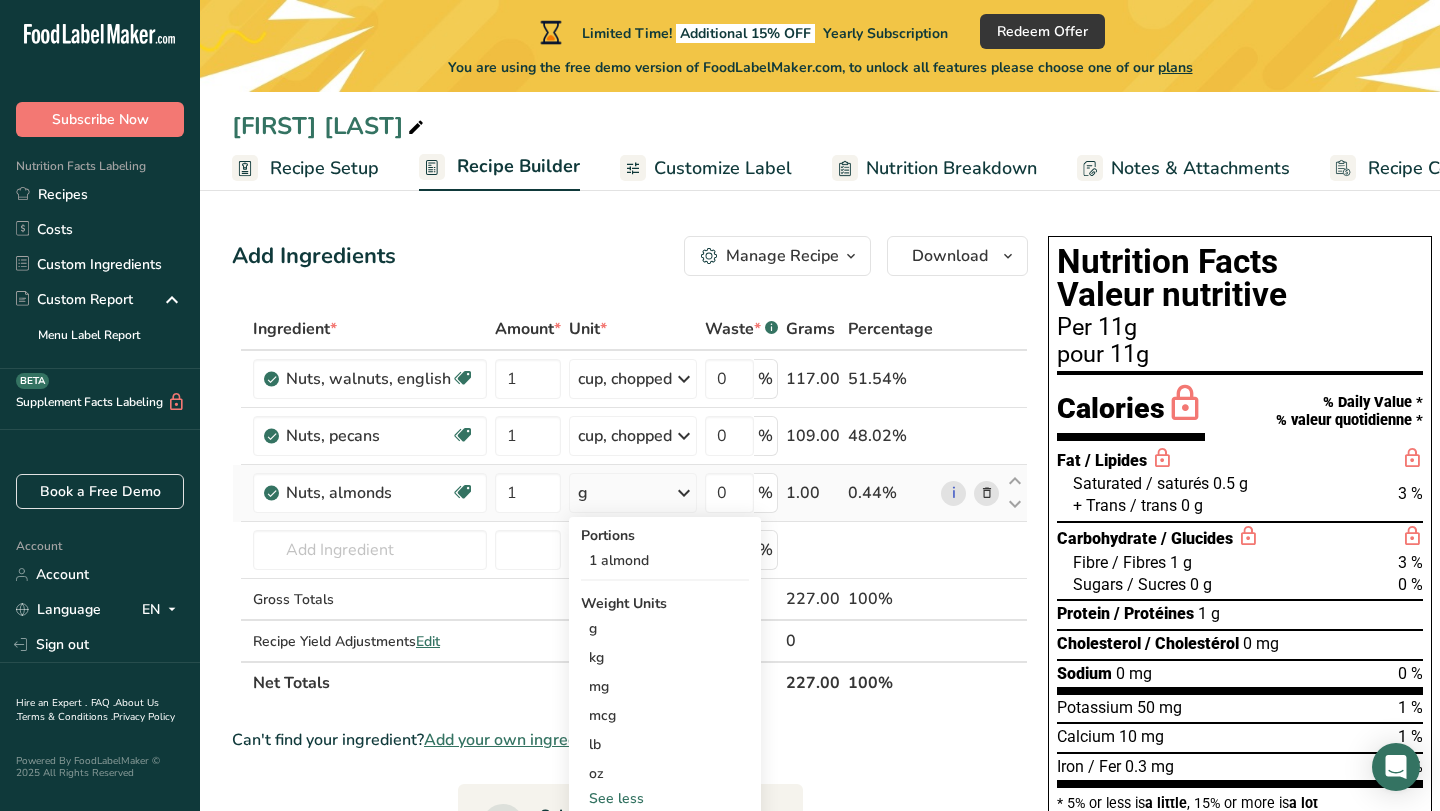 click on "g" at bounding box center [633, 493] 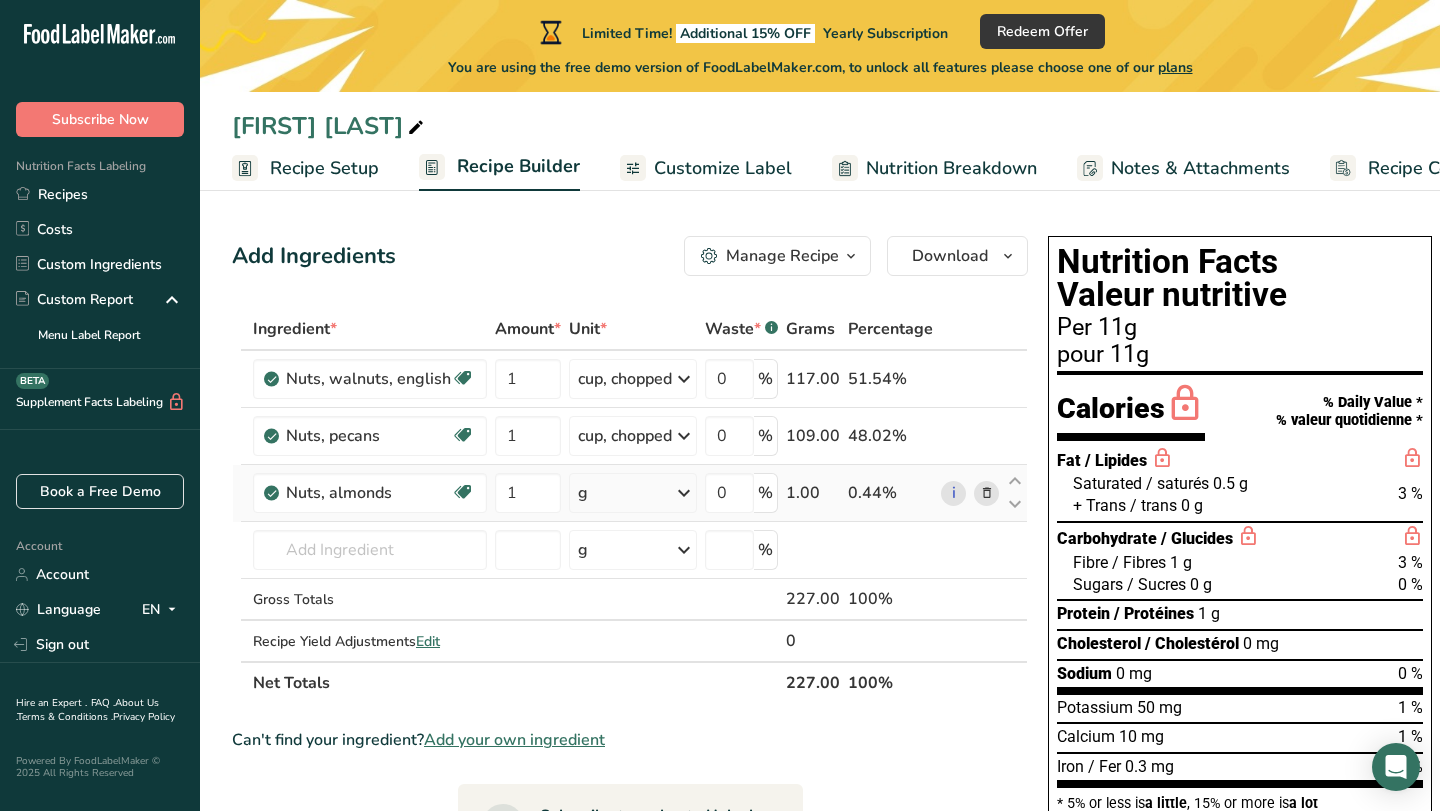 click on "g" at bounding box center [633, 493] 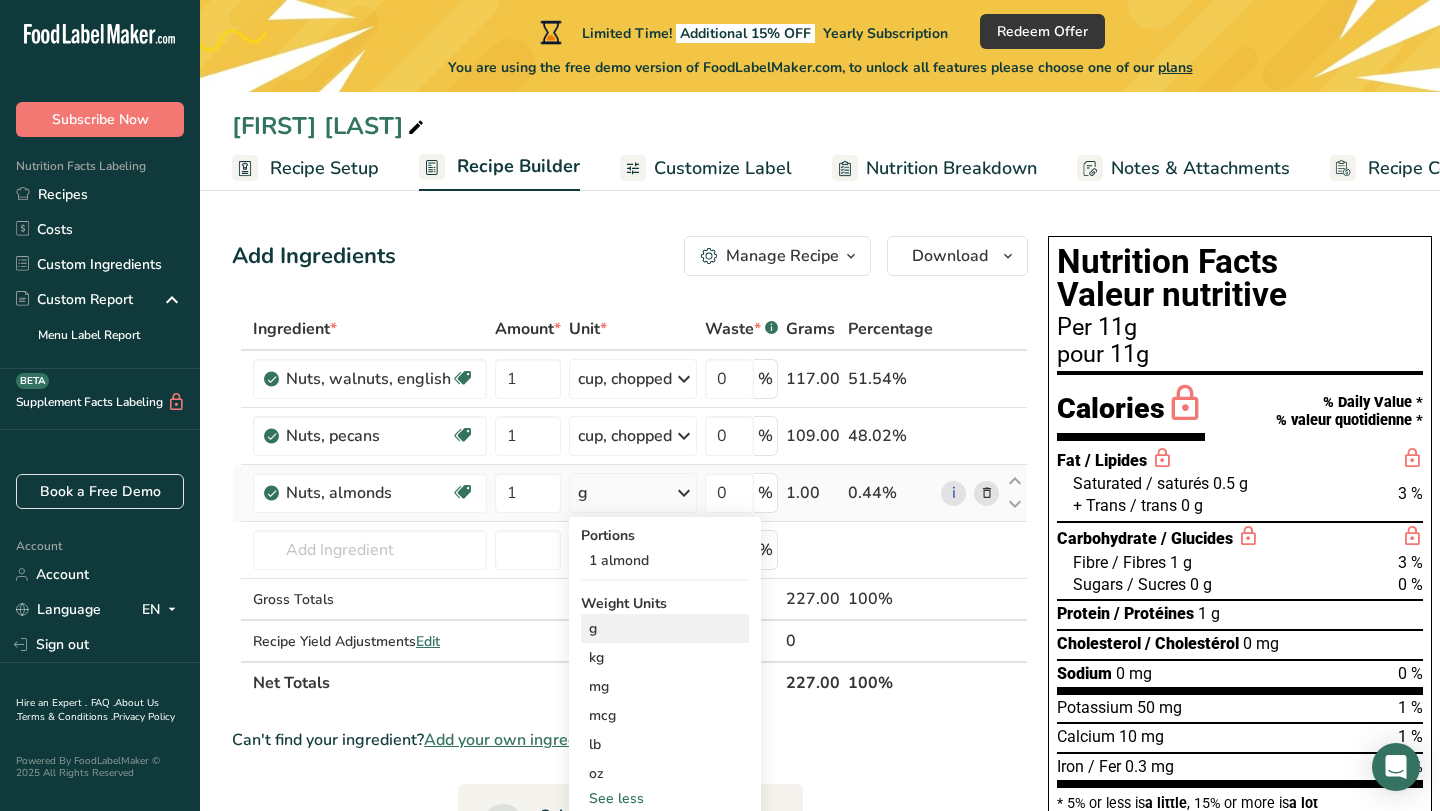 click on "g" at bounding box center (665, 628) 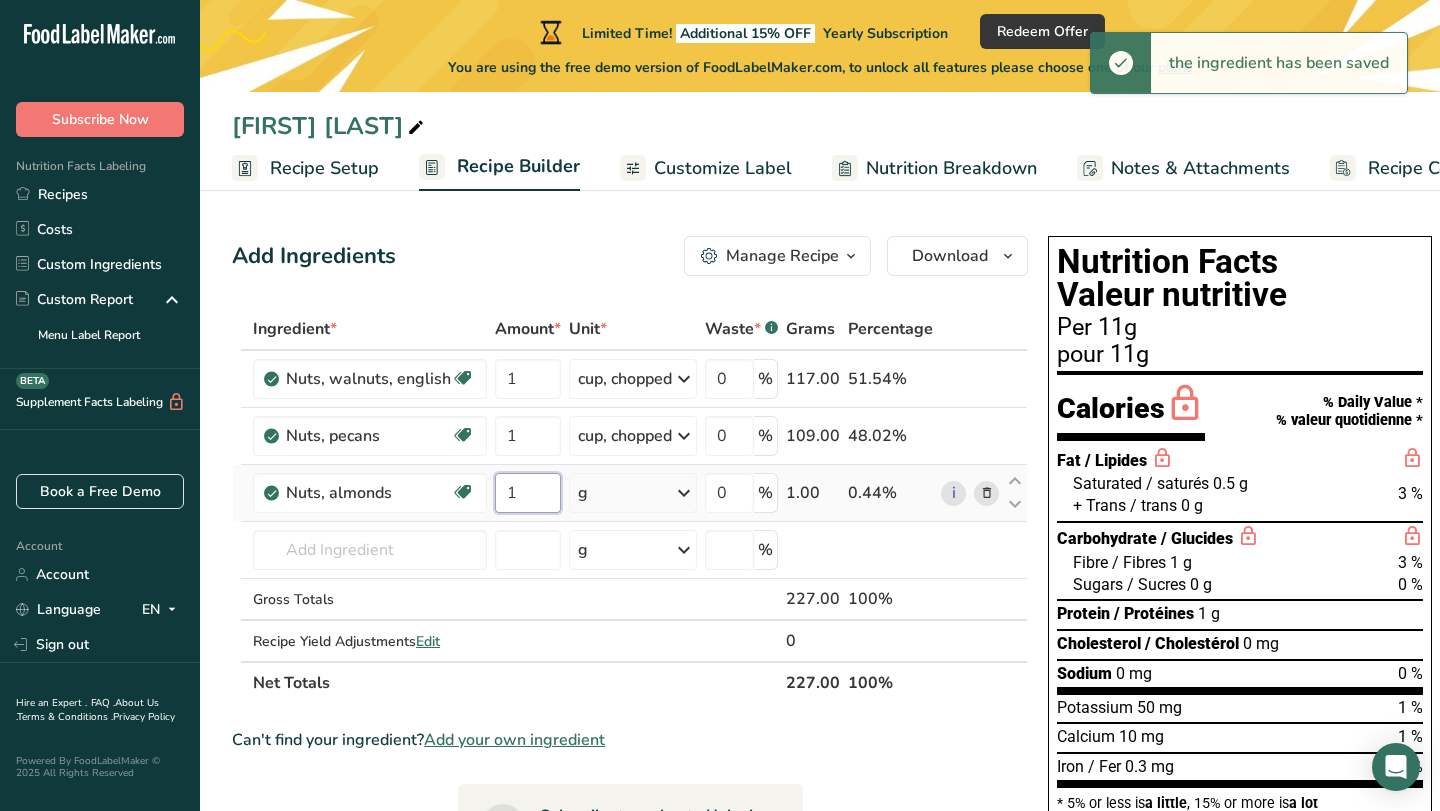 click on "1" at bounding box center (528, 493) 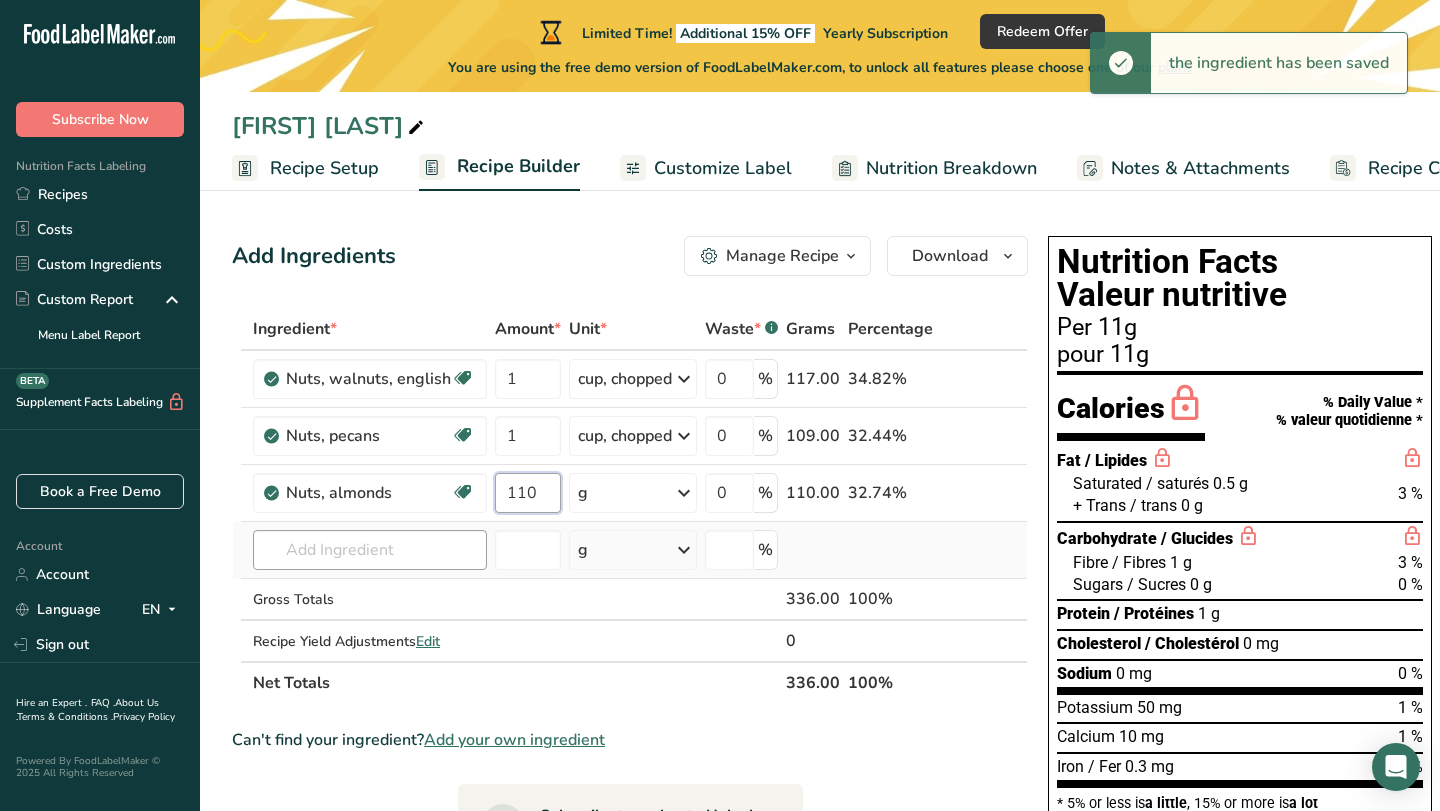 type on "110" 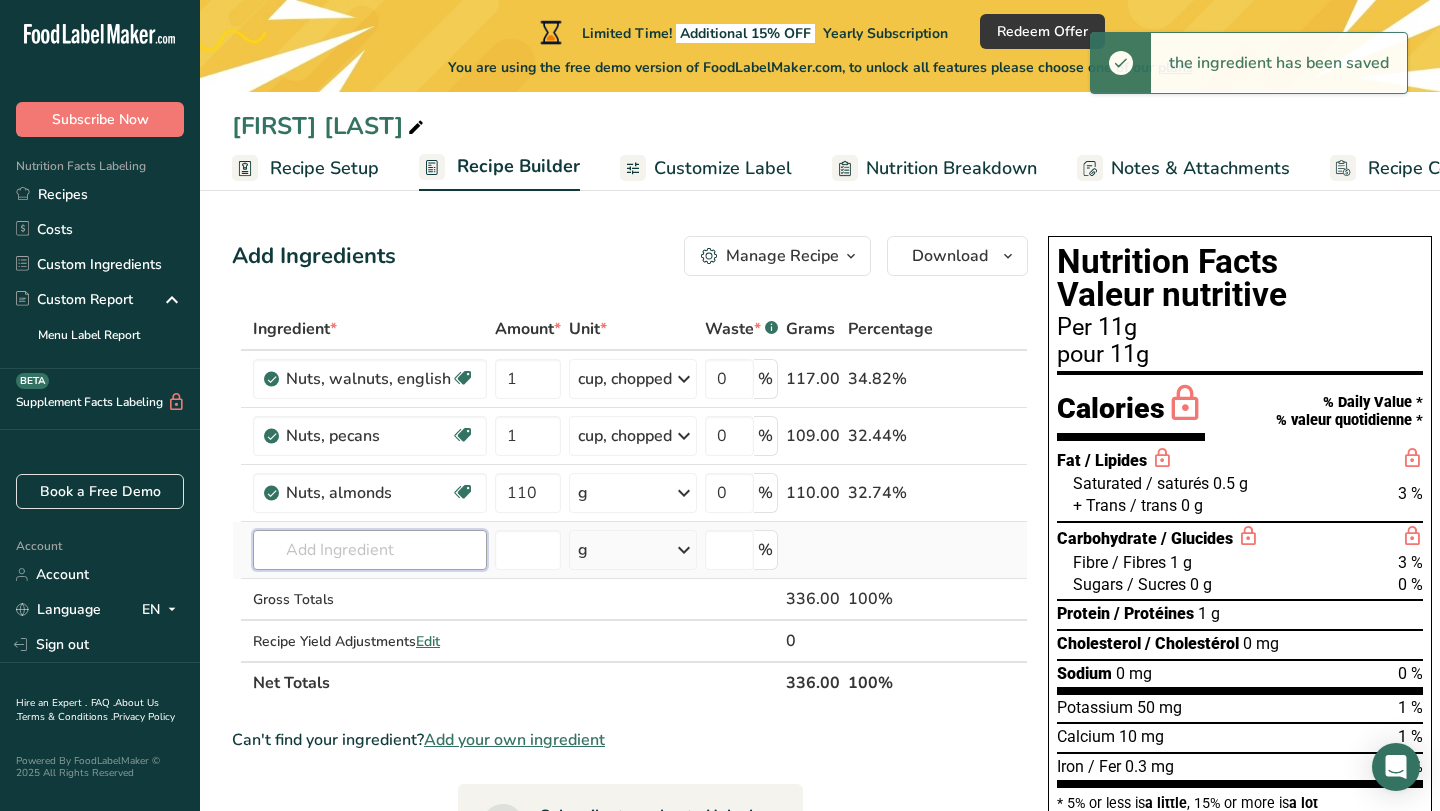 click on "Ingredient *
Amount *
Unit *
Waste *   .a-a{fill:#347362;}.b-a{fill:#fff;}          Grams
Percentage
Nuts, walnuts, english
Source of Antioxidants
Source of Omega 3
Plant-based Protein
Dairy free
Gluten free
Vegan
Vegetarian
Soy free
1
cup, chopped
Portions
1 cup, chopped
1 cup, ground
1 cup, in shell, edible yield (7 nuts)
See more
Weight Units
g
kg
mg
See more
Volume Units
l
Volume units require a density conversion. If you know your ingredient's density enter it below. Otherwise, click on "RIA" our AI Regulatory bot - she will be able to help you" at bounding box center (630, 506) 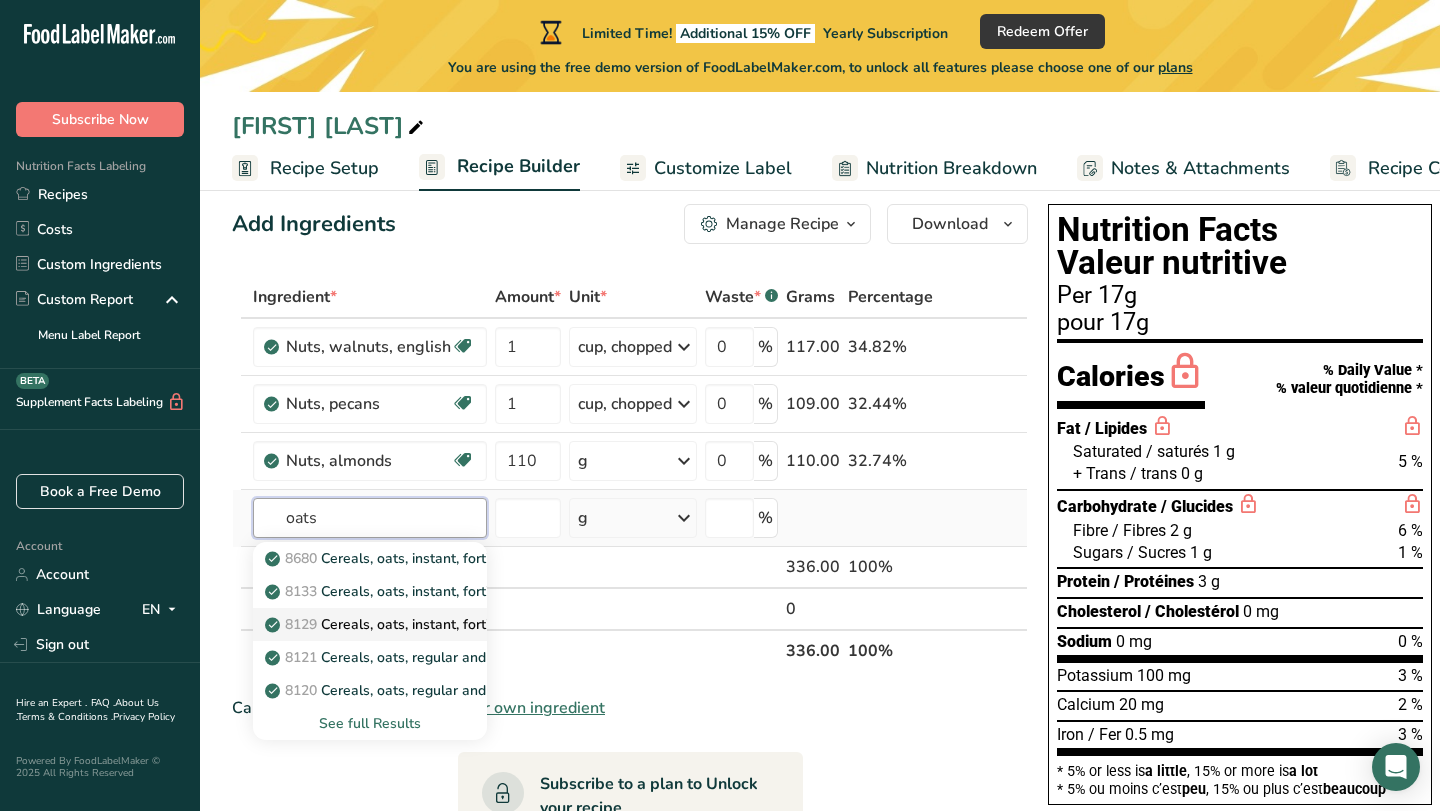 scroll, scrollTop: 40, scrollLeft: 0, axis: vertical 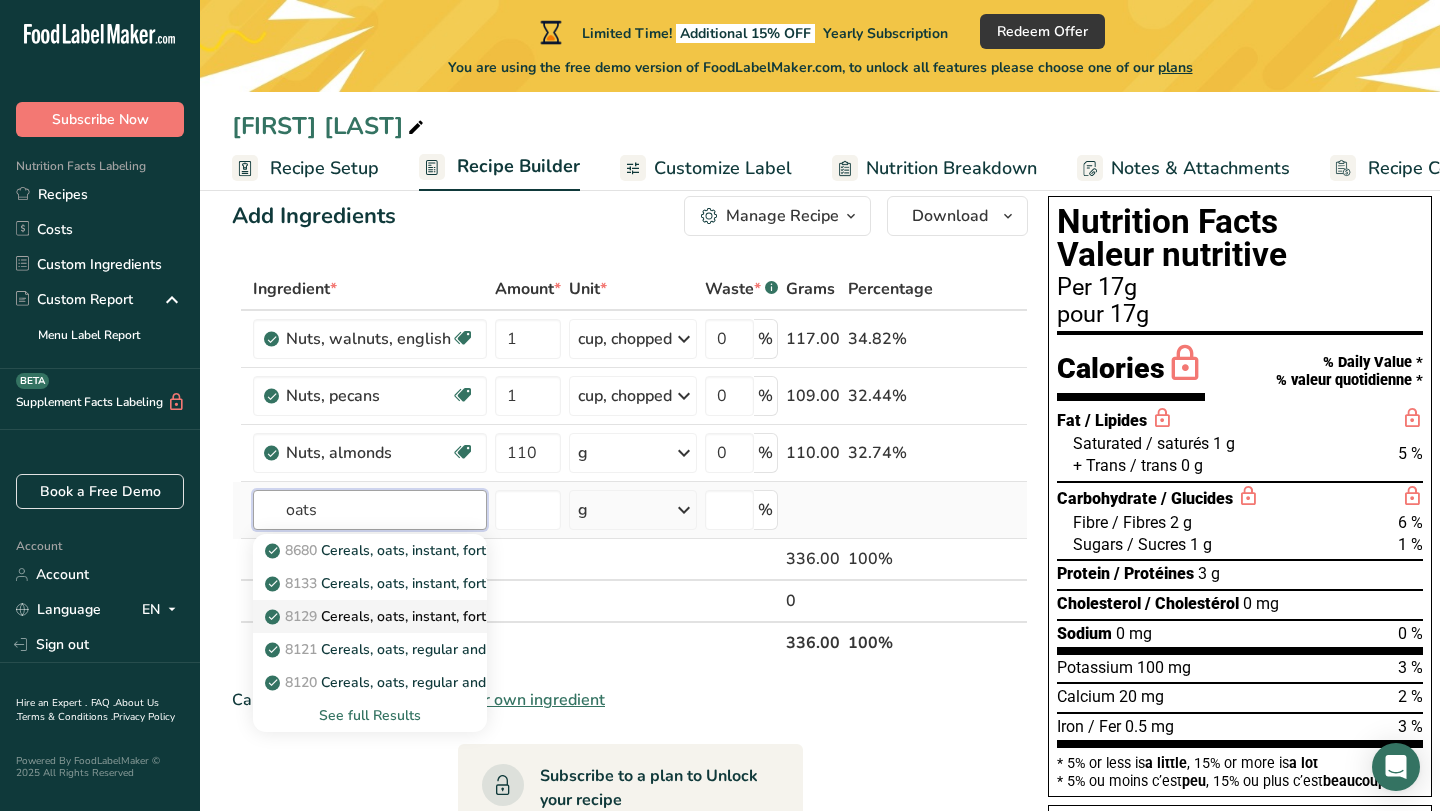 type on "oats" 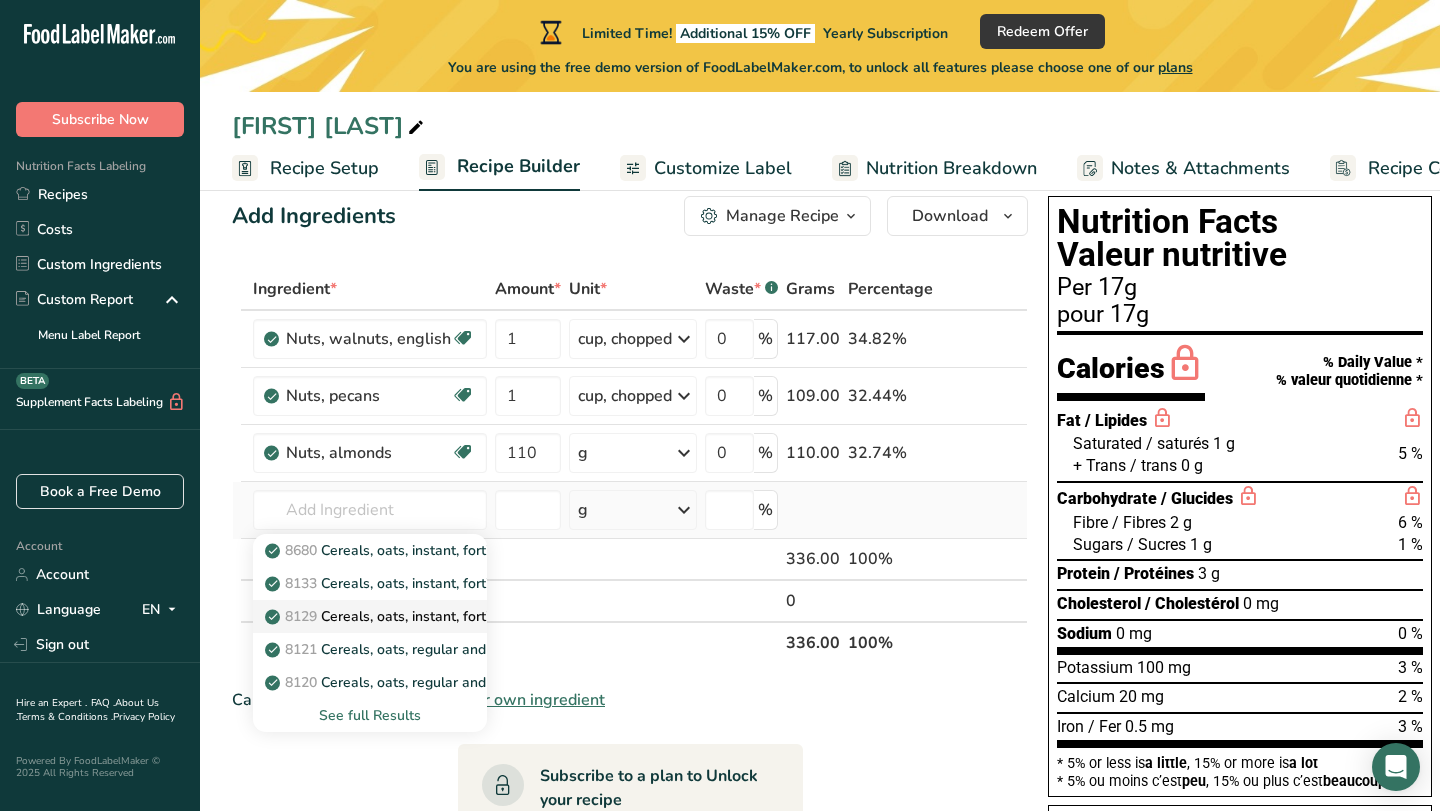 click on "8121
Cereals, oats, regular and quick, unenriched, cooked with water (includes boiling and microwaving), without salt" at bounding box center [653, 649] 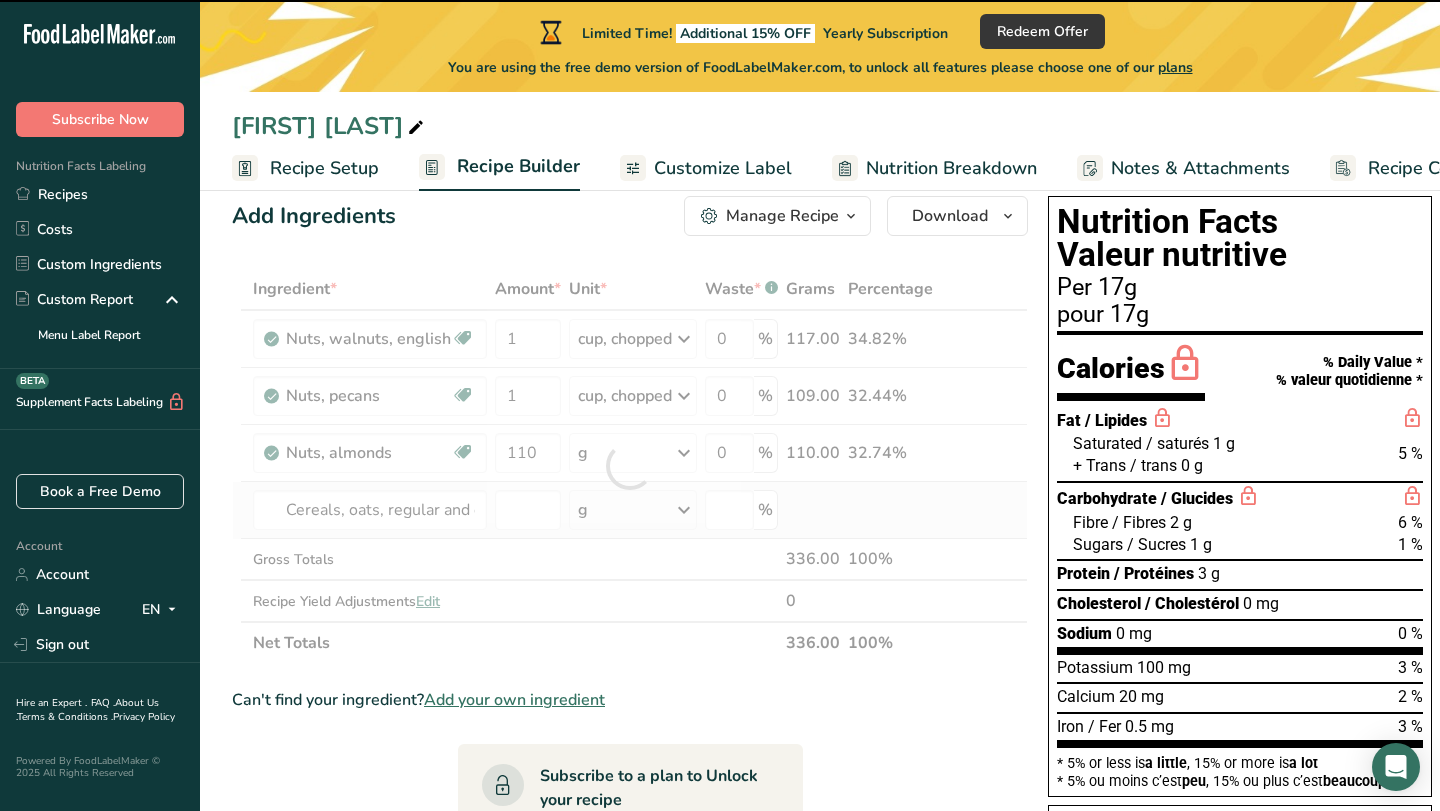 type on "0" 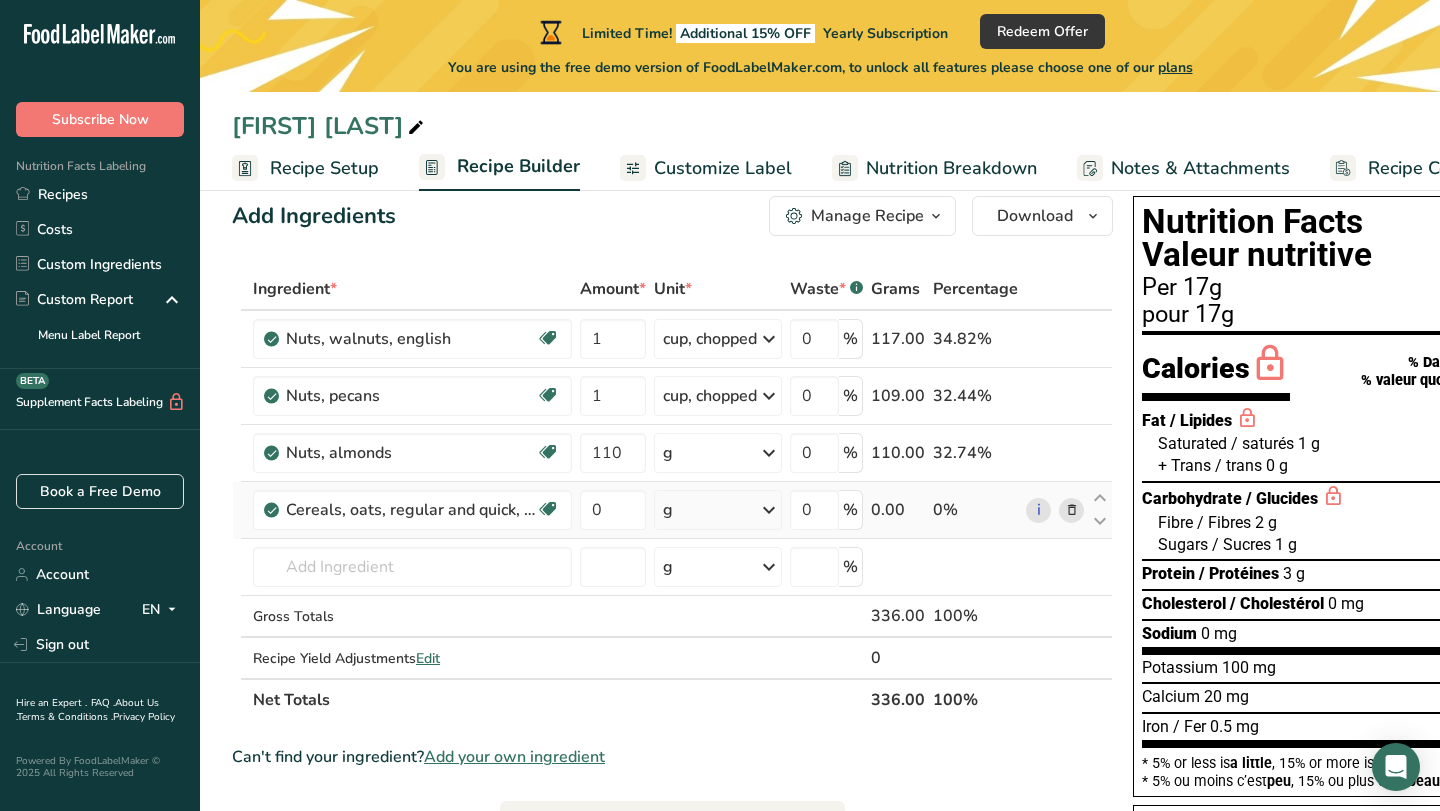 click on "g" at bounding box center (718, 510) 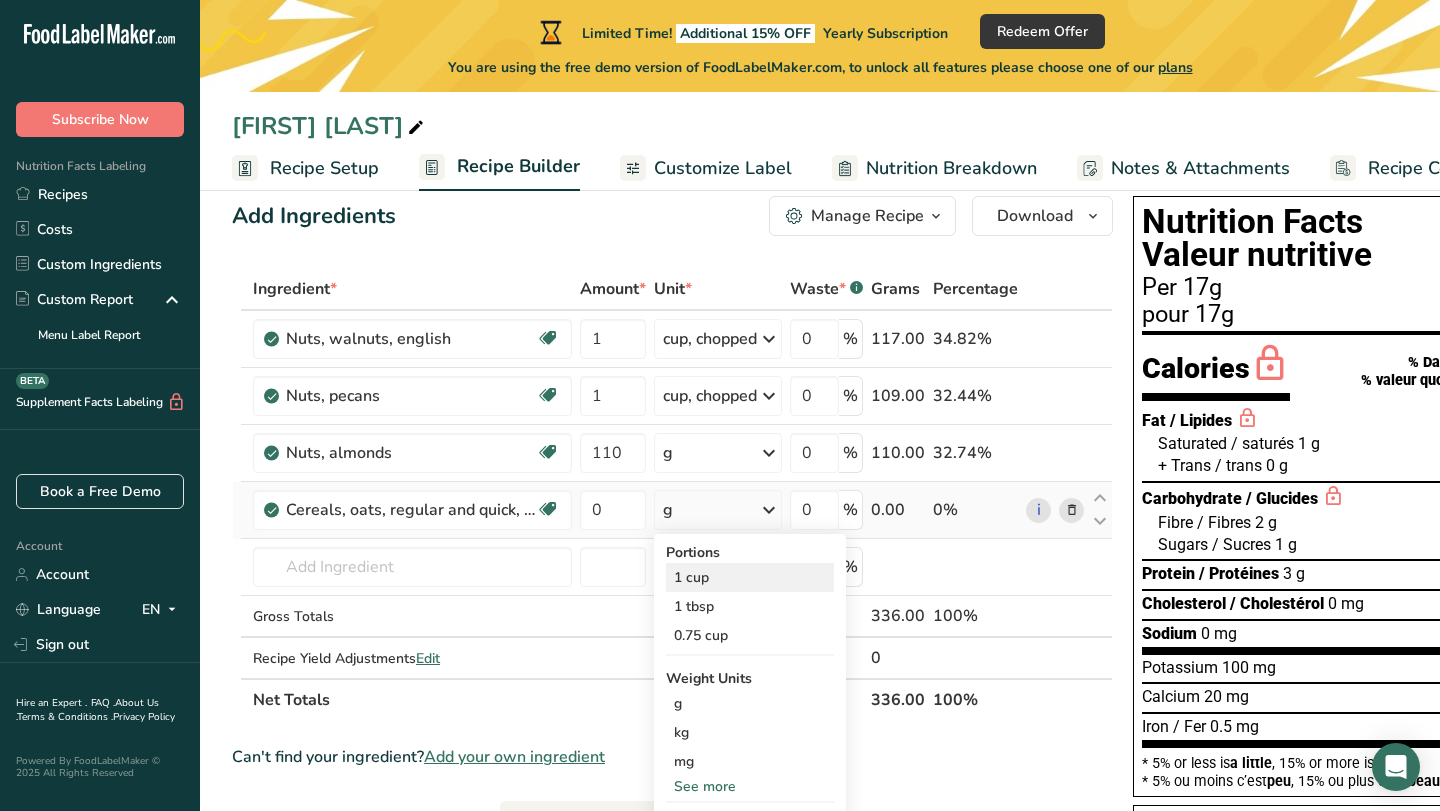 click on "1 cup" at bounding box center (750, 577) 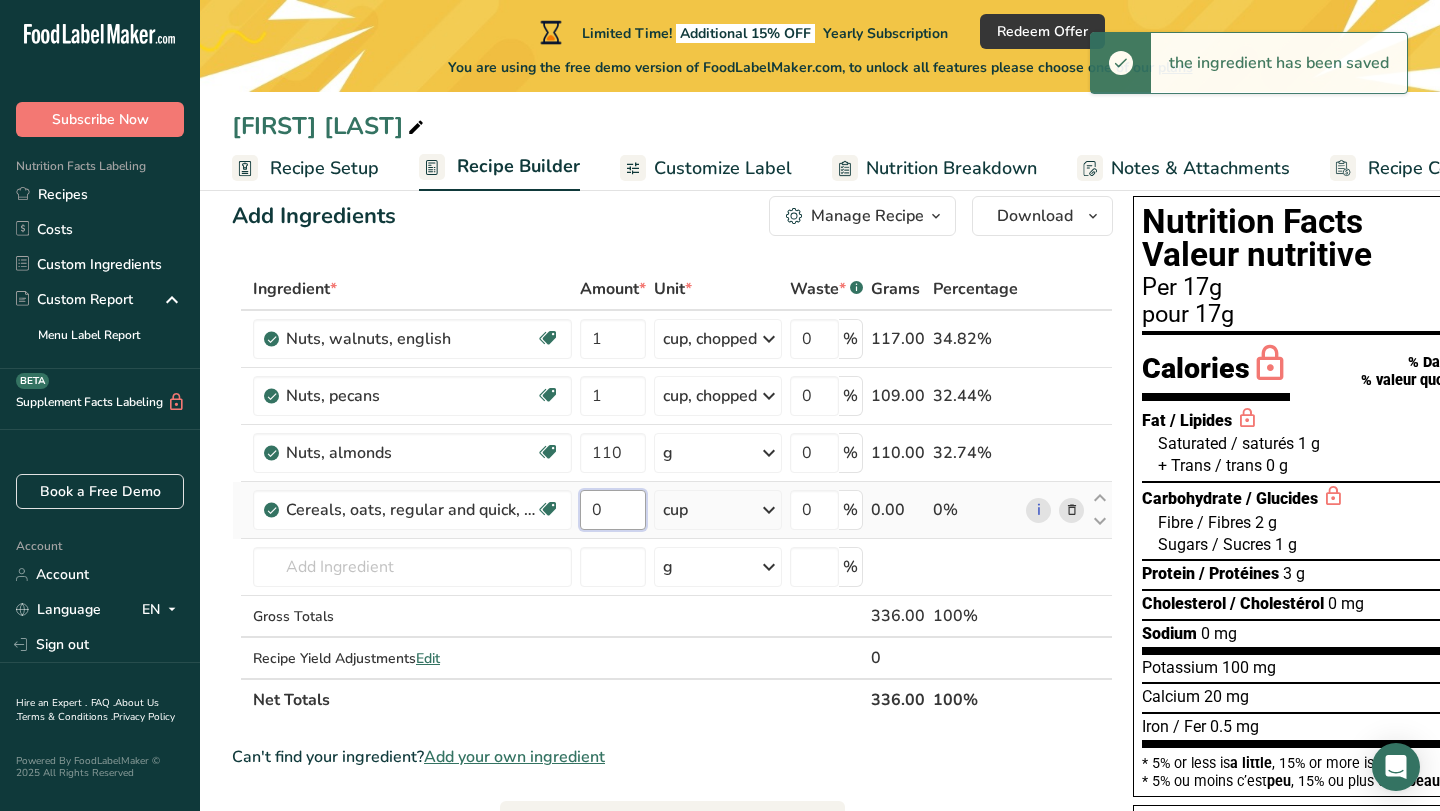 click on "0" at bounding box center (613, 510) 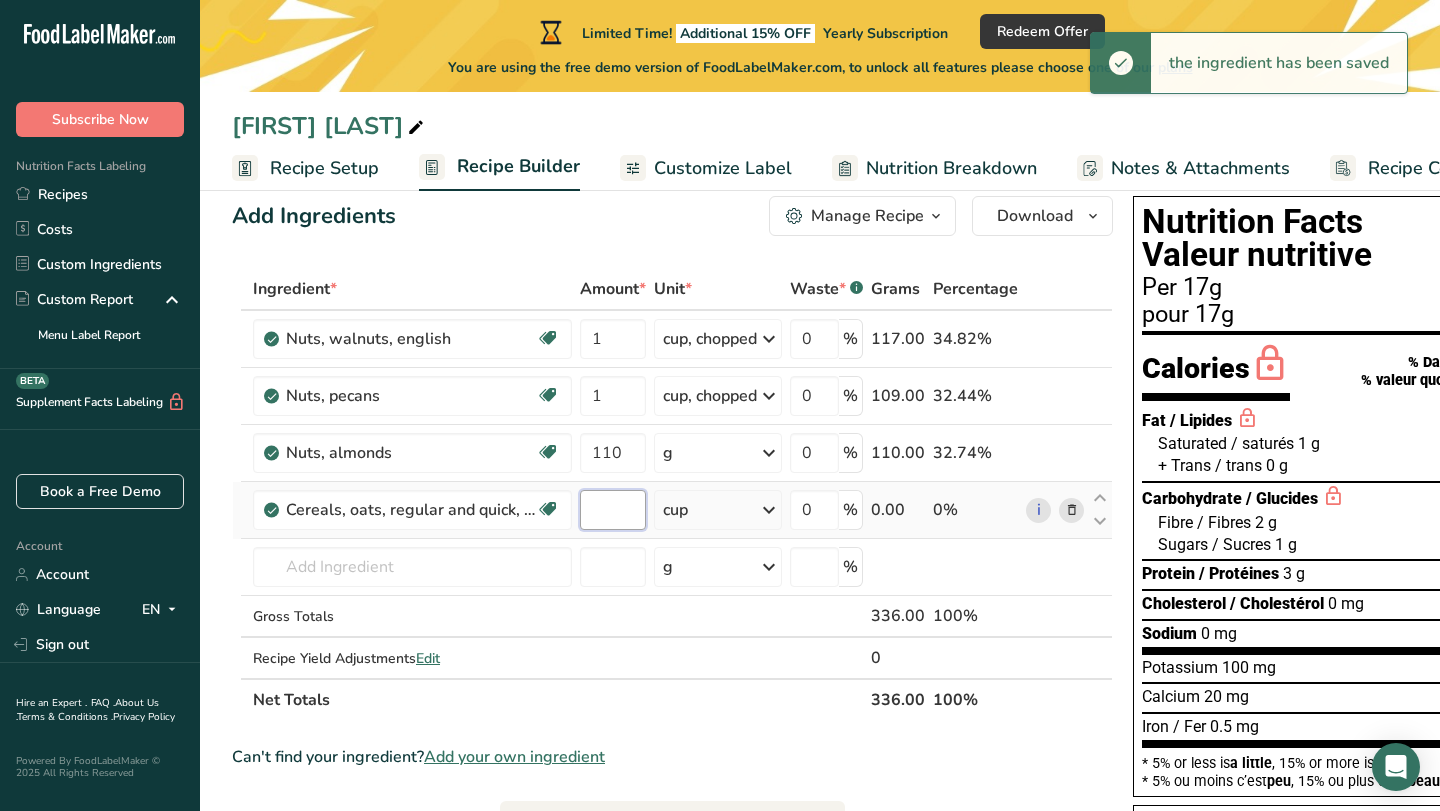 type on "1" 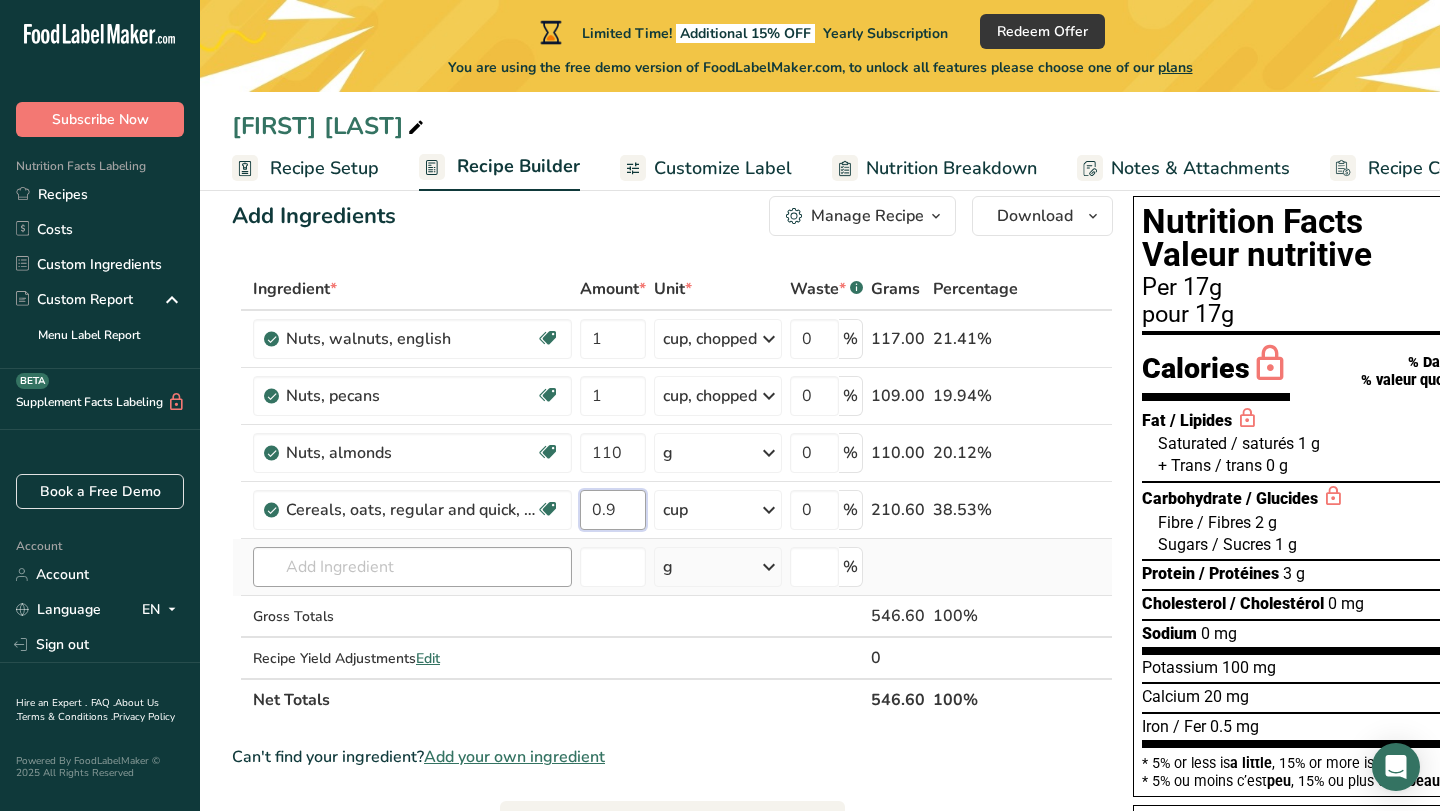 type on "0.9" 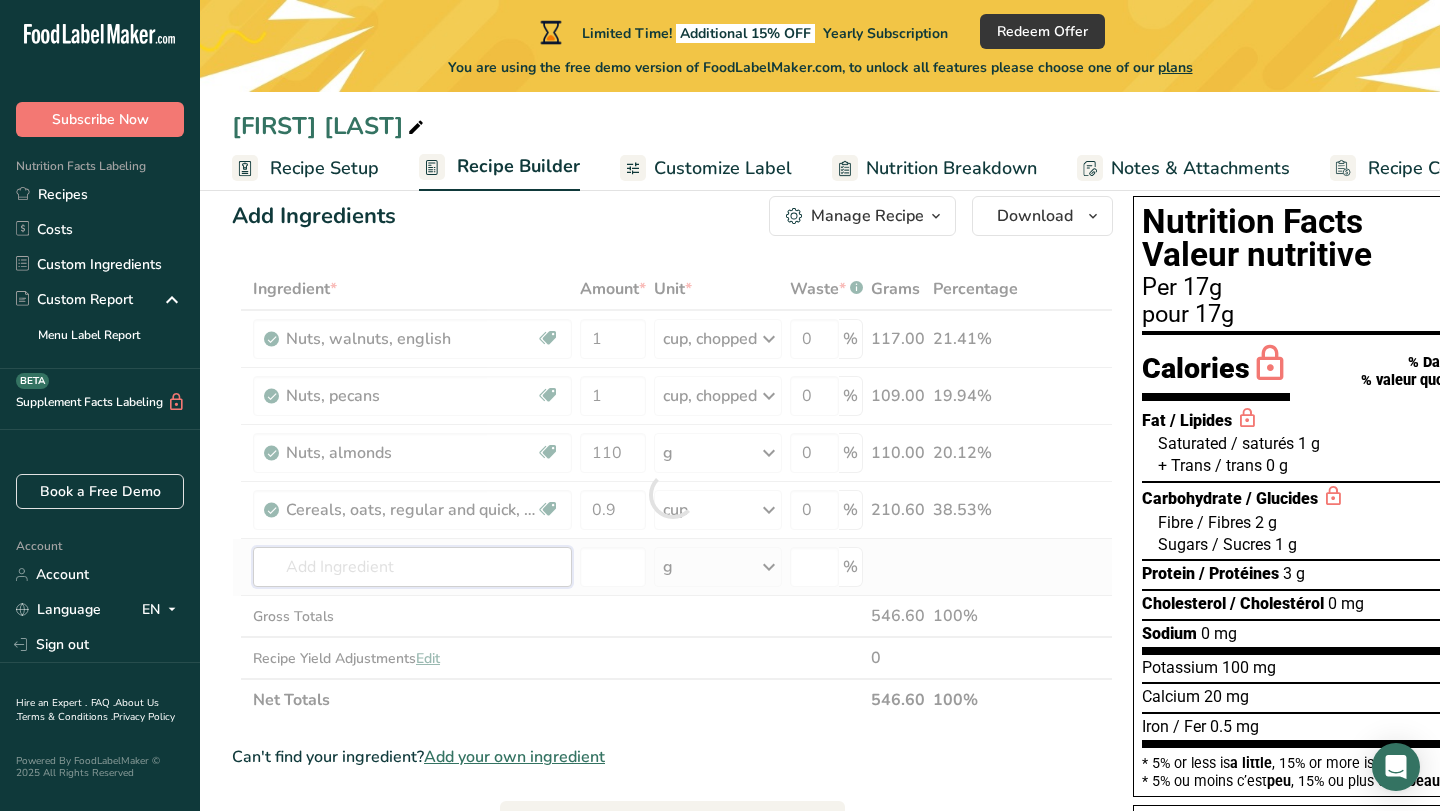 click on "Ingredient *
Amount *
Unit *
Waste *   .a-a{fill:#347362;}.b-a{fill:#fff;}          Grams
Percentage
Nuts, walnuts, english
Source of Antioxidants
Source of Omega 3
Plant-based Protein
Dairy free
Gluten free
Vegan
Vegetarian
Soy free
1
cup, chopped
Portions
1 cup, chopped
1 cup, ground
1 cup, in shell, edible yield (7 nuts)
See more
Weight Units
g
kg
mg
See more
Volume Units
l
Volume units require a density conversion. If you know your ingredient's density enter it below. Otherwise, click on "RIA" our AI Regulatory bot - she will be able to help you" at bounding box center (672, 494) 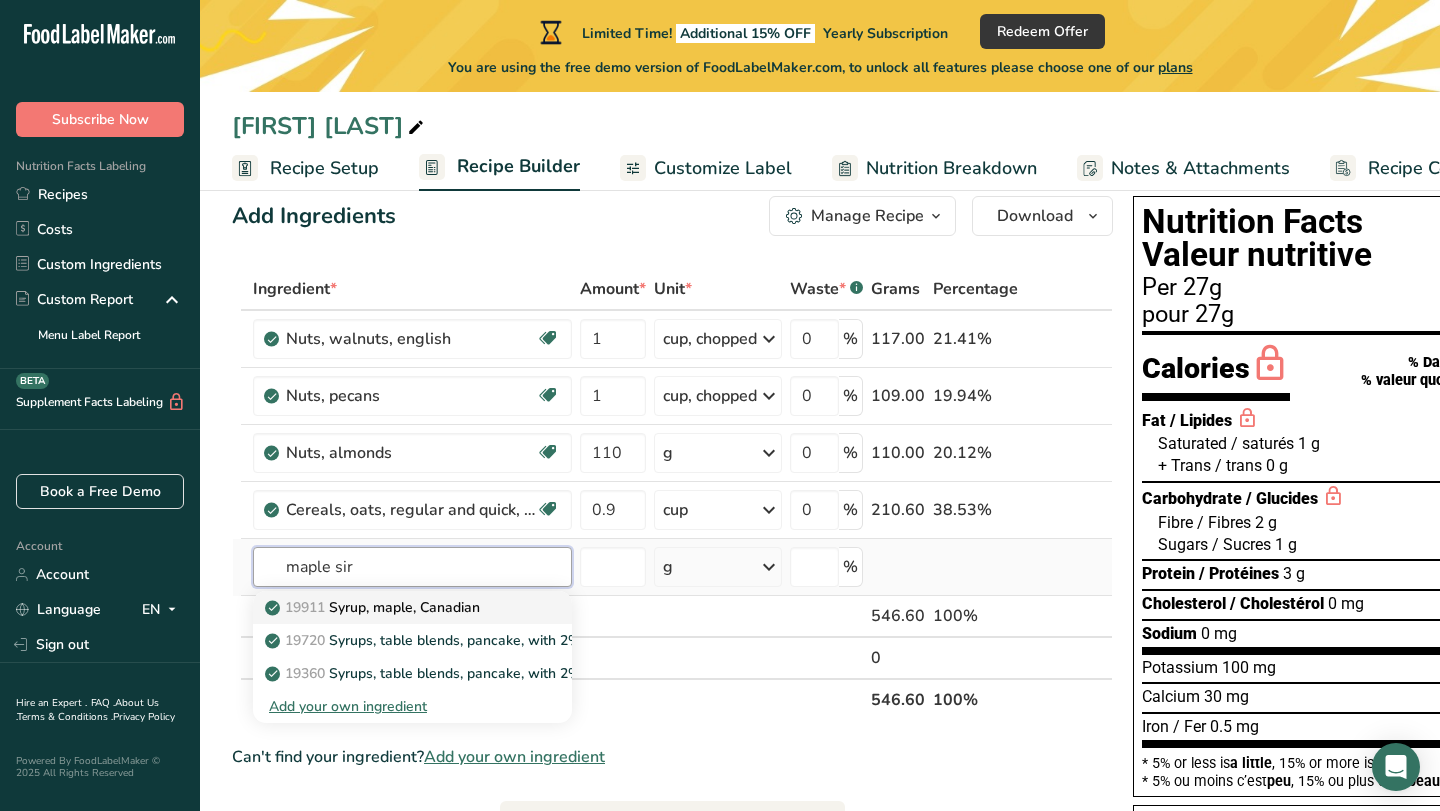 type on "maple sir" 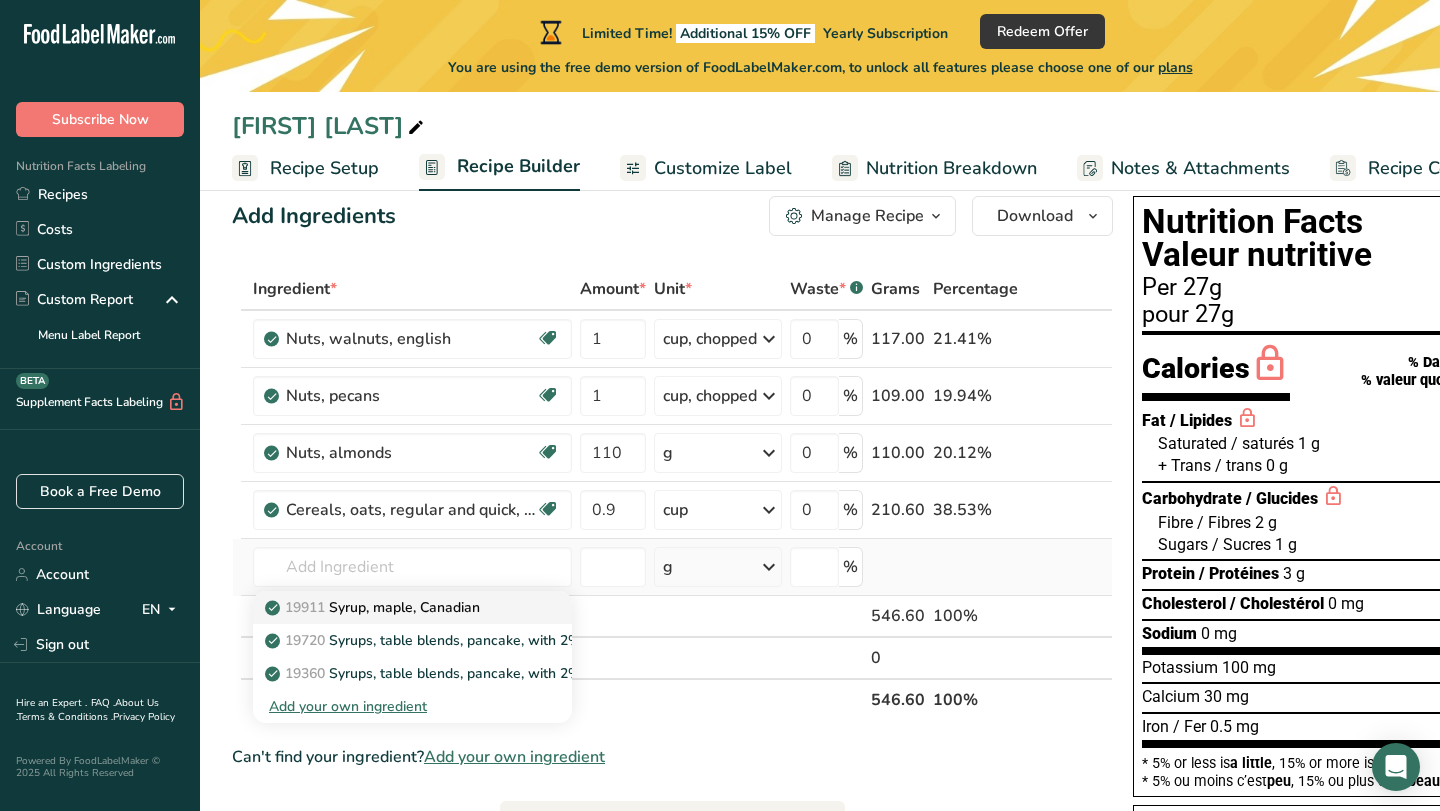 click on "19911
Syrup, maple, Canadian" at bounding box center [374, 607] 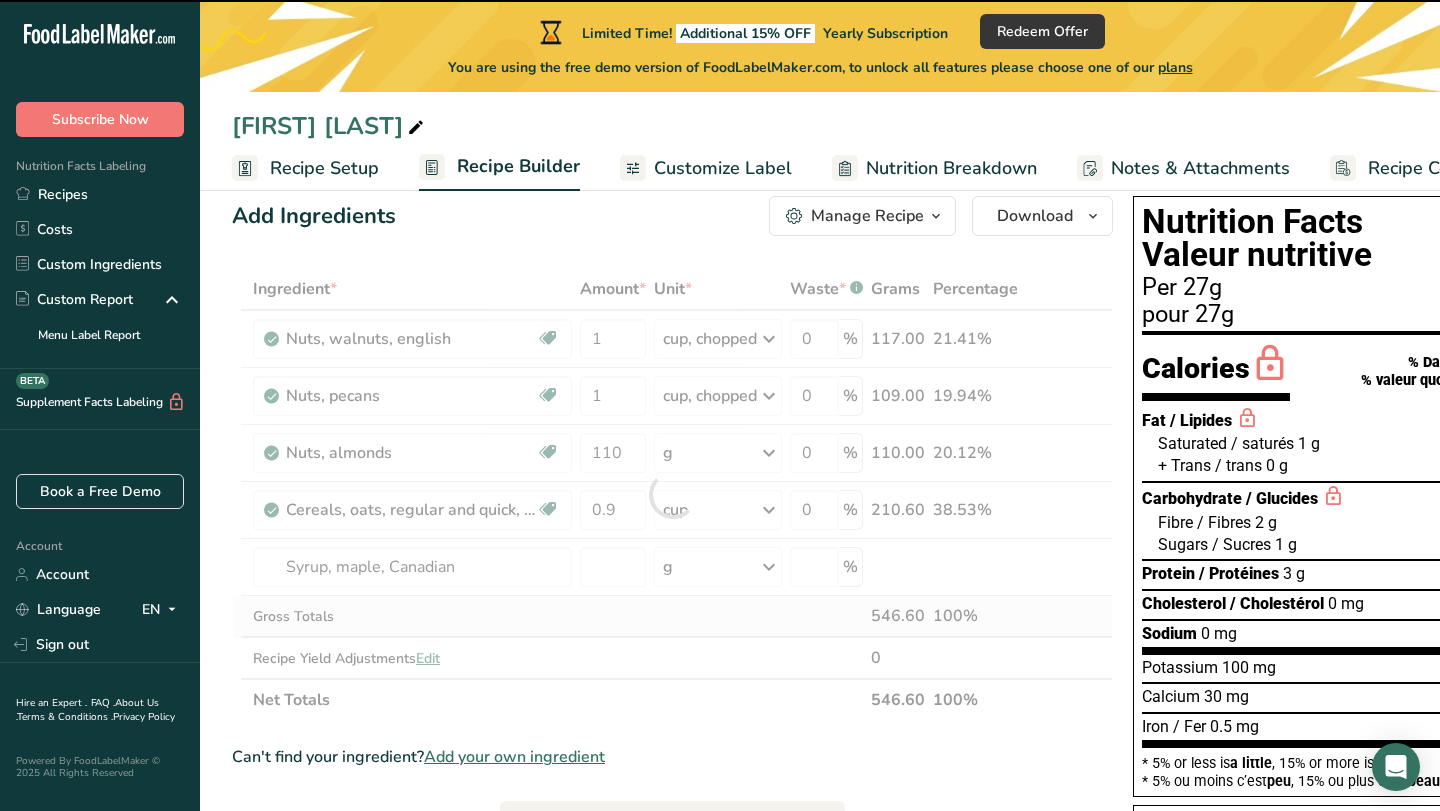 type on "0" 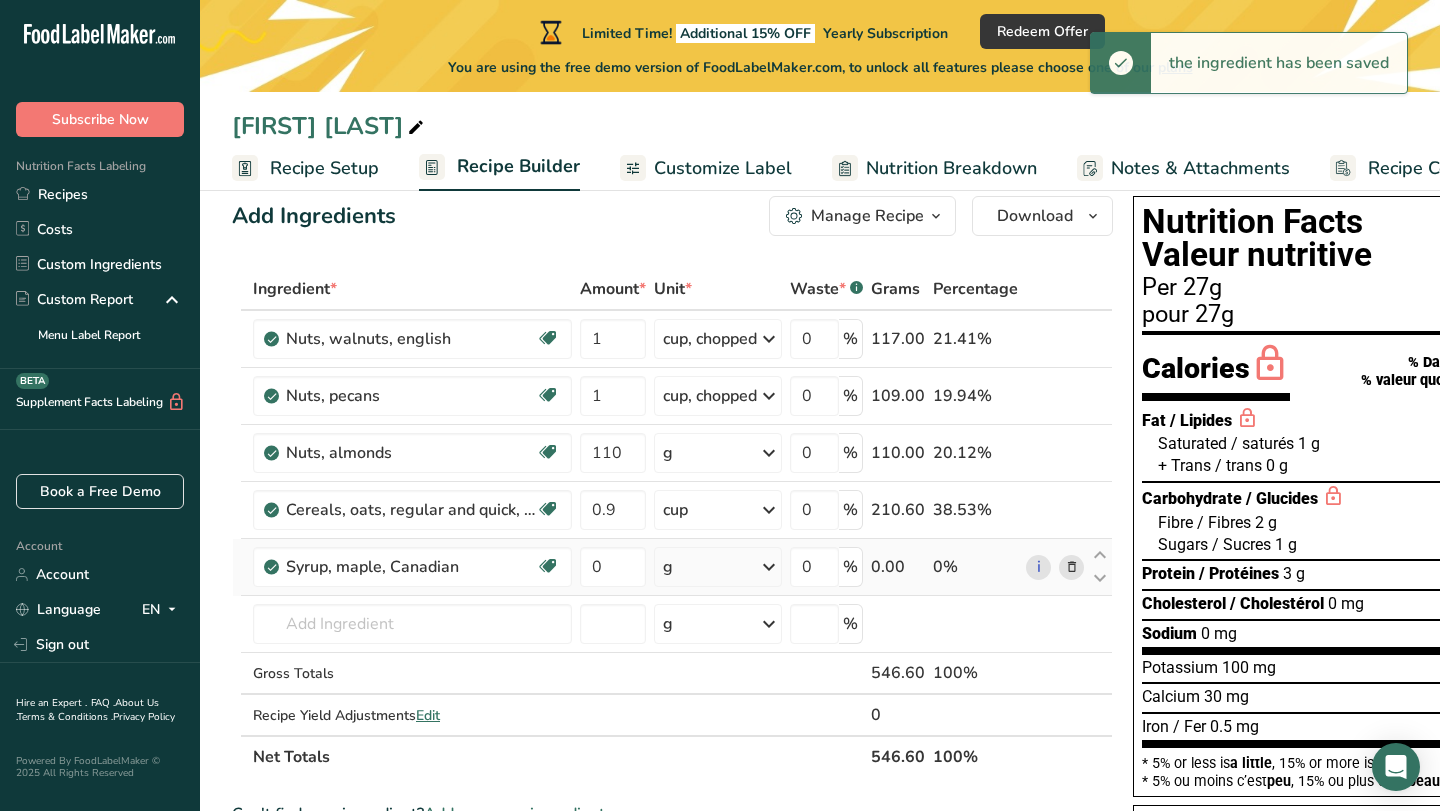 click on "g" at bounding box center (718, 567) 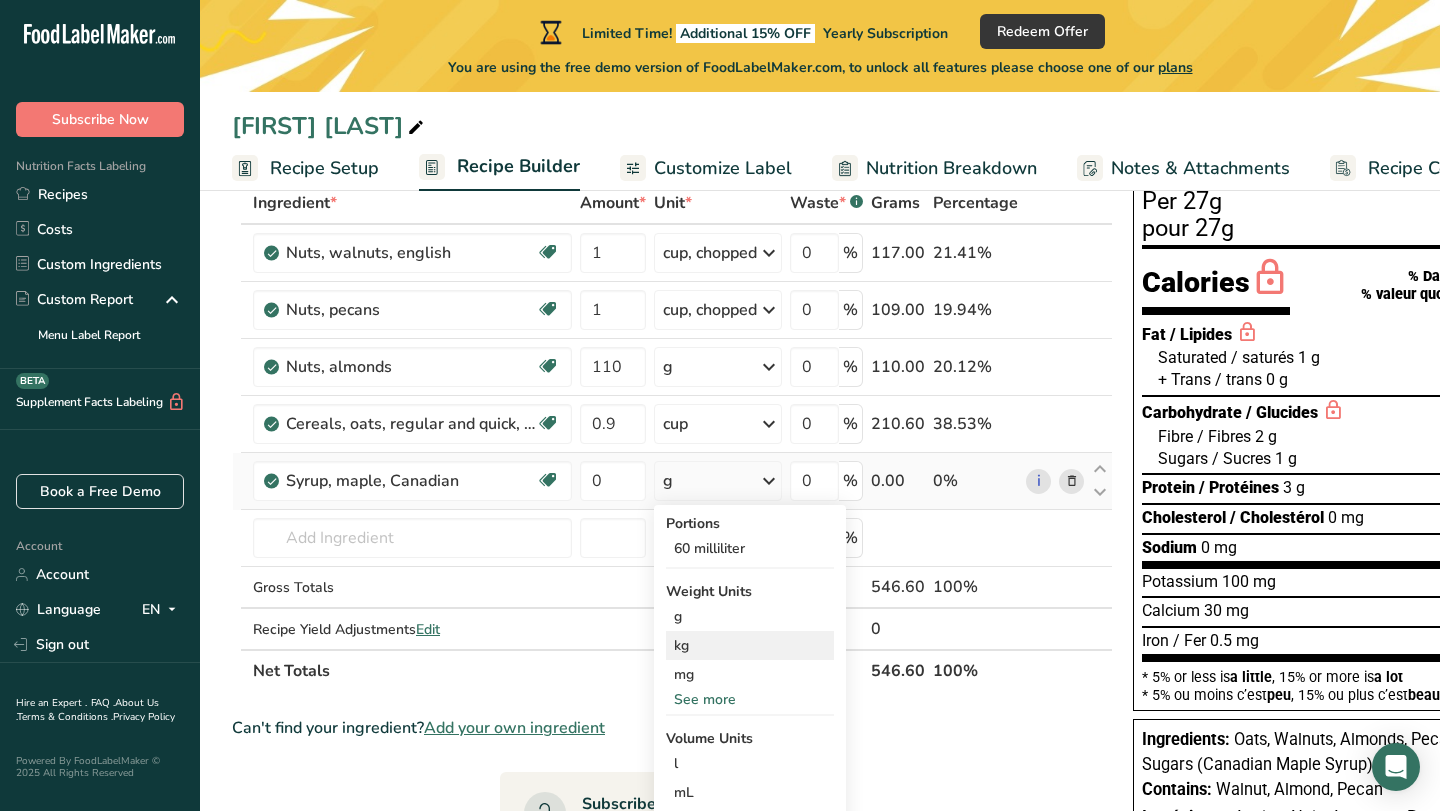 scroll, scrollTop: 230, scrollLeft: 0, axis: vertical 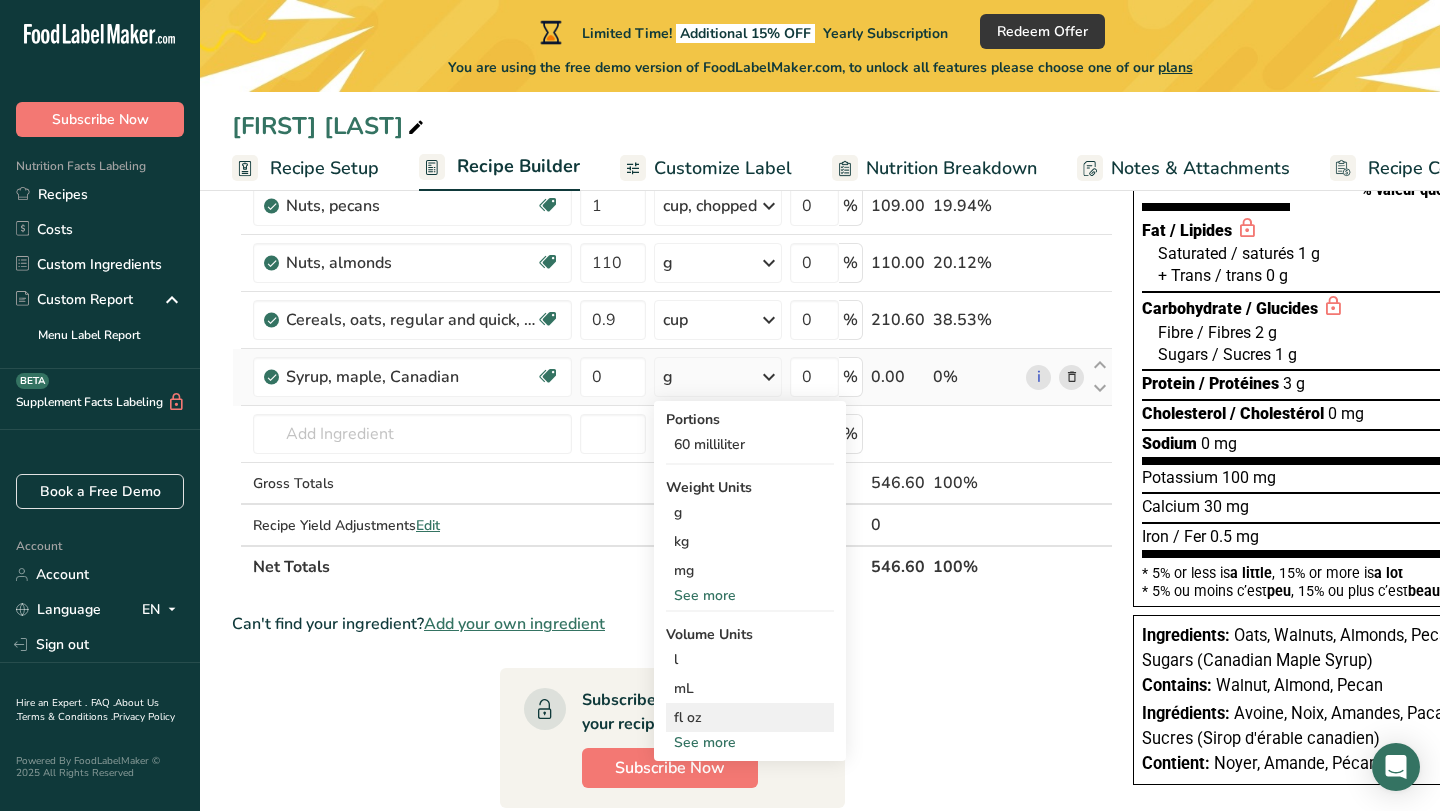 click on "fl oz" at bounding box center [750, 717] 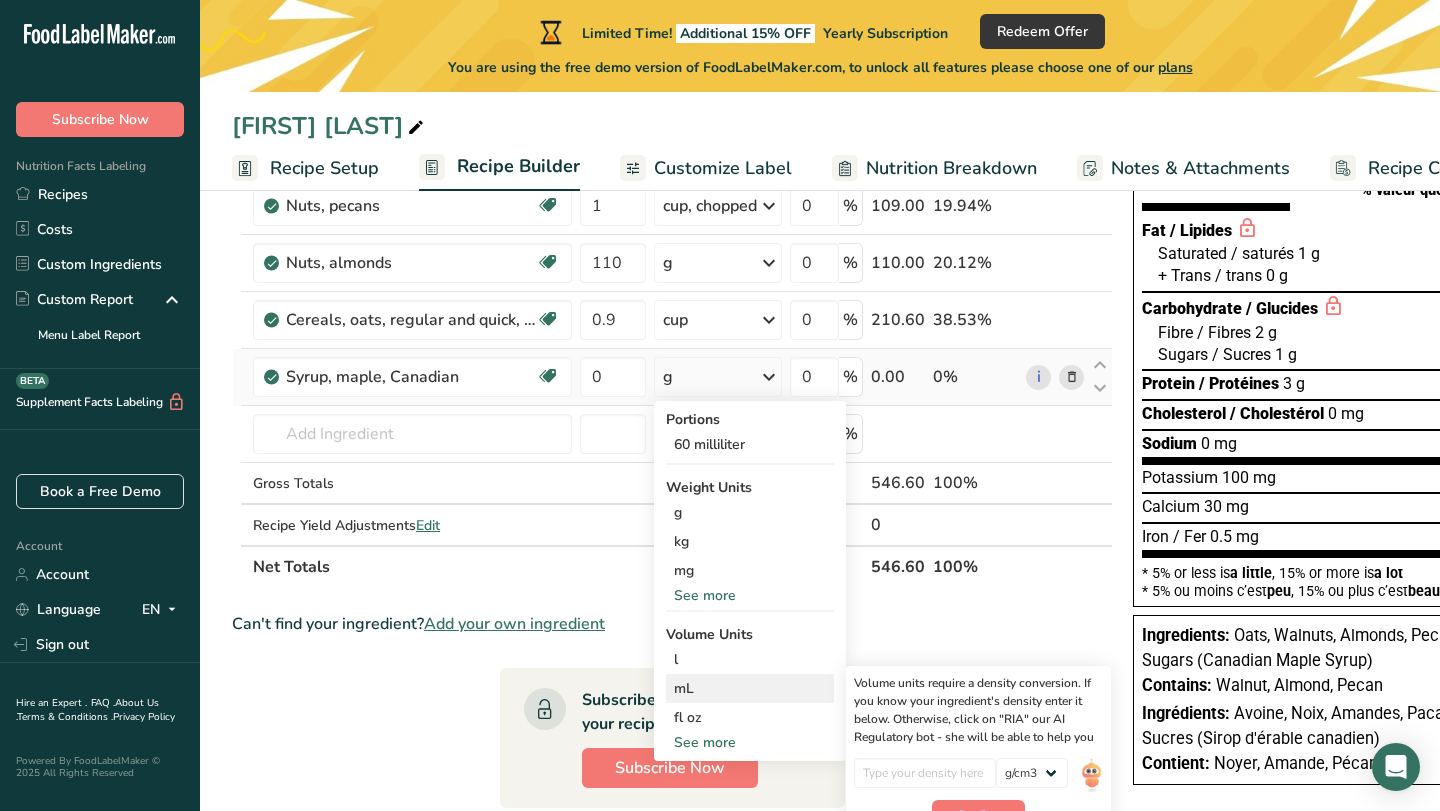 click on "mL" at bounding box center [750, 688] 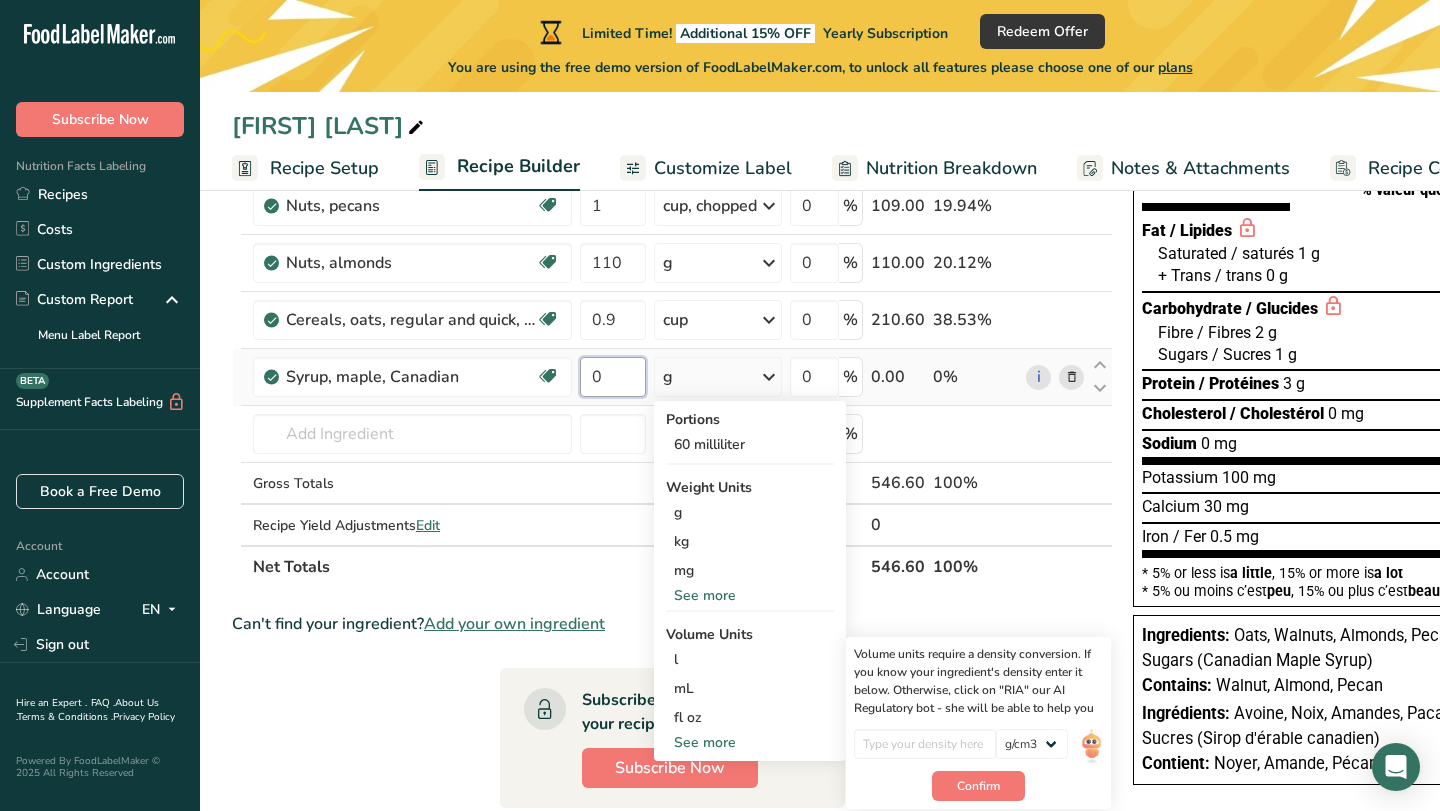 click on "0" at bounding box center [613, 377] 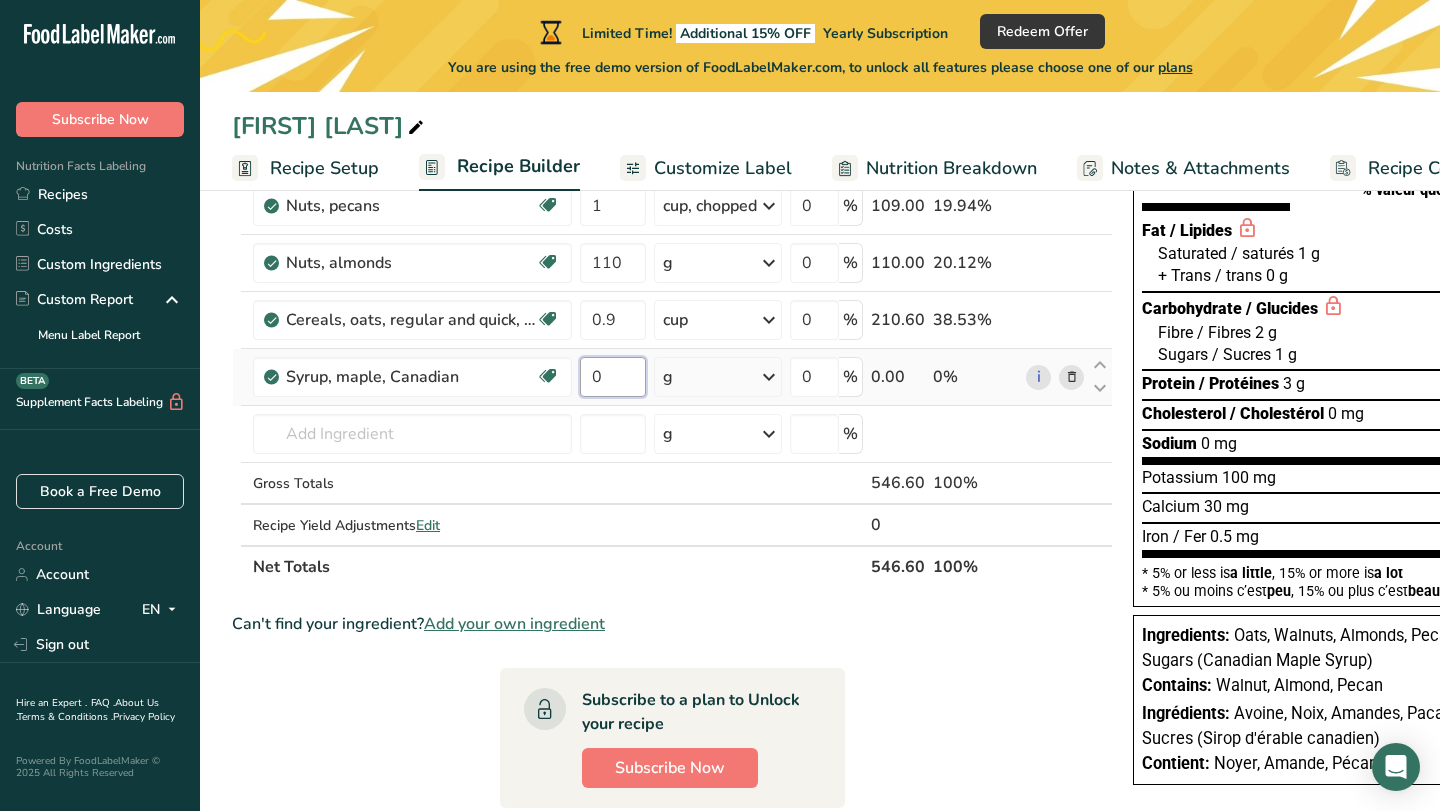 click on "0" at bounding box center (613, 377) 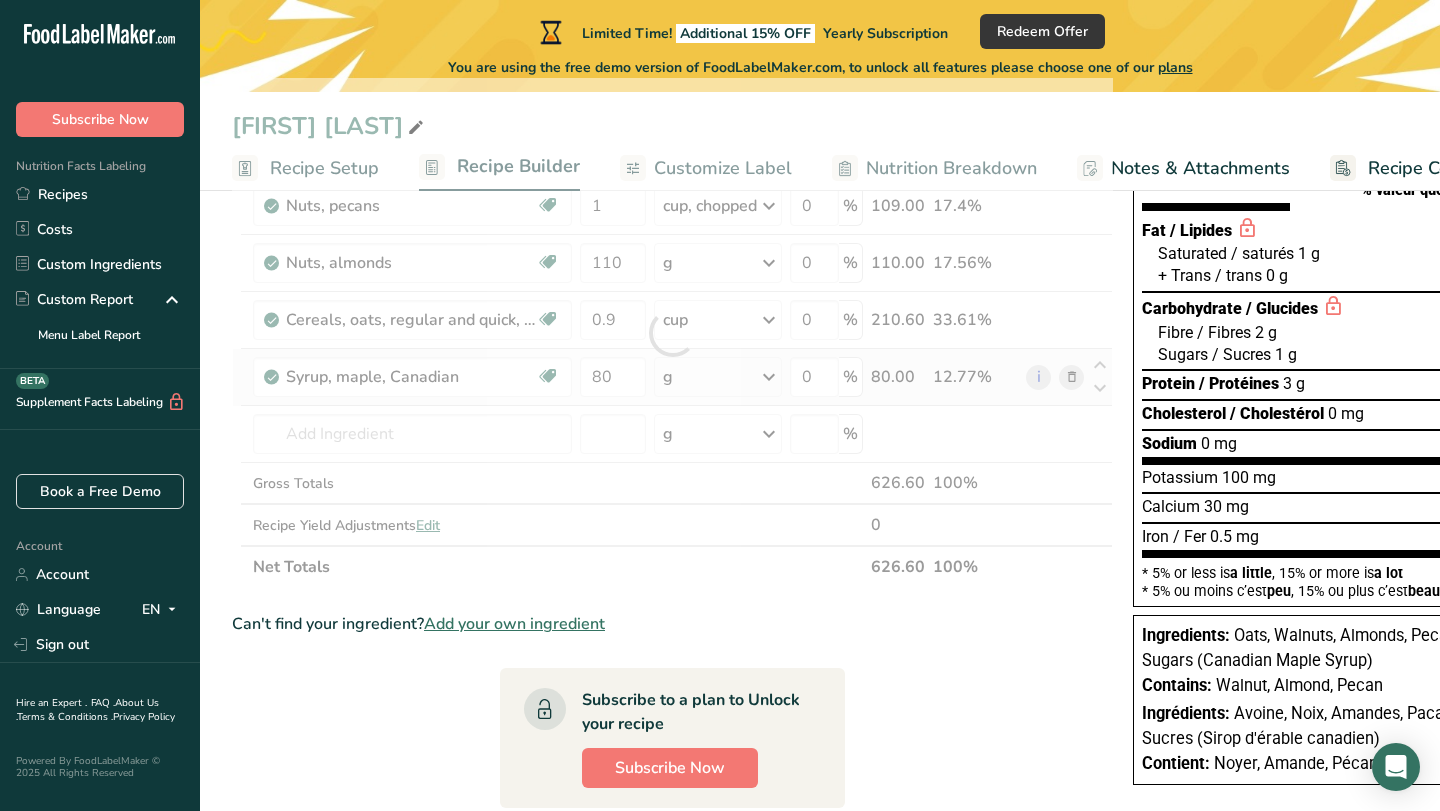 click on "Ingredient *
Amount *
Unit *
Waste *   .a-a{fill:#347362;}.b-a{fill:#fff;}          Grams
Percentage
Nuts, walnuts, english
Source of Antioxidants
Source of Omega 3
Plant-based Protein
Dairy free
Gluten free
Vegan
Vegetarian
Soy free
1
cup, chopped
Portions
1 cup, chopped
1 cup, ground
1 cup, in shell, edible yield (7 nuts)
See more
Weight Units
g
kg
mg
See more
Volume Units
l
Volume units require a density conversion. If you know your ingredient's density enter it below. Otherwise, click on "RIA" our AI Regulatory bot - she will be able to help you" at bounding box center [672, 333] 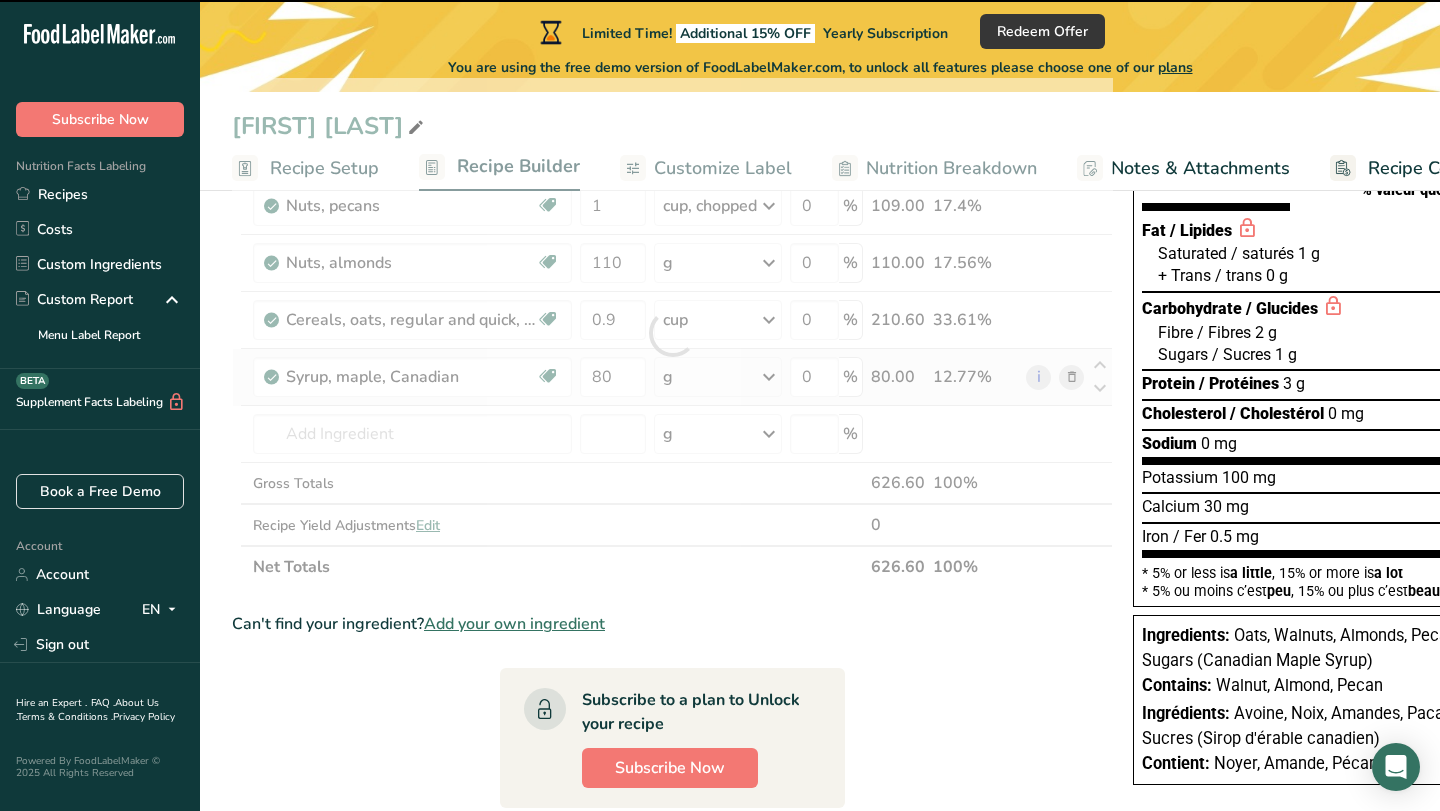 click at bounding box center [769, 377] 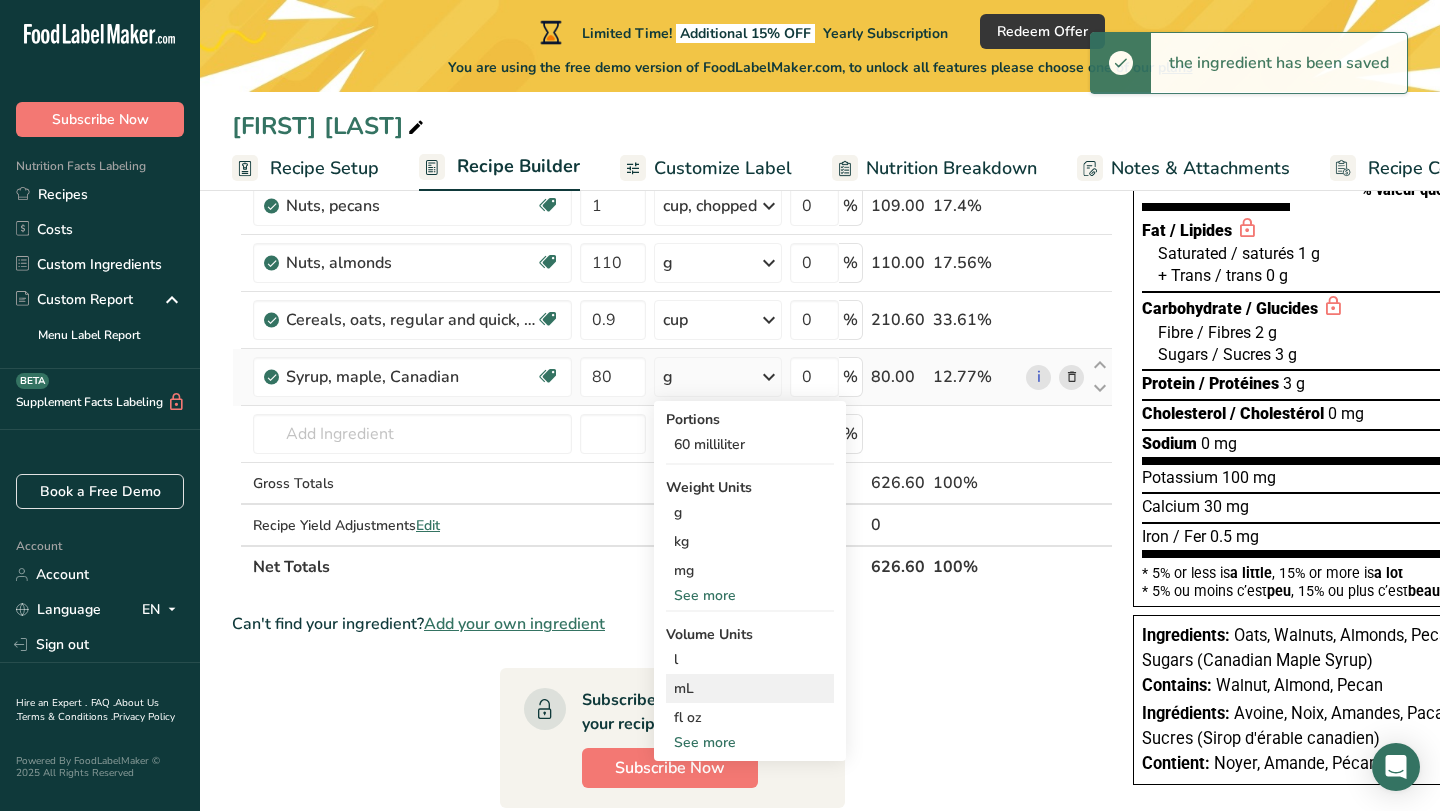 click on "mL" at bounding box center [750, 688] 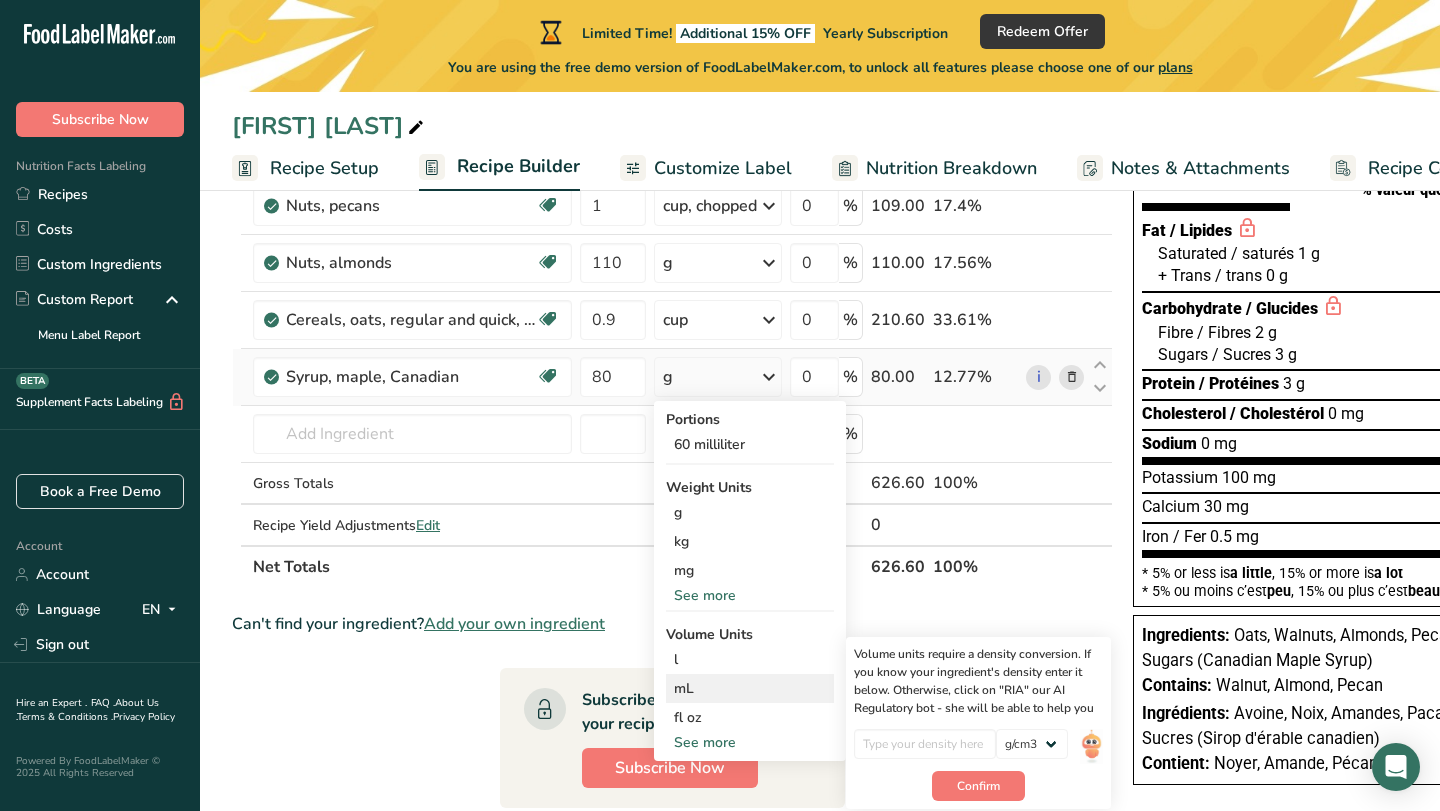 click on "mL" at bounding box center (750, 688) 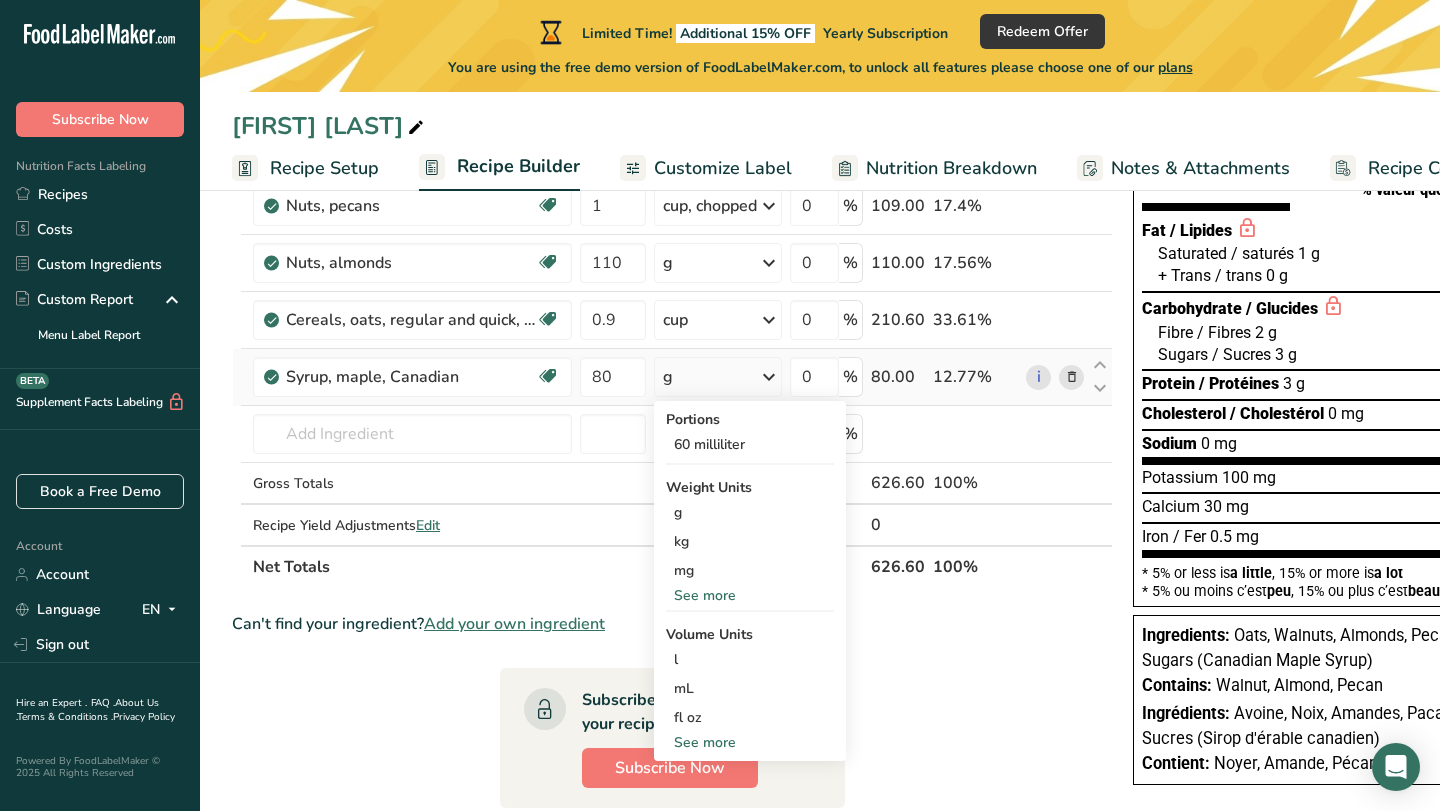 click on "See more" at bounding box center (750, 742) 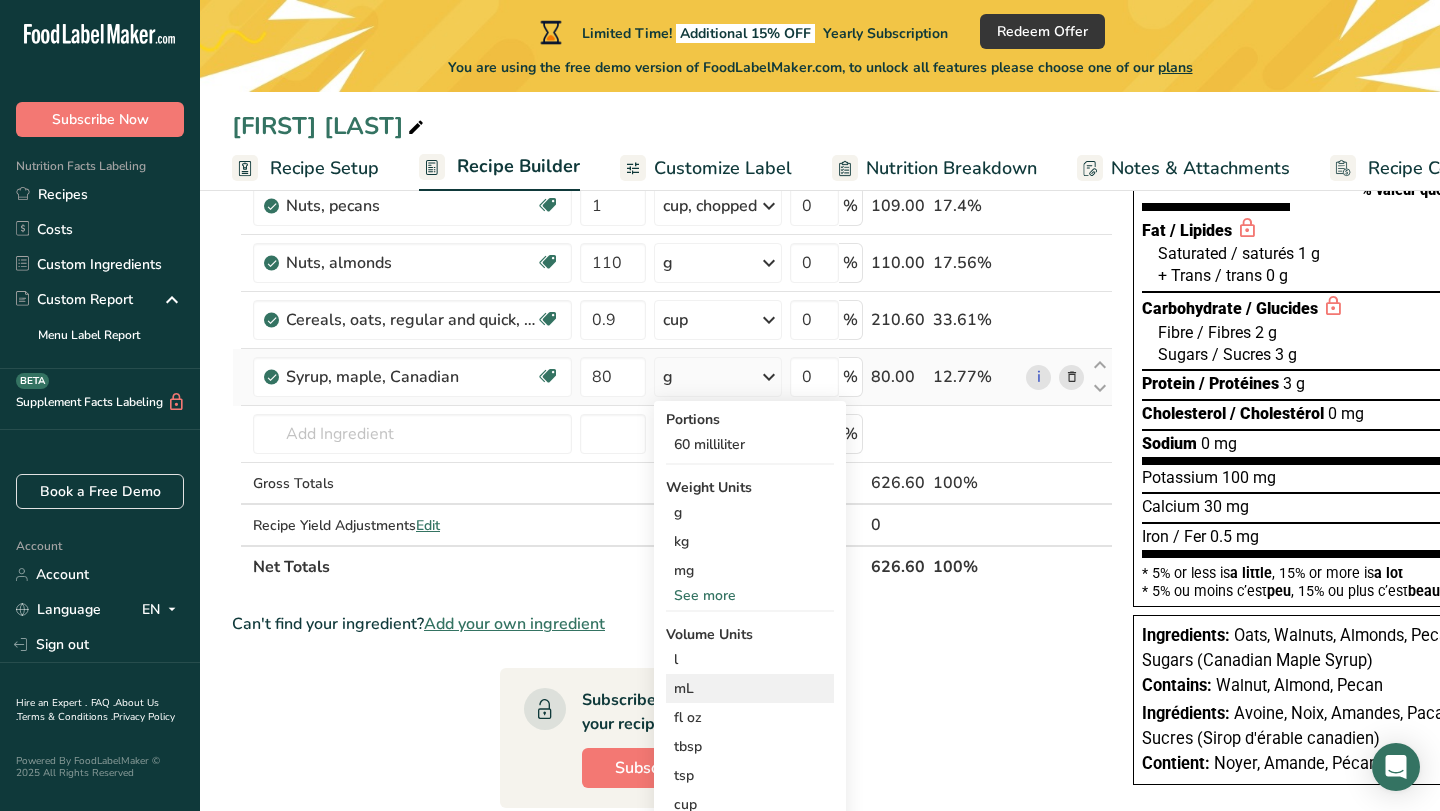 click on "mL" at bounding box center (750, 688) 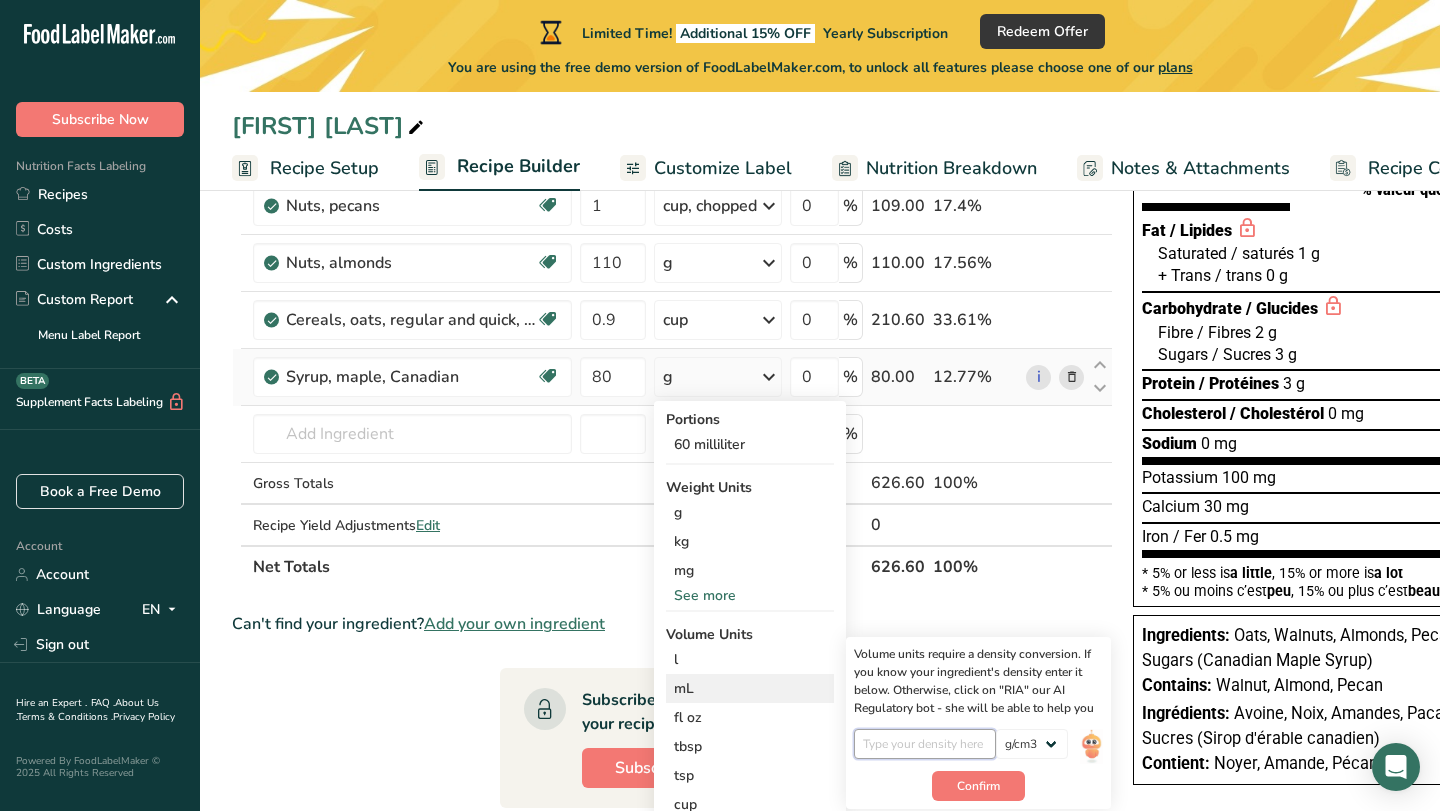 click at bounding box center (925, 744) 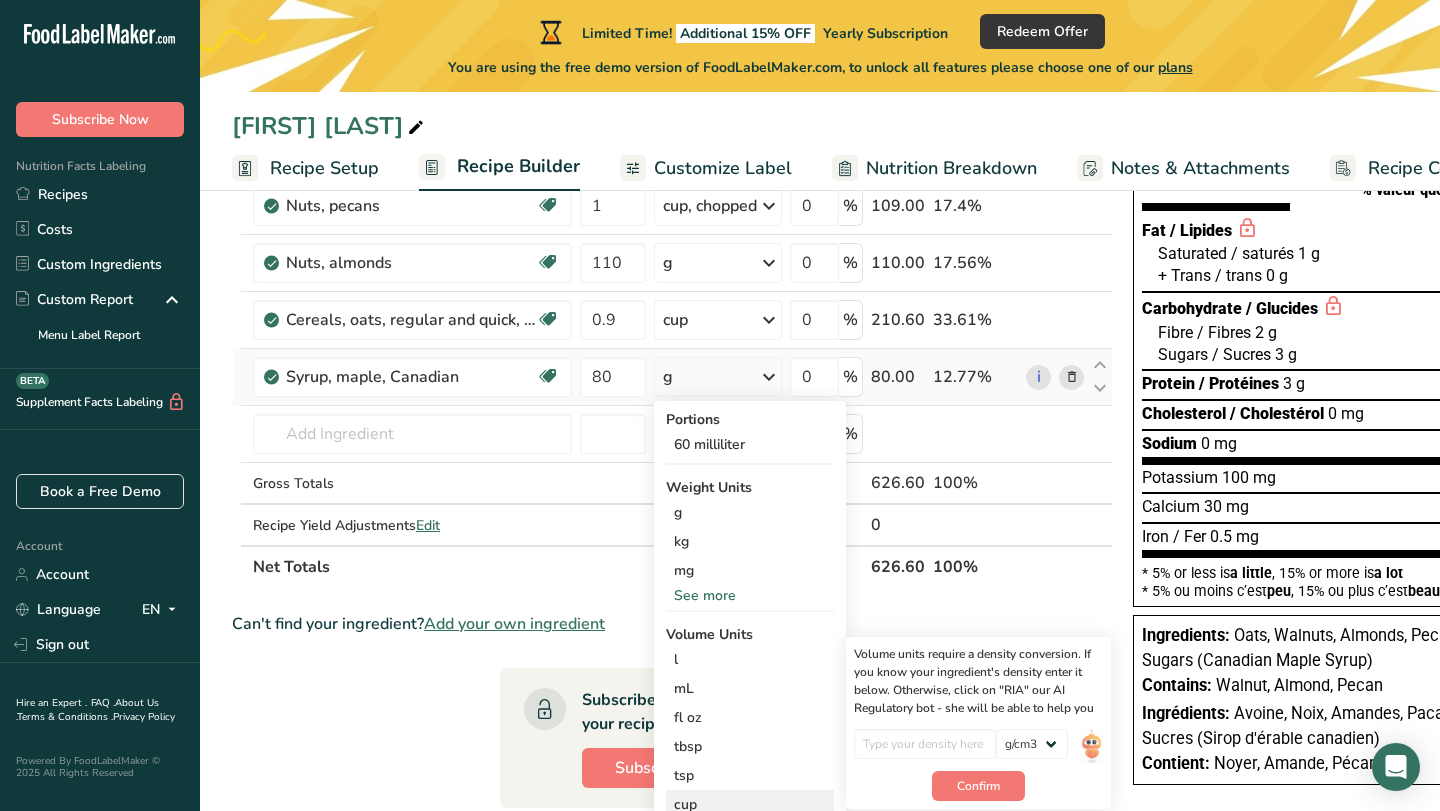 click on "cup" at bounding box center [750, 804] 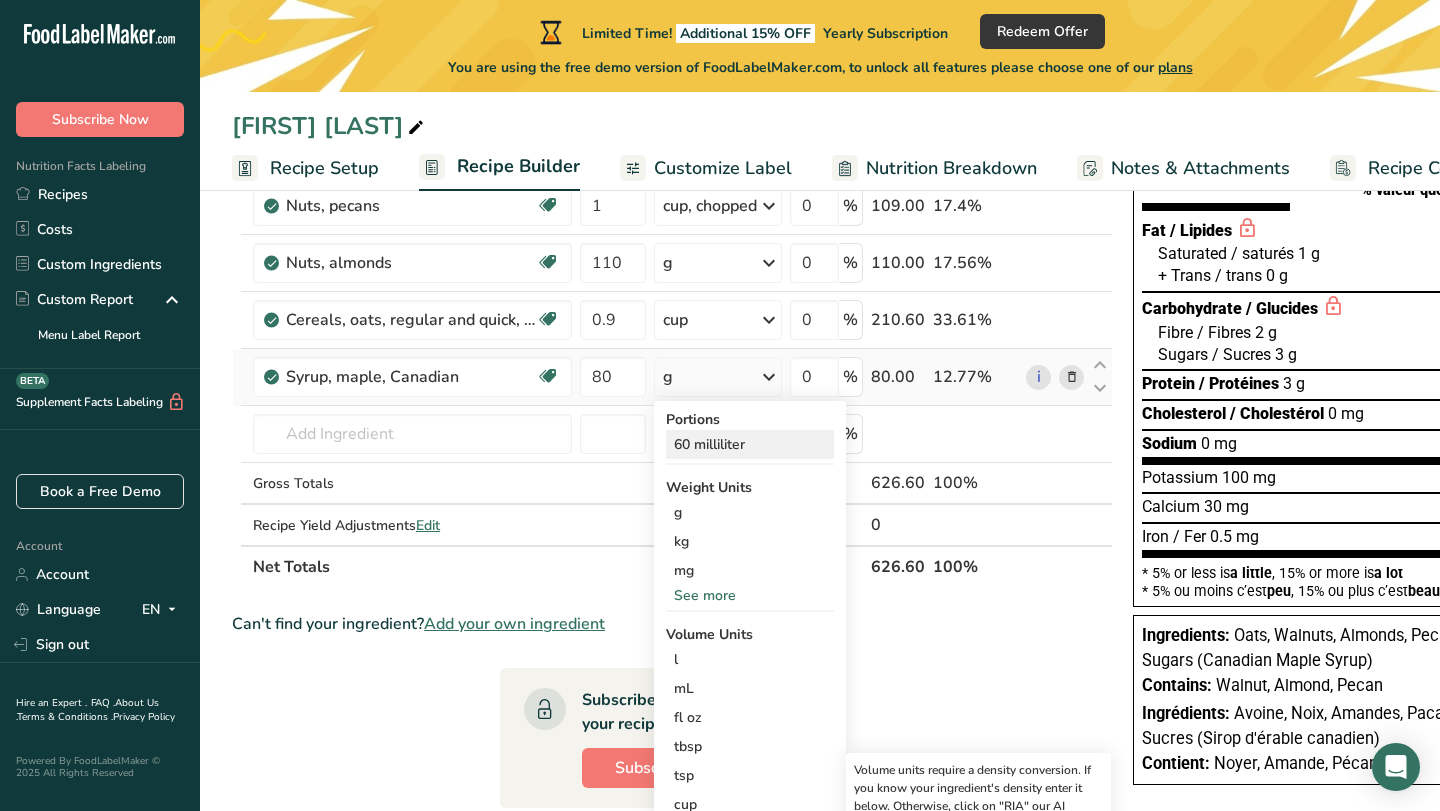 click on "60 milliliter" at bounding box center [750, 444] 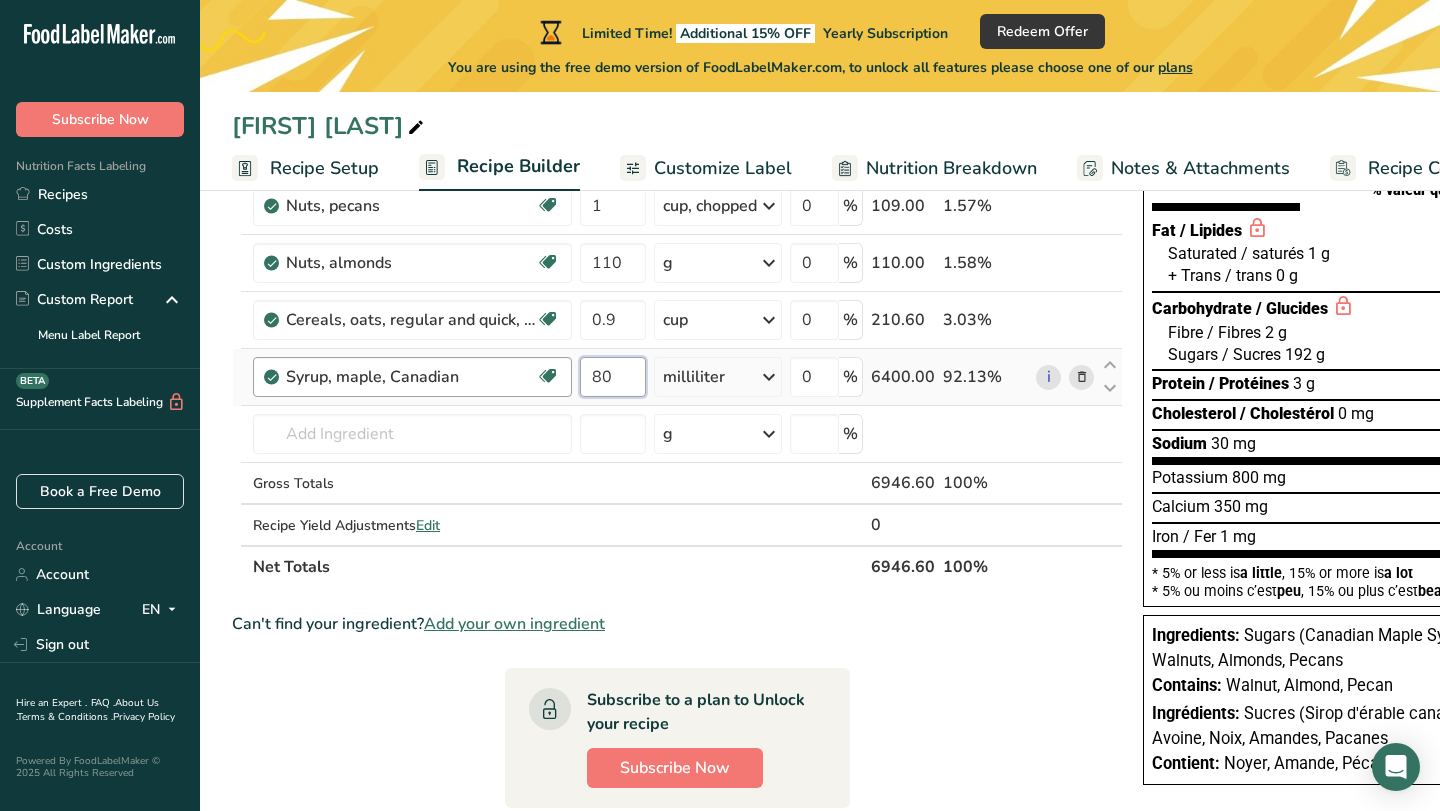 drag, startPoint x: 621, startPoint y: 378, endPoint x: 571, endPoint y: 376, distance: 50.039986 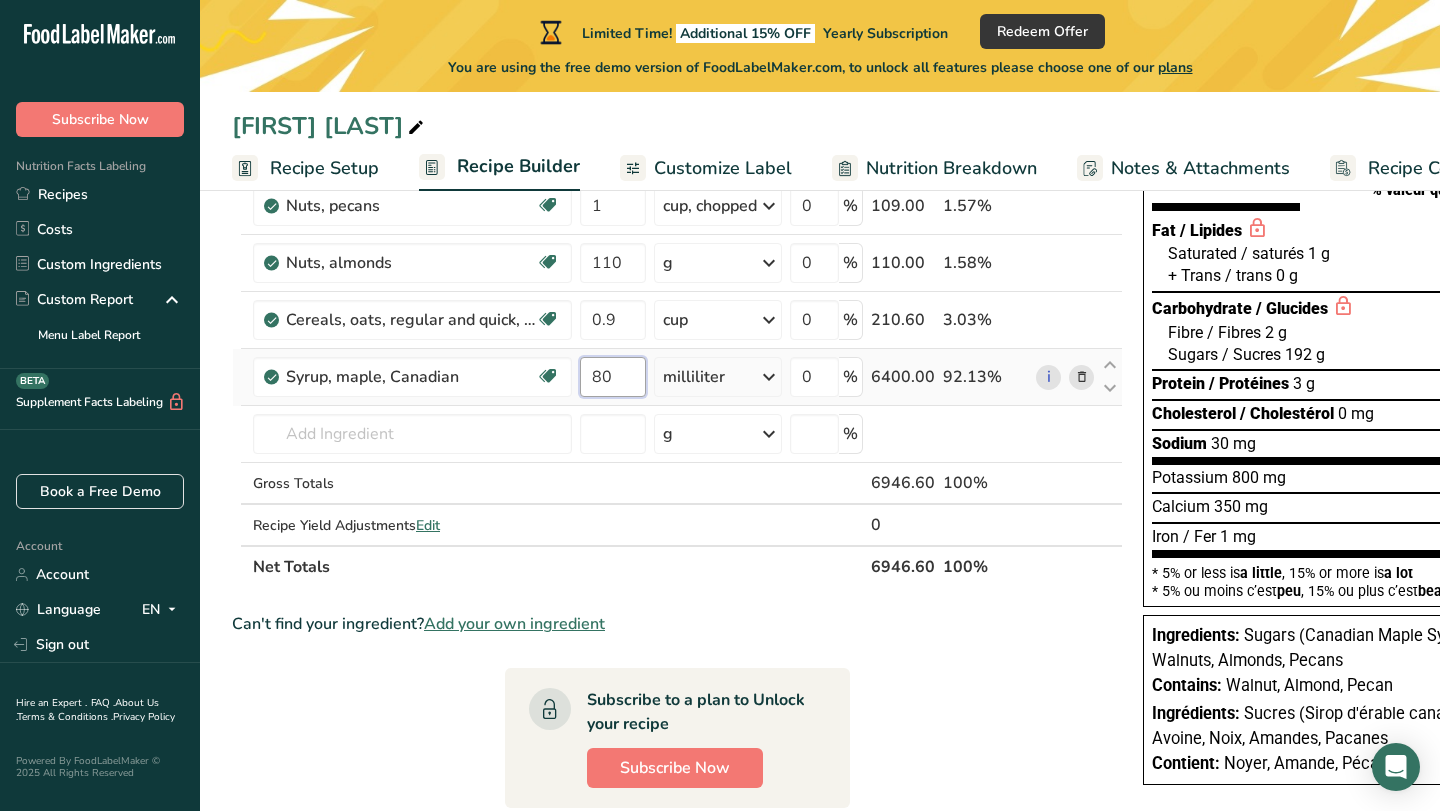 type on "1" 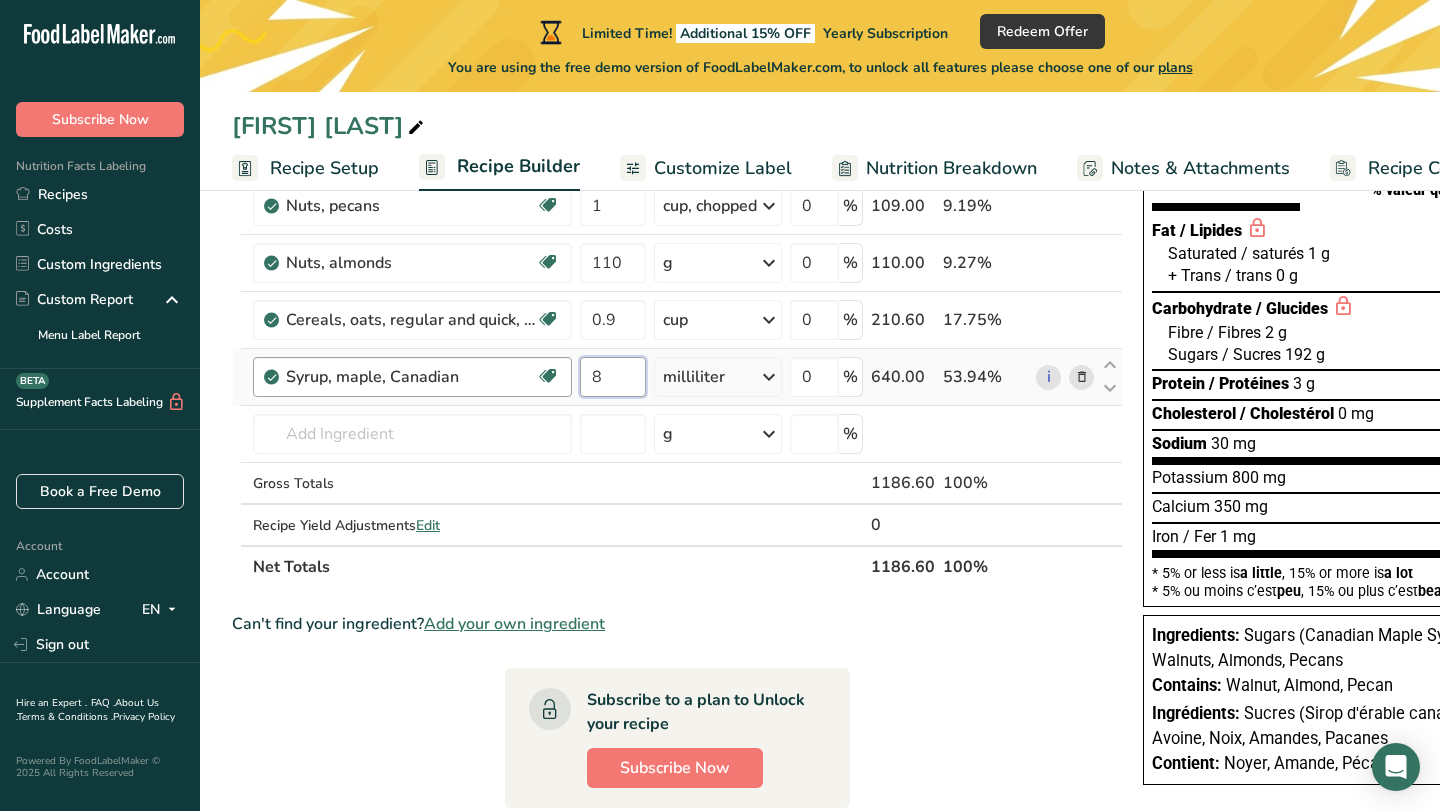 type on "80" 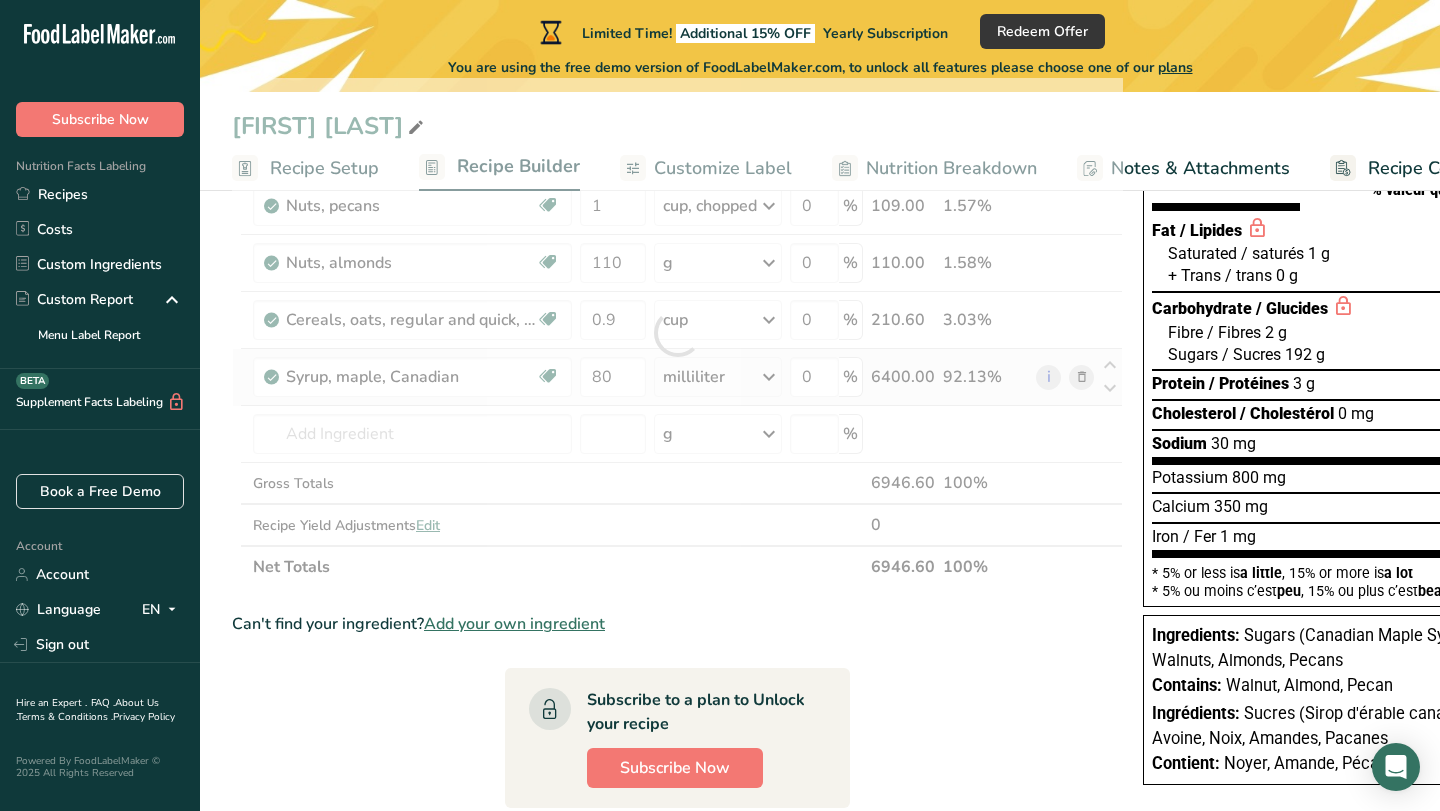 click on "Ingredient *
Amount *
Unit *
Waste *   .a-a{fill:#347362;}.b-a{fill:#fff;}          Grams
Percentage
Nuts, walnuts, english
Source of Antioxidants
Source of Omega 3
Plant-based Protein
Dairy free
Gluten free
Vegan
Vegetarian
Soy free
1
cup, chopped
Portions
1 cup, chopped
1 cup, ground
1 cup, in shell, edible yield (7 nuts)
See more
Weight Units
g
kg
mg
See more
Volume Units
l
Volume units require a density conversion. If you know your ingredient's density enter it below. Otherwise, click on "RIA" our AI Regulatory bot - she will be able to help you" at bounding box center [677, 333] 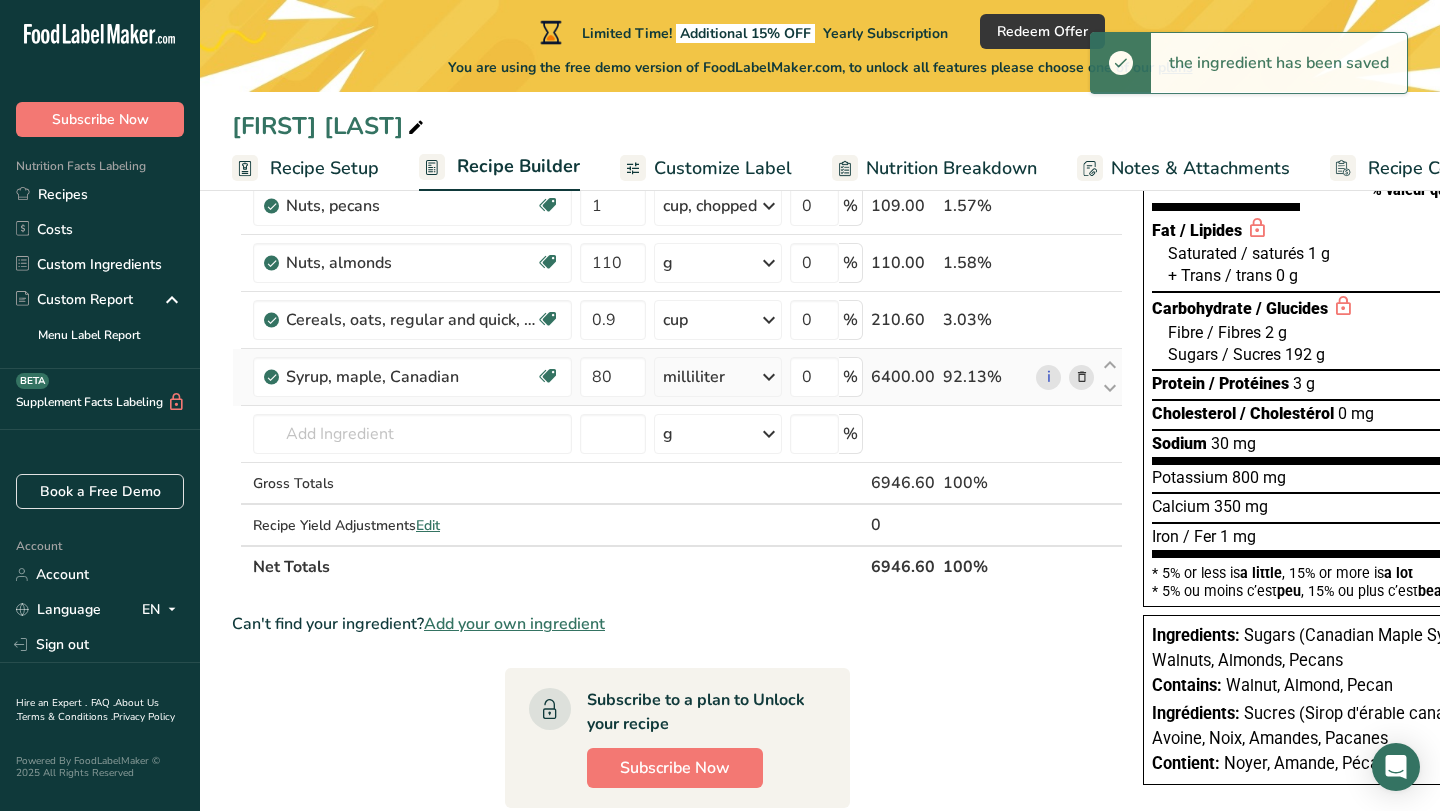 click on "milliliter" at bounding box center [718, 377] 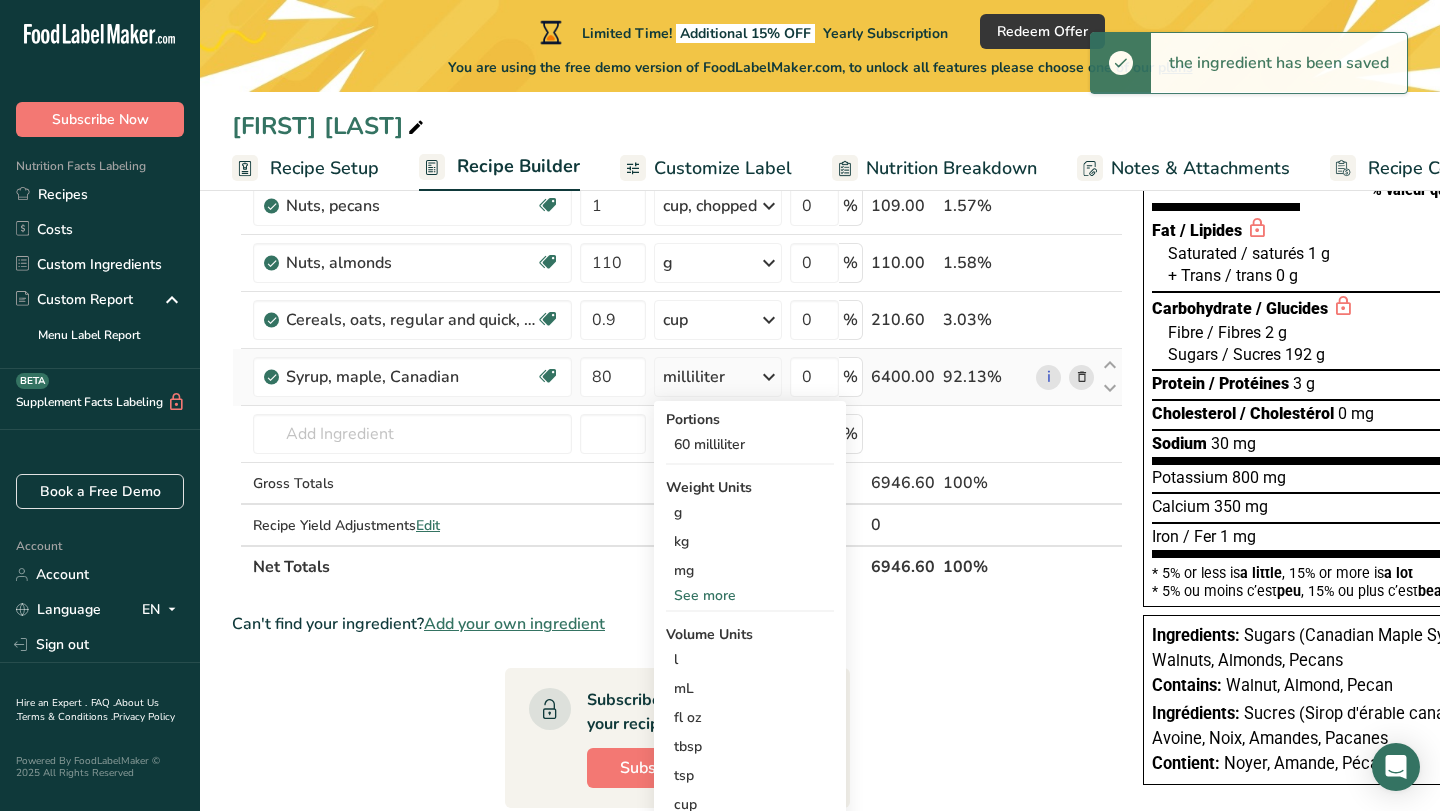 click on "milliliter" at bounding box center [718, 377] 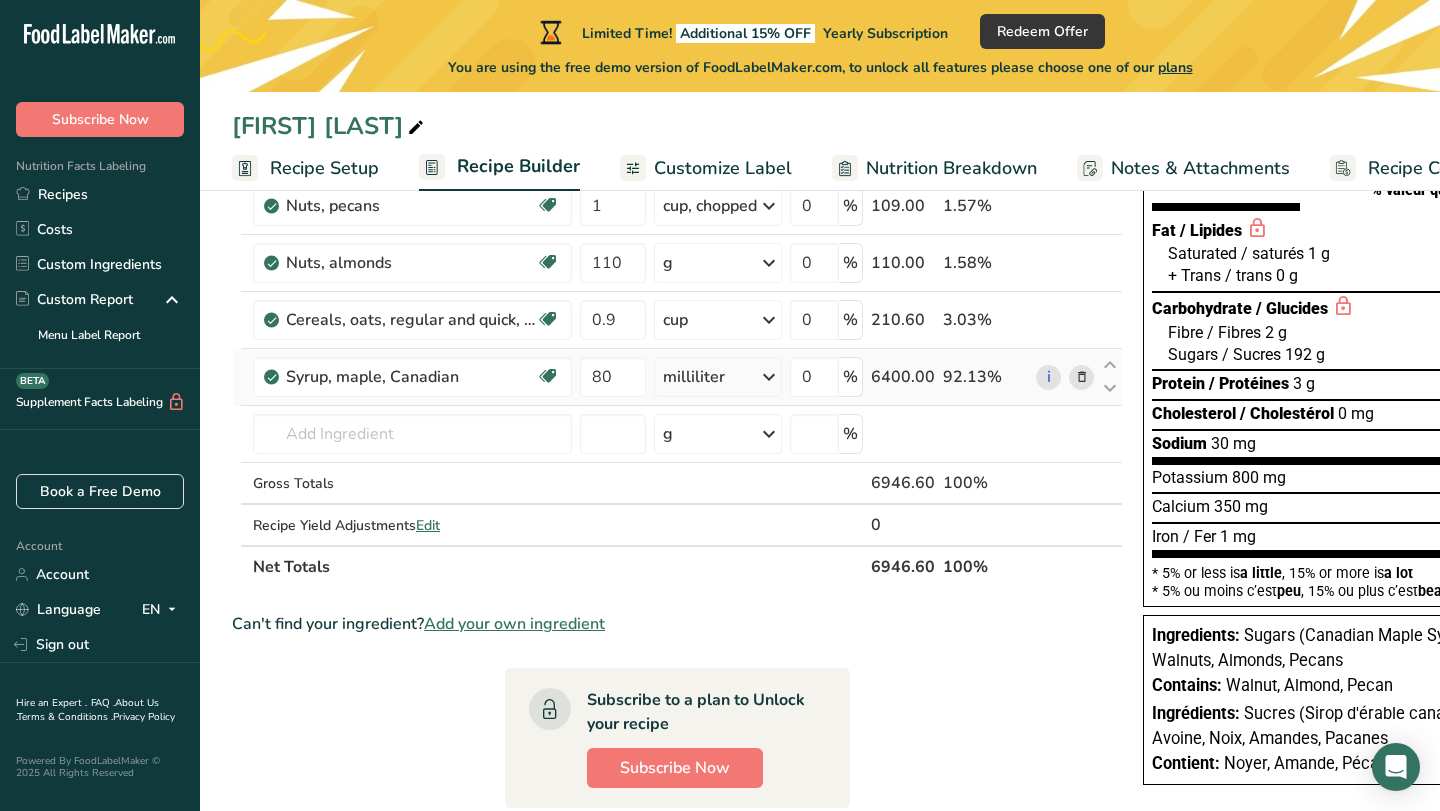click on "milliliter" at bounding box center (718, 377) 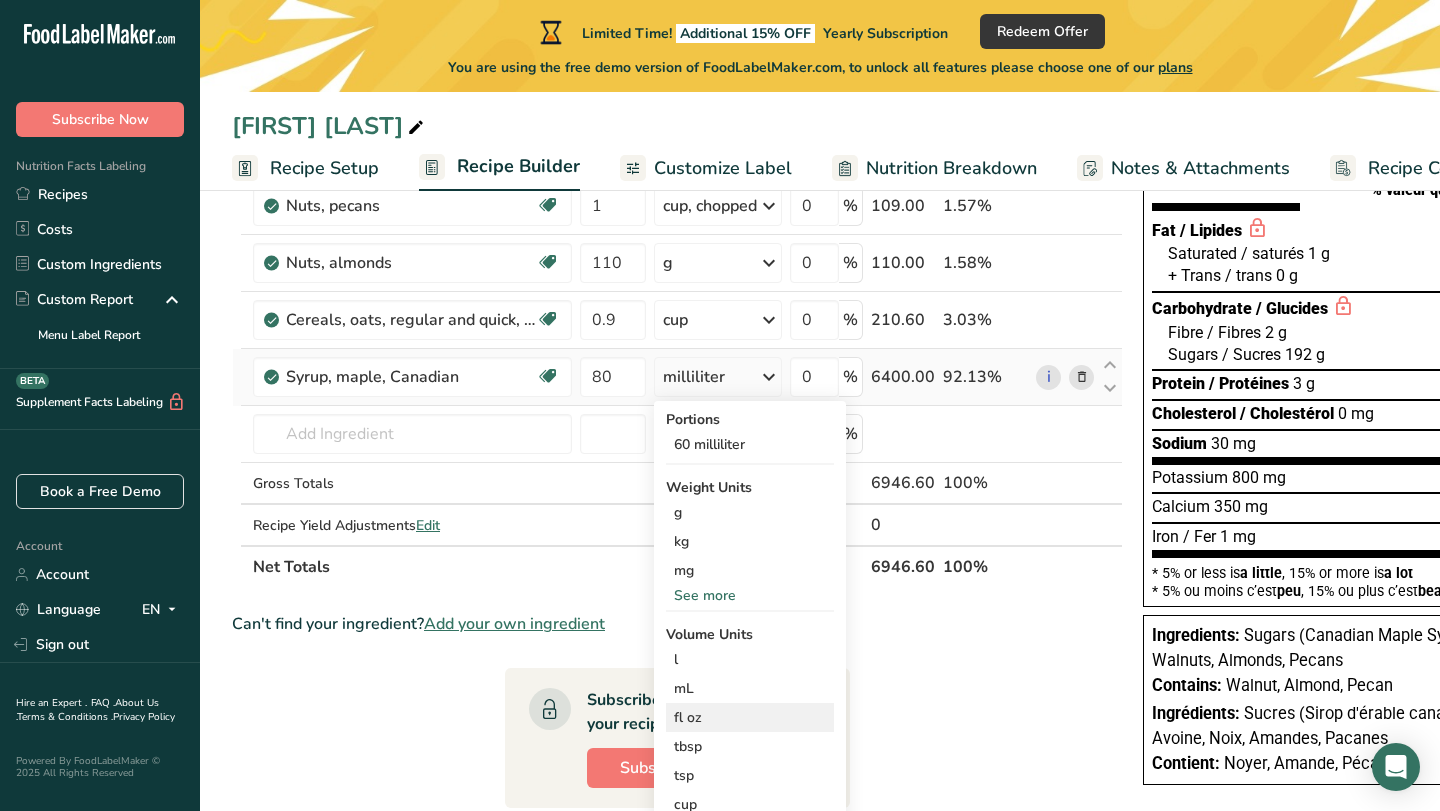 click on "fl oz" at bounding box center [750, 717] 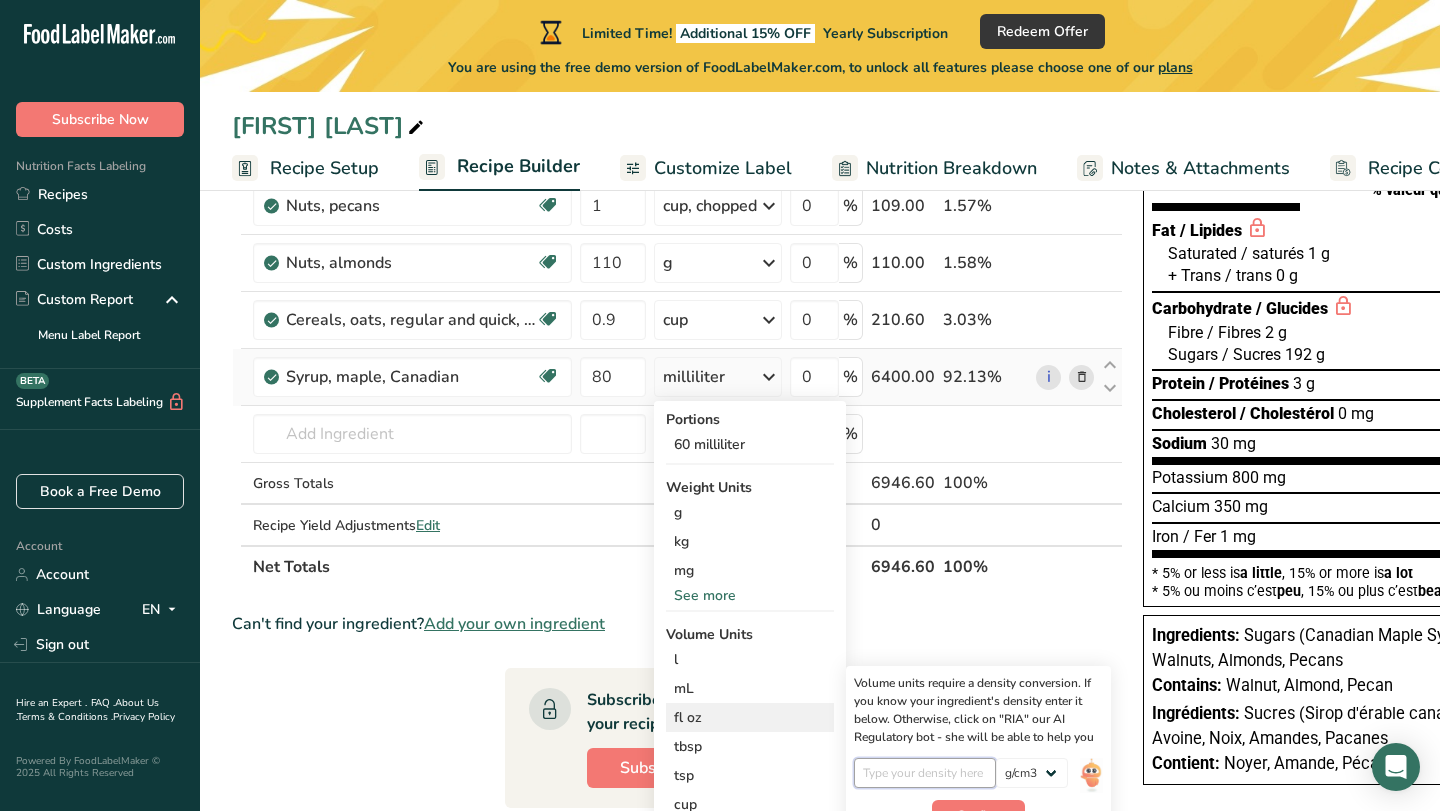 click at bounding box center [925, 773] 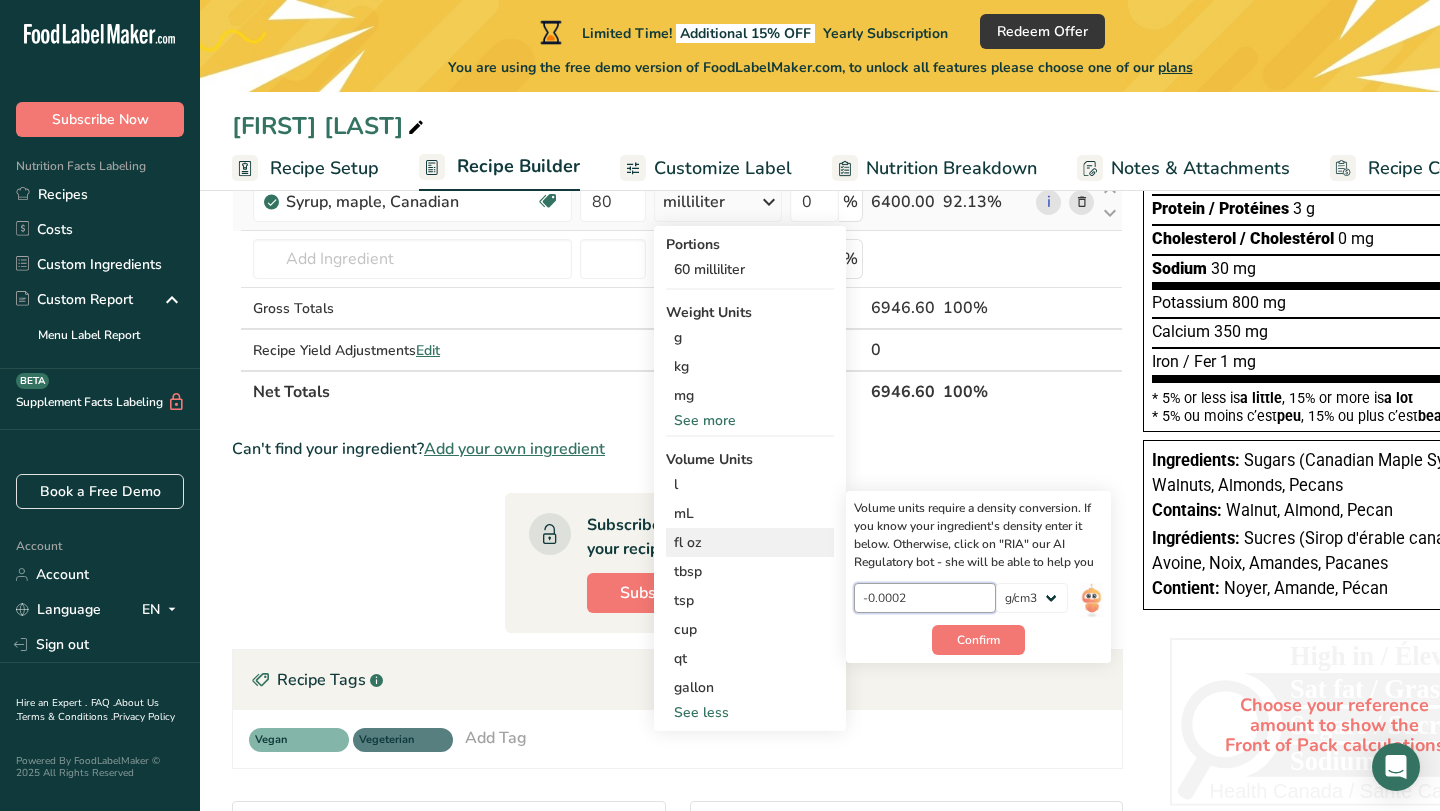scroll, scrollTop: 404, scrollLeft: 0, axis: vertical 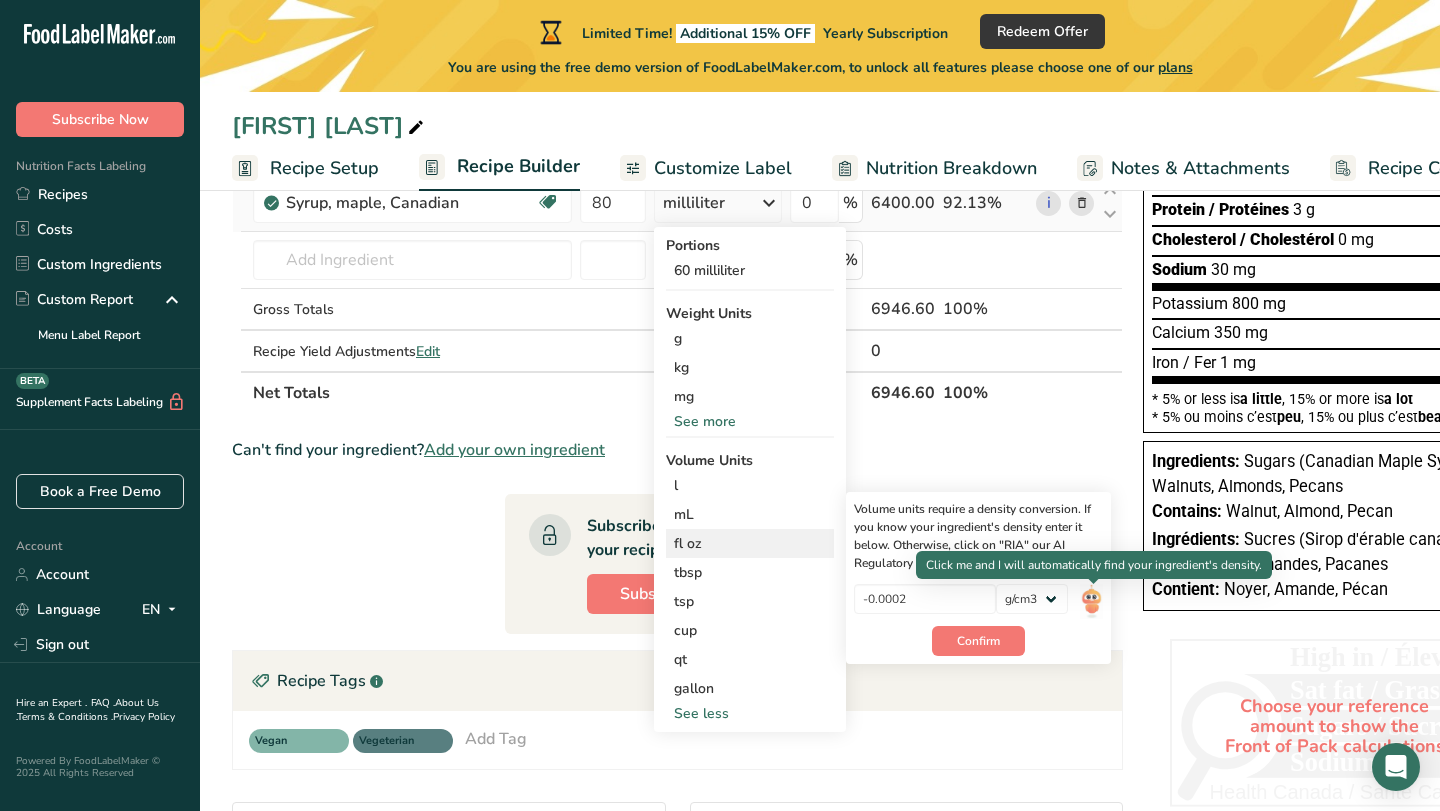 click at bounding box center (1091, 601) 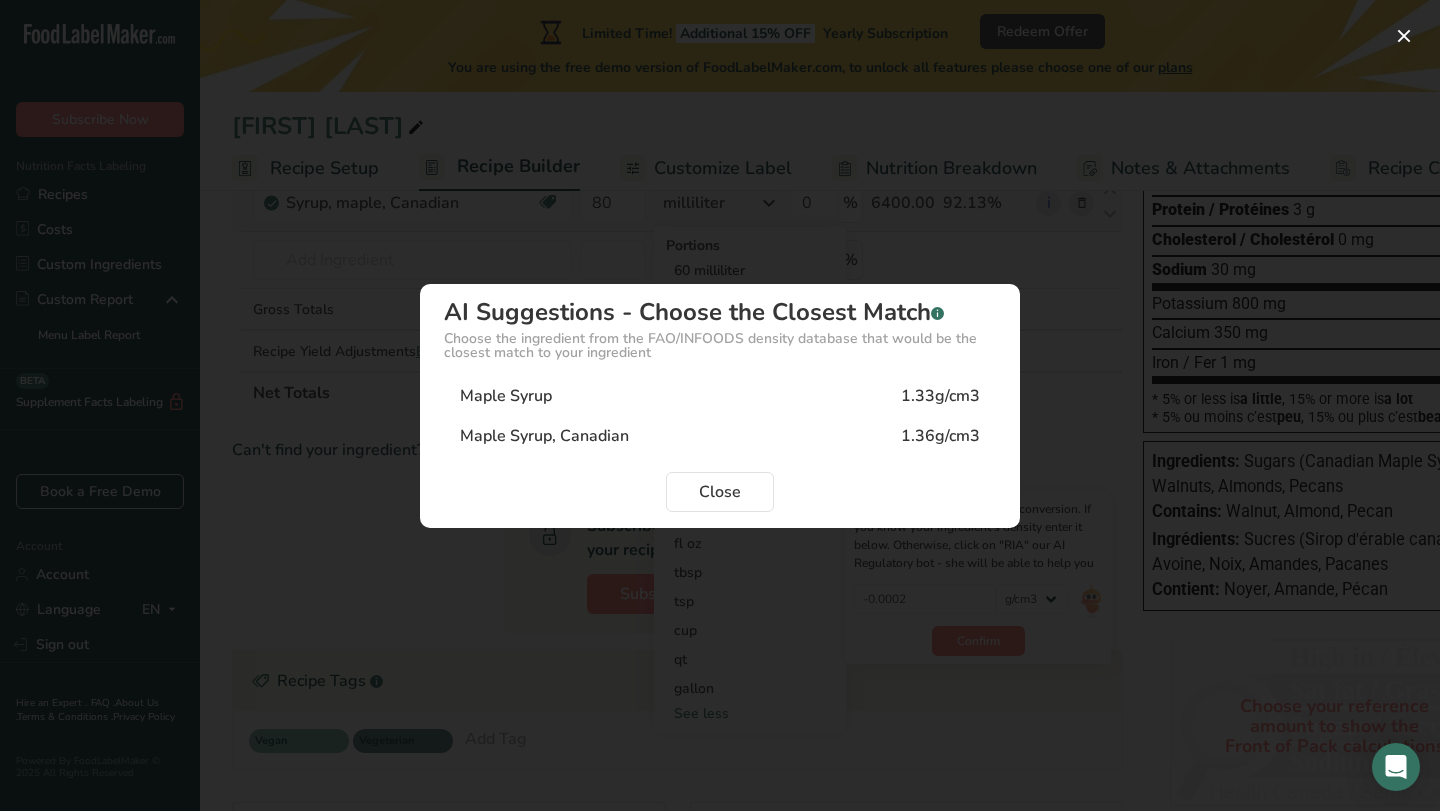 click on "1.33g/cm3" at bounding box center (940, 396) 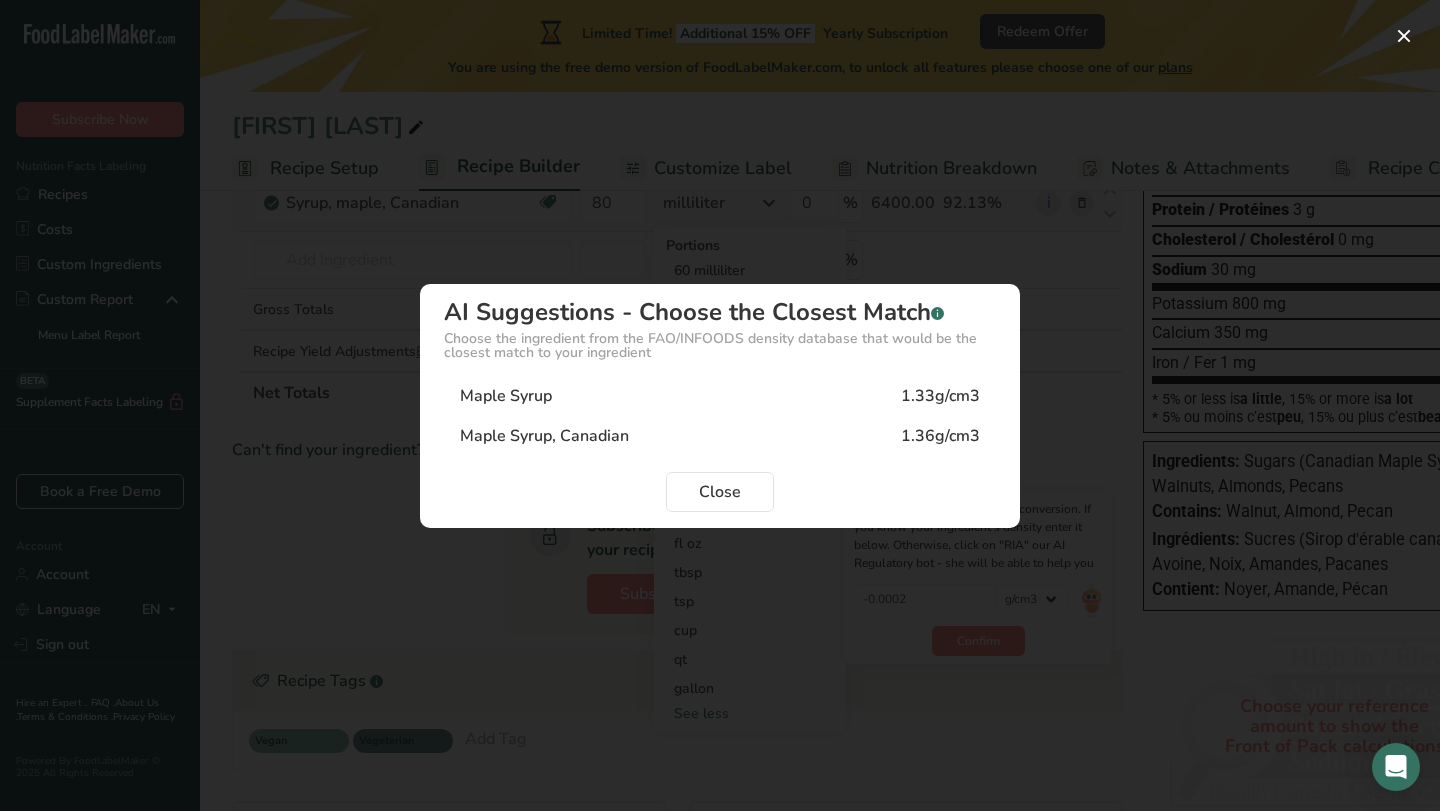 type on "1.33" 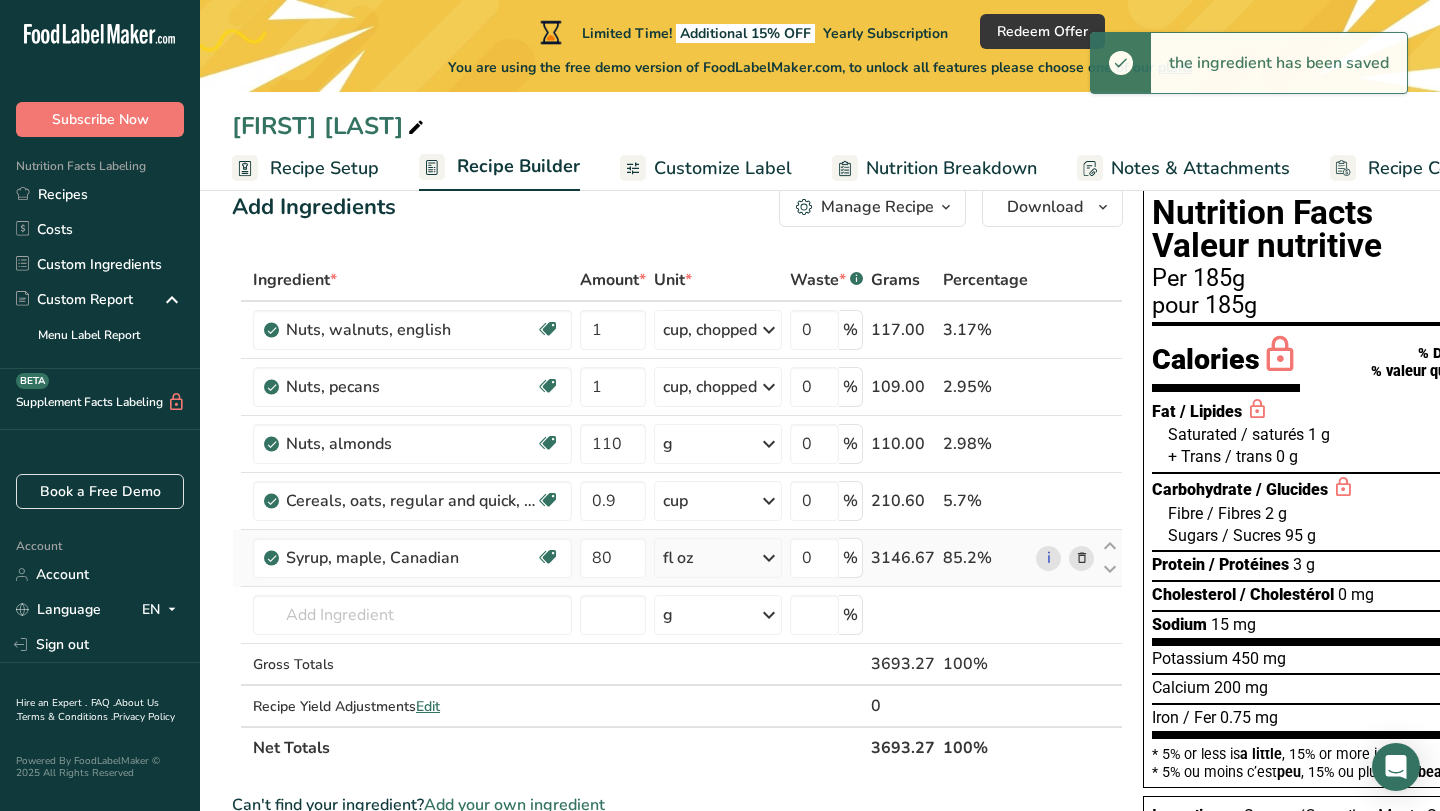 scroll, scrollTop: 48, scrollLeft: 0, axis: vertical 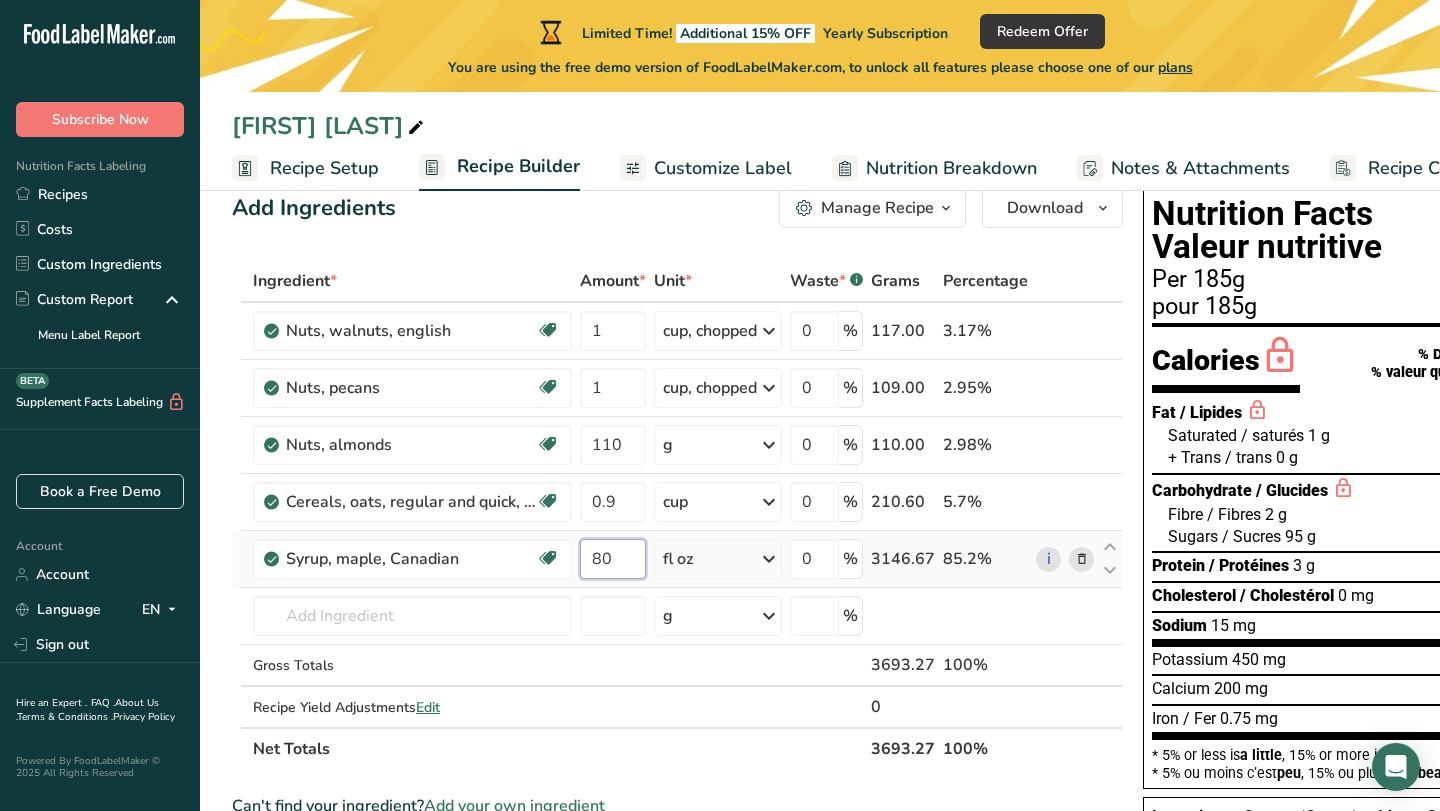 drag, startPoint x: 622, startPoint y: 560, endPoint x: 575, endPoint y: 560, distance: 47 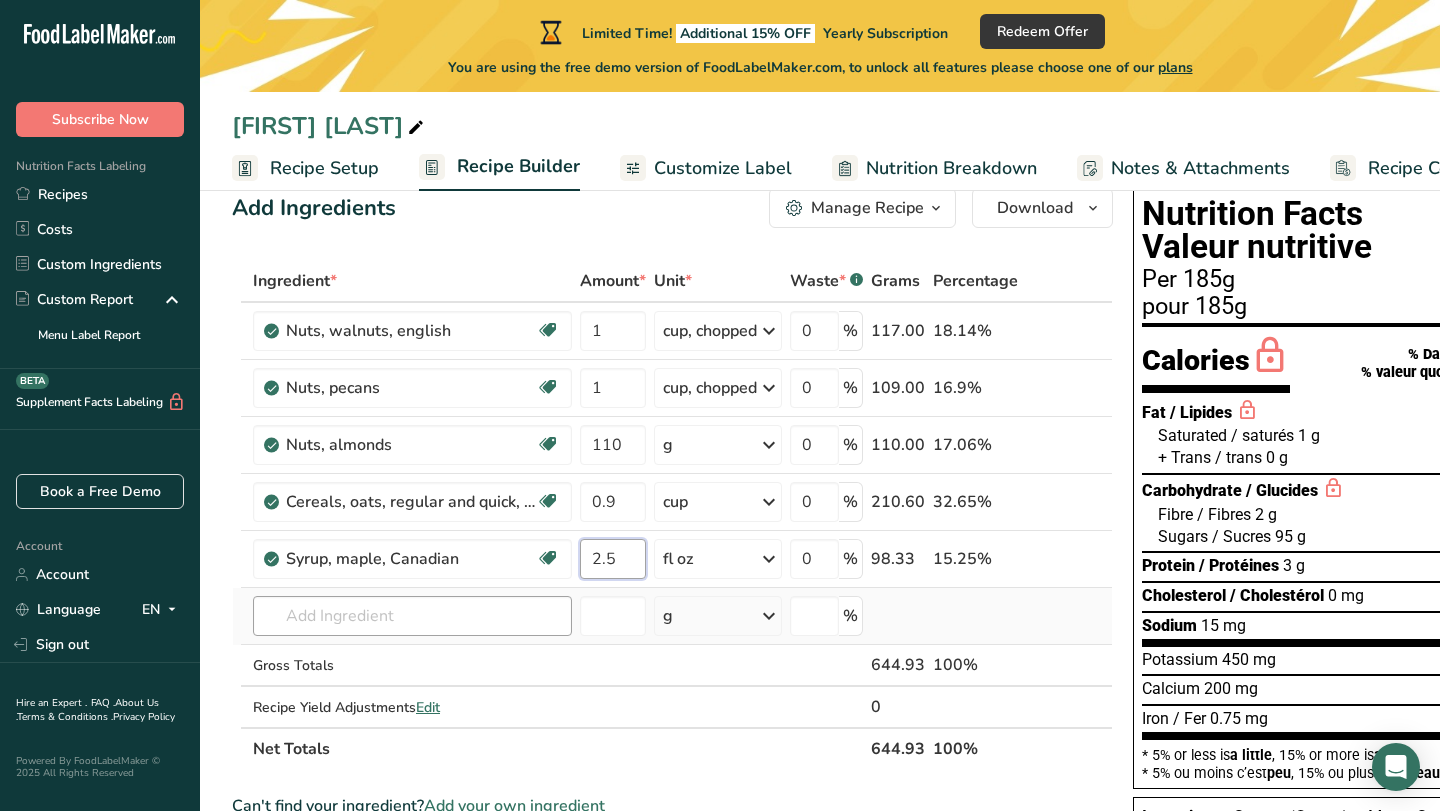 type on "2.5" 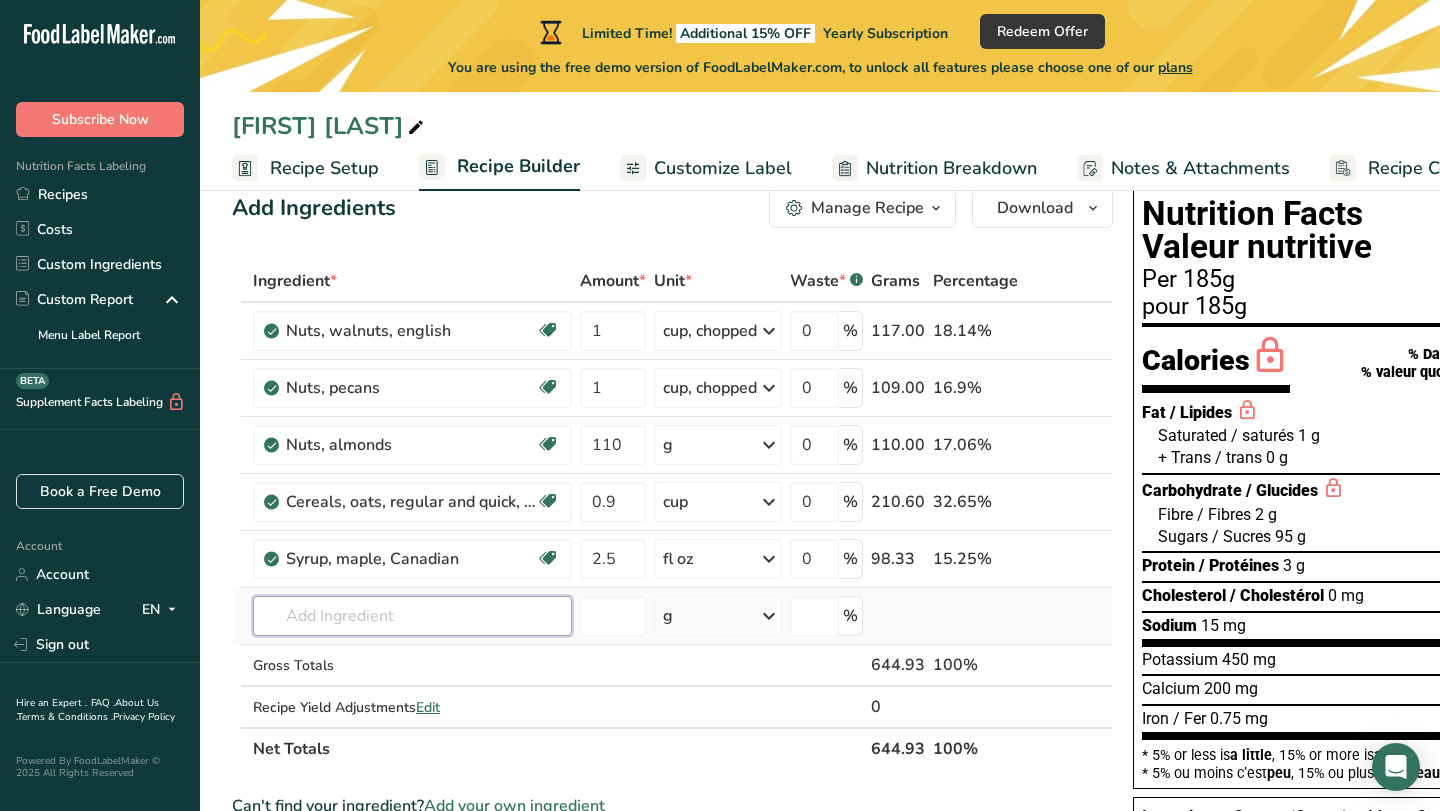 click on "Ingredient *
Amount *
Unit *
Waste *   .a-a{fill:#347362;}.b-a{fill:#fff;}          Grams
Percentage
Nuts, walnuts, english
Source of Antioxidants
Source of Omega 3
Plant-based Protein
Dairy free
Gluten free
Vegan
Vegetarian
Soy free
1
cup, chopped
Portions
1 cup, chopped
1 cup, ground
1 cup, in shell, edible yield (7 nuts)
See more
Weight Units
g
kg
mg
See more
Volume Units
l
Volume units require a density conversion. If you know your ingredient's density enter it below. Otherwise, click on "RIA" our AI Regulatory bot - she will be able to help you" at bounding box center (672, 515) 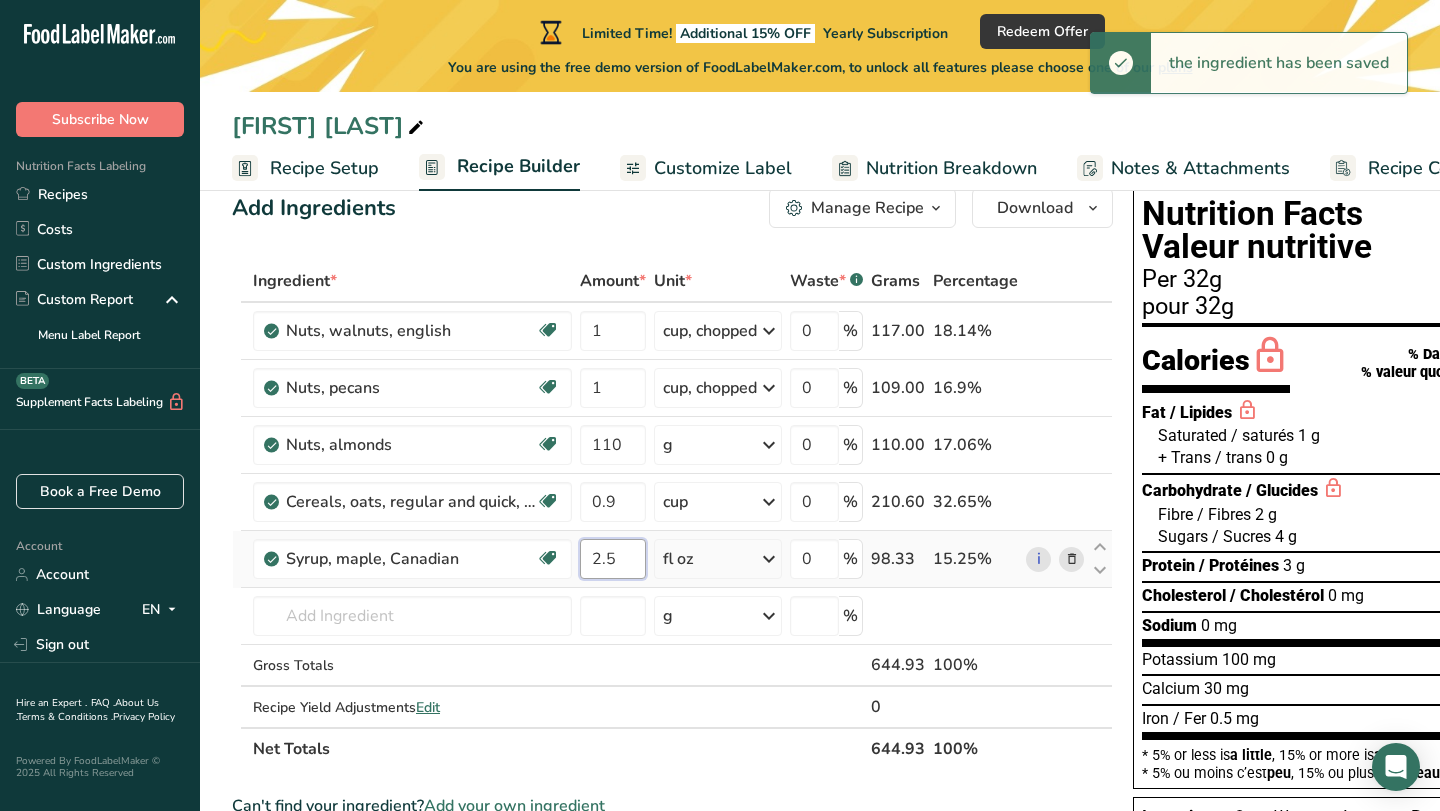 drag, startPoint x: 645, startPoint y: 560, endPoint x: 600, endPoint y: 556, distance: 45.17743 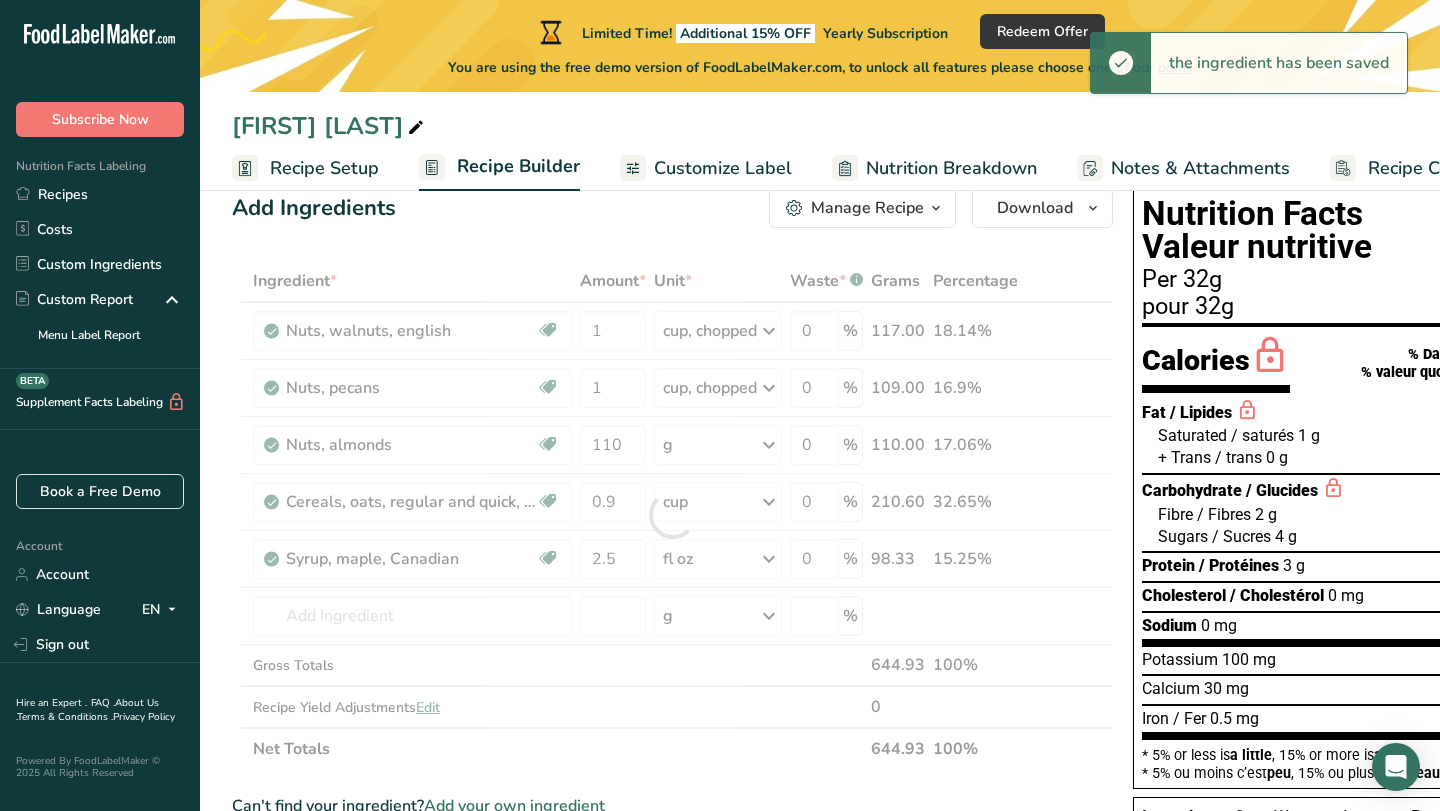 click on "Ingredient *
Amount *
Unit *
Waste *   .a-a{fill:#347362;}.b-a{fill:#fff;}          Grams
Percentage
Nuts, walnuts, english
Source of Antioxidants
Source of Omega 3
Plant-based Protein
Dairy free
Gluten free
Vegan
Vegetarian
Soy free
1
cup, chopped
Portions
1 cup, chopped
1 cup, ground
1 cup, in shell, edible yield (7 nuts)
See more
Weight Units
g
kg
mg
See more
Volume Units
l
Volume units require a density conversion. If you know your ingredient's density enter it below. Otherwise, click on "RIA" our AI Regulatory bot - she will be able to help you" at bounding box center [672, 515] 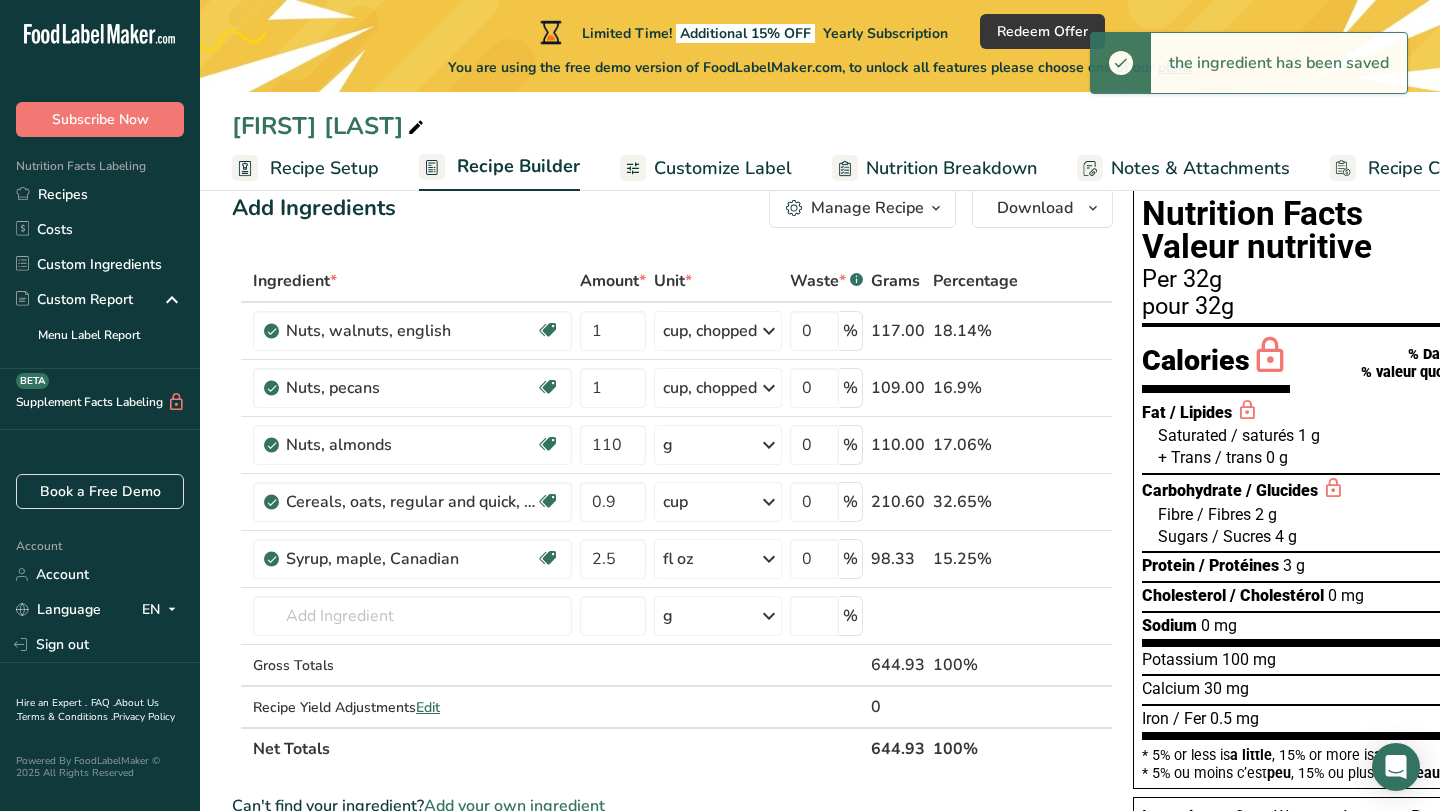 click at bounding box center (769, 559) 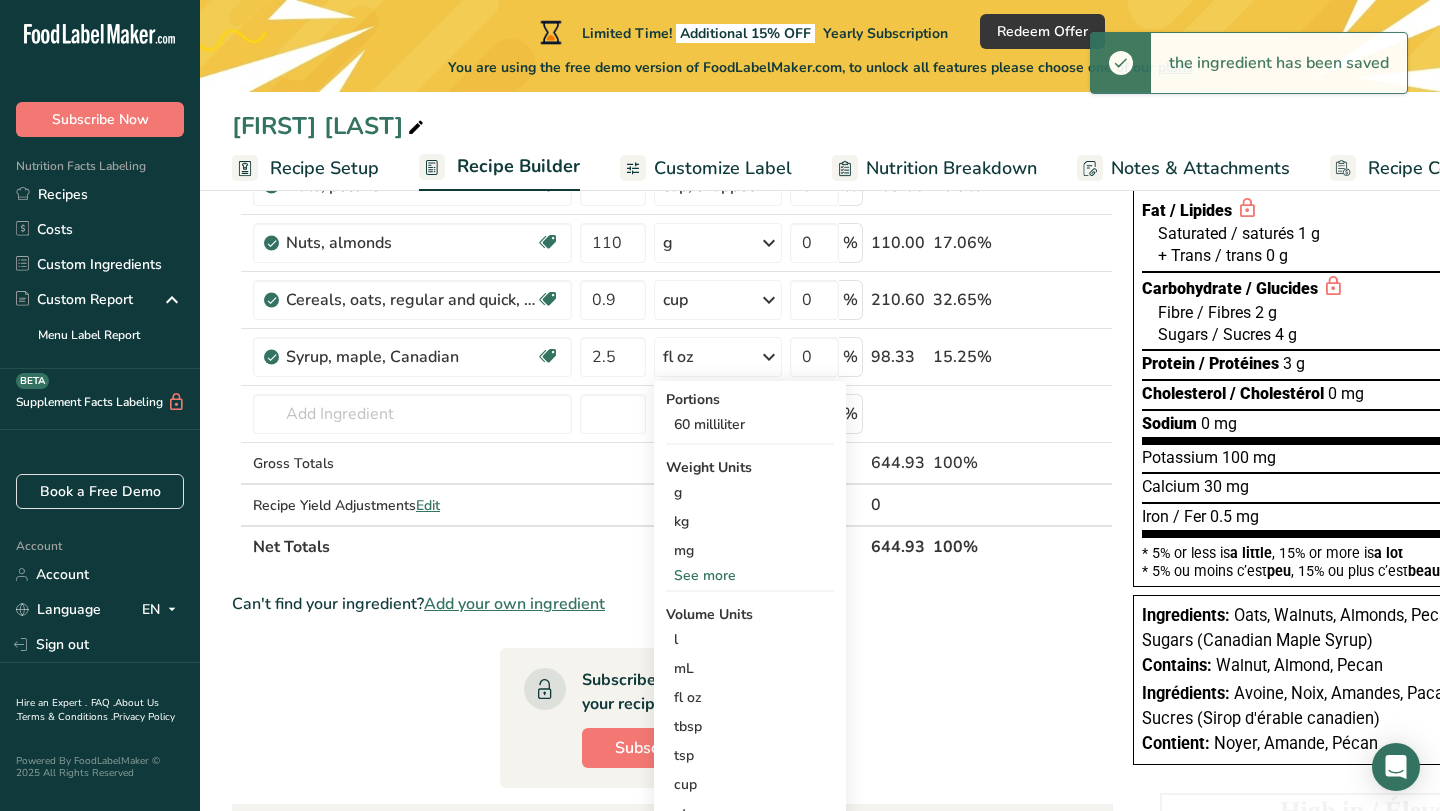 scroll, scrollTop: 246, scrollLeft: 0, axis: vertical 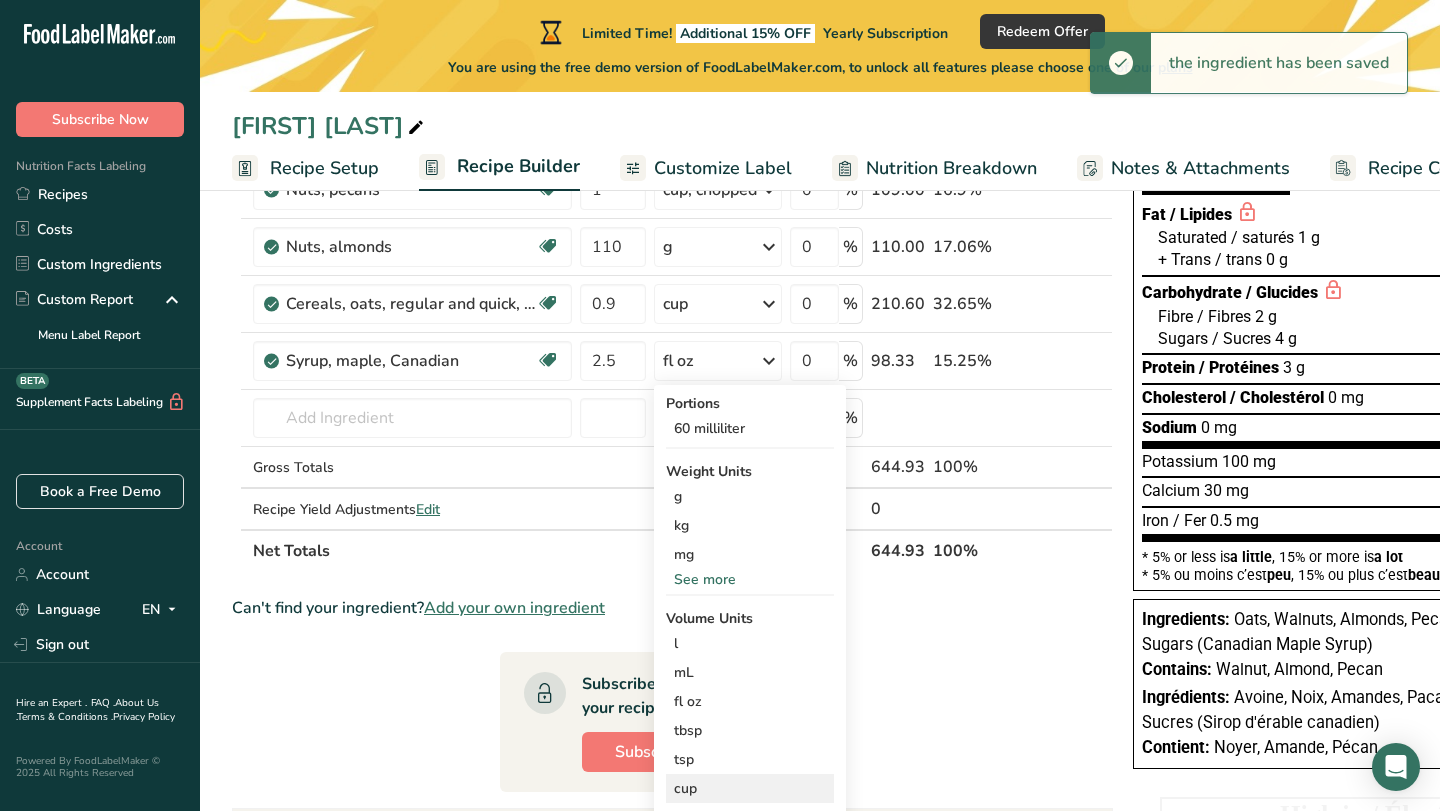 click on "cup" at bounding box center (750, 788) 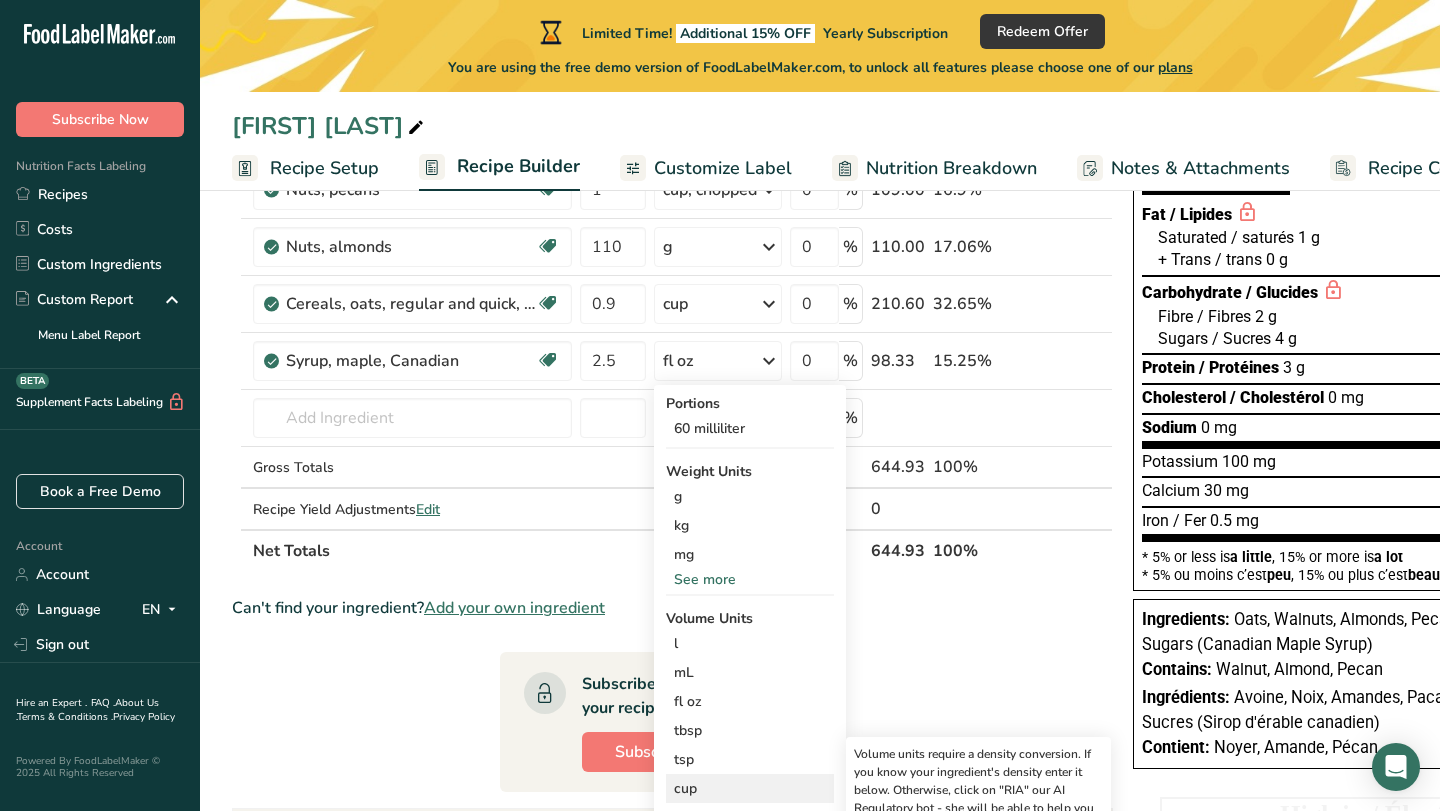 click on "cup" at bounding box center [750, 788] 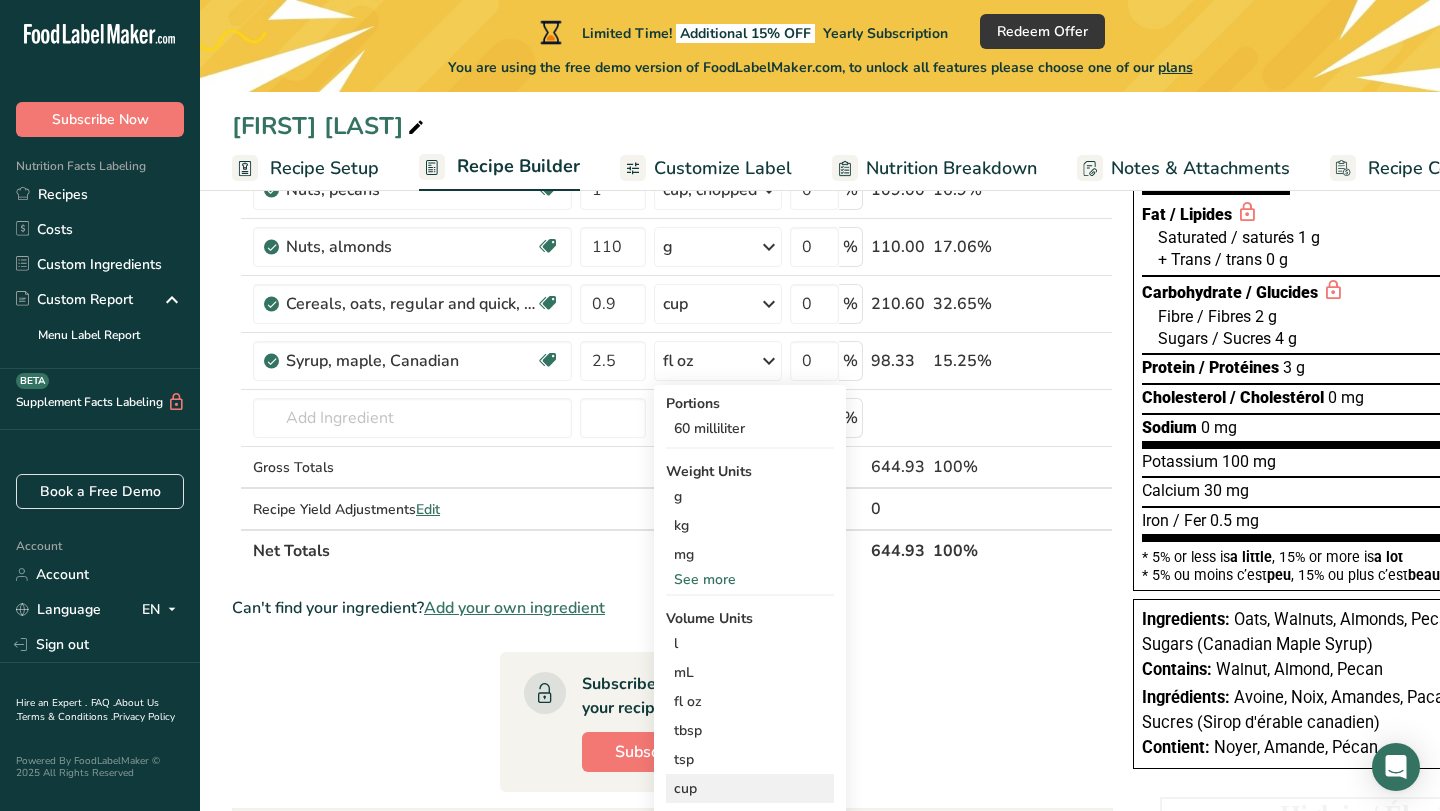 click on "cup" at bounding box center [750, 788] 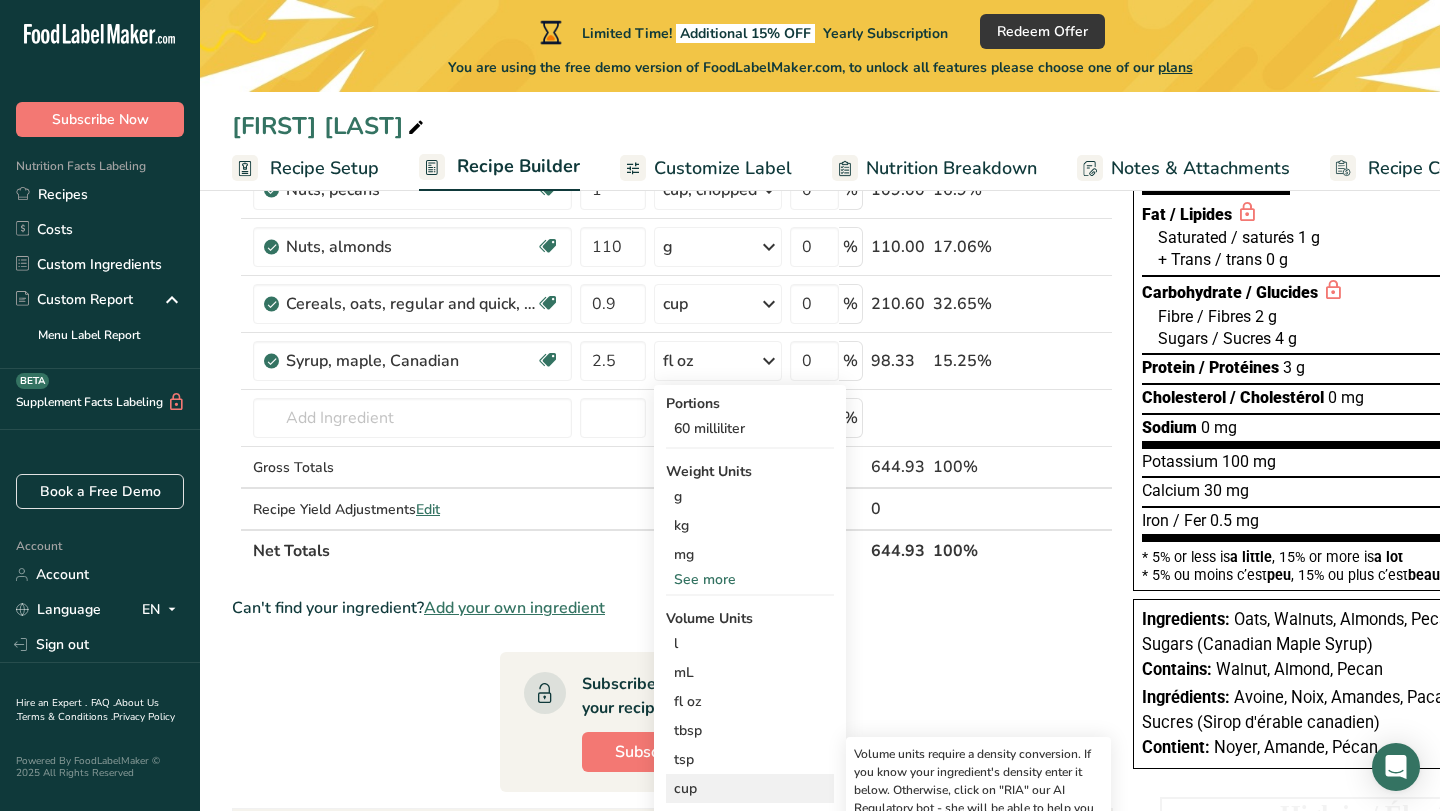 scroll, scrollTop: 403, scrollLeft: 0, axis: vertical 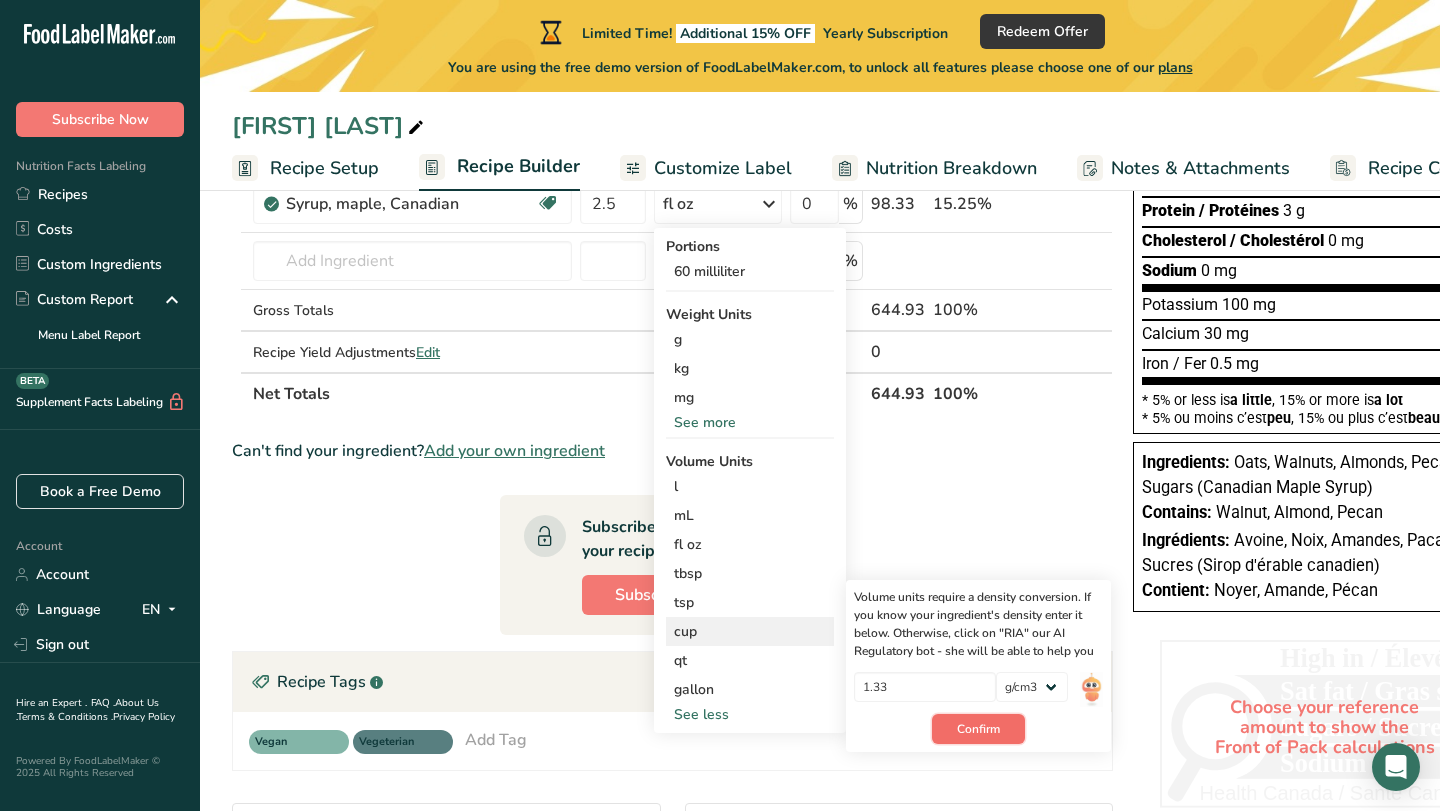 click on "Confirm" at bounding box center [978, 729] 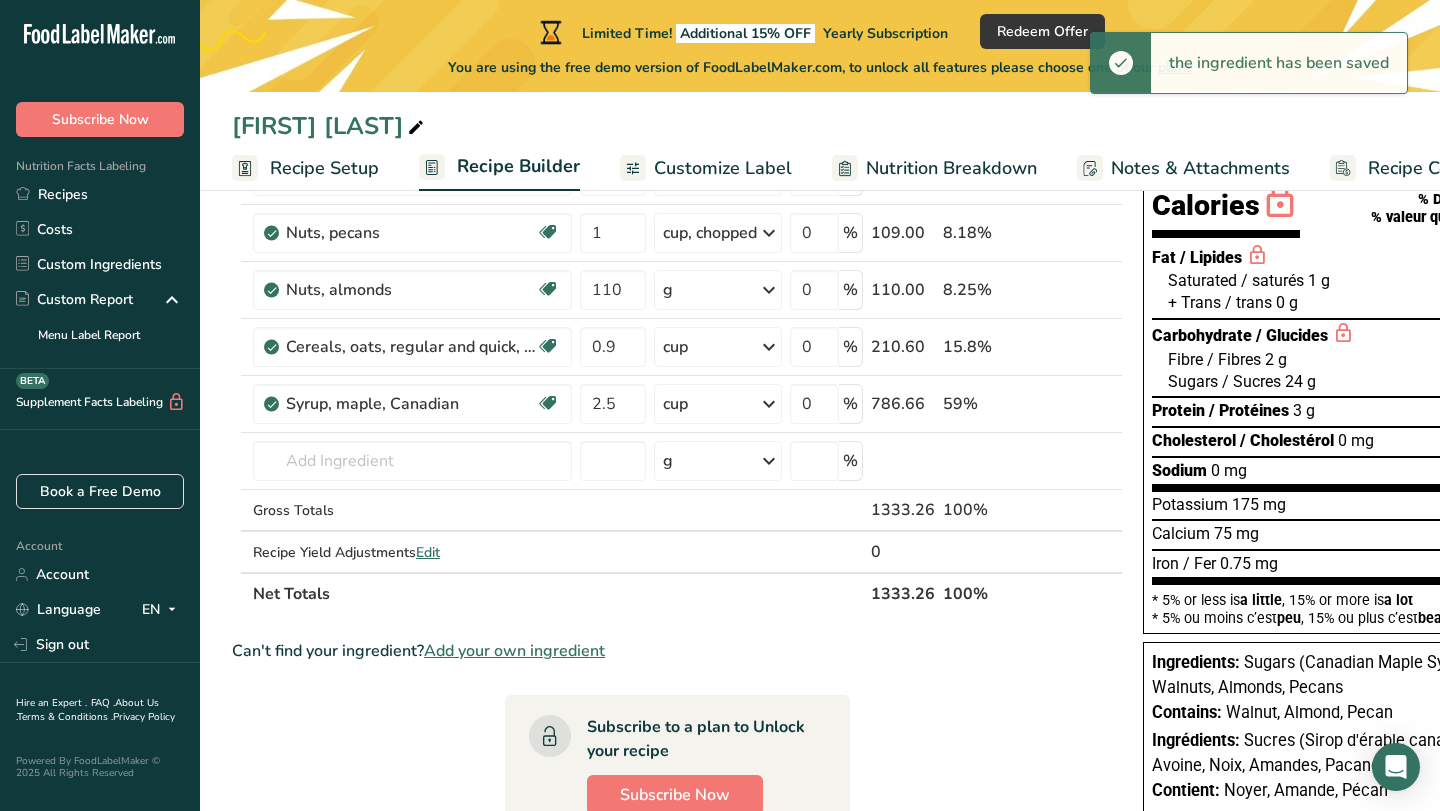 scroll, scrollTop: 202, scrollLeft: 0, axis: vertical 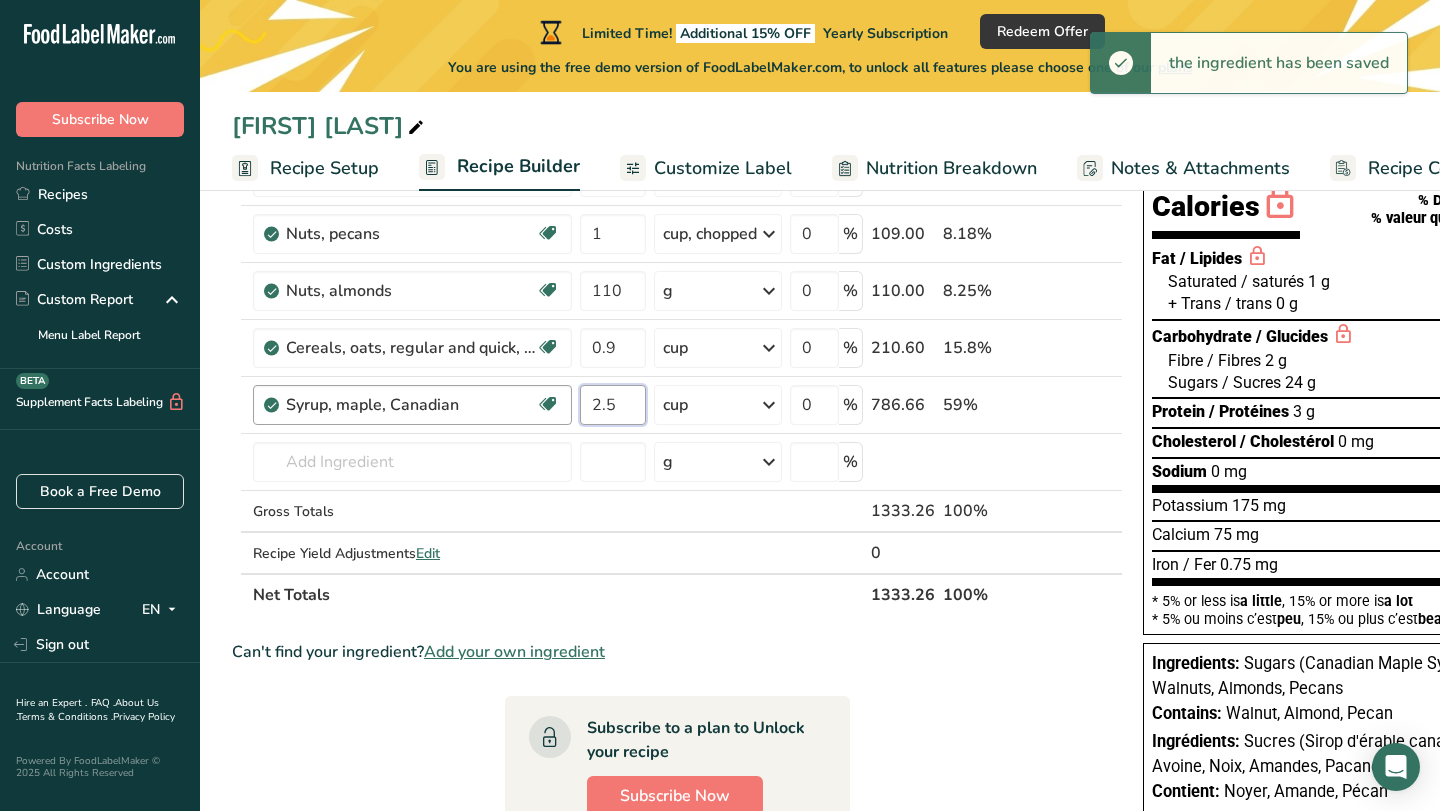 drag, startPoint x: 618, startPoint y: 408, endPoint x: 562, endPoint y: 408, distance: 56 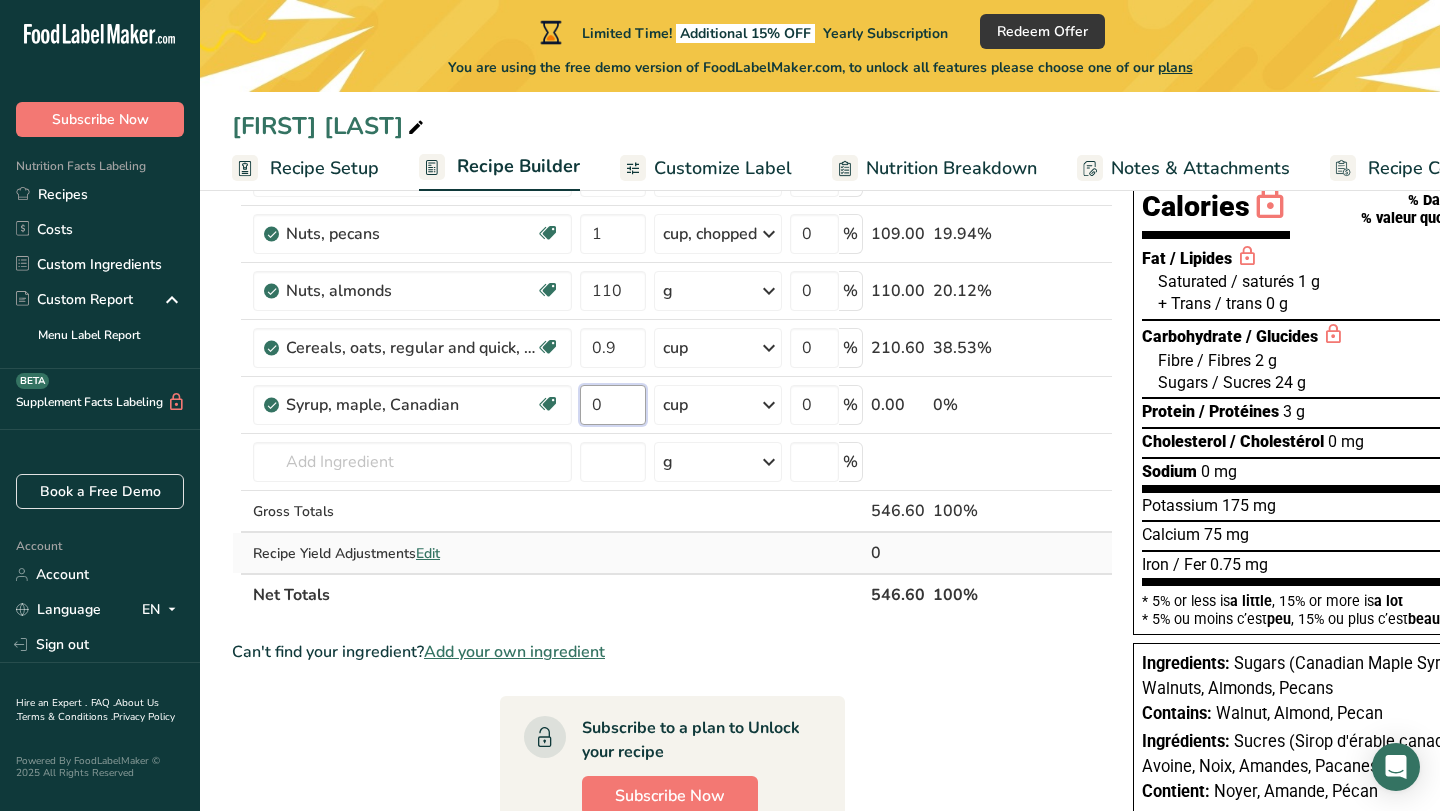 type on "0.4" 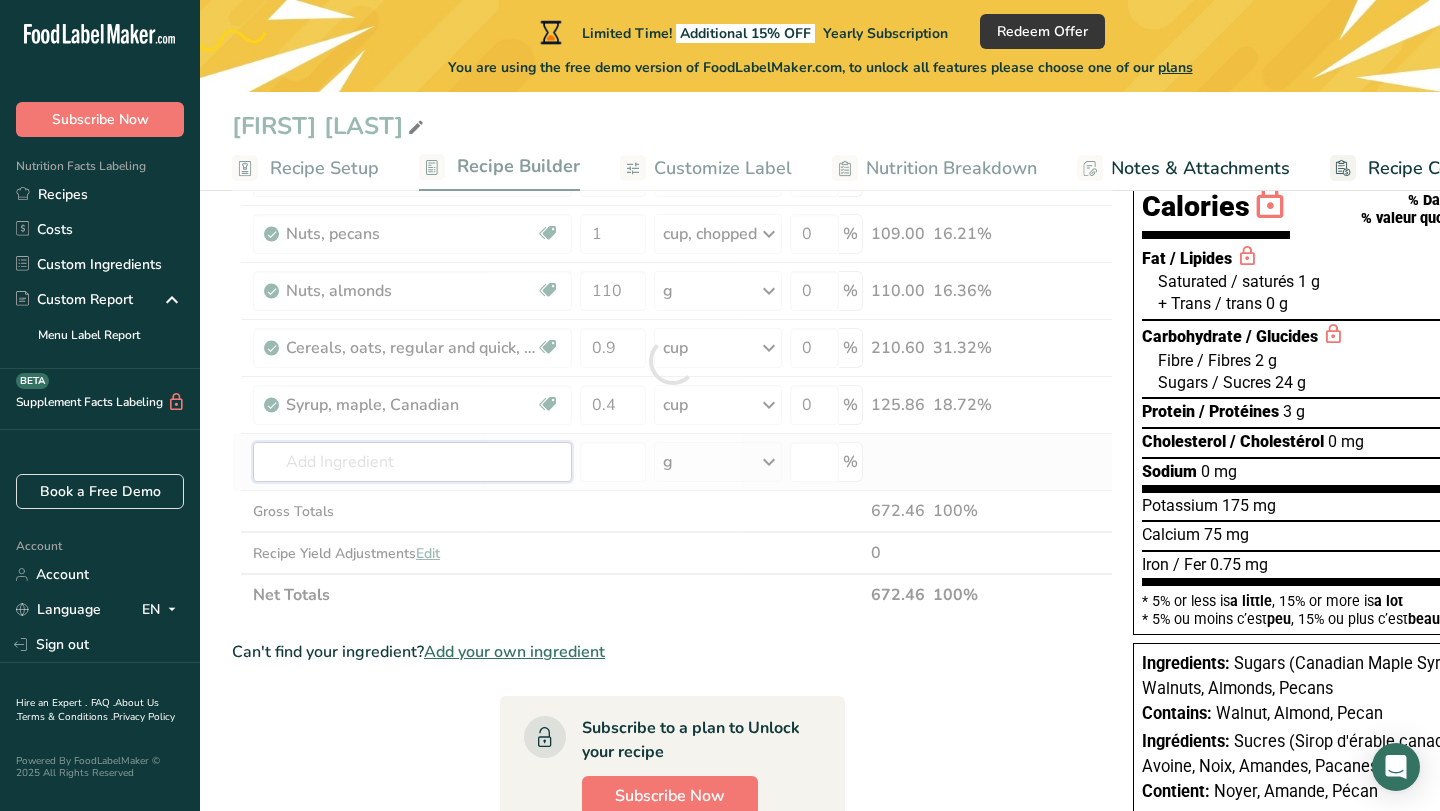 click on "Ingredient *
Amount *
Unit *
Waste *   .a-a{fill:#347362;}.b-a{fill:#fff;}          Grams
Percentage
Nuts, walnuts, english
Source of Antioxidants
Source of Omega 3
Plant-based Protein
Dairy free
Gluten free
Vegan
Vegetarian
Soy free
1
cup, chopped
Portions
1 cup, chopped
1 cup, ground
1 cup, in shell, edible yield (7 nuts)
See more
Weight Units
g
kg
mg
See more
Volume Units
l
Volume units require a density conversion. If you know your ingredient's density enter it below. Otherwise, click on "RIA" our AI Regulatory bot - she will be able to help you" at bounding box center (672, 361) 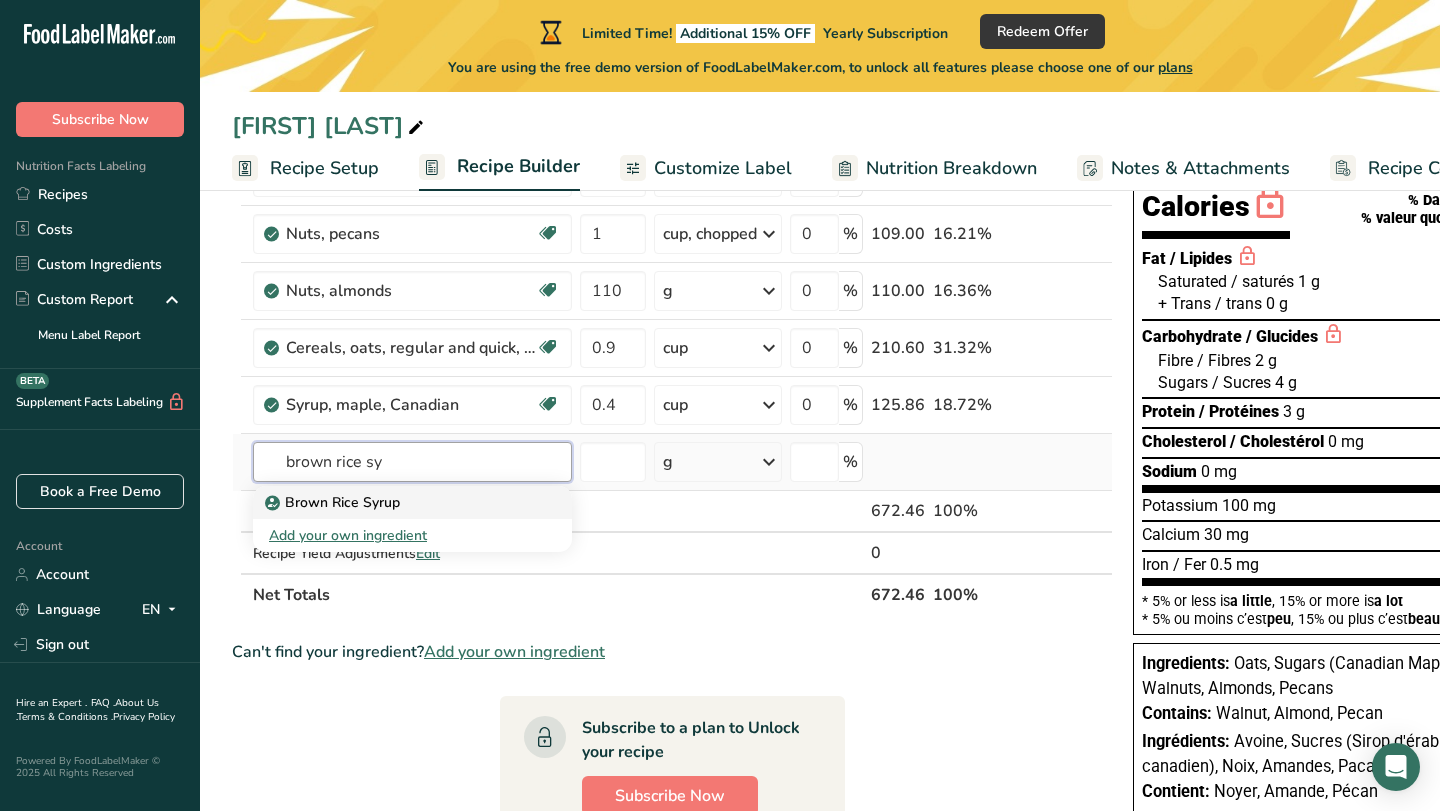 type on "brown rice sy" 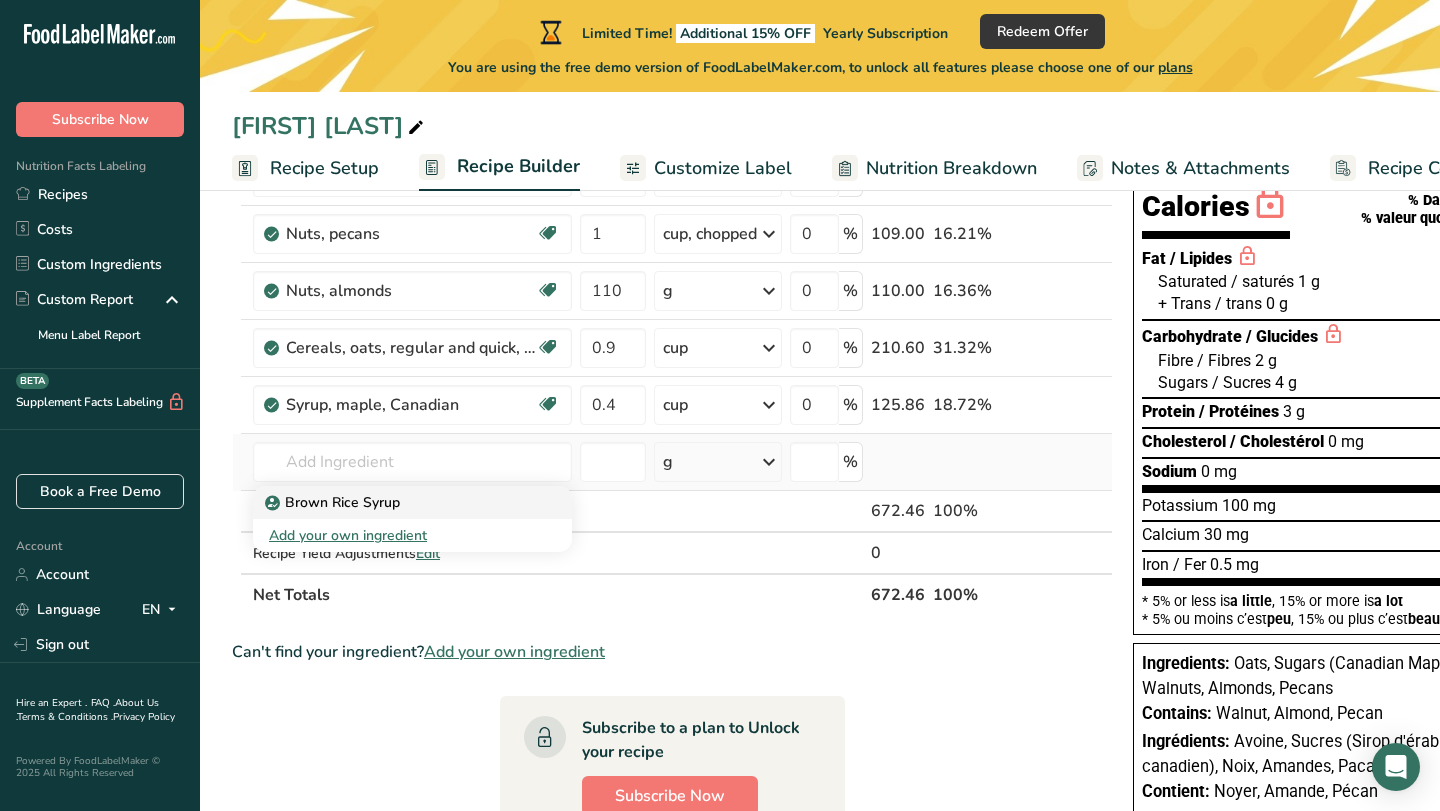 click on "Brown Rice Syrup" at bounding box center (396, 502) 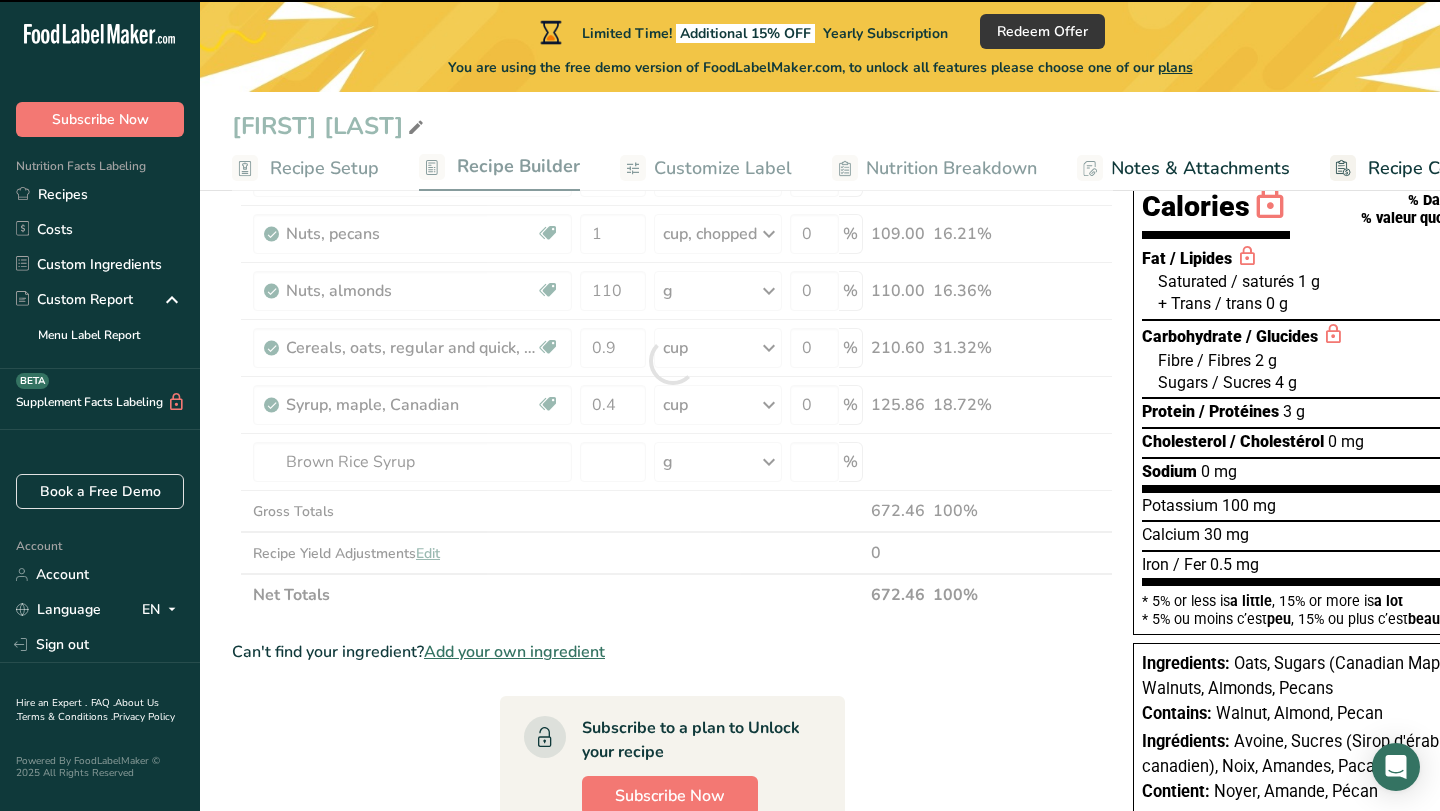 type on "0" 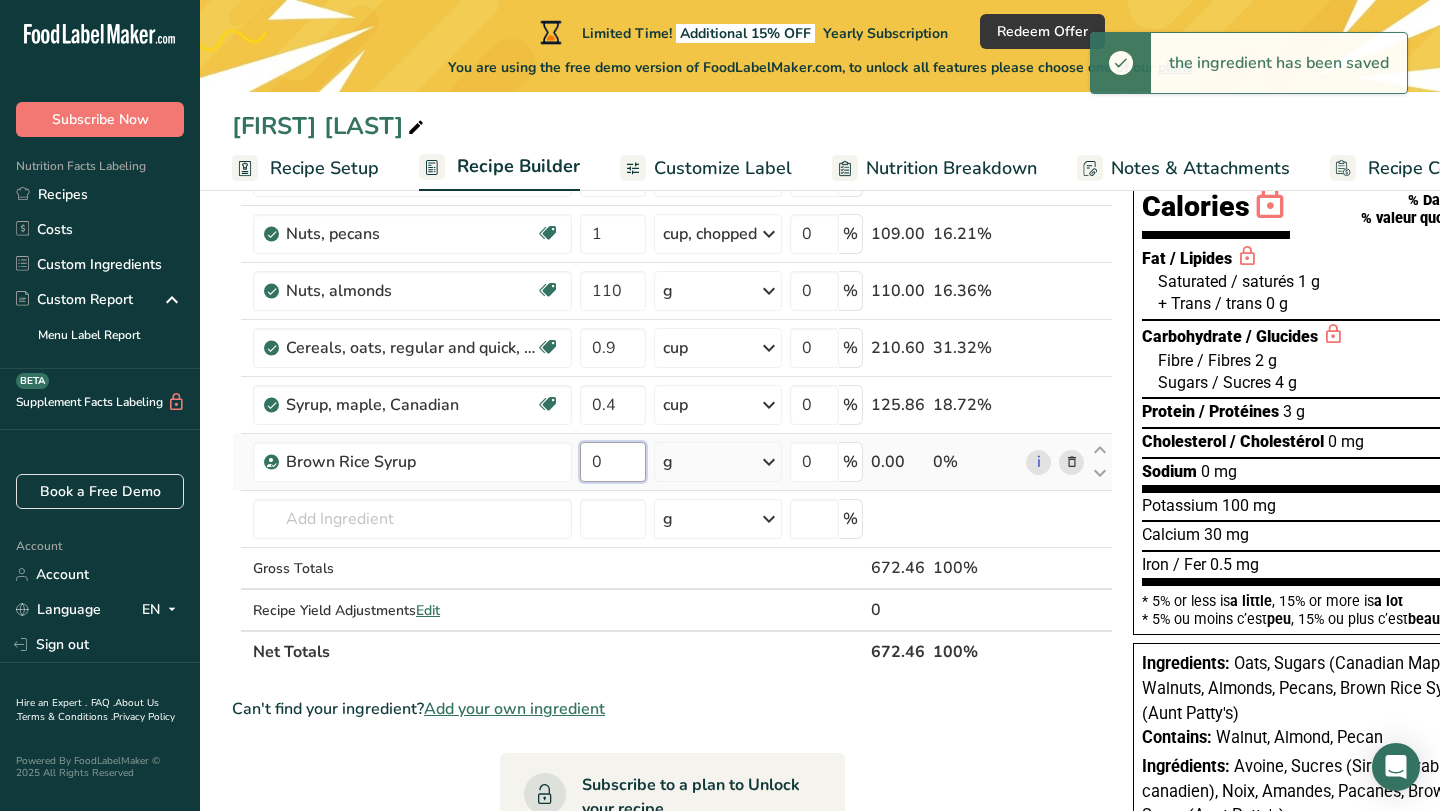 click on "0" at bounding box center [613, 462] 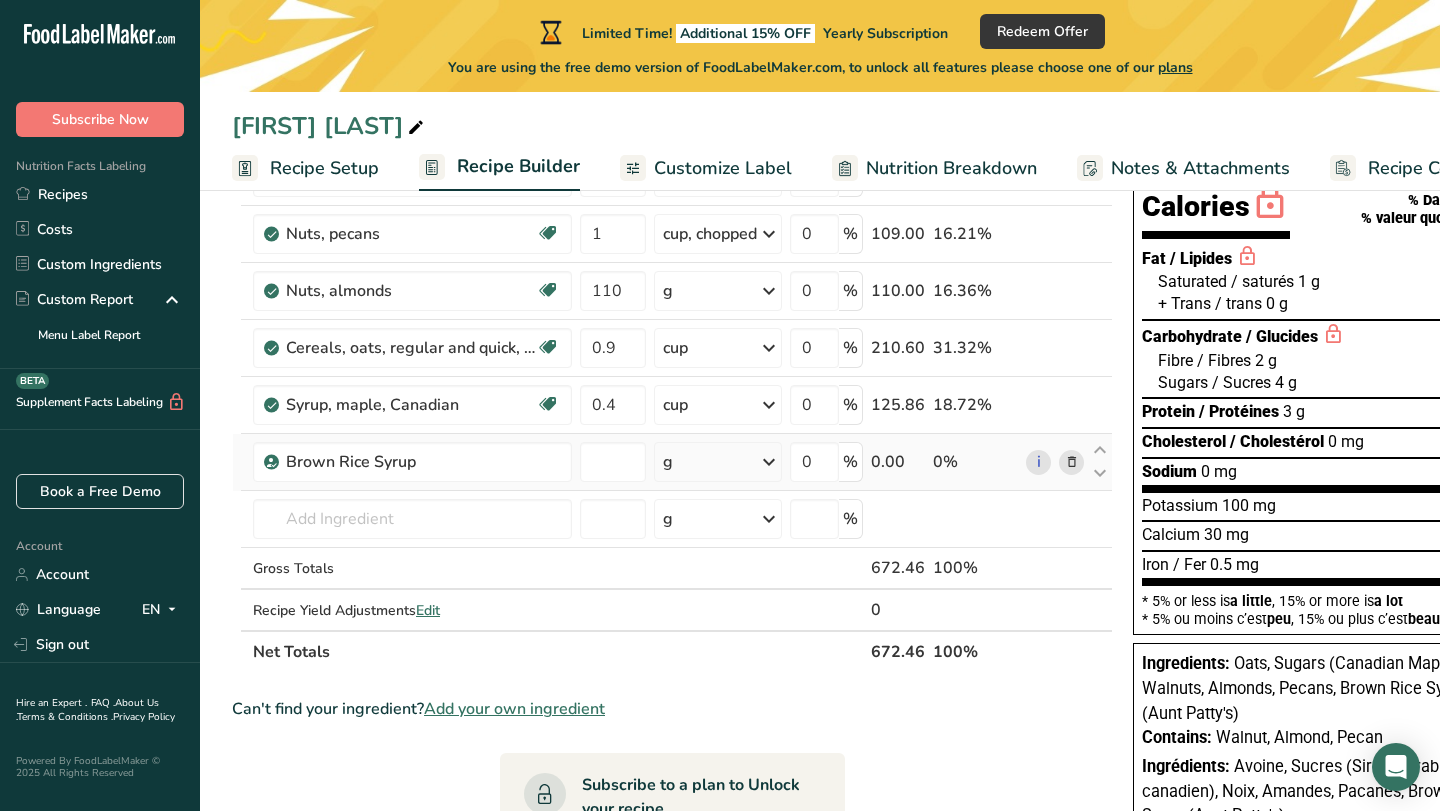 click on "Ingredient *
Amount *
Unit *
Waste *   .a-a{fill:#347362;}.b-a{fill:#fff;}          Grams
Percentage
Nuts, walnuts, english
Source of Antioxidants
Source of Omega 3
Plant-based Protein
Dairy free
Gluten free
Vegan
Vegetarian
Soy free
1
cup, chopped
Portions
1 cup, chopped
1 cup, ground
1 cup, in shell, edible yield (7 nuts)
See more
Weight Units
g
kg
mg
See more
Volume Units
l
Volume units require a density conversion. If you know your ingredient's density enter it below. Otherwise, click on "RIA" our AI Regulatory bot - she will be able to help you" at bounding box center (672, 389) 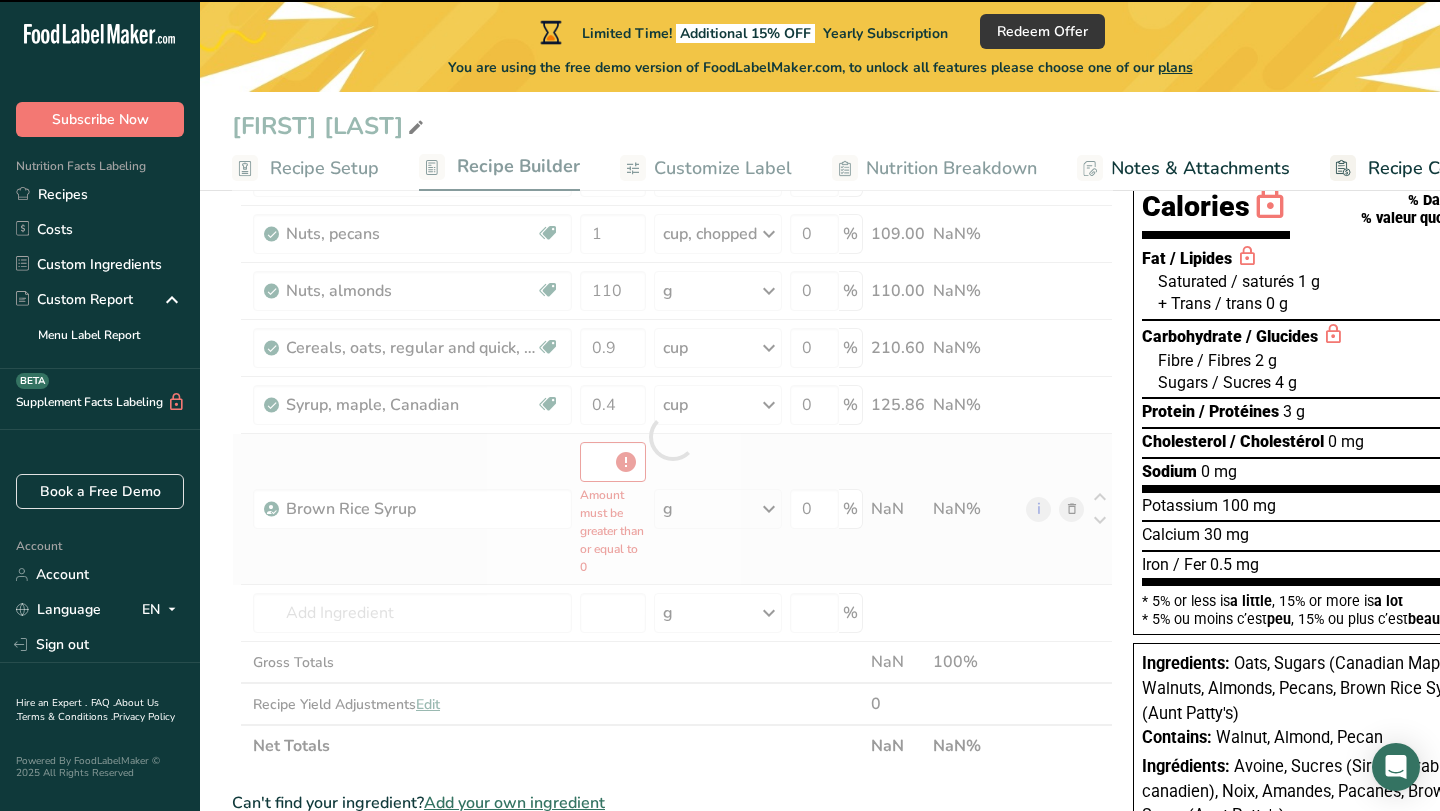 type on "0" 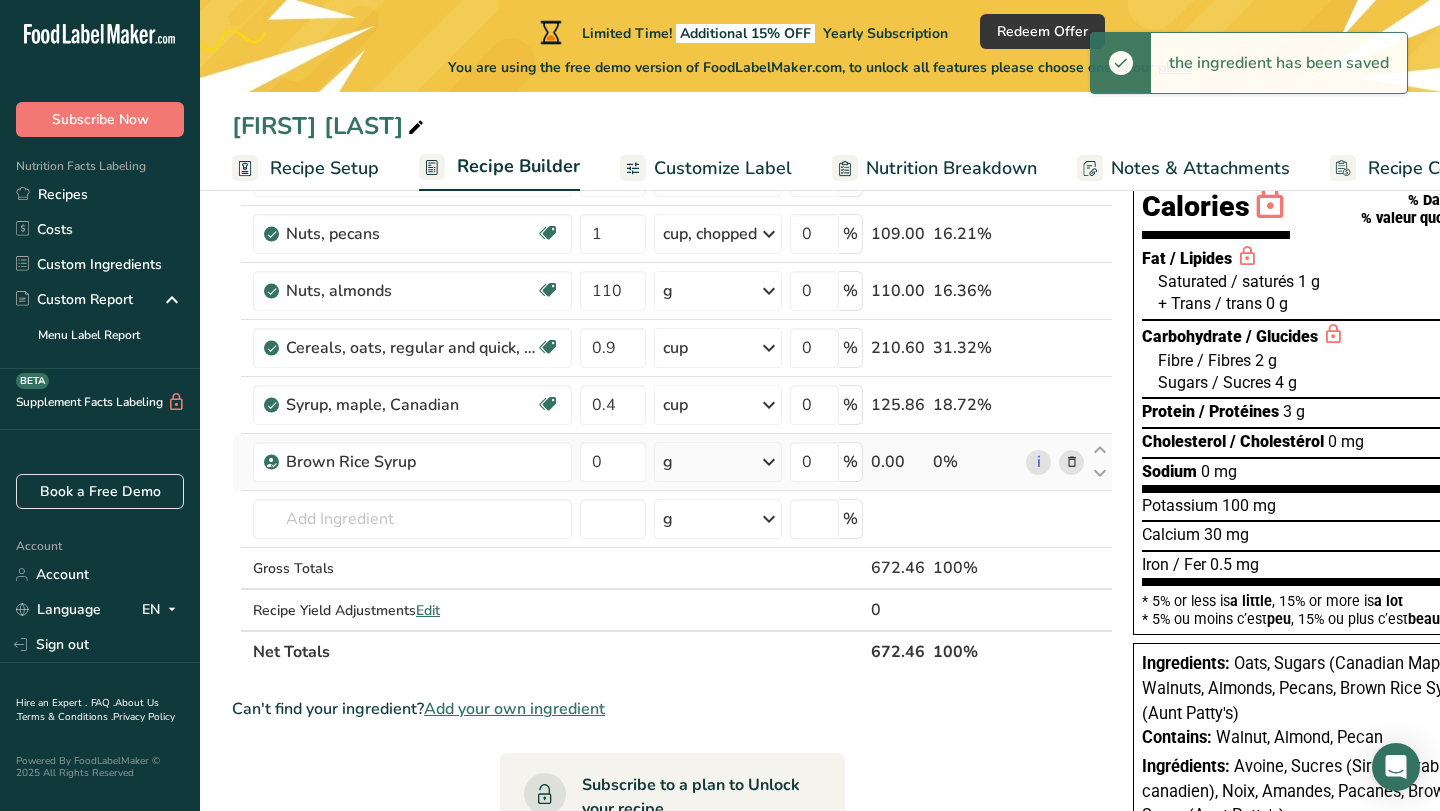 click at bounding box center [769, 462] 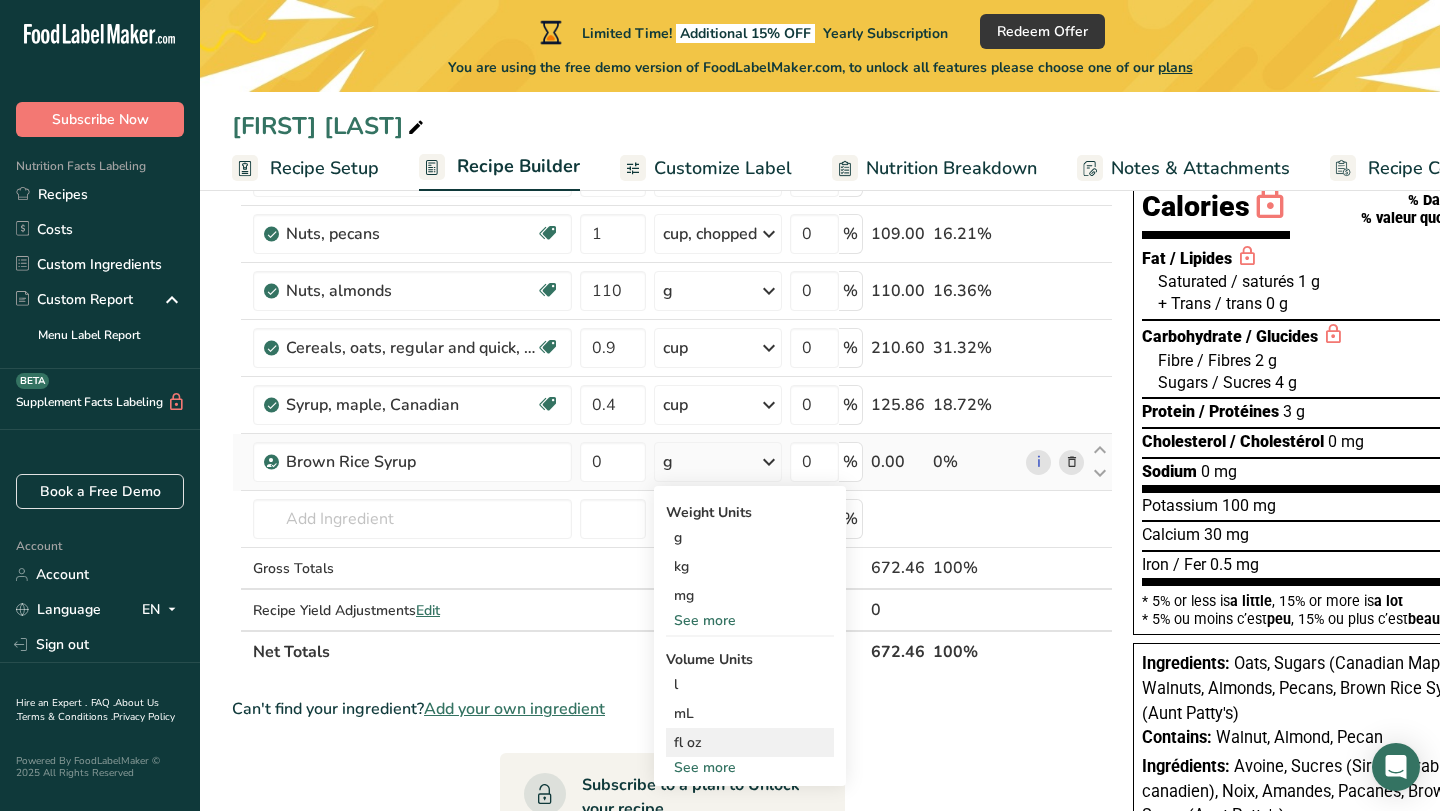 click on "fl oz" at bounding box center (750, 742) 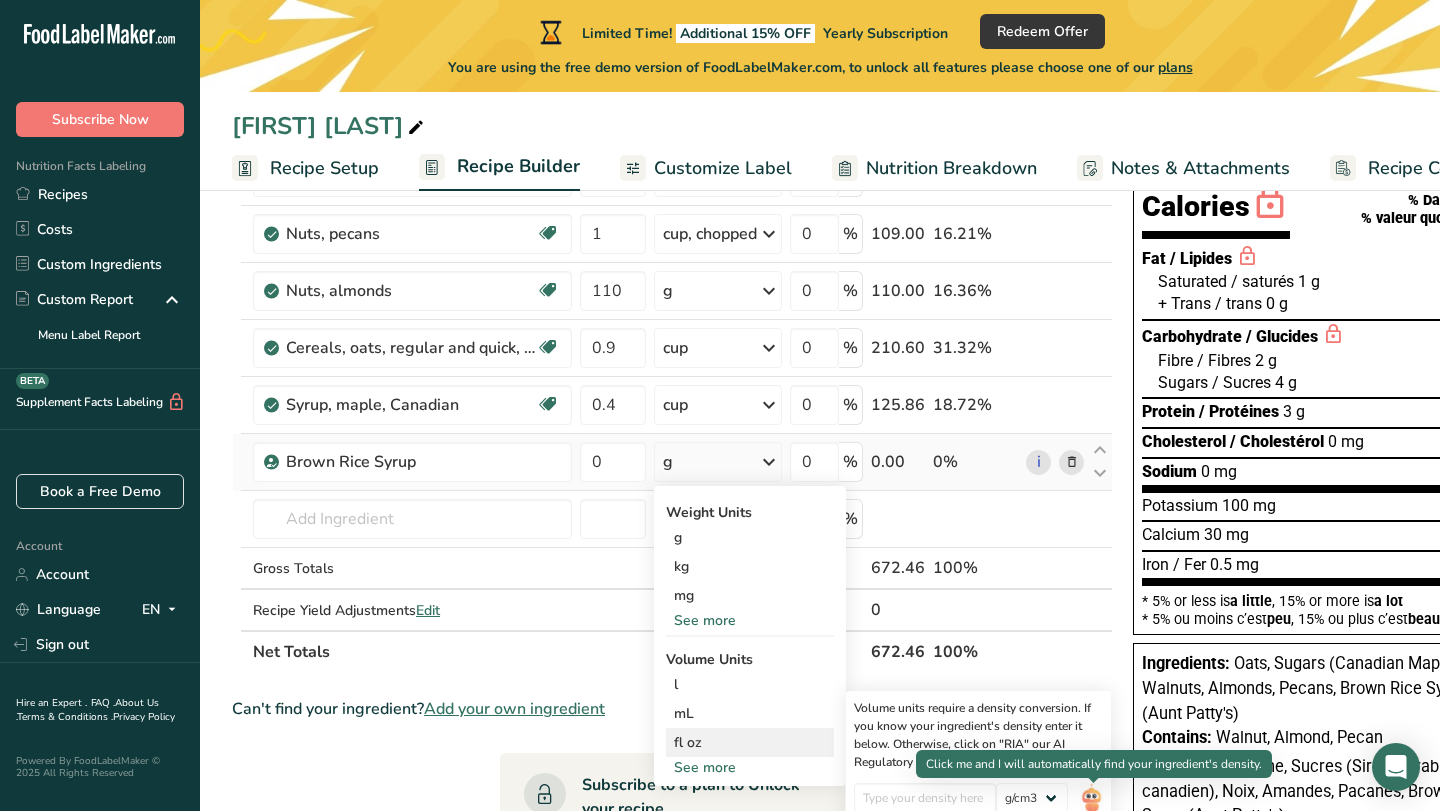 click at bounding box center [1091, 800] 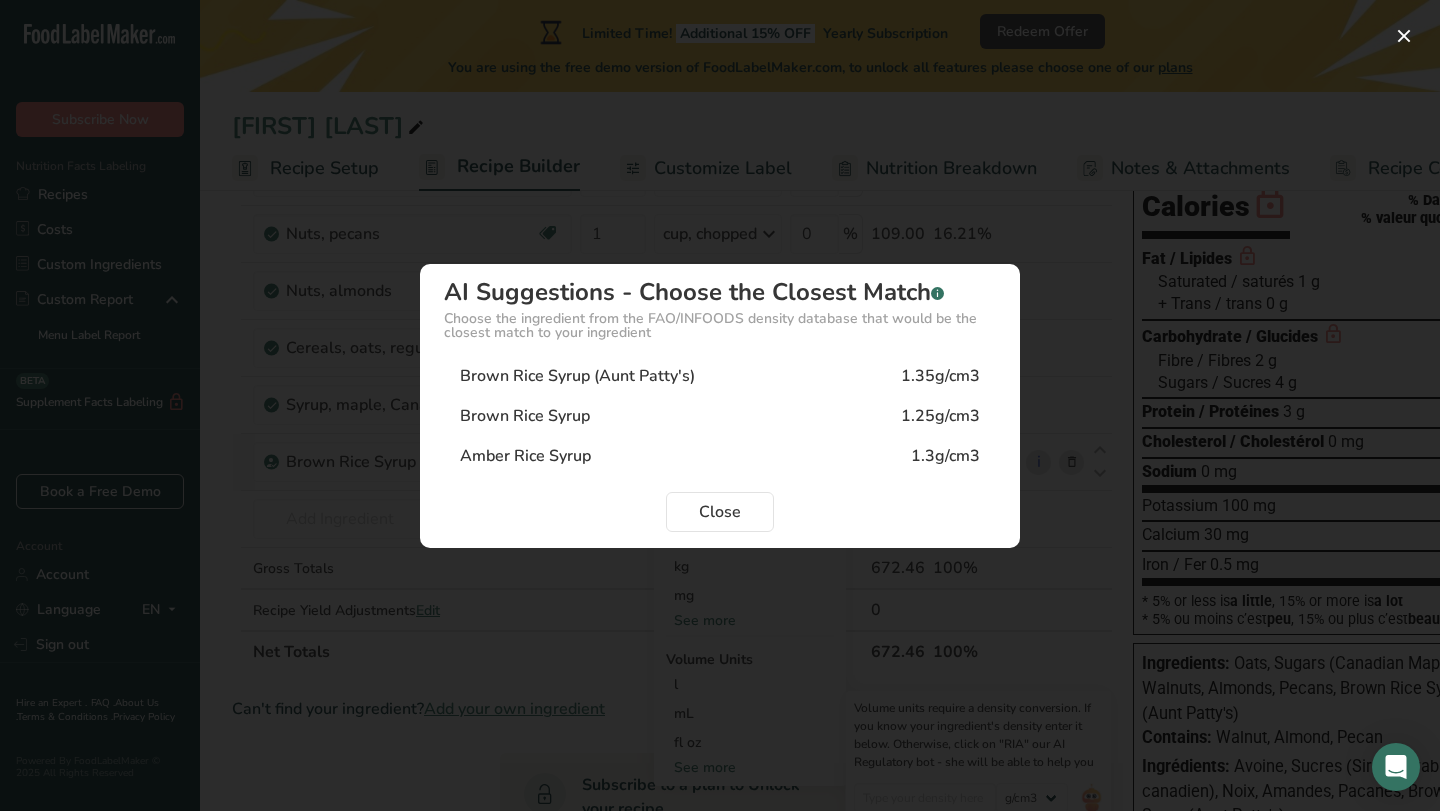 click on "Brown Rice Syrup (Aunt Patty's)" at bounding box center (577, 376) 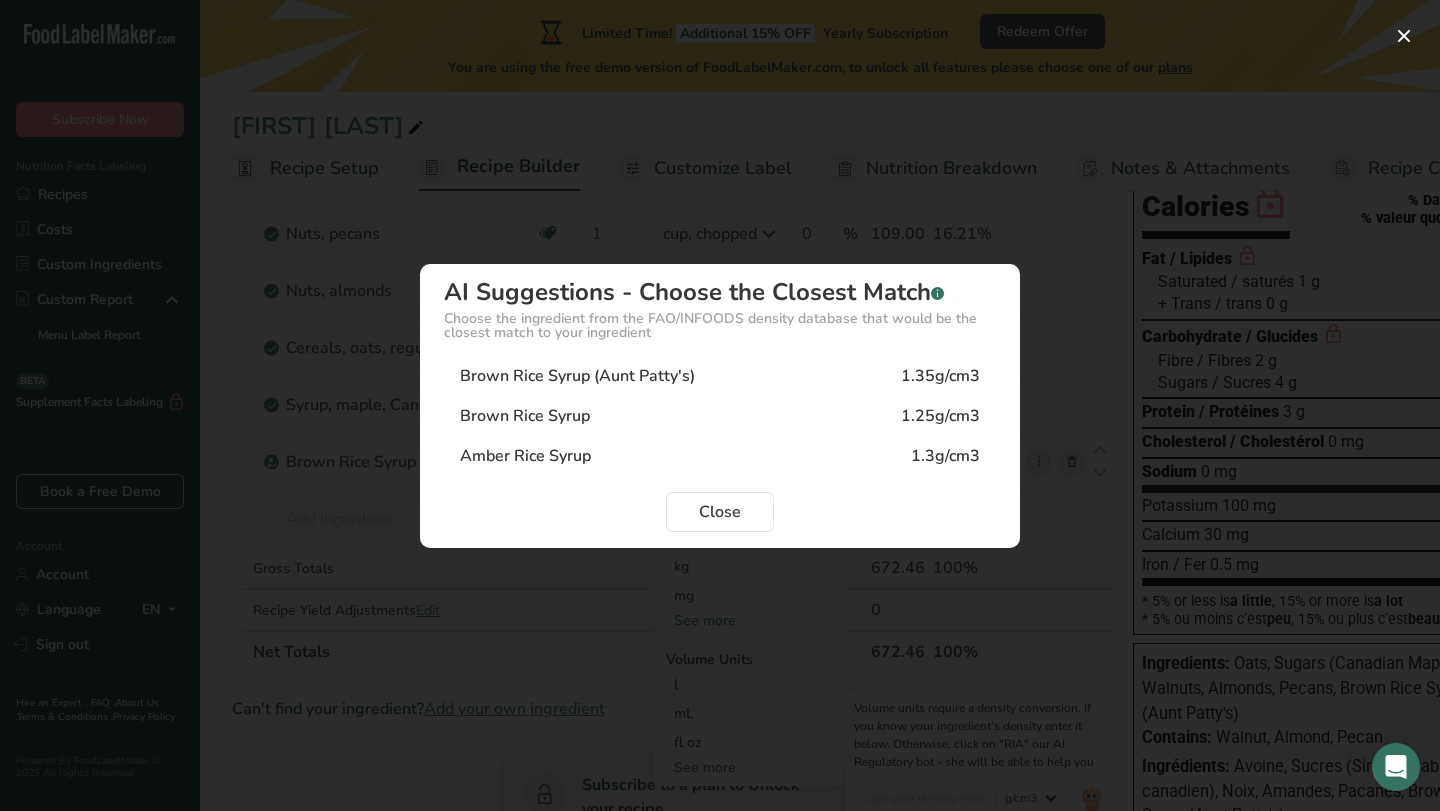 type on "1.35" 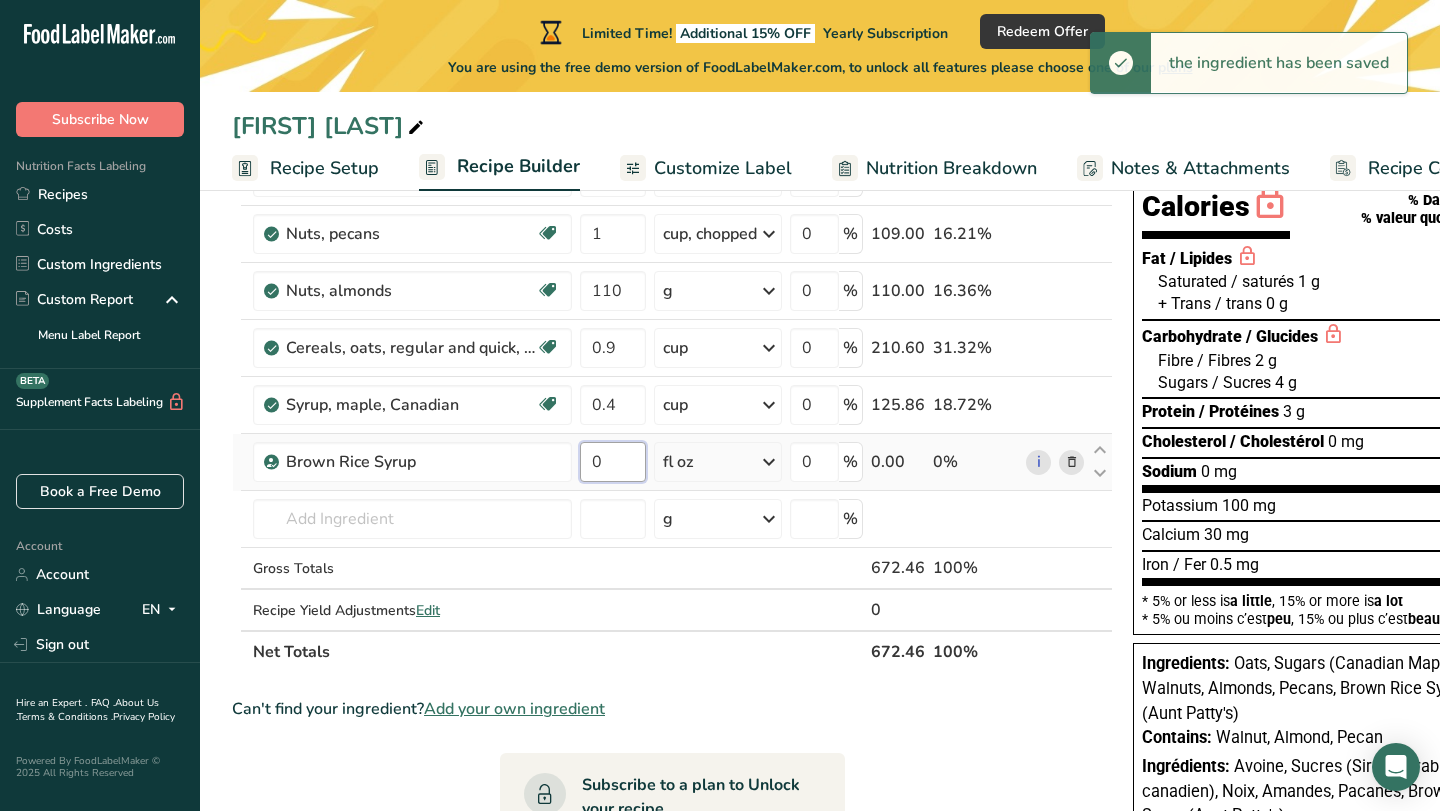 drag, startPoint x: 626, startPoint y: 458, endPoint x: 575, endPoint y: 456, distance: 51.0392 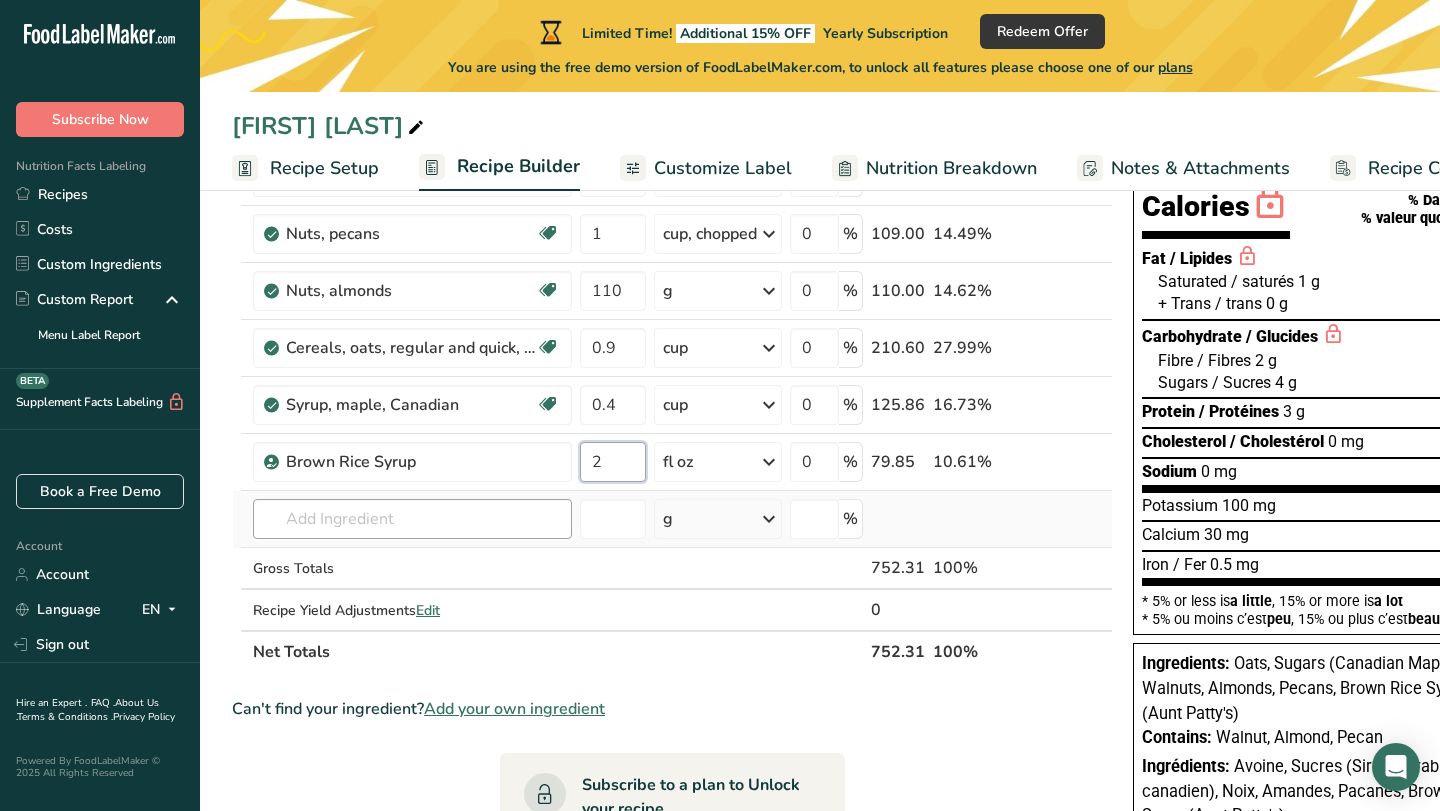 type on "2" 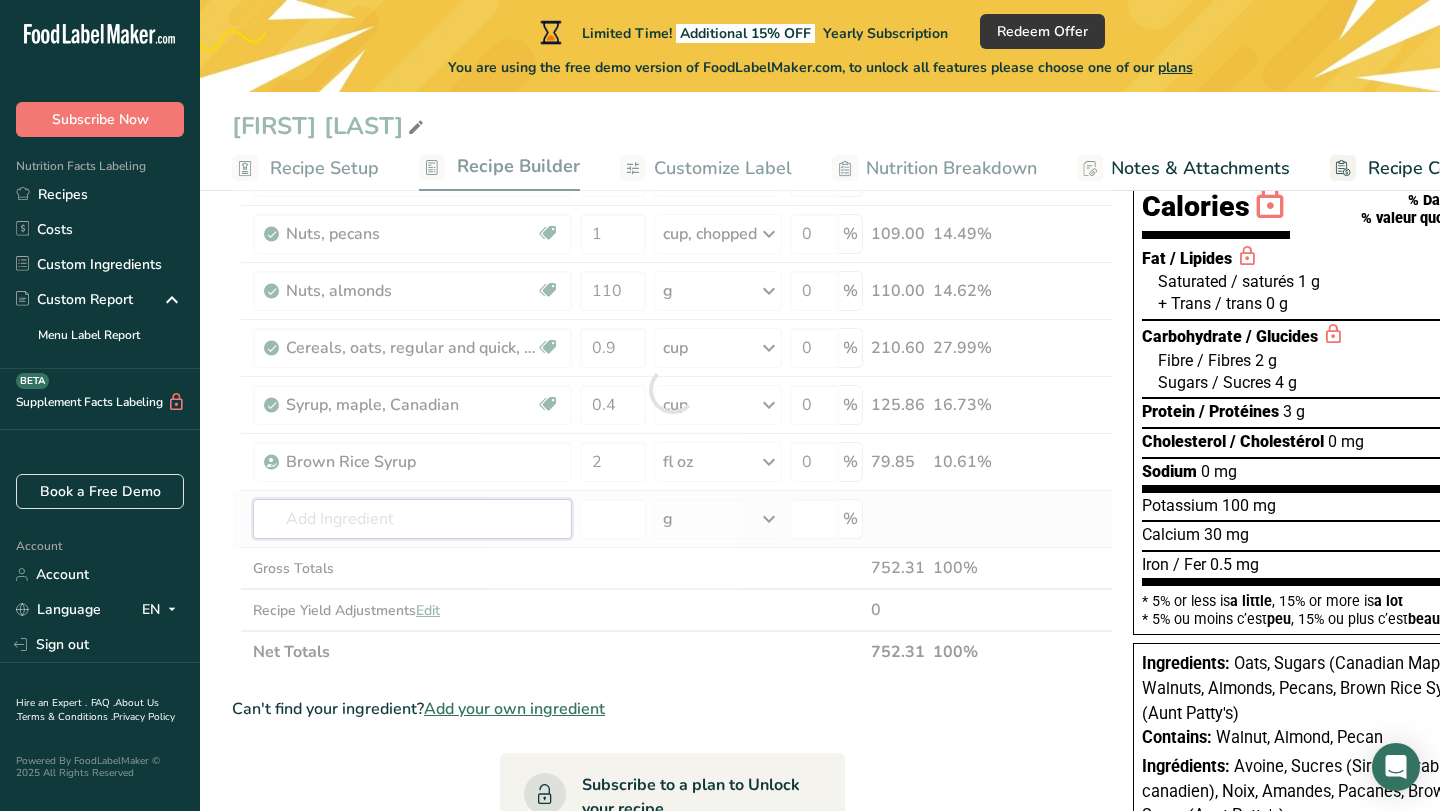 click on "Ingredient *
Amount *
Unit *
Waste *   .a-a{fill:#347362;}.b-a{fill:#fff;}          Grams
Percentage
Nuts, walnuts, english
Source of Antioxidants
Source of Omega 3
Plant-based Protein
Dairy free
Gluten free
Vegan
Vegetarian
Soy free
1
cup, chopped
Portions
1 cup, chopped
1 cup, ground
1 cup, in shell, edible yield (7 nuts)
See more
Weight Units
g
kg
mg
See more
Volume Units
l
Volume units require a density conversion. If you know your ingredient's density enter it below. Otherwise, click on "RIA" our AI Regulatory bot - she will be able to help you" at bounding box center (672, 389) 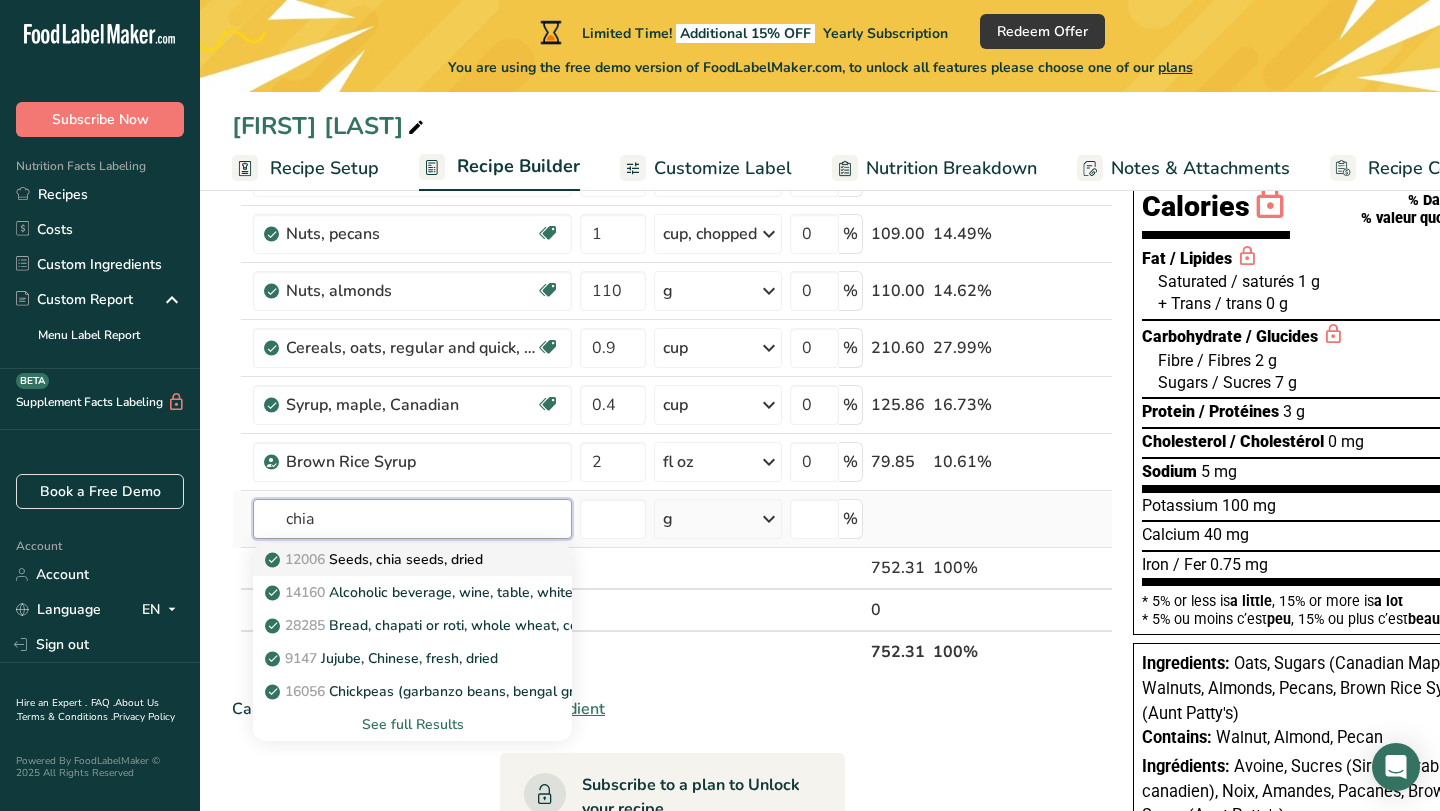 type on "chia" 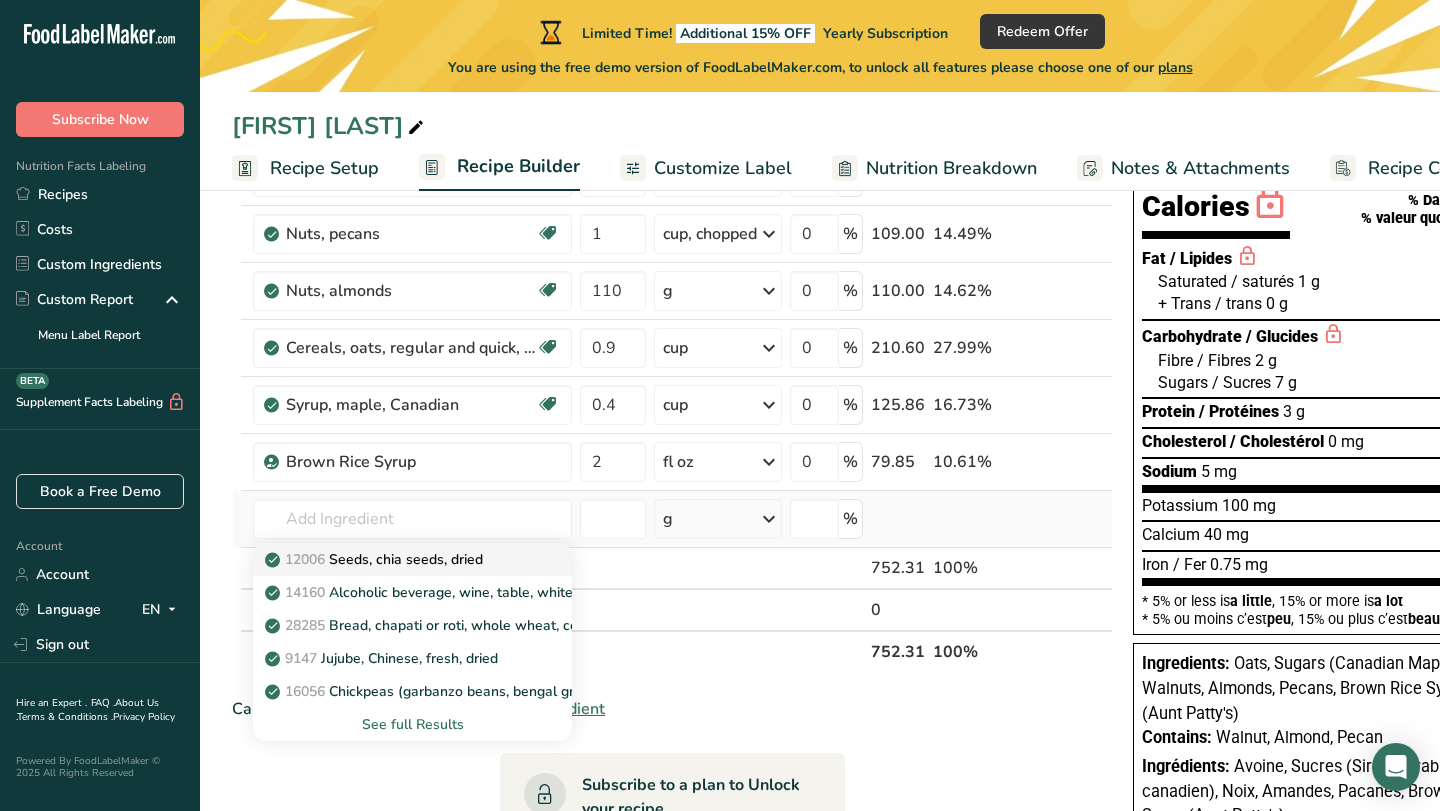 click on "12006
Seeds, chia seeds, dried" at bounding box center [376, 559] 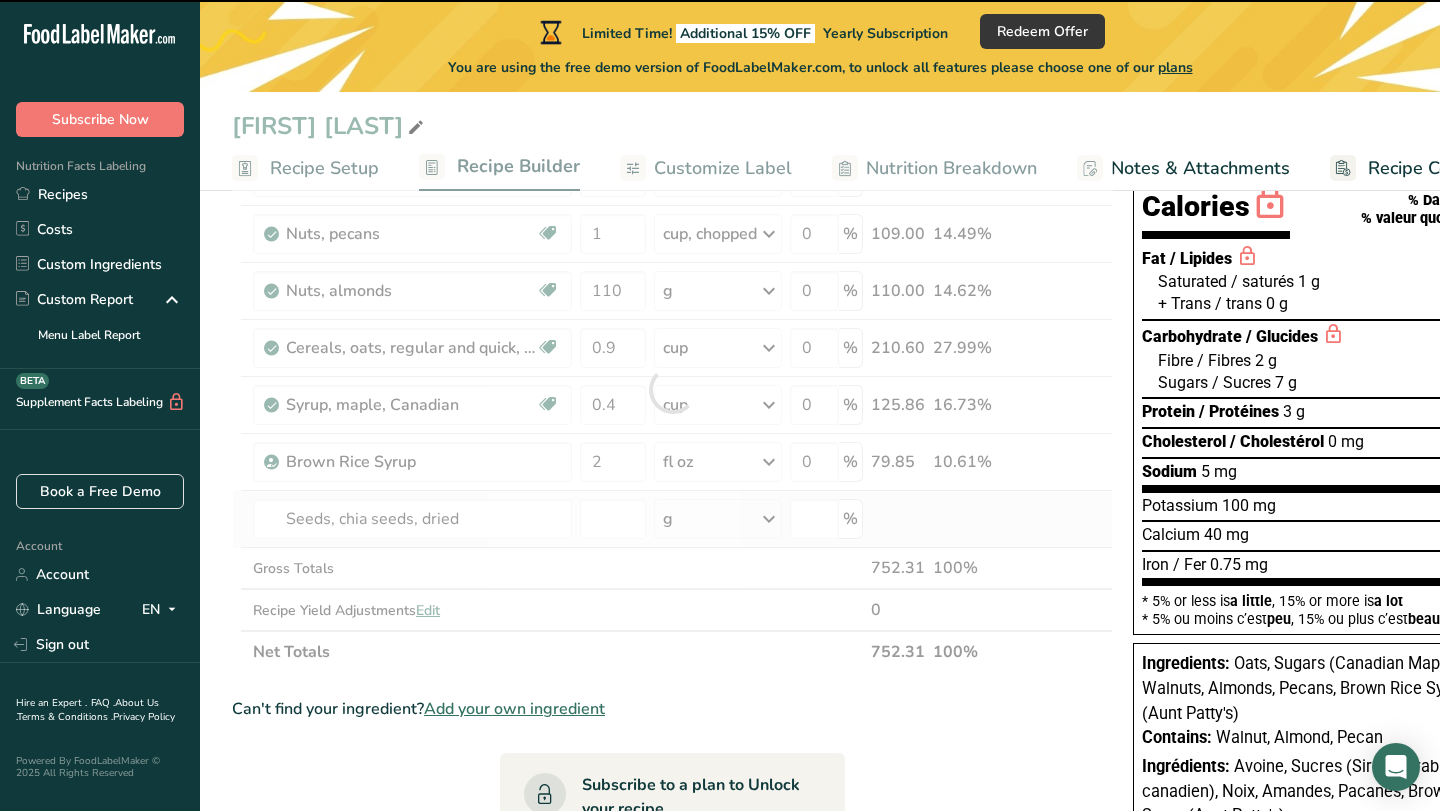 type on "0" 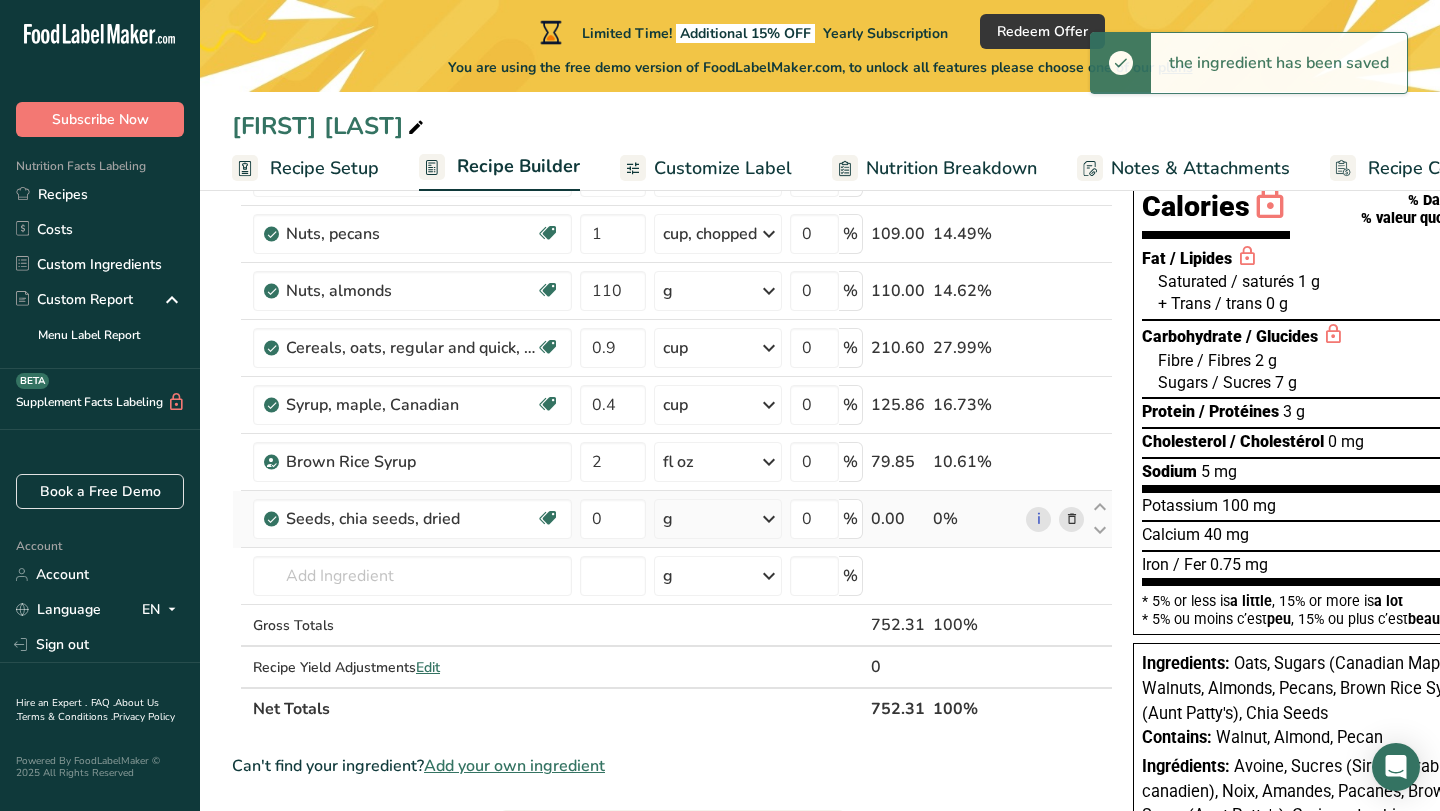 click on "g" at bounding box center [718, 519] 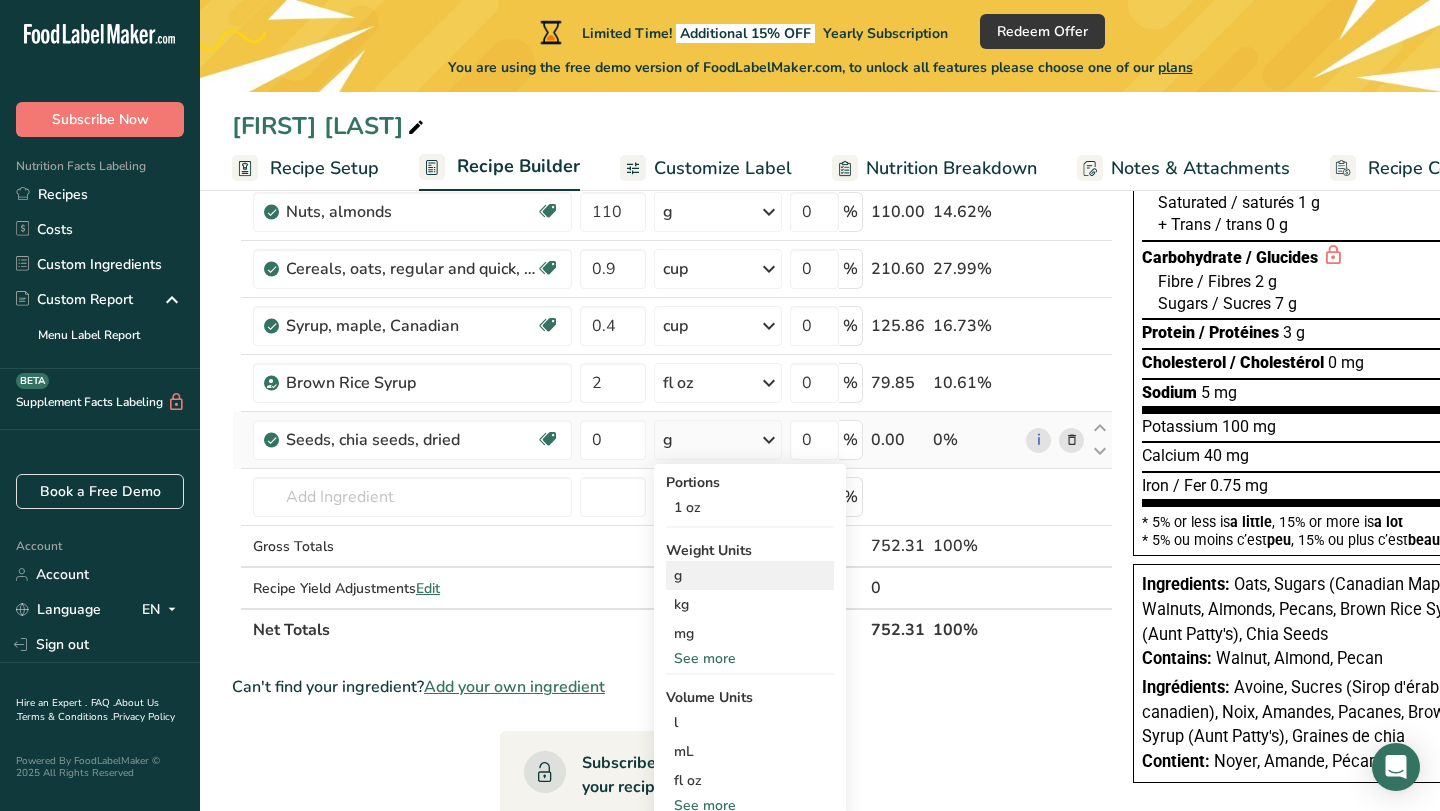 scroll, scrollTop: 296, scrollLeft: 0, axis: vertical 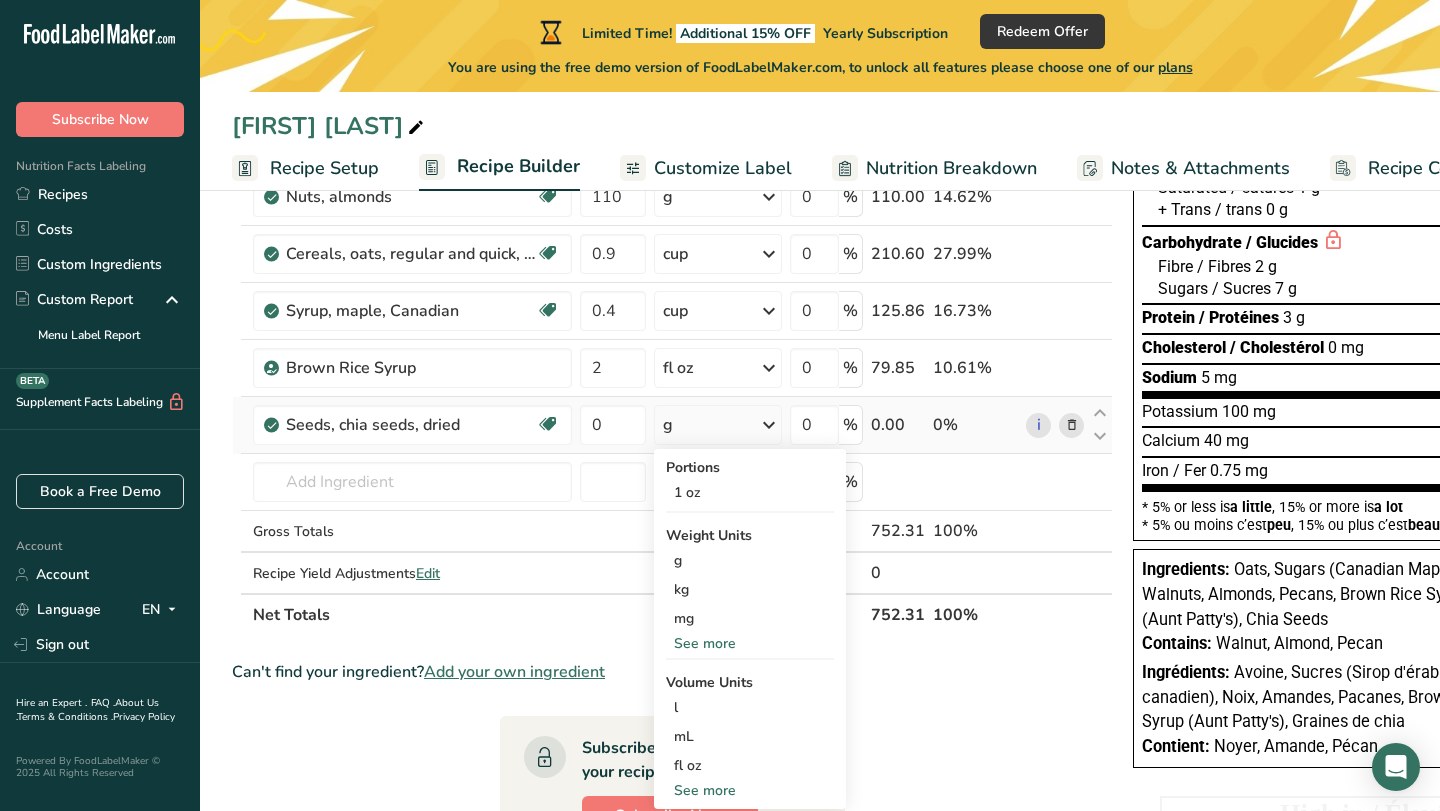 click on "See more" at bounding box center (750, 790) 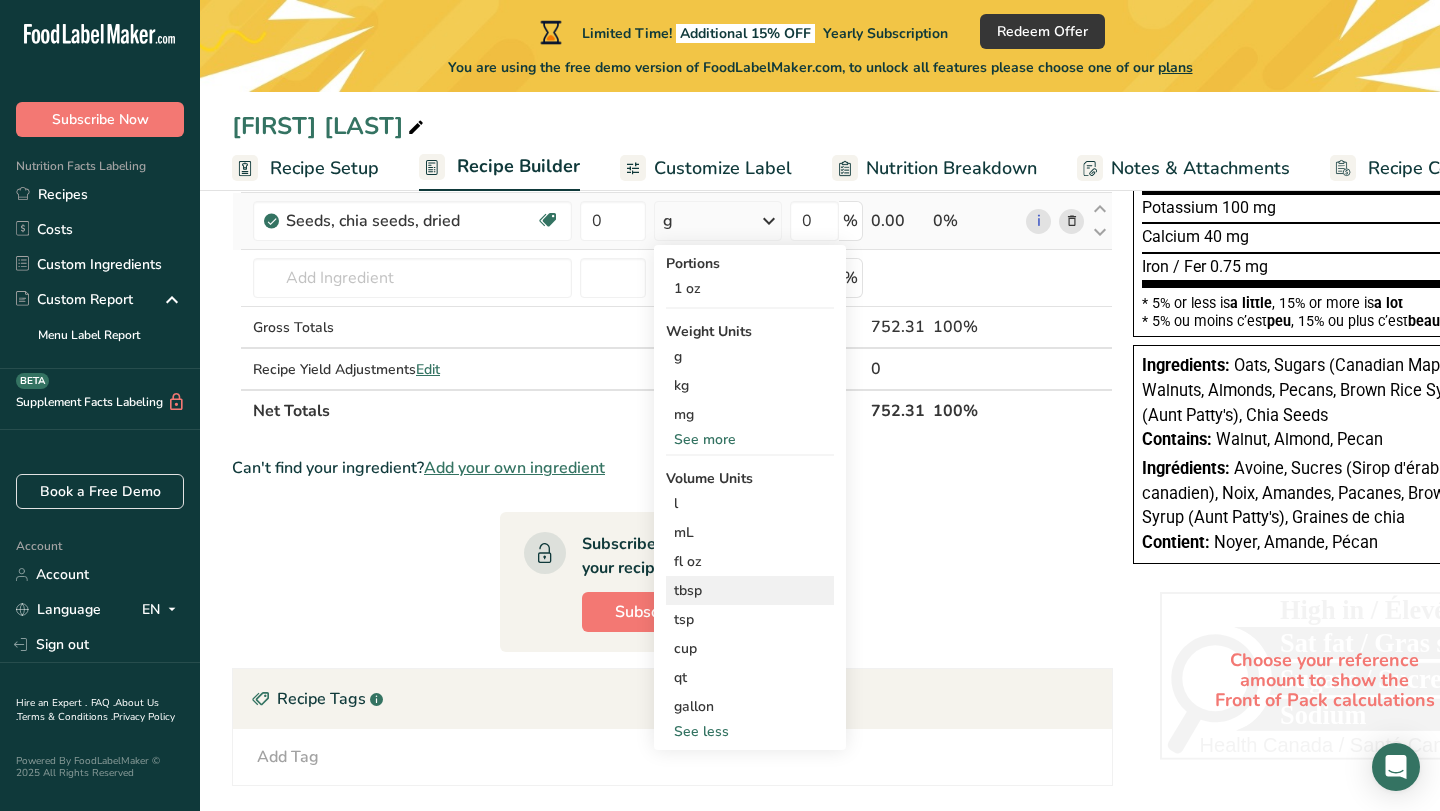 scroll, scrollTop: 502, scrollLeft: 0, axis: vertical 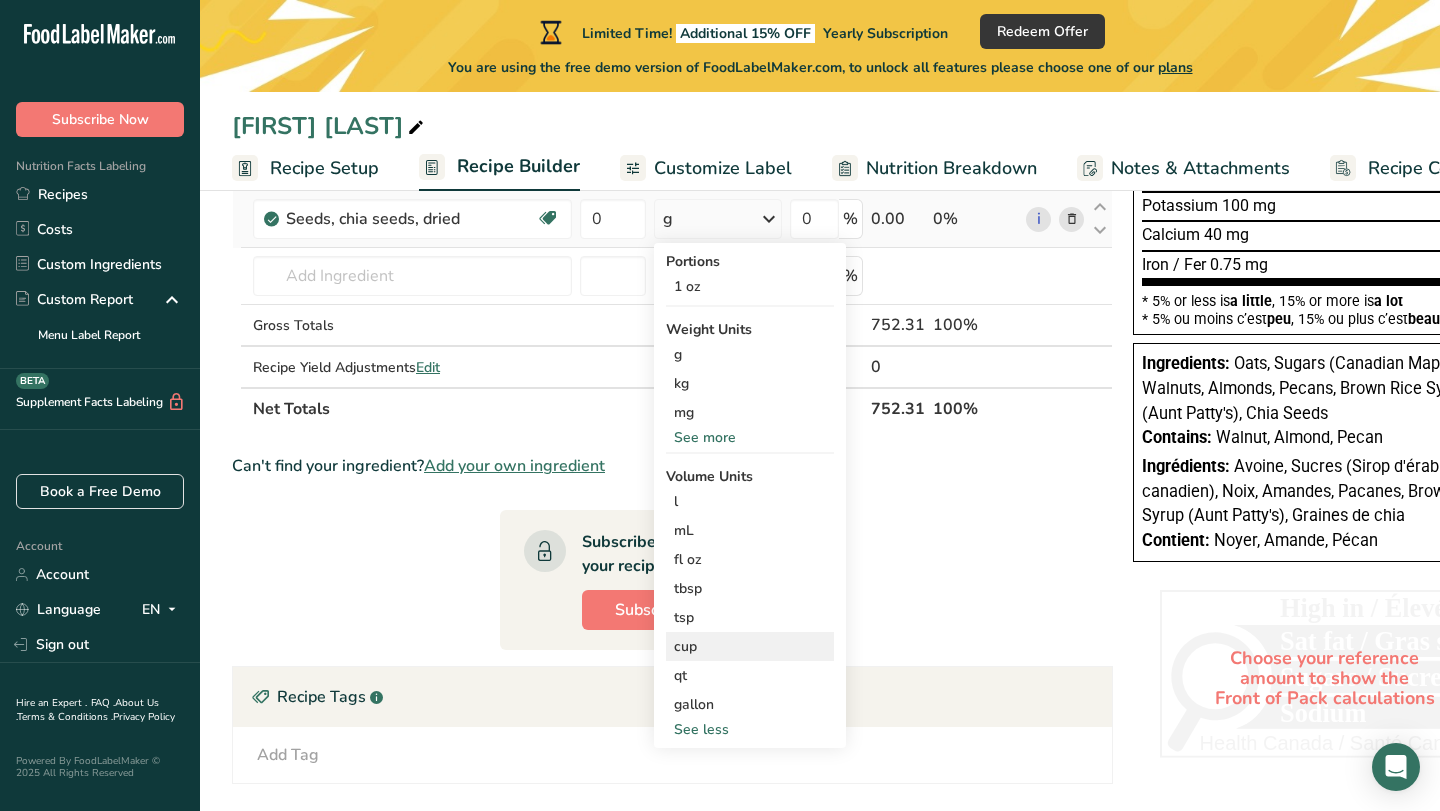 click on "cup" at bounding box center (750, 646) 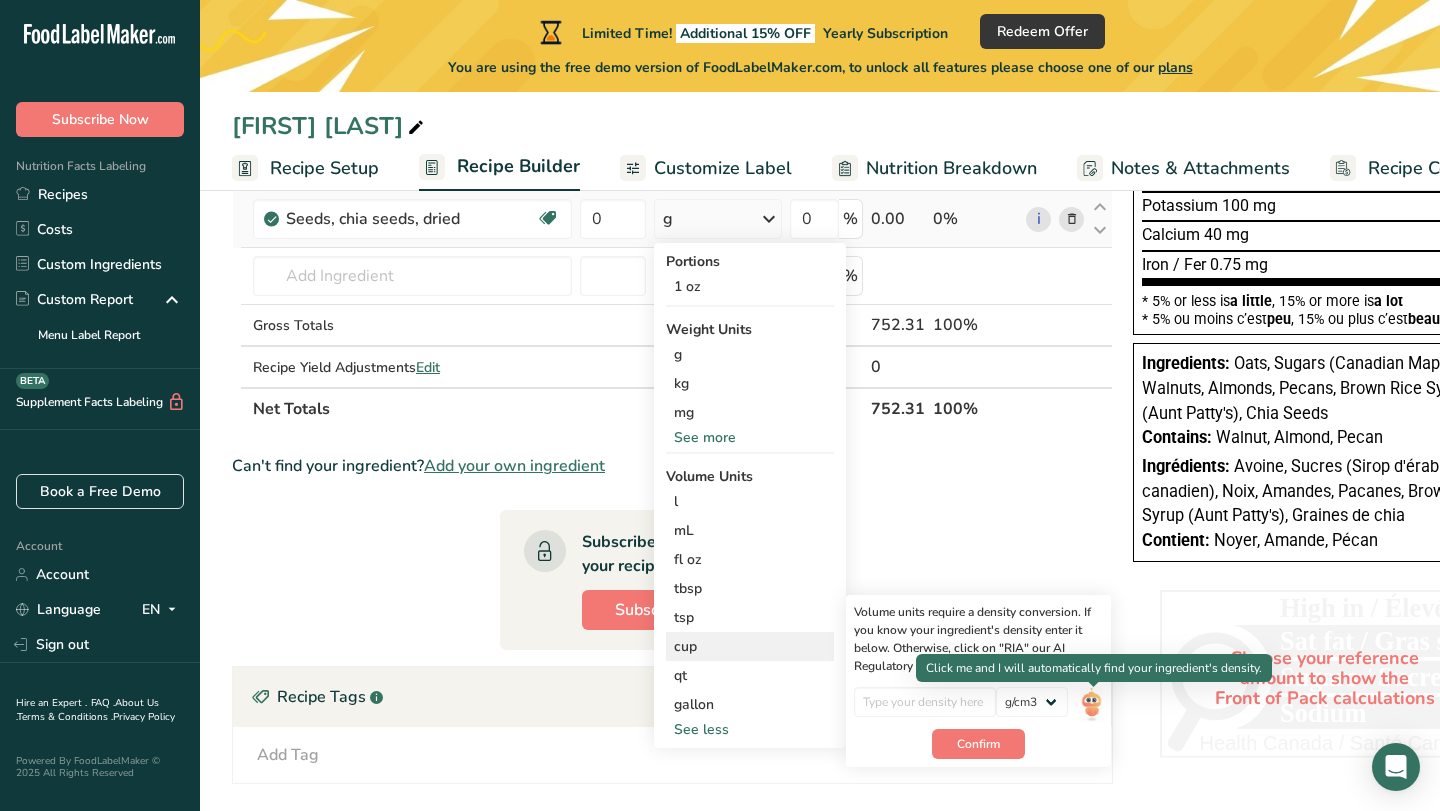 click at bounding box center (1091, 704) 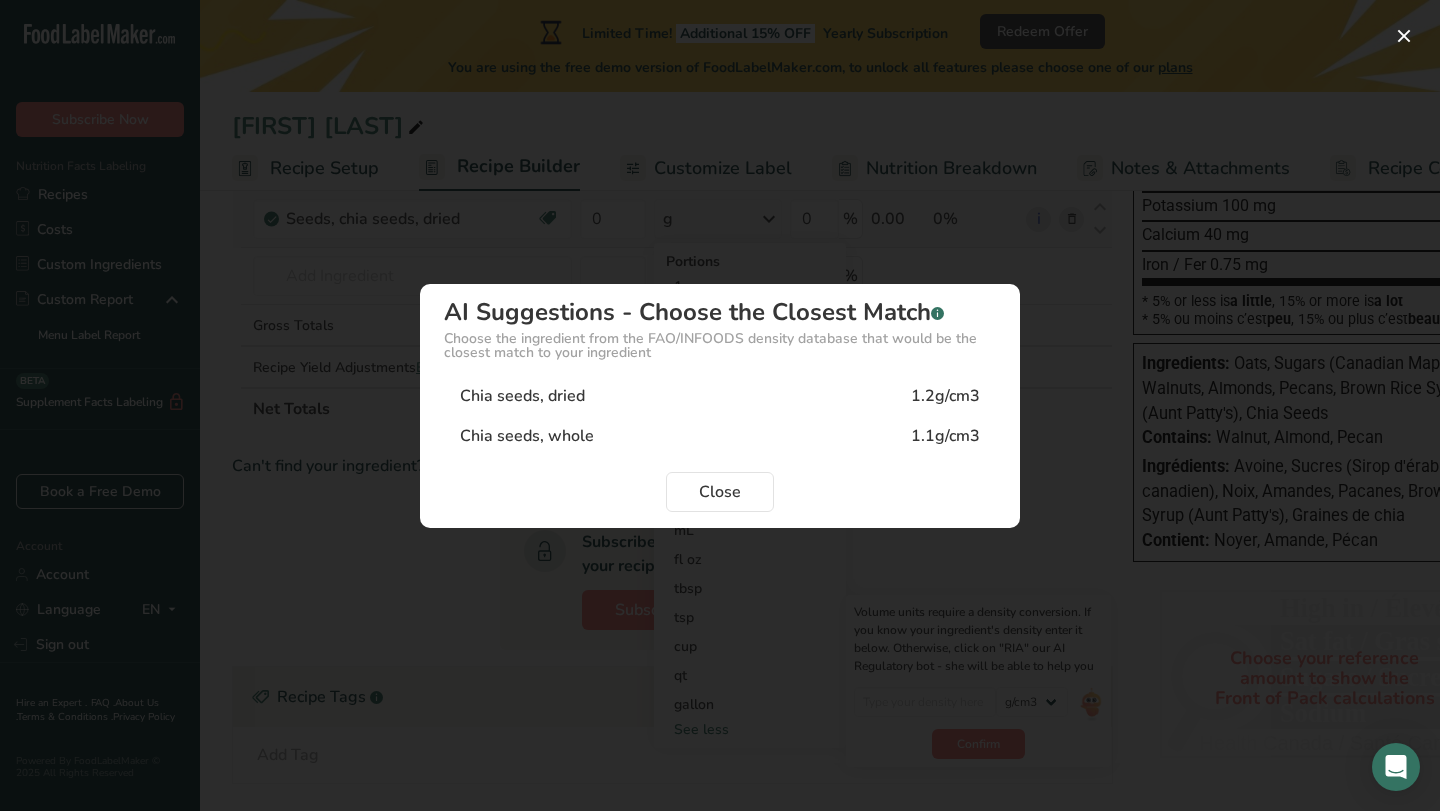 click on "Chia seeds, dried   1.2g/cm3" at bounding box center (720, 396) 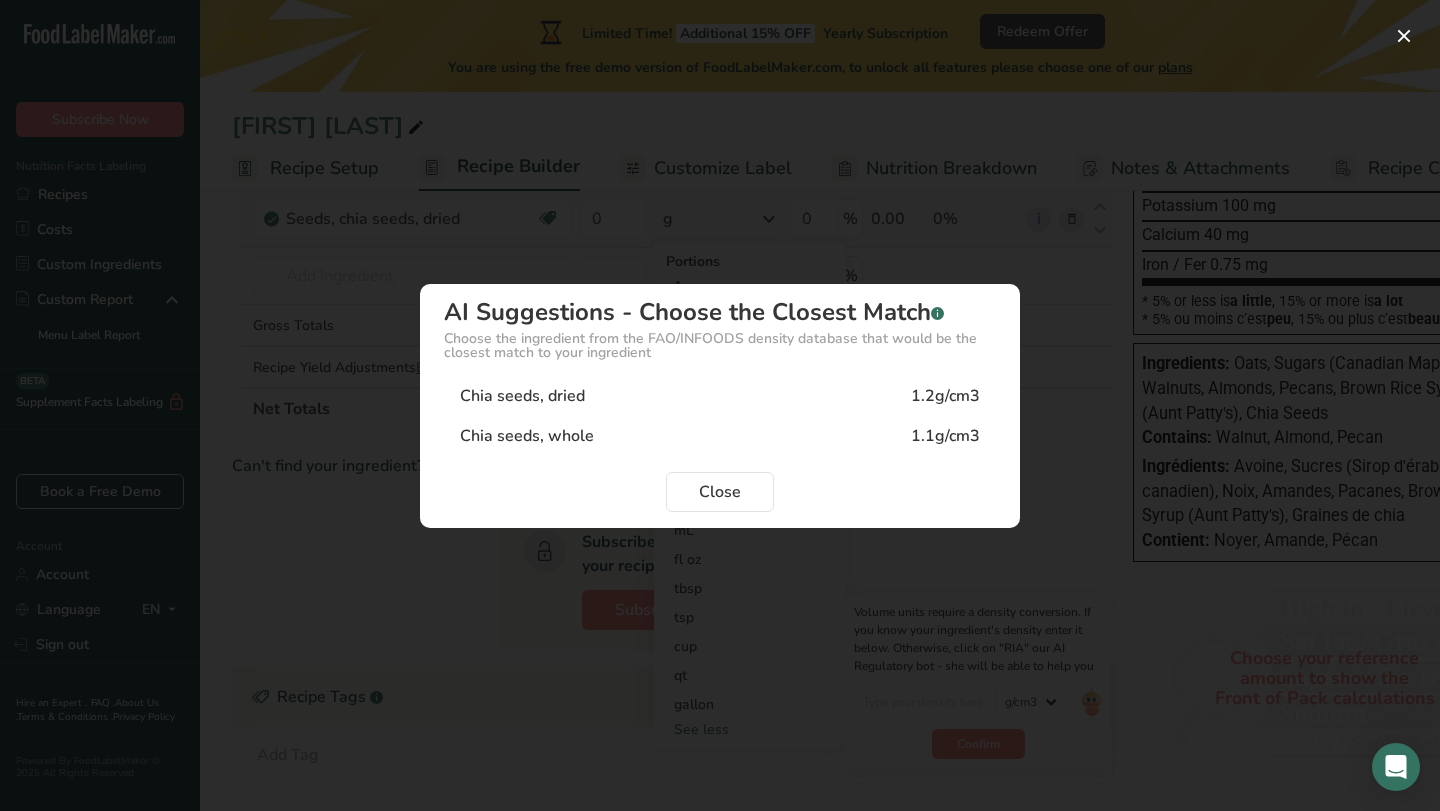 type on "1.2" 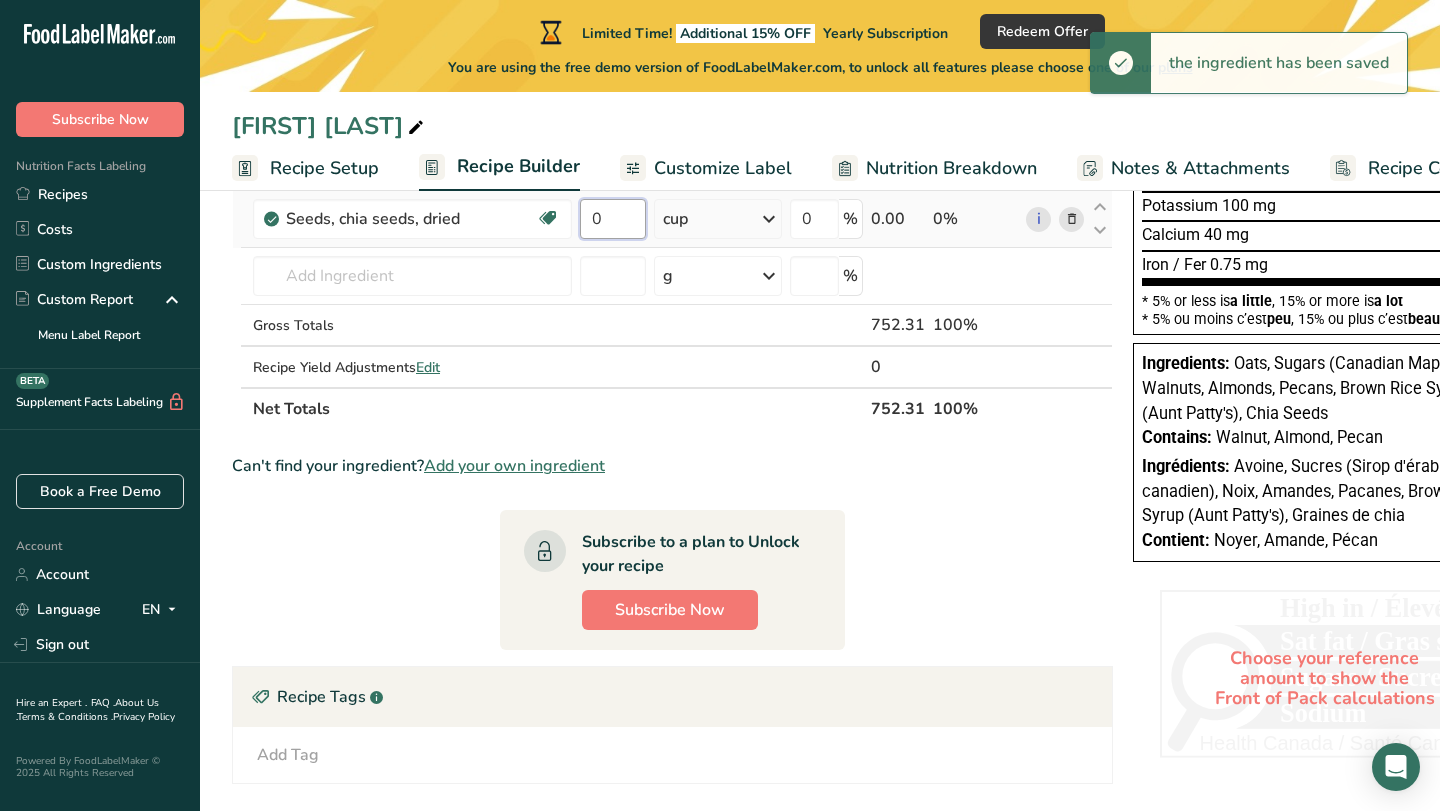 click on "0" at bounding box center [613, 219] 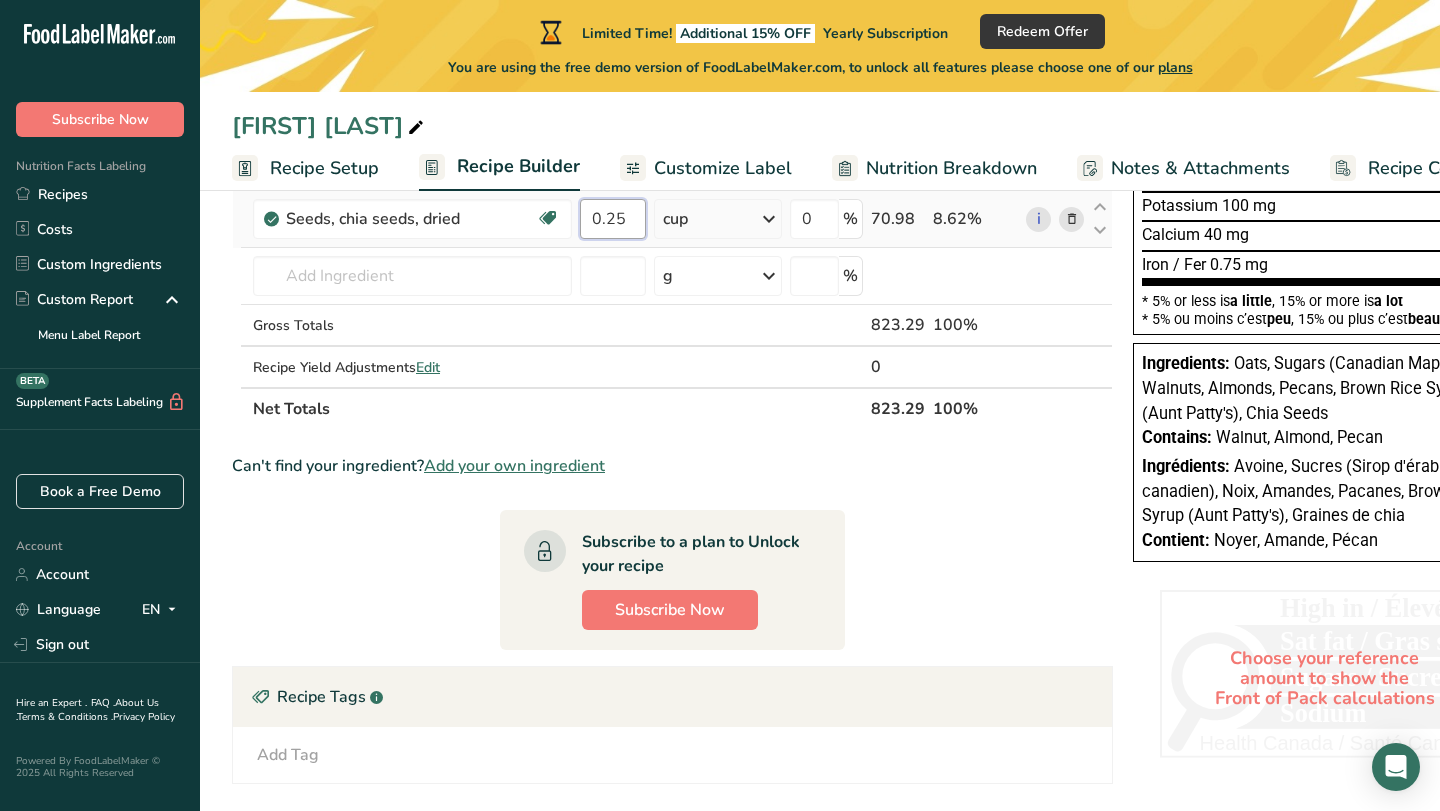 type on "0.25" 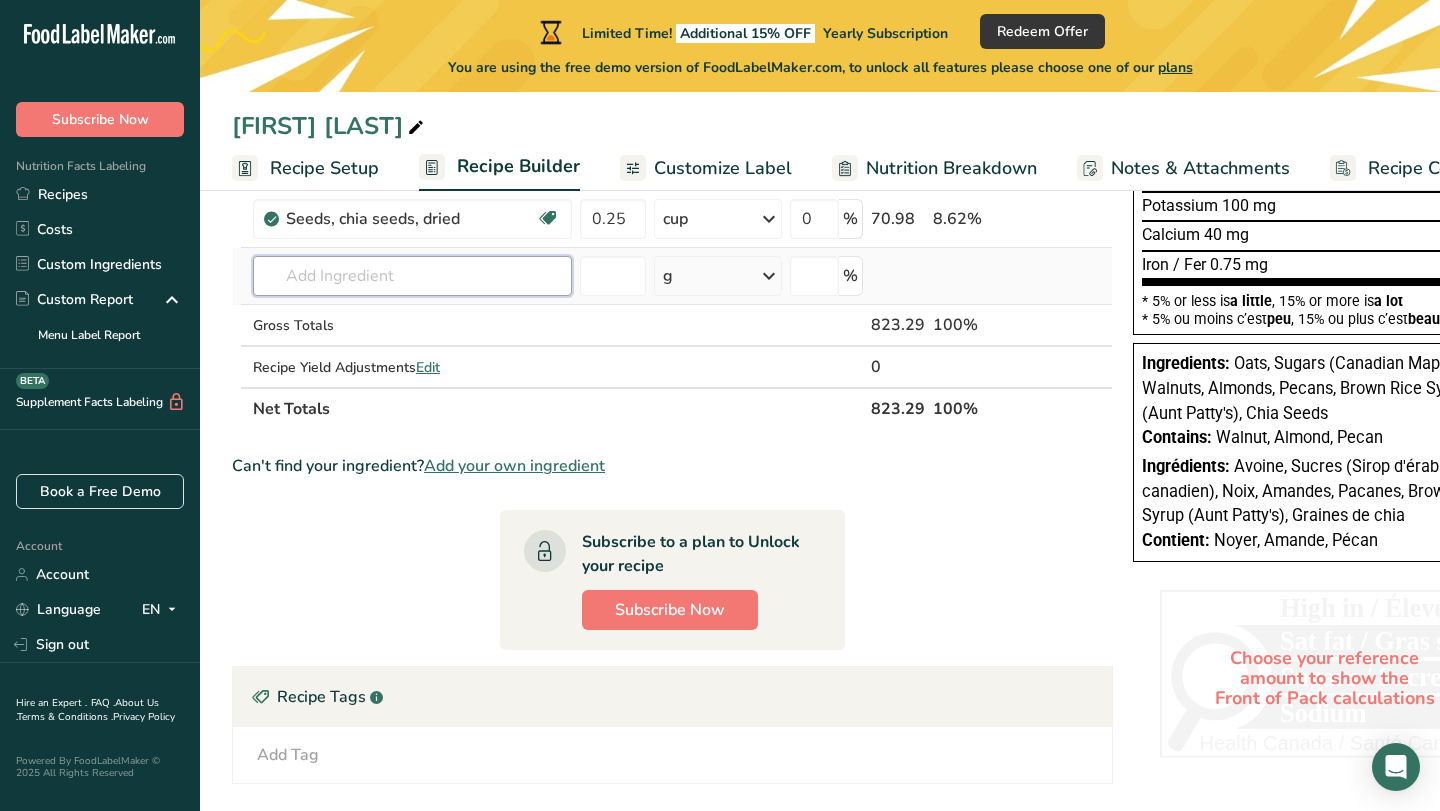 click on "Ingredient *
Amount *
Unit *
Waste *   .a-a{fill:#347362;}.b-a{fill:#fff;}          Grams
Percentage
Nuts, walnuts, english
Source of Antioxidants
Source of Omega 3
Plant-based Protein
Dairy free
Gluten free
Vegan
Vegetarian
Soy free
1
cup, chopped
Portions
1 cup, chopped
1 cup, ground
1 cup, in shell, edible yield (7 nuts)
See more
Weight Units
g
kg
mg
See more
Volume Units
l
Volume units require a density conversion. If you know your ingredient's density enter it below. Otherwise, click on "RIA" our AI Regulatory bot - she will be able to help you" at bounding box center (672, 118) 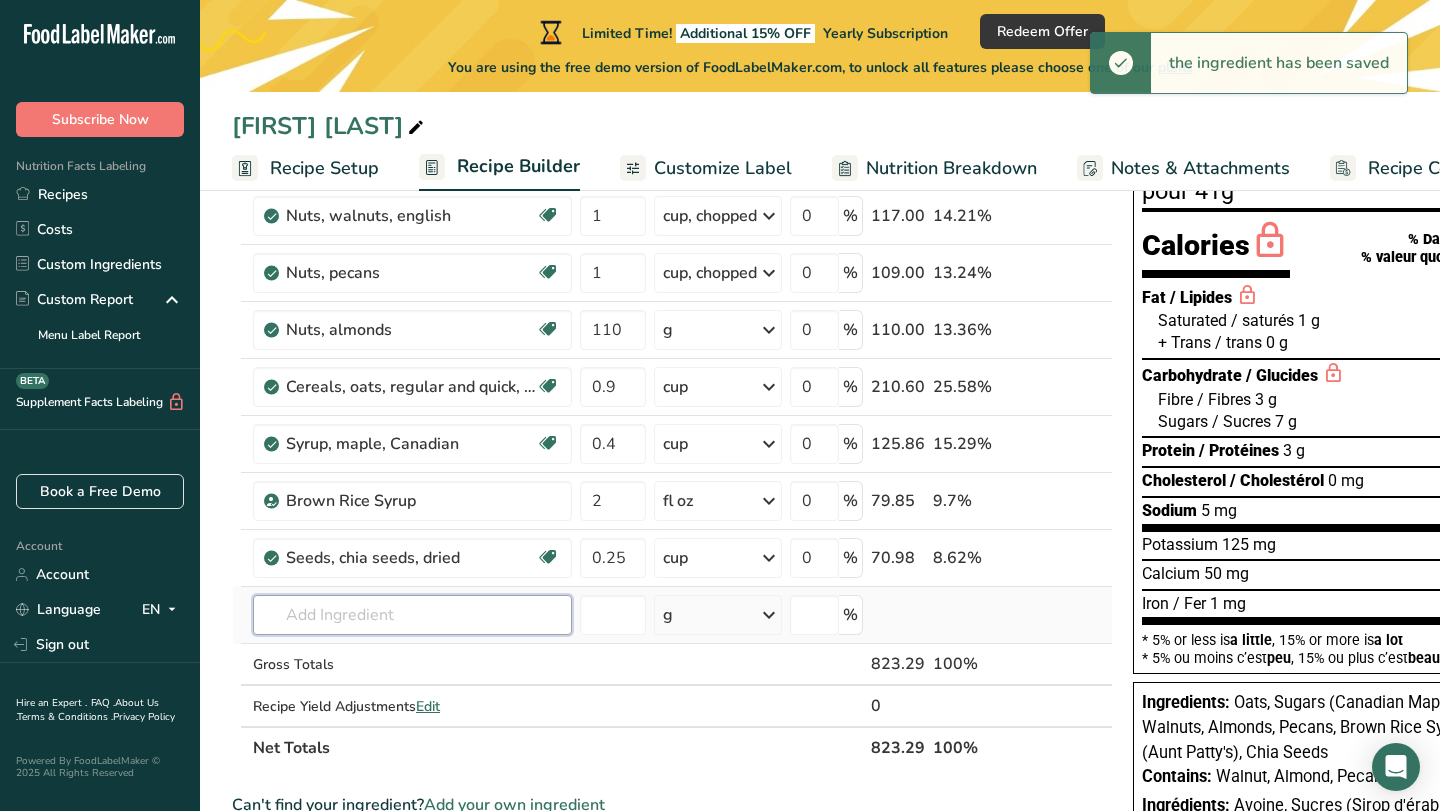 scroll, scrollTop: 161, scrollLeft: 0, axis: vertical 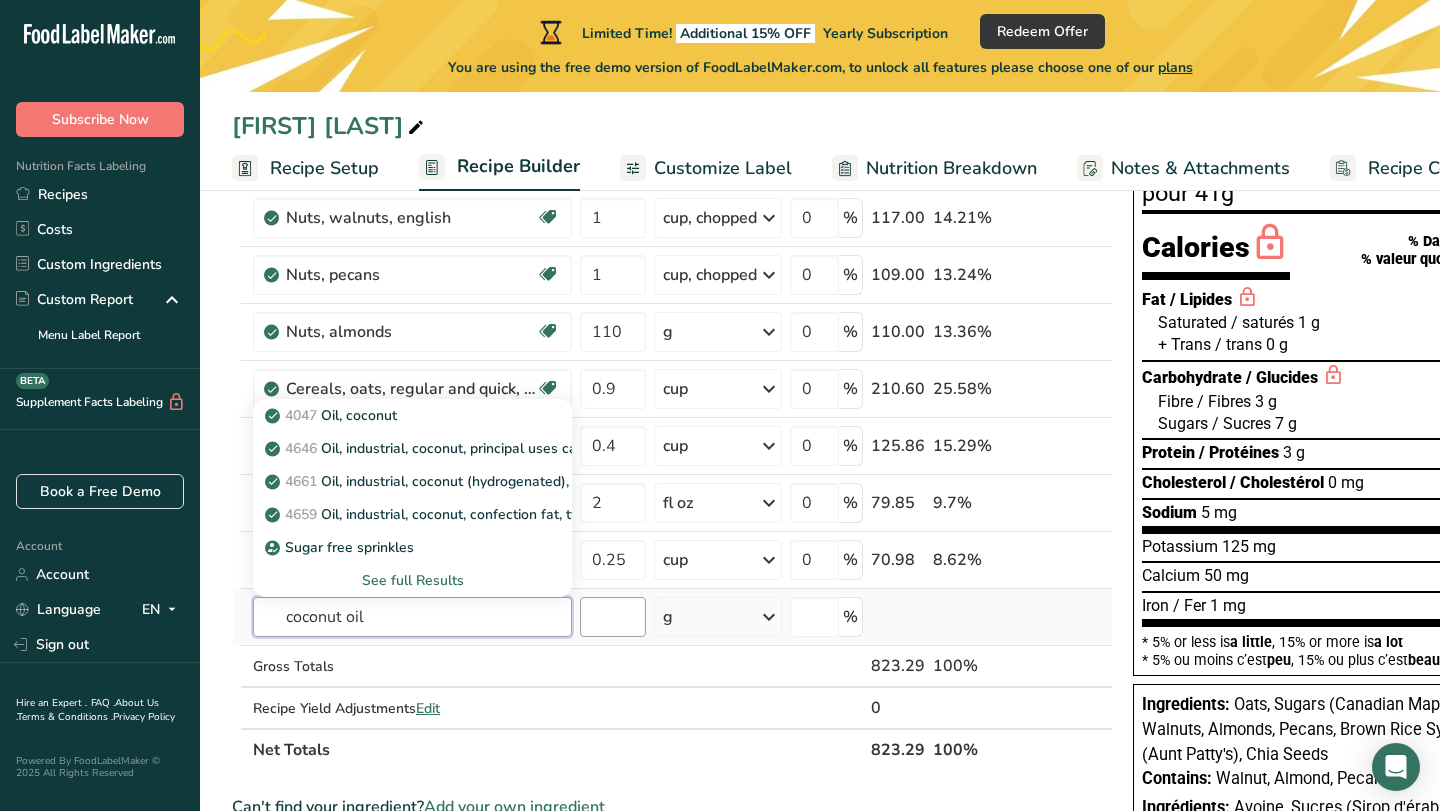 type on "coconut oil" 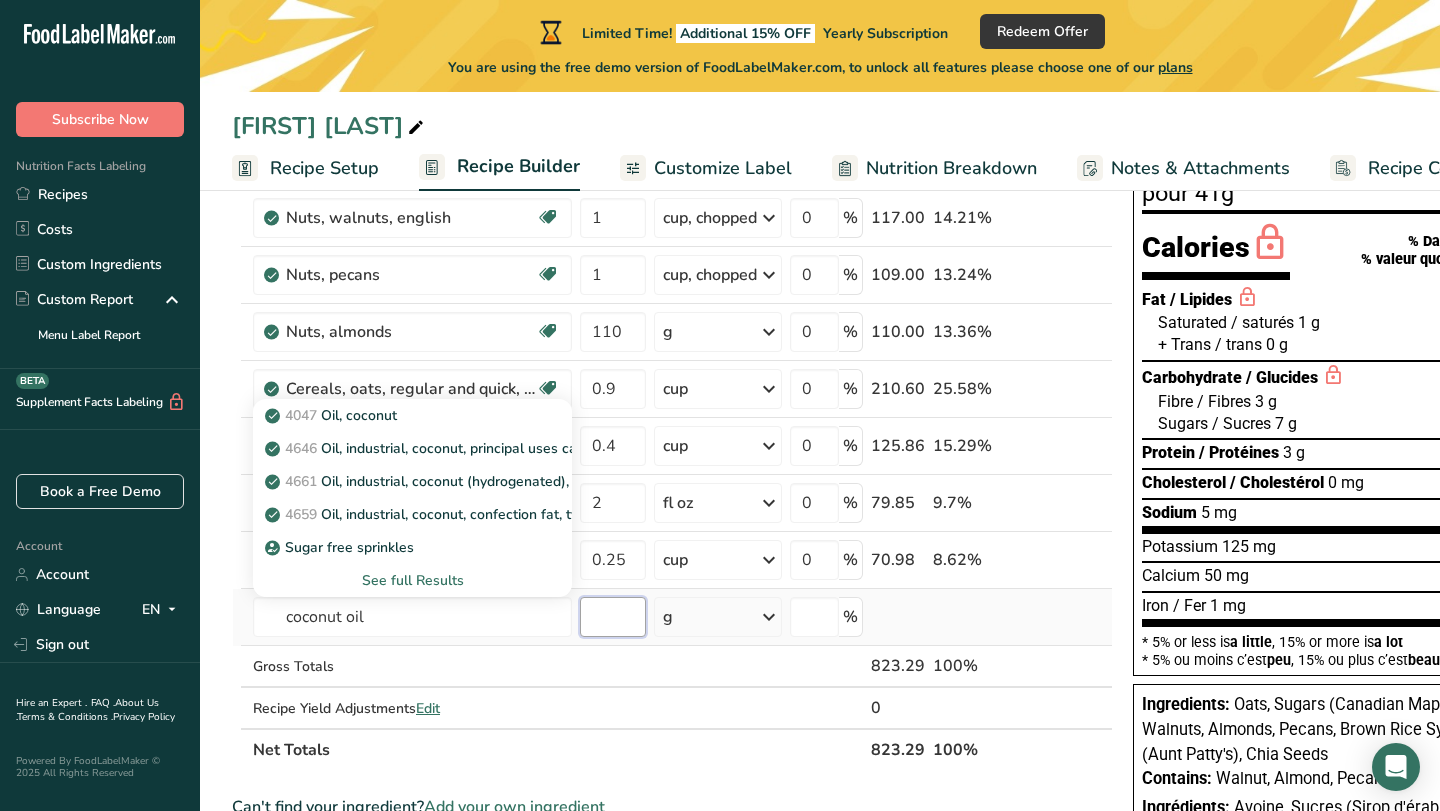 type 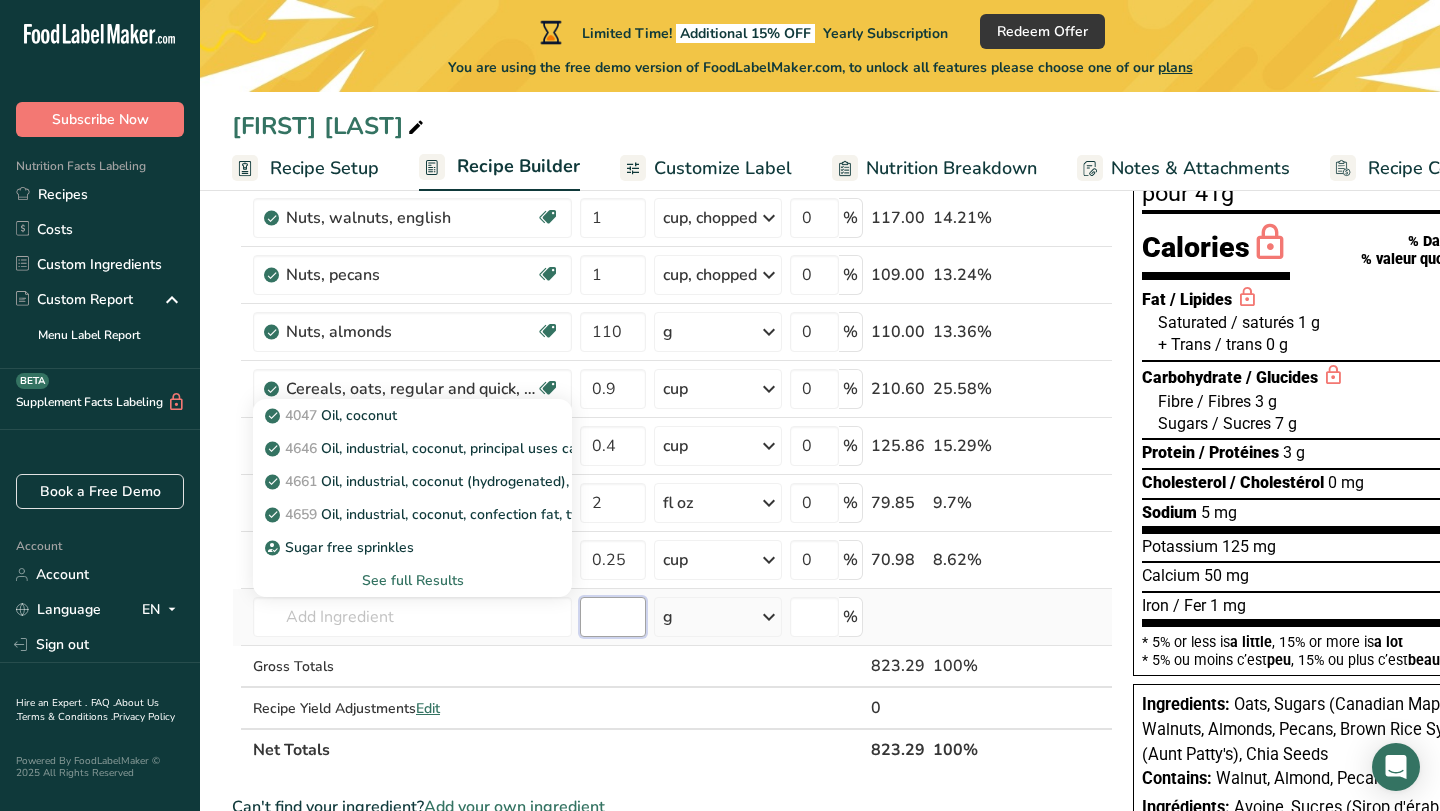 click at bounding box center (613, 617) 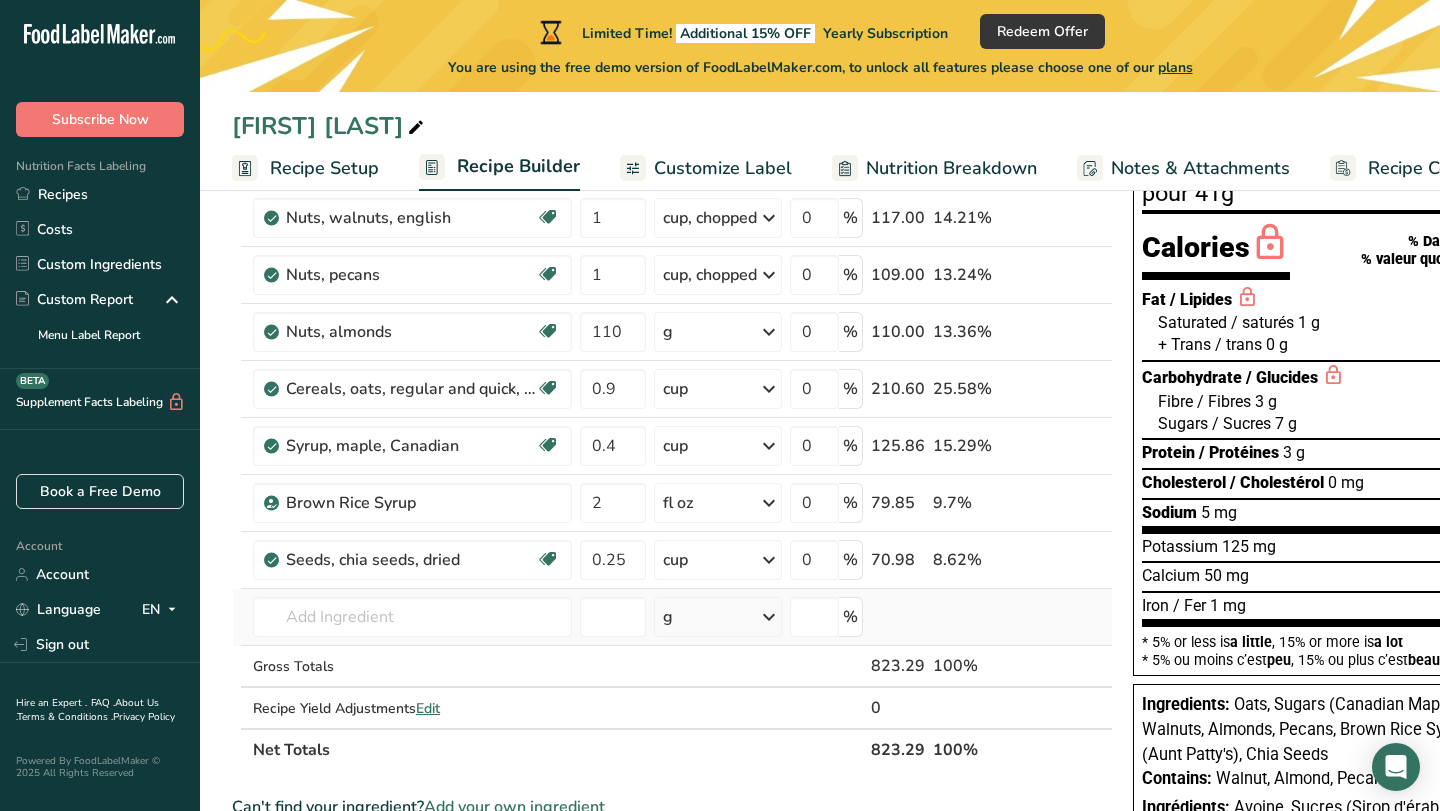 click on "g" at bounding box center [718, 617] 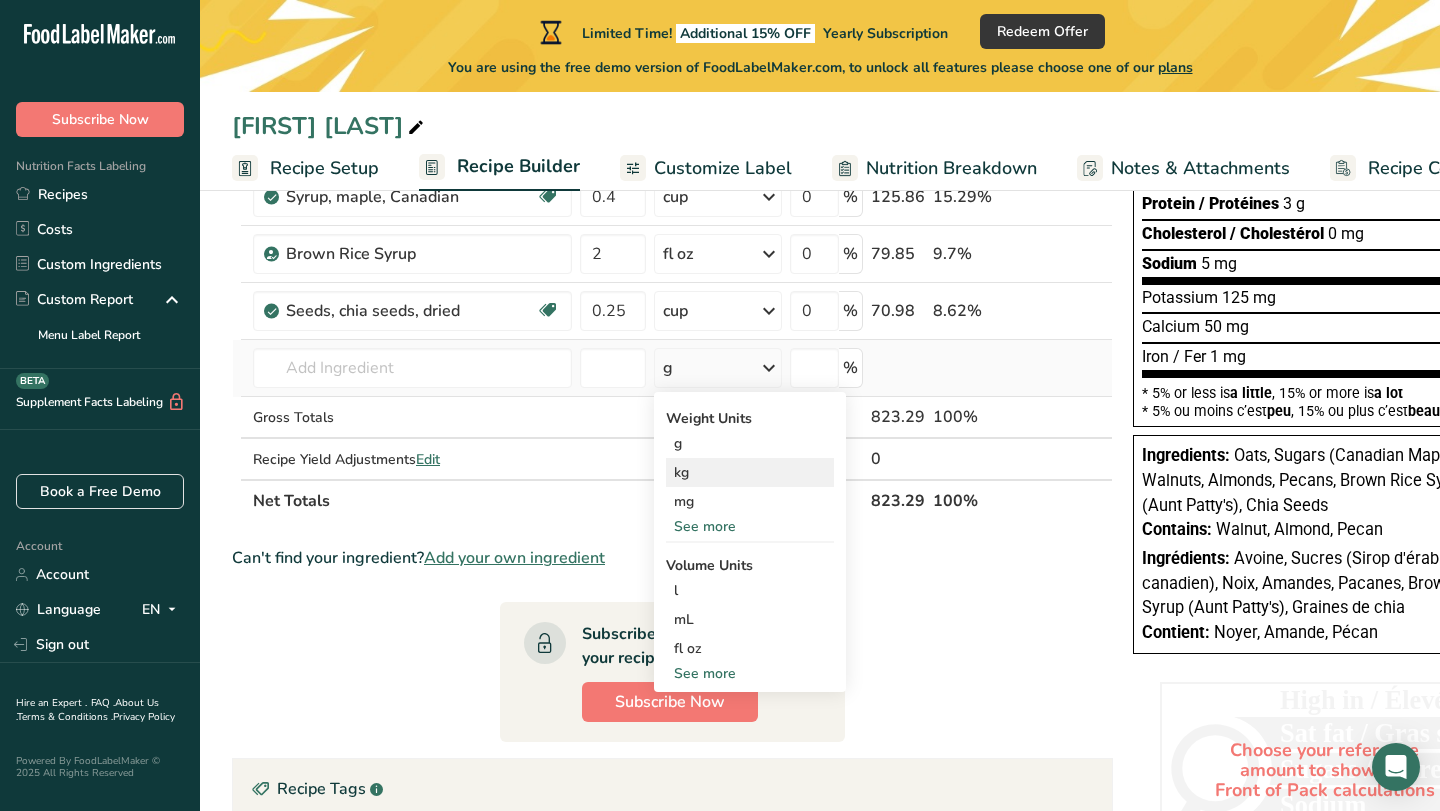 scroll, scrollTop: 409, scrollLeft: 0, axis: vertical 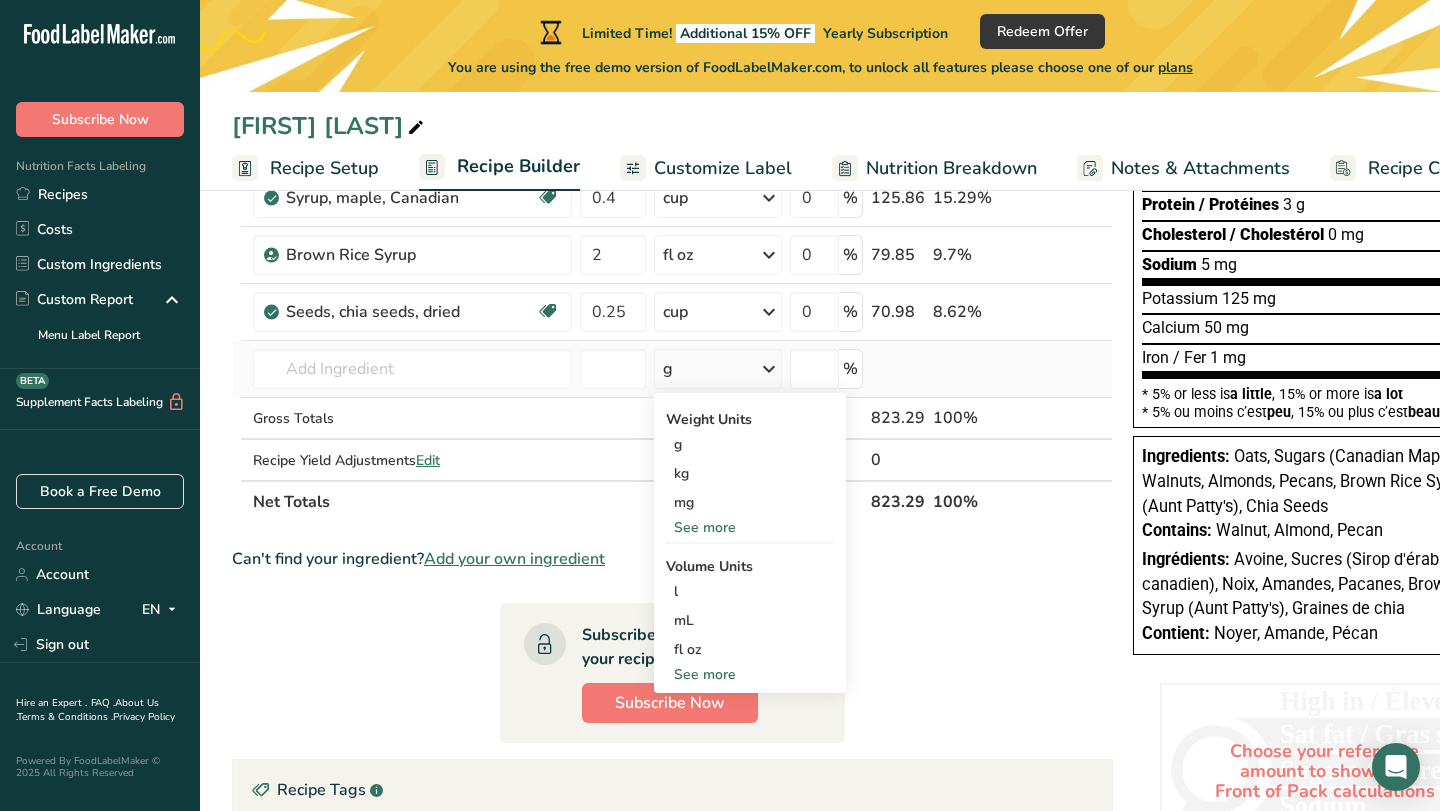 click on "See more" at bounding box center (750, 674) 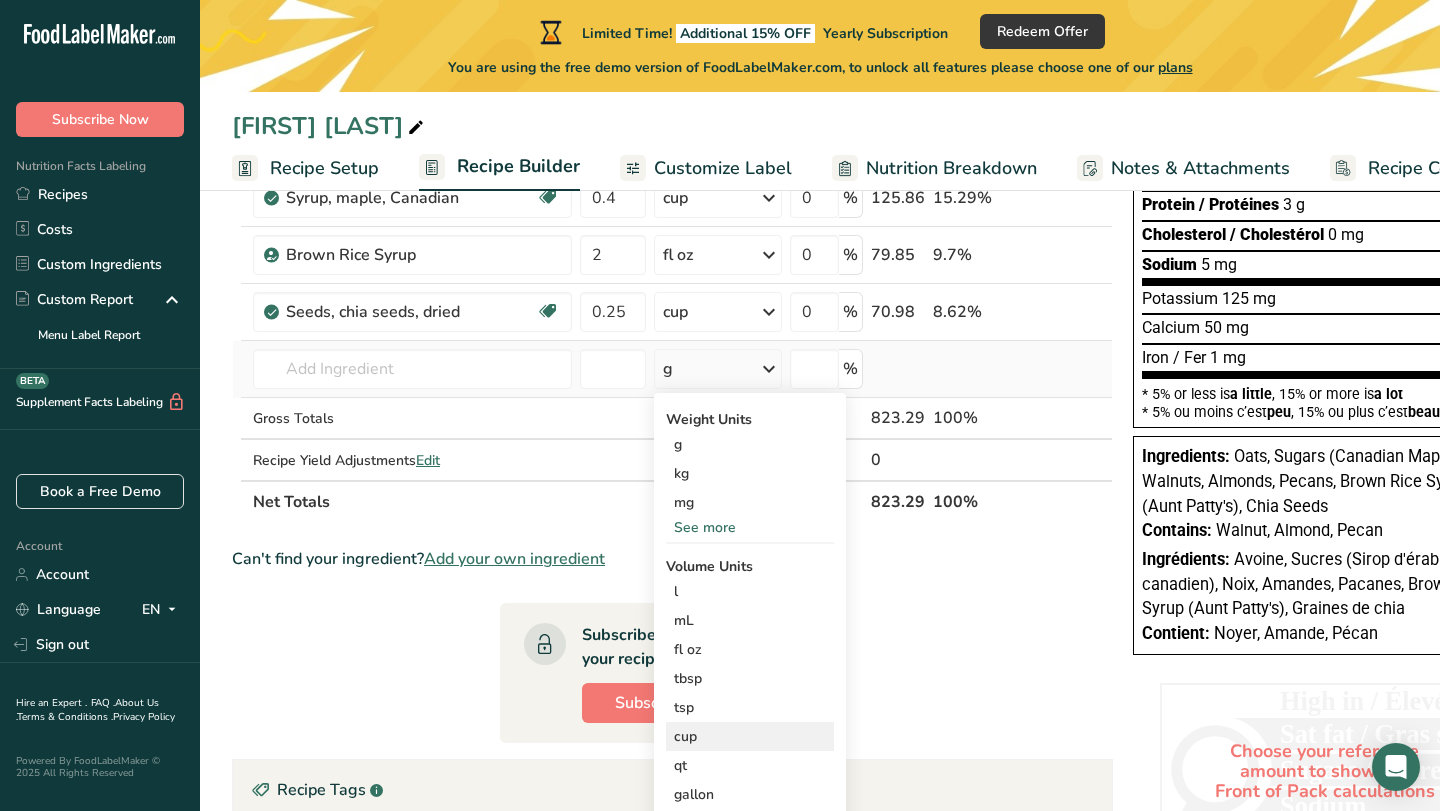 click on "cup" at bounding box center [750, 736] 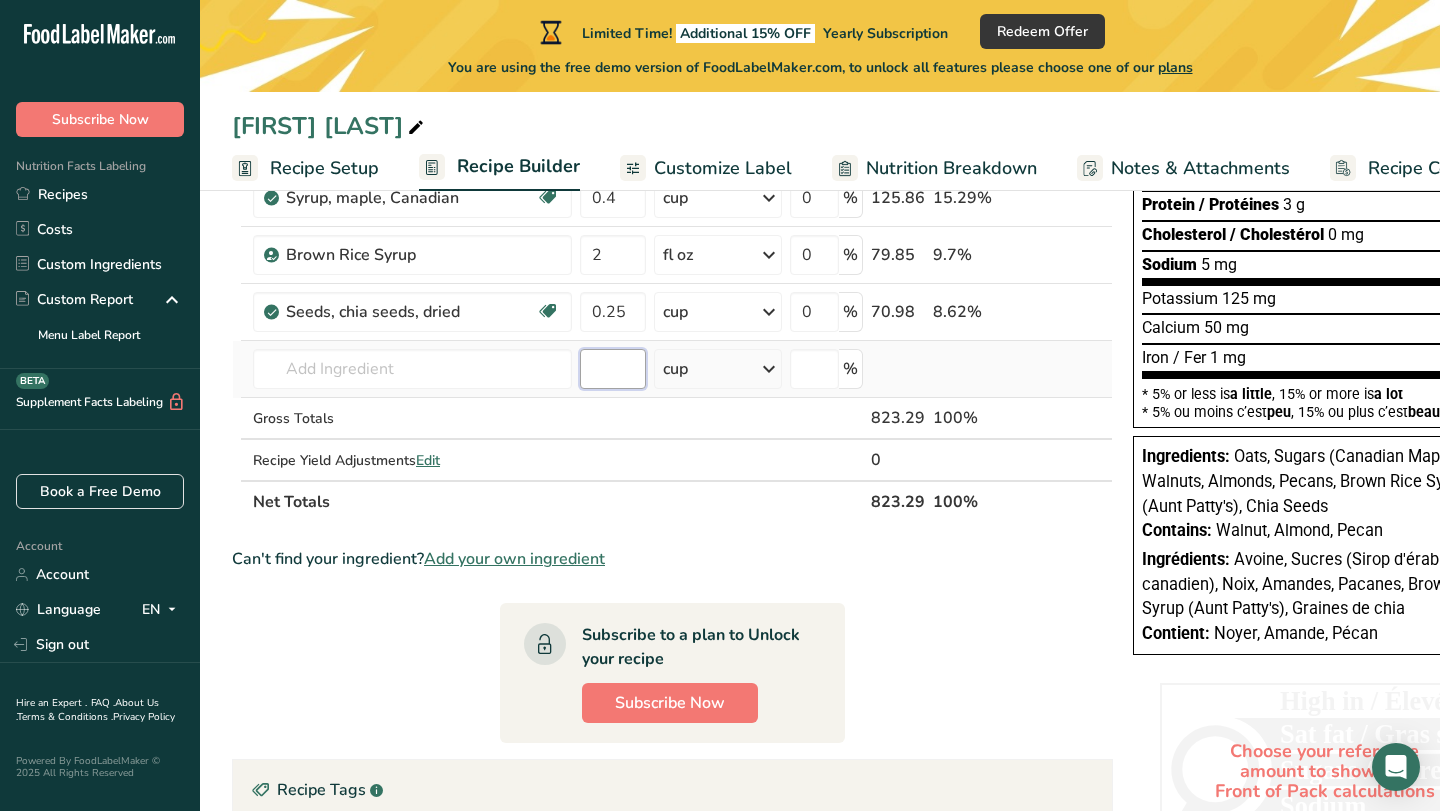 click at bounding box center [613, 369] 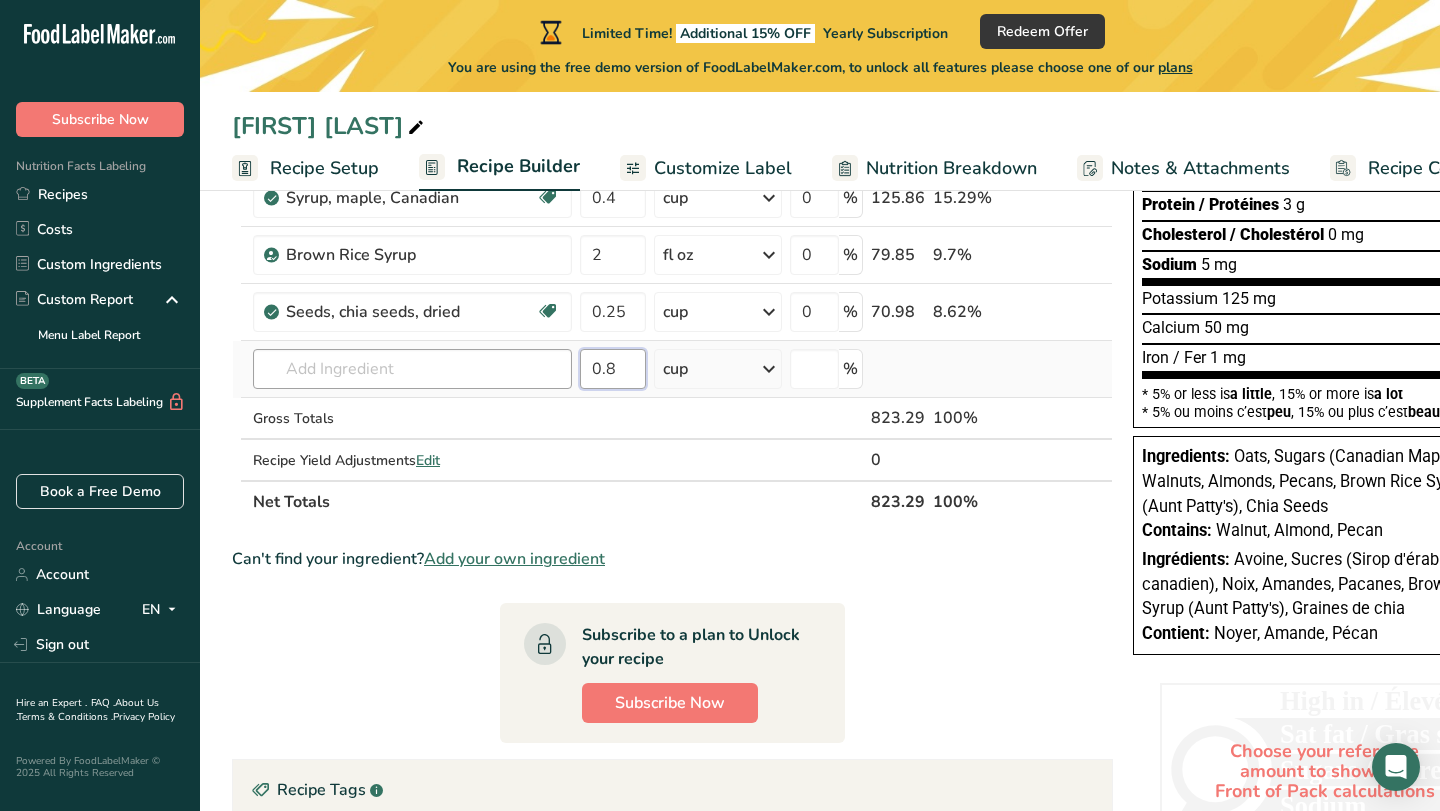 type on "0.8" 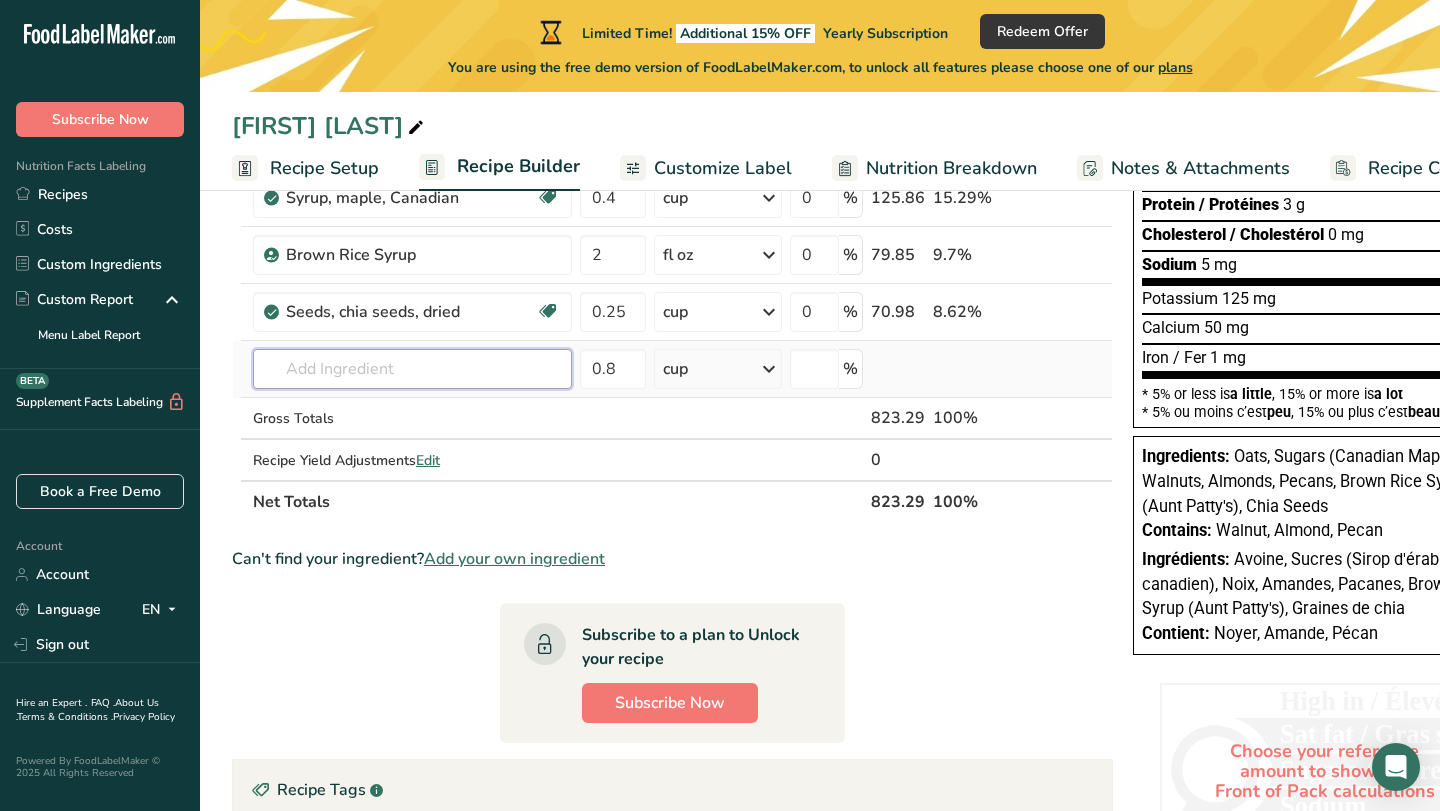click at bounding box center [412, 369] 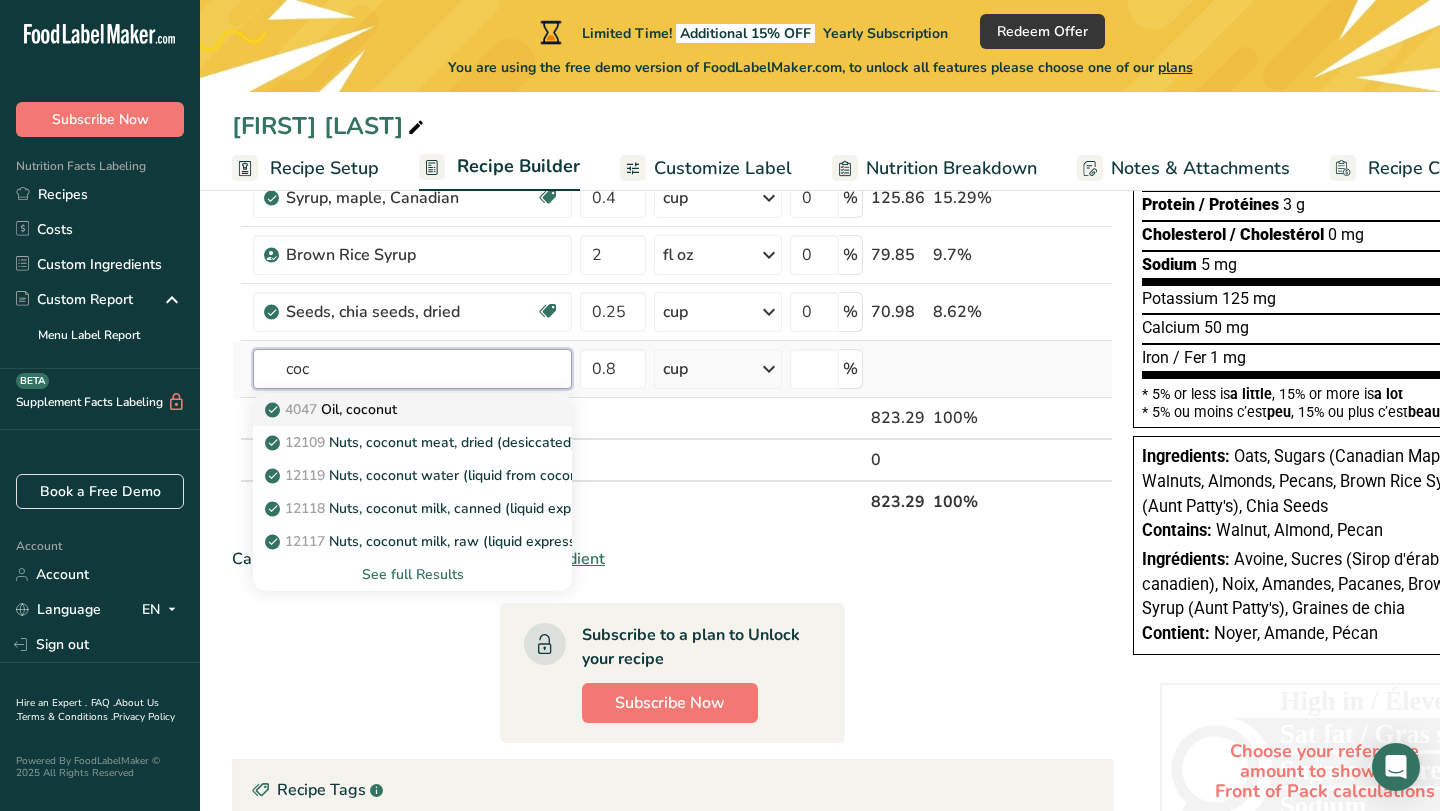 type on "coc" 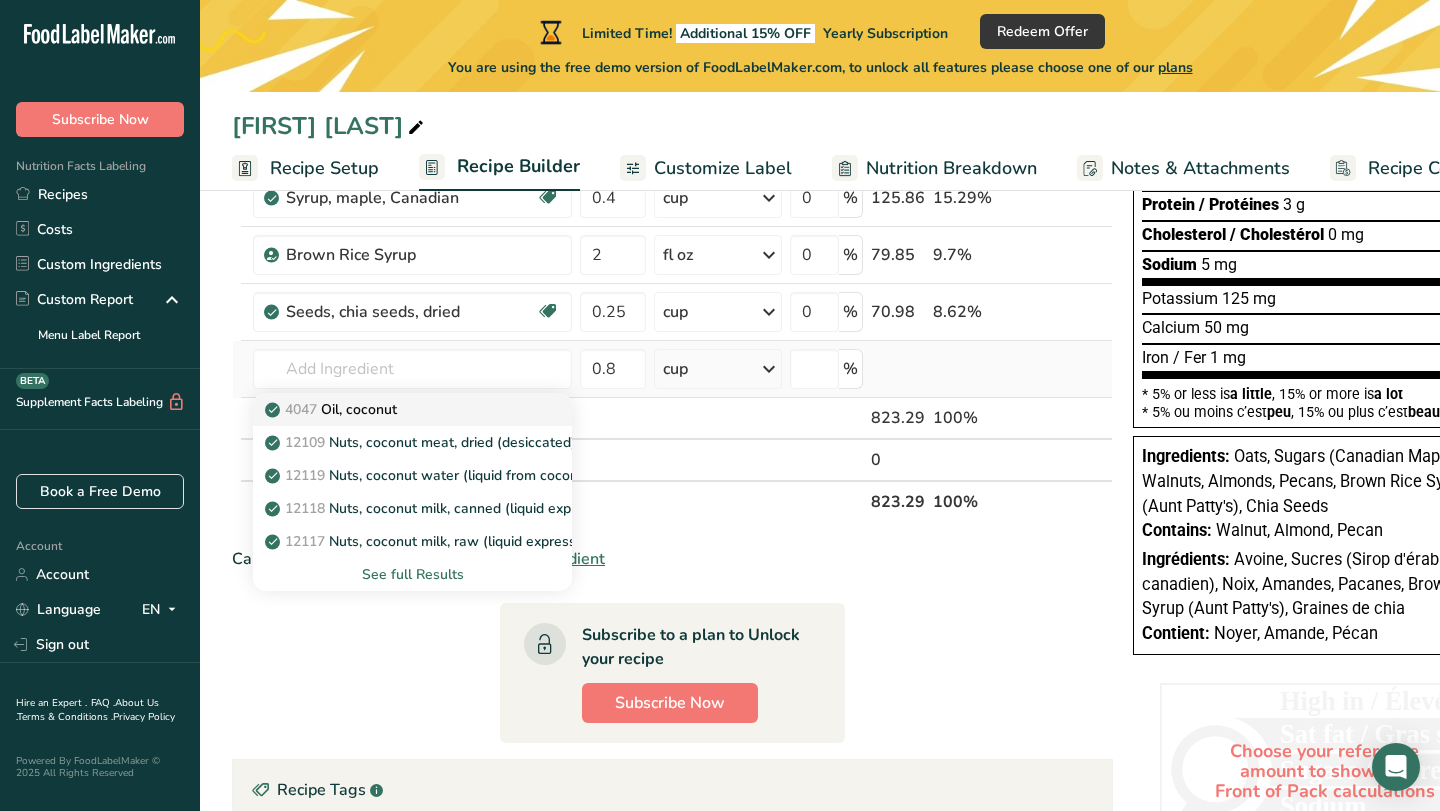 click on "4047
Oil, coconut" at bounding box center (333, 409) 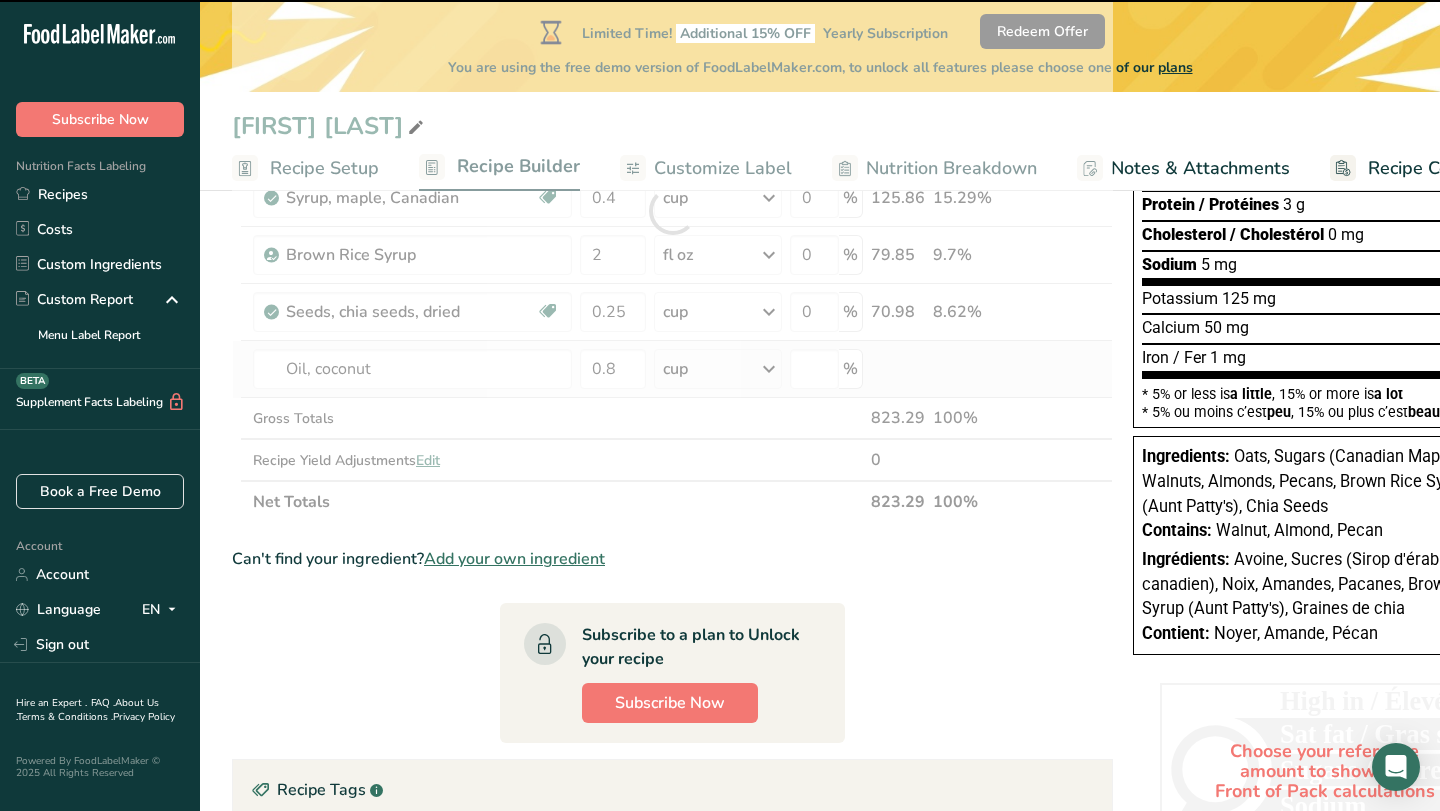 type on "0" 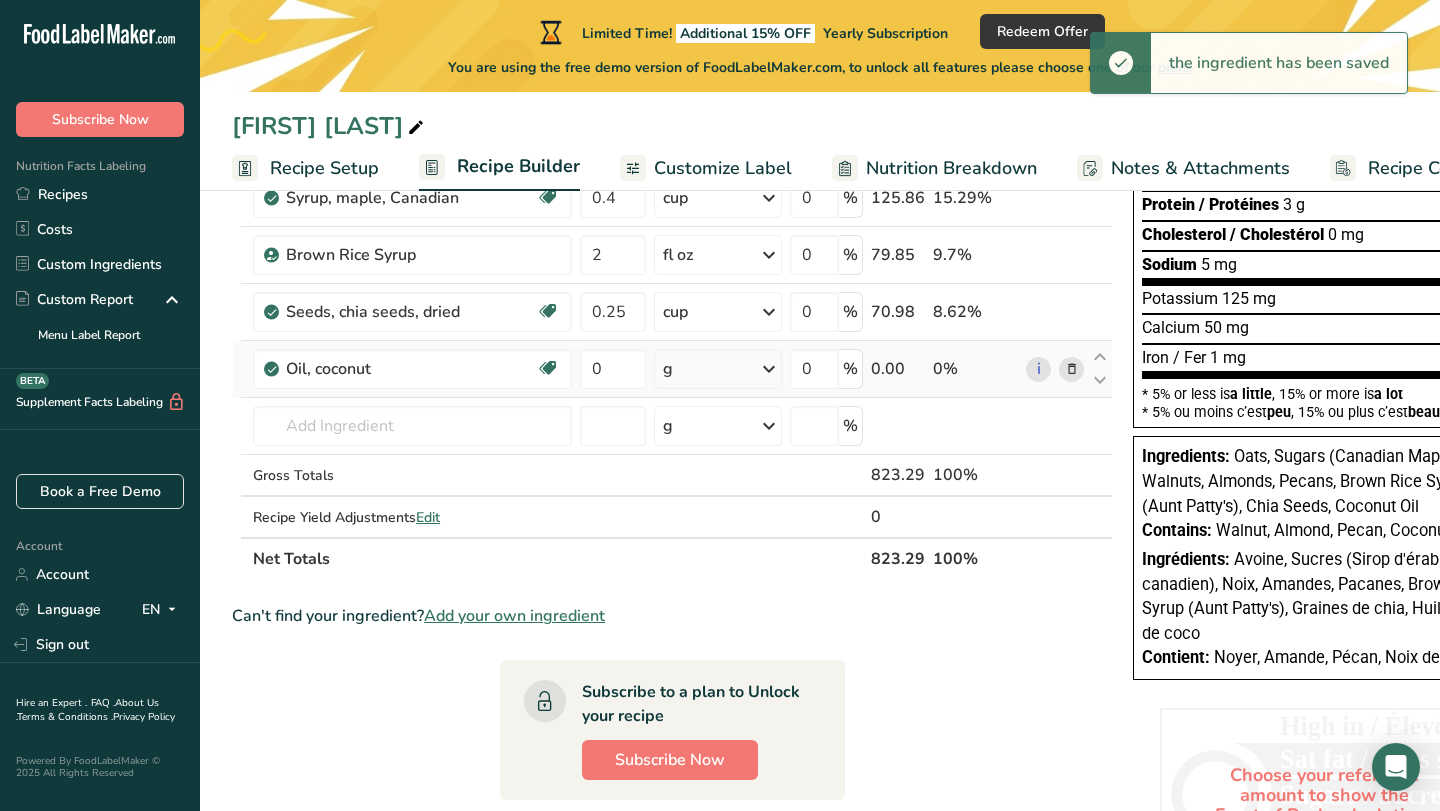 click on "g" at bounding box center (718, 369) 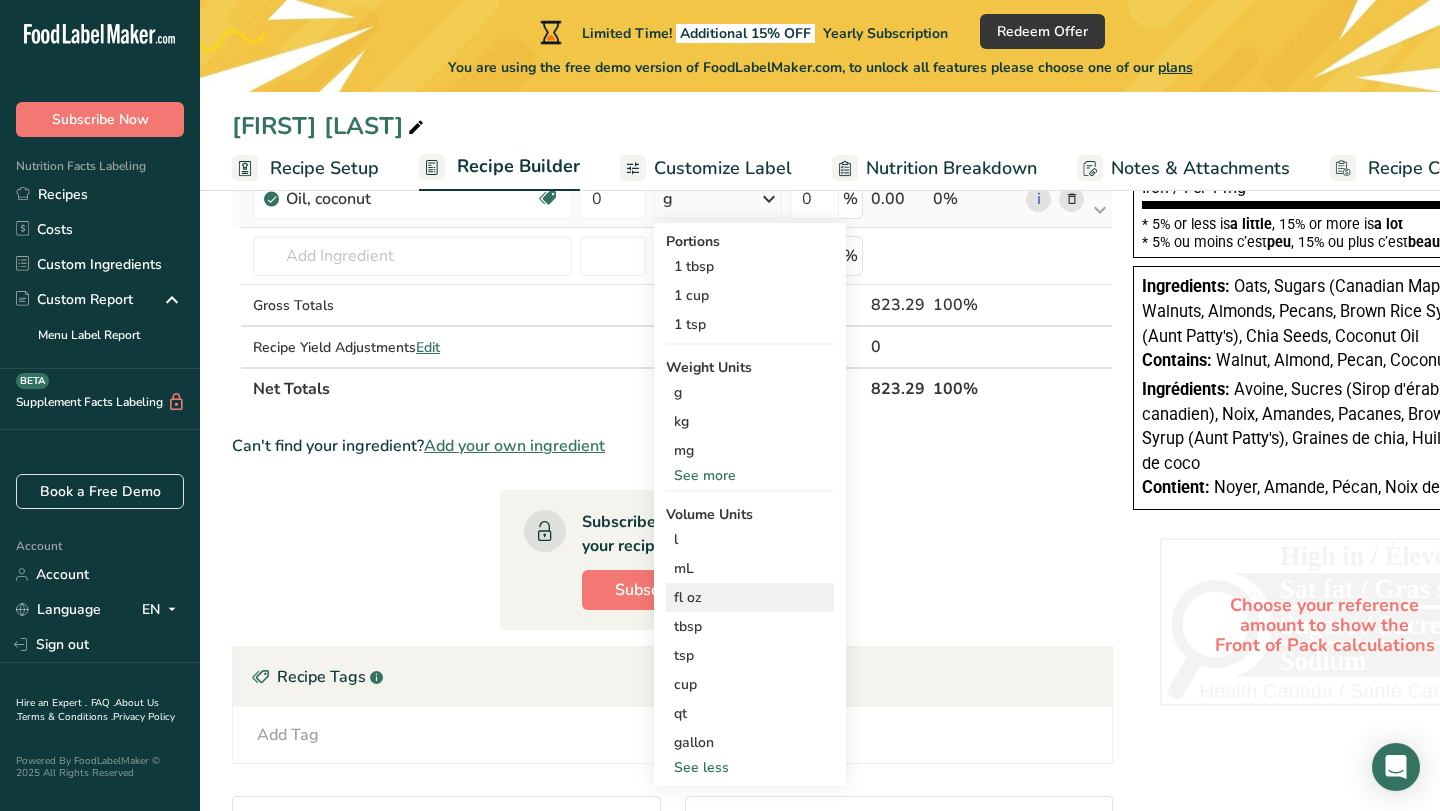 scroll, scrollTop: 578, scrollLeft: 0, axis: vertical 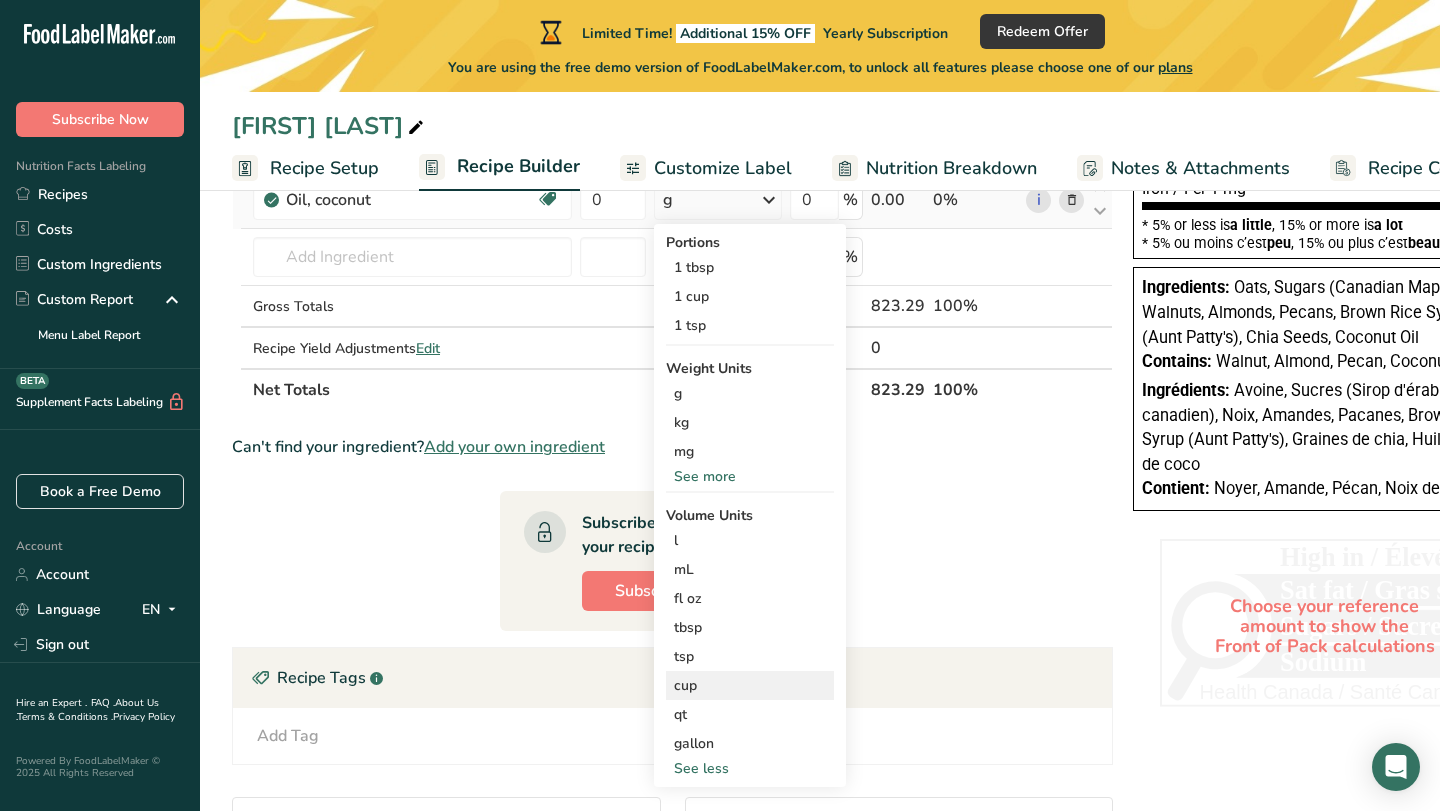 click on "cup" at bounding box center (750, 685) 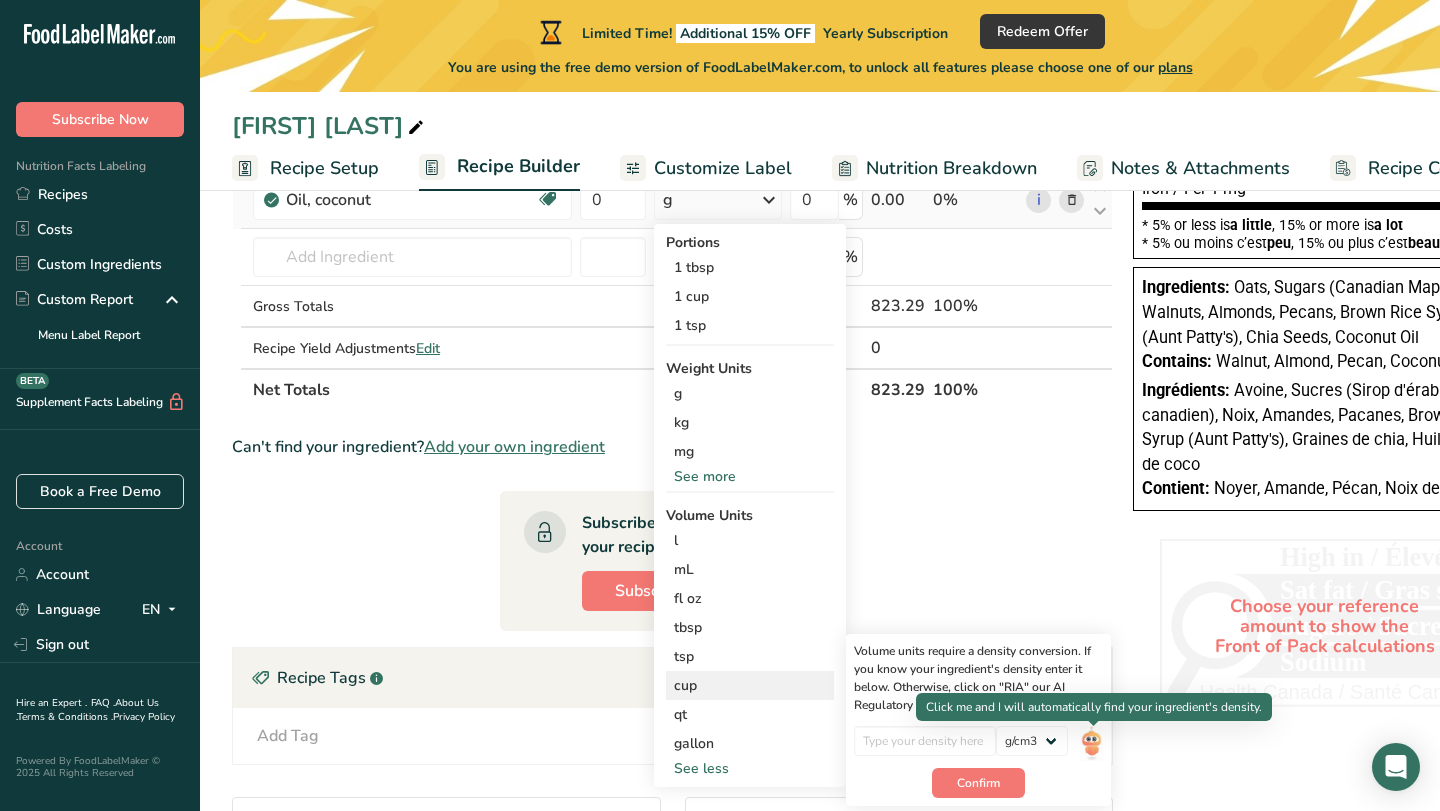 click at bounding box center (1091, 743) 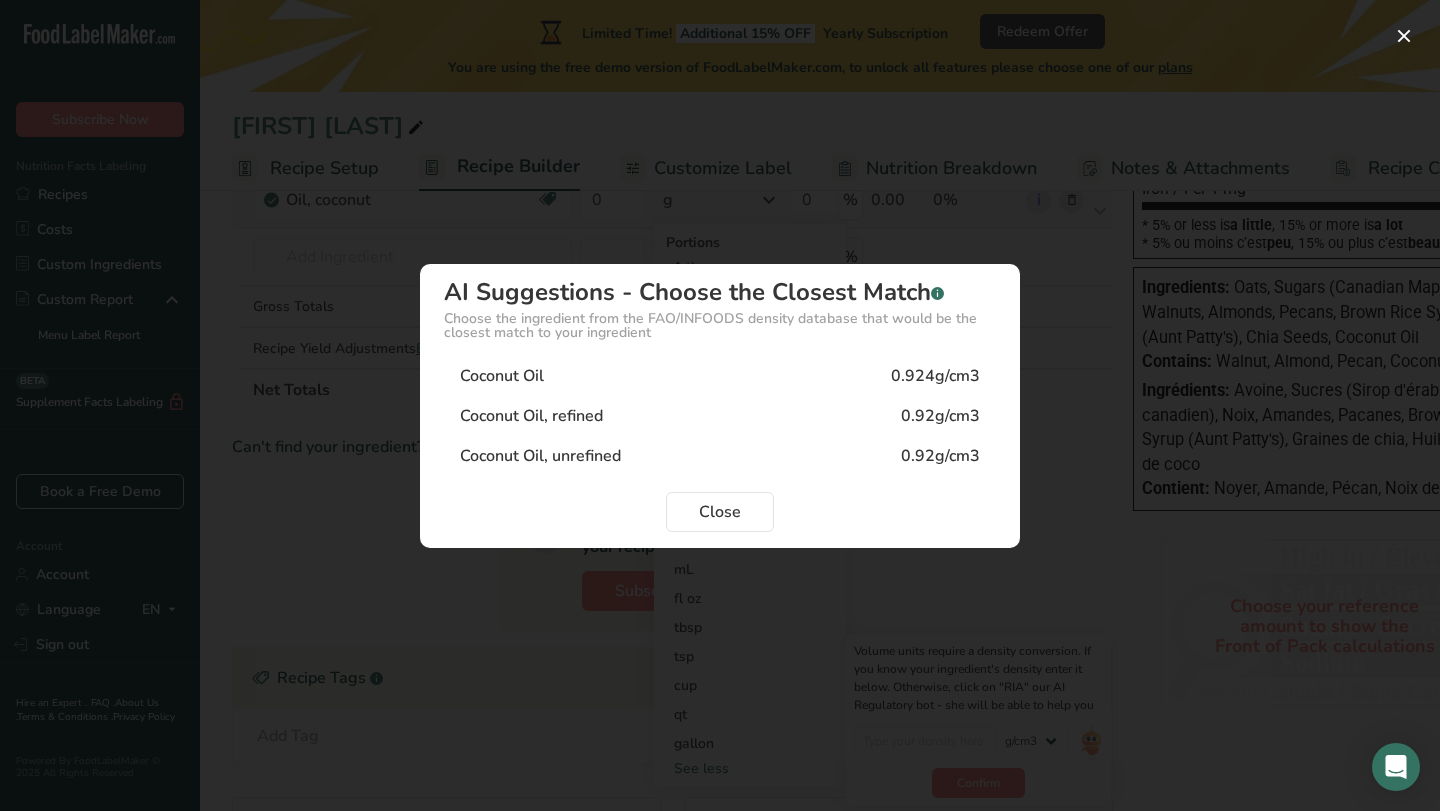 click on "Coconut Oil, unrefined" at bounding box center [540, 456] 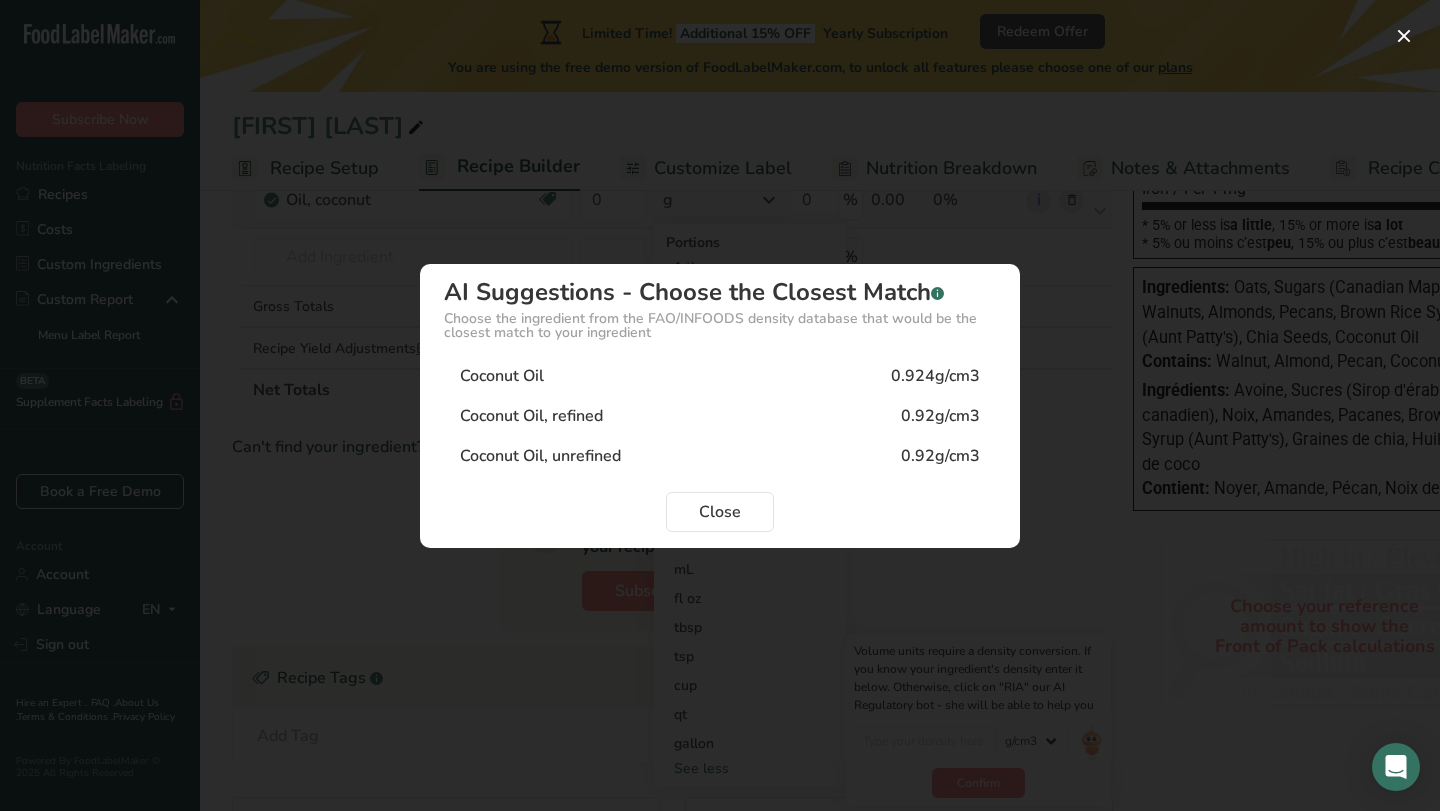 type on "0.92" 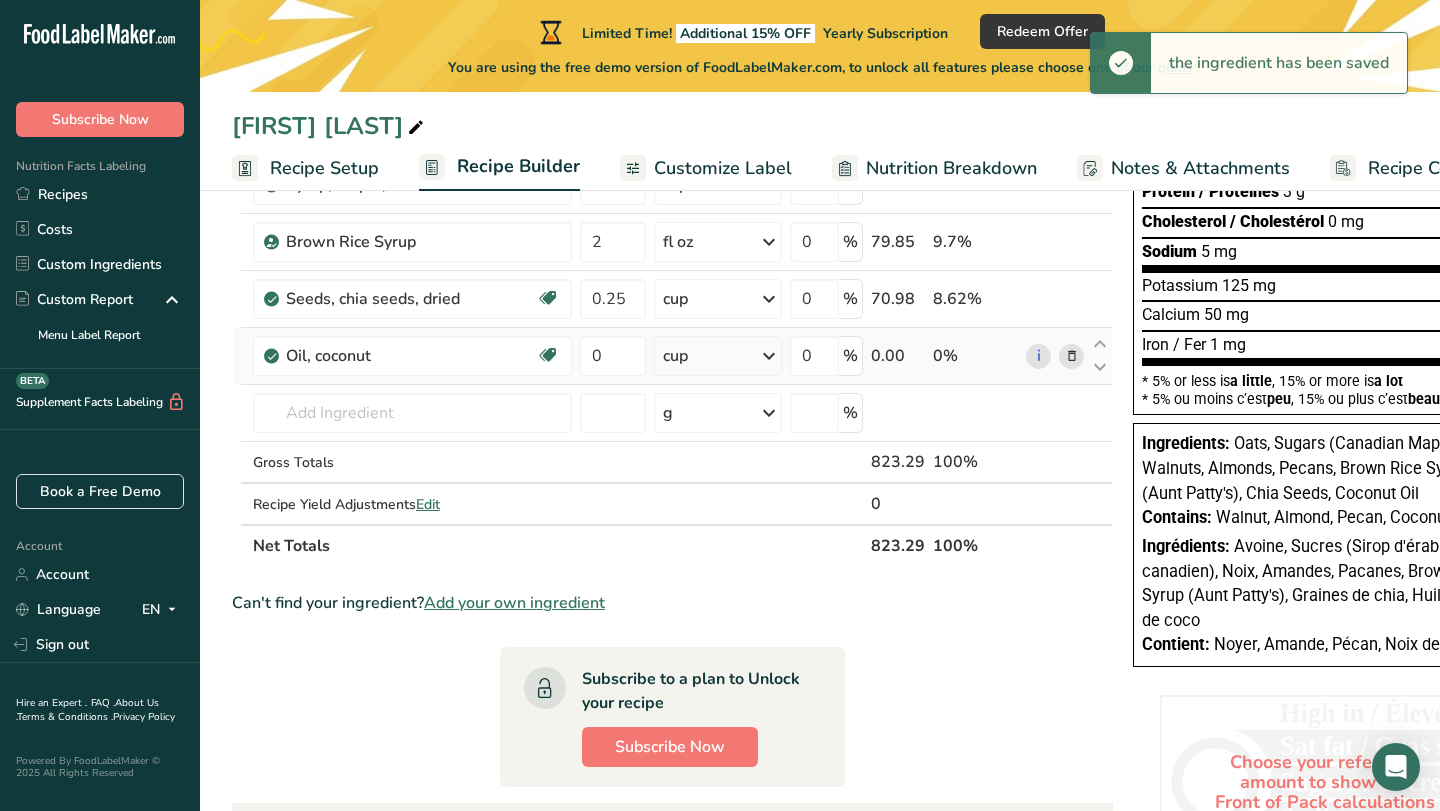 scroll, scrollTop: 402, scrollLeft: 0, axis: vertical 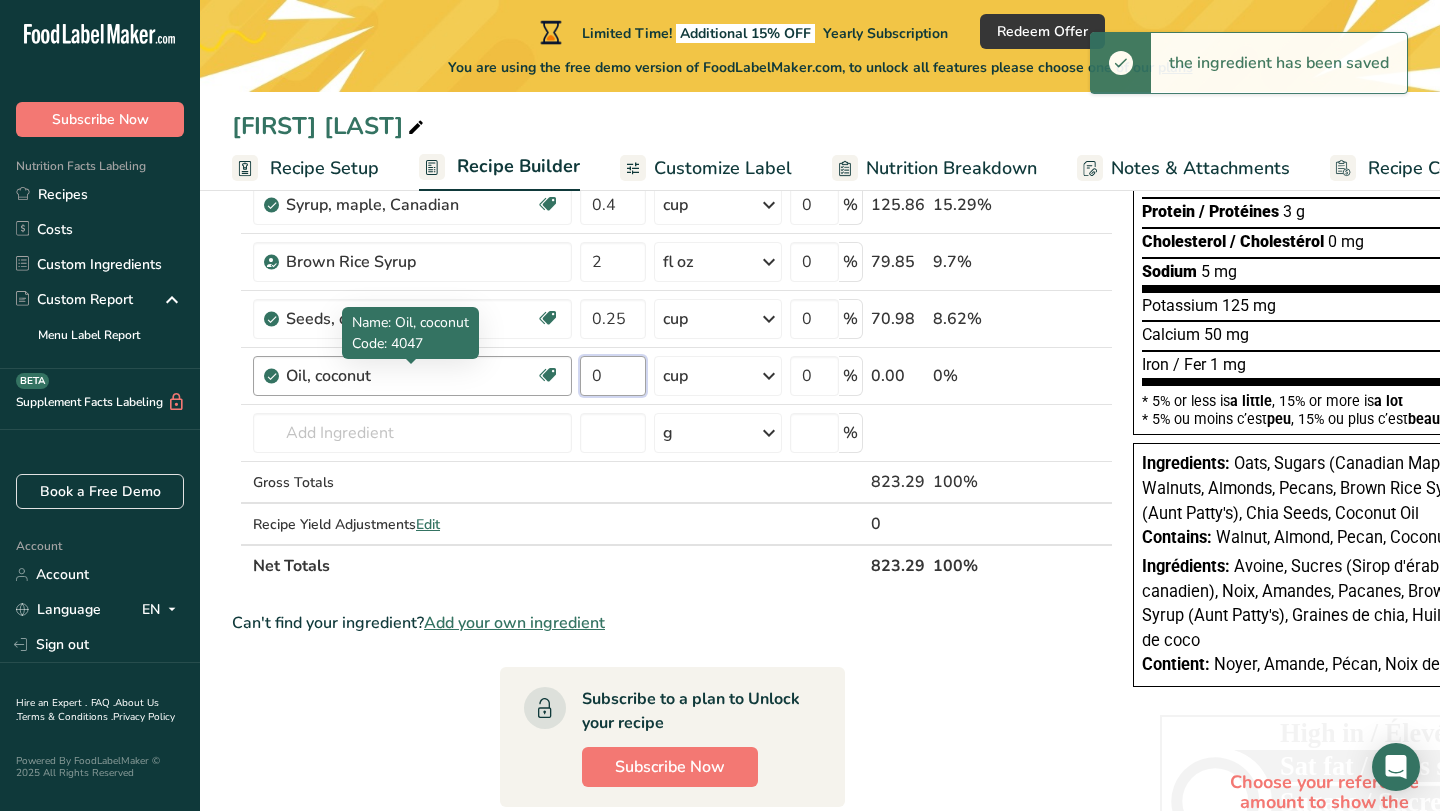 drag, startPoint x: 614, startPoint y: 378, endPoint x: 495, endPoint y: 378, distance: 119 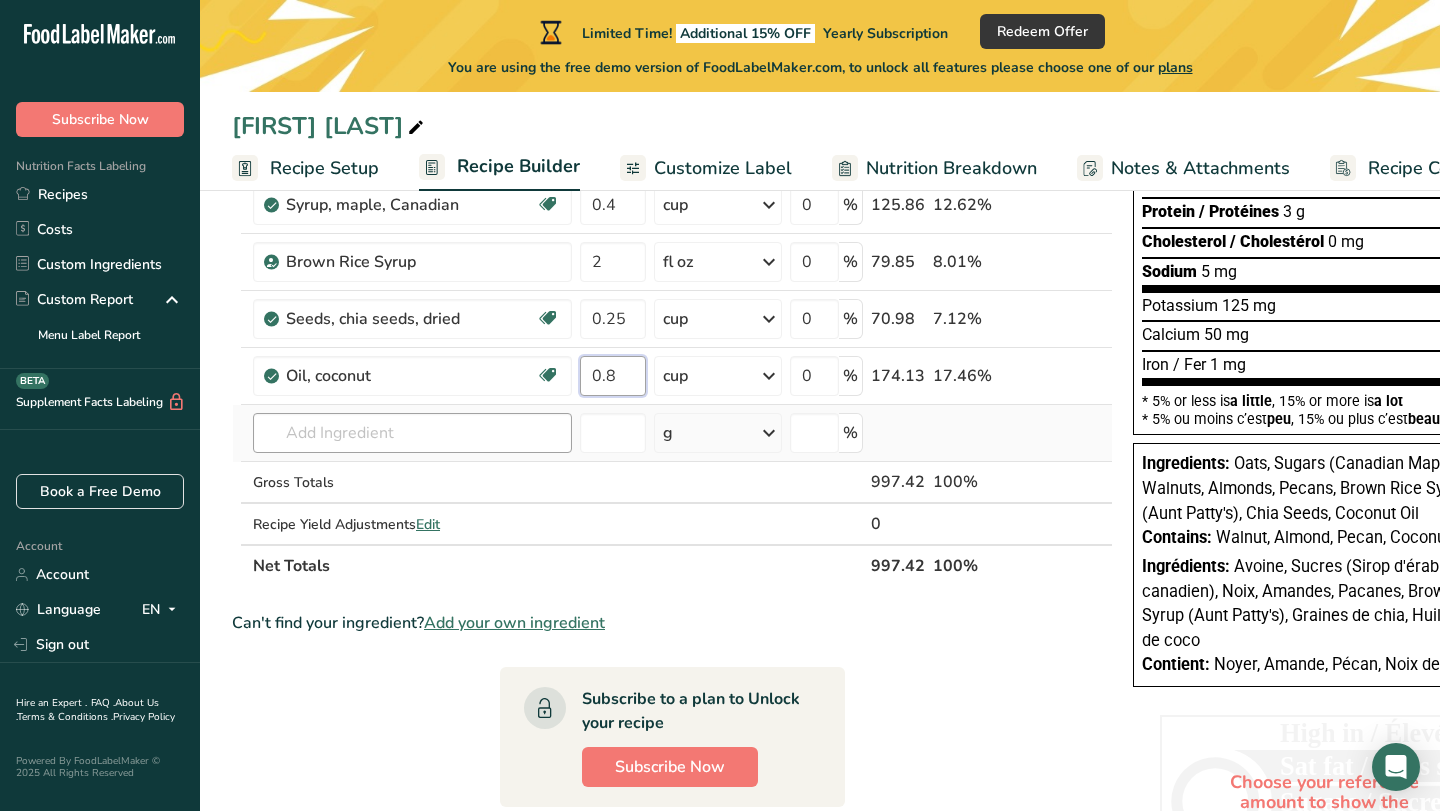 type on "0.8" 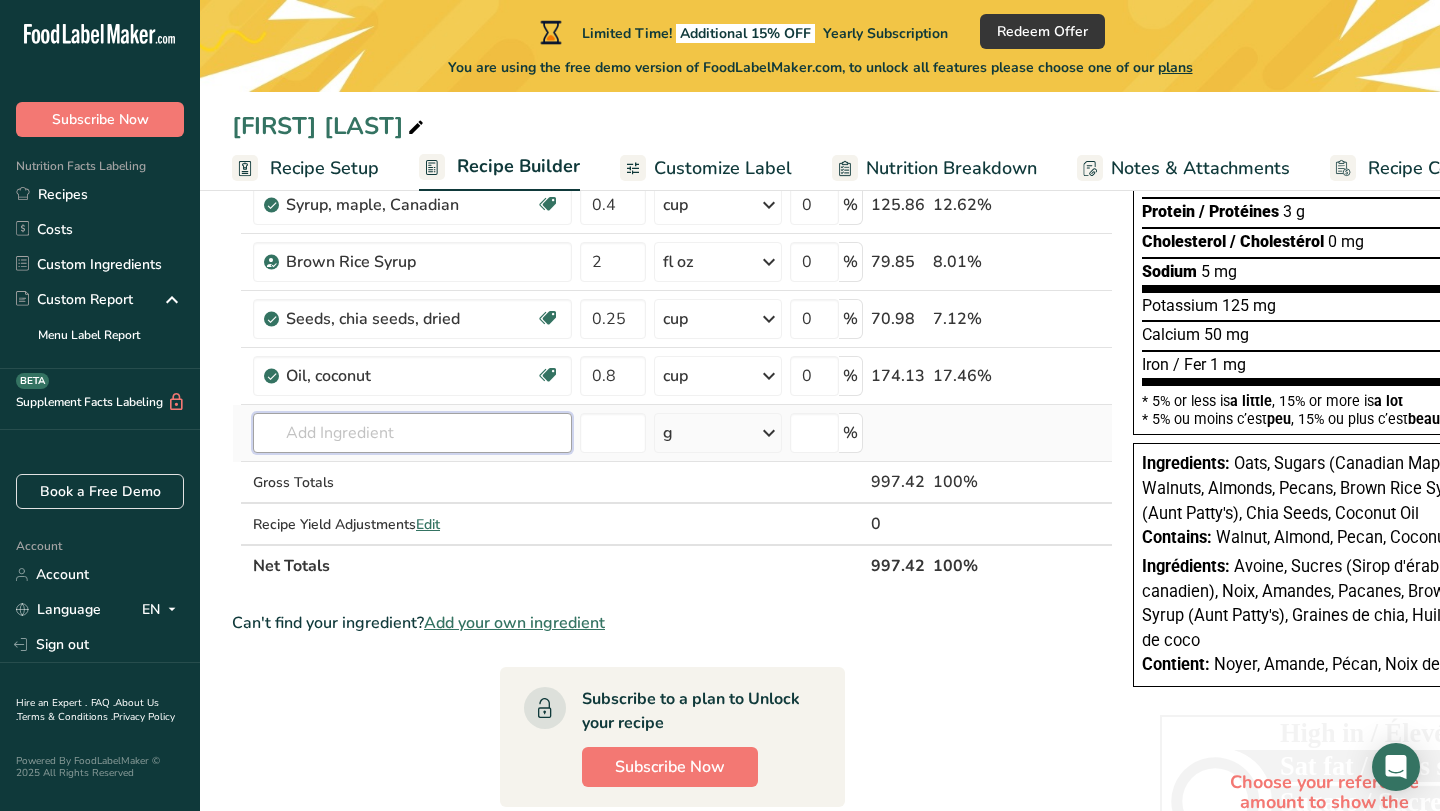 click on "Ingredient *
Amount *
Unit *
Waste *   .a-a{fill:#347362;}.b-a{fill:#fff;}          Grams
Percentage
Nuts, walnuts, english
Source of Antioxidants
Source of Omega 3
Plant-based Protein
Dairy free
Gluten free
Vegan
Vegetarian
Soy free
1
cup, chopped
Portions
1 cup, chopped
1 cup, ground
1 cup, in shell, edible yield (7 nuts)
See more
Weight Units
g
kg
mg
See more
Volume Units
l
Volume units require a density conversion. If you know your ingredient's density enter it below. Otherwise, click on "RIA" our AI Regulatory bot - she will be able to help you" at bounding box center [672, 246] 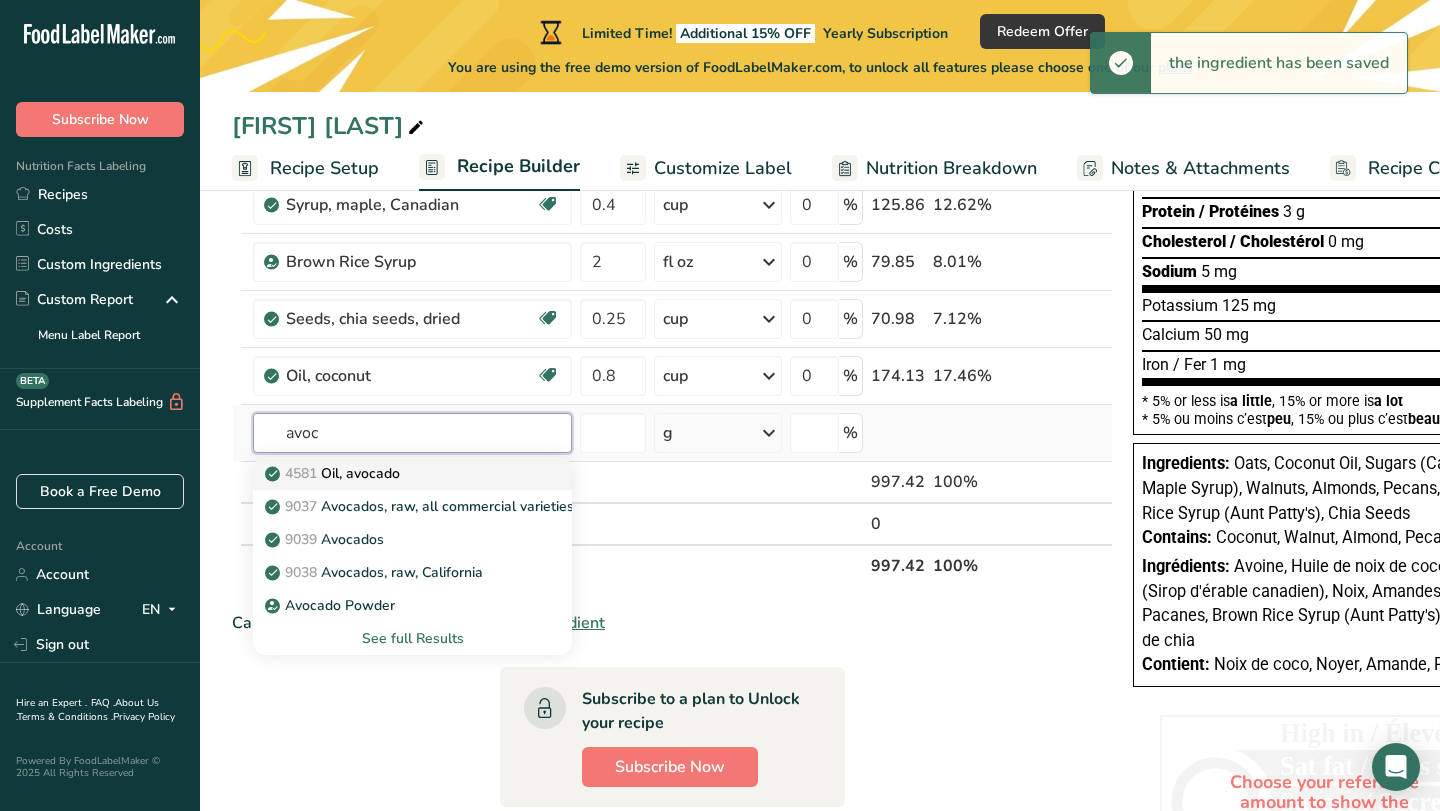 type on "avoc" 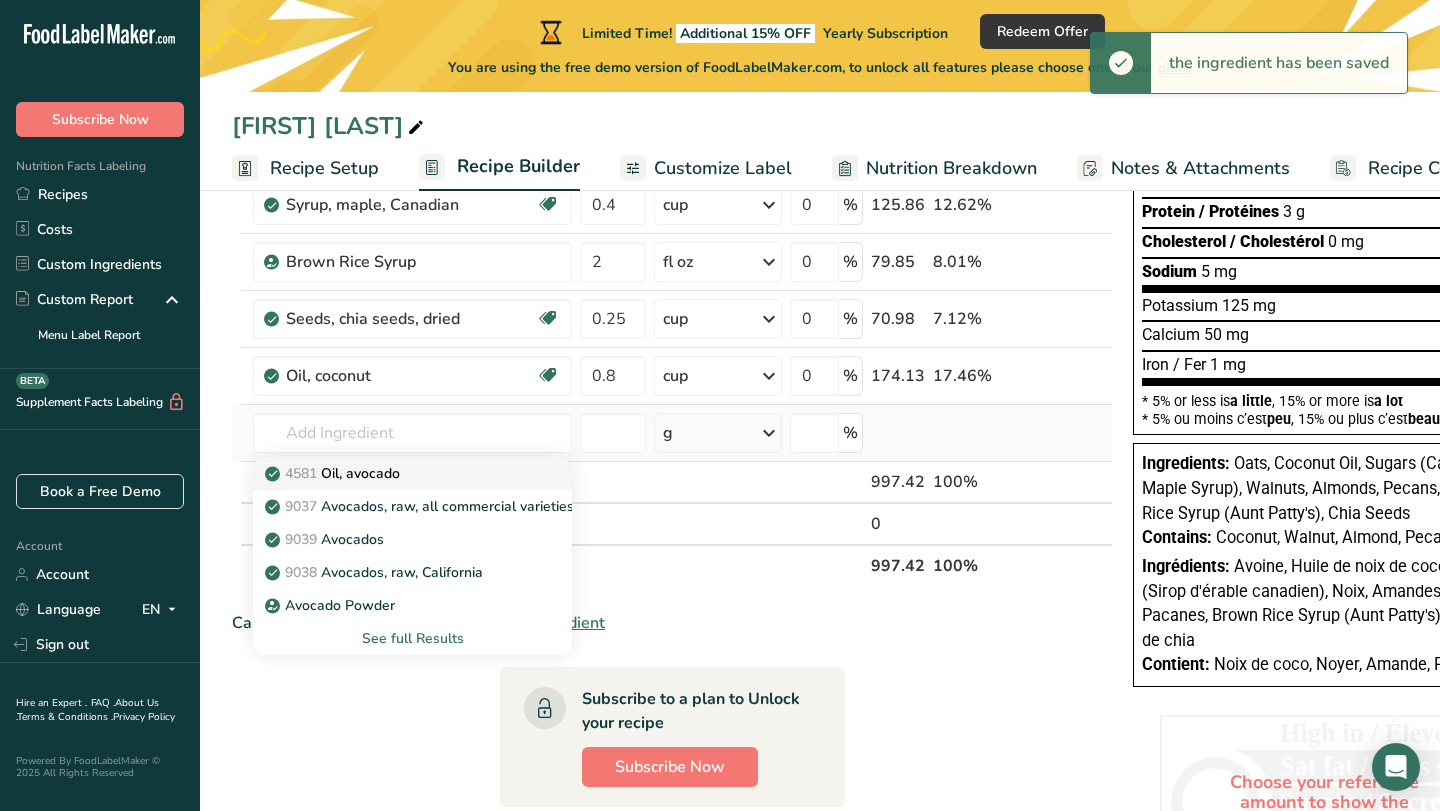 click on "4581
Oil, avocado" at bounding box center [334, 473] 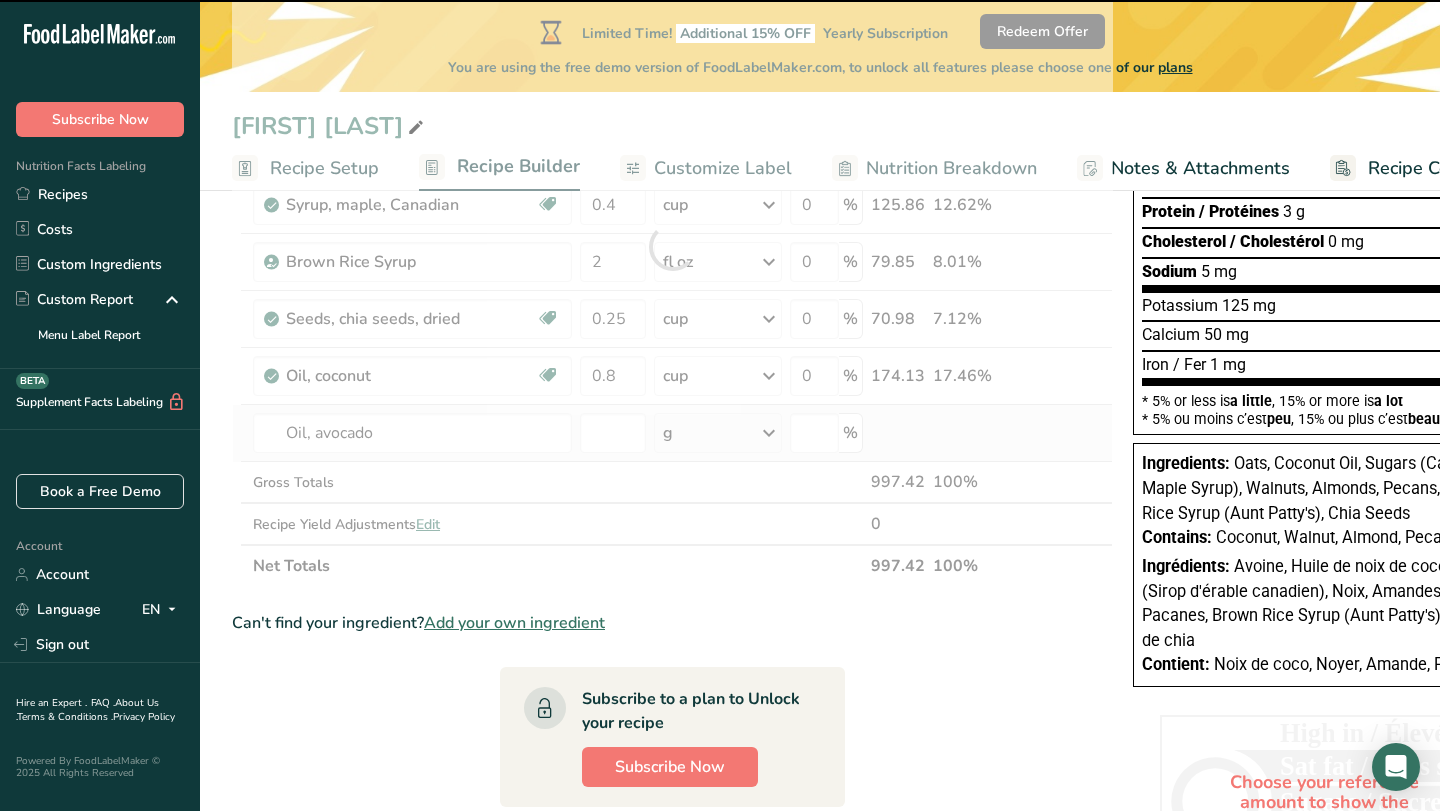 type on "0" 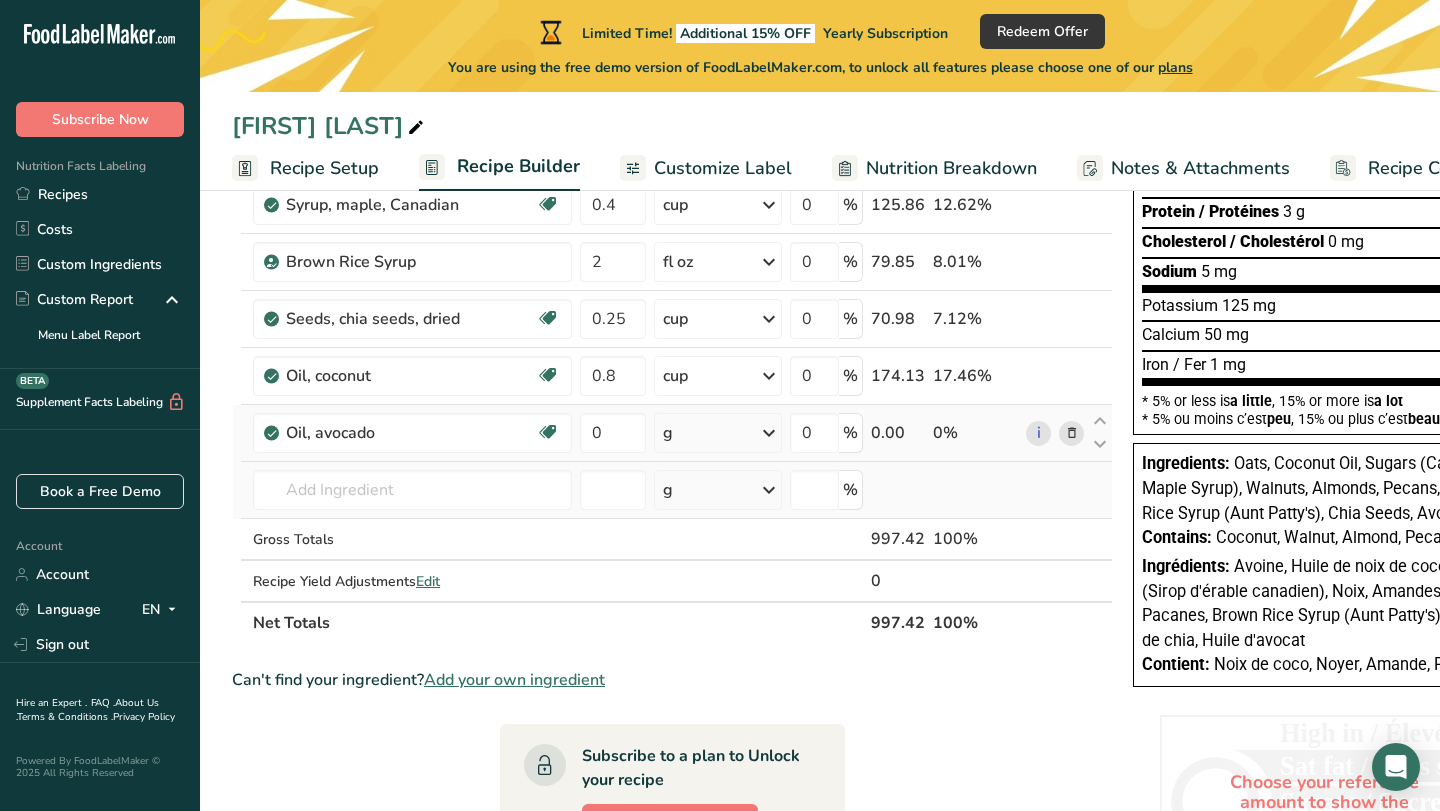 click on "g" at bounding box center [718, 490] 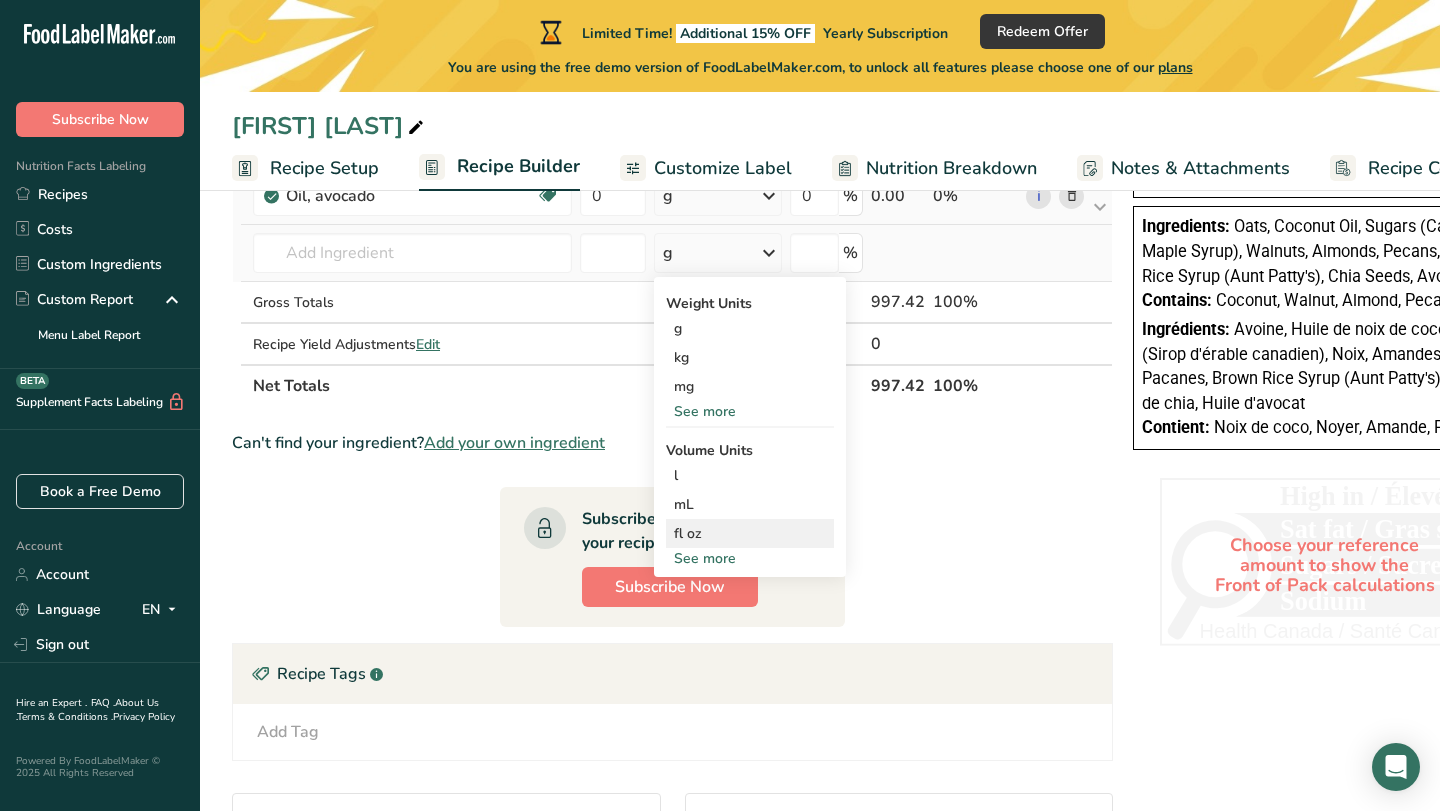 scroll, scrollTop: 646, scrollLeft: 0, axis: vertical 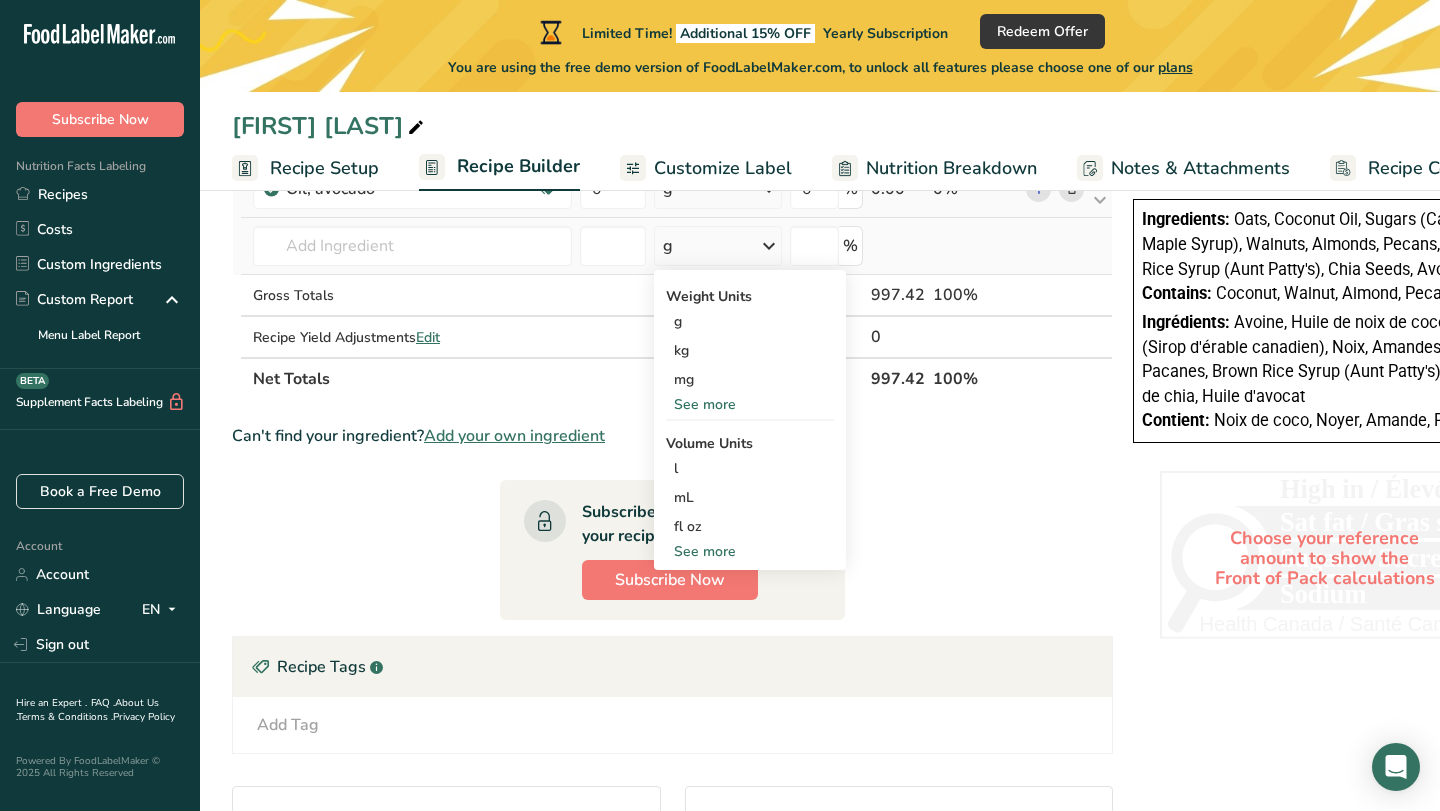 click on "See more" at bounding box center [750, 551] 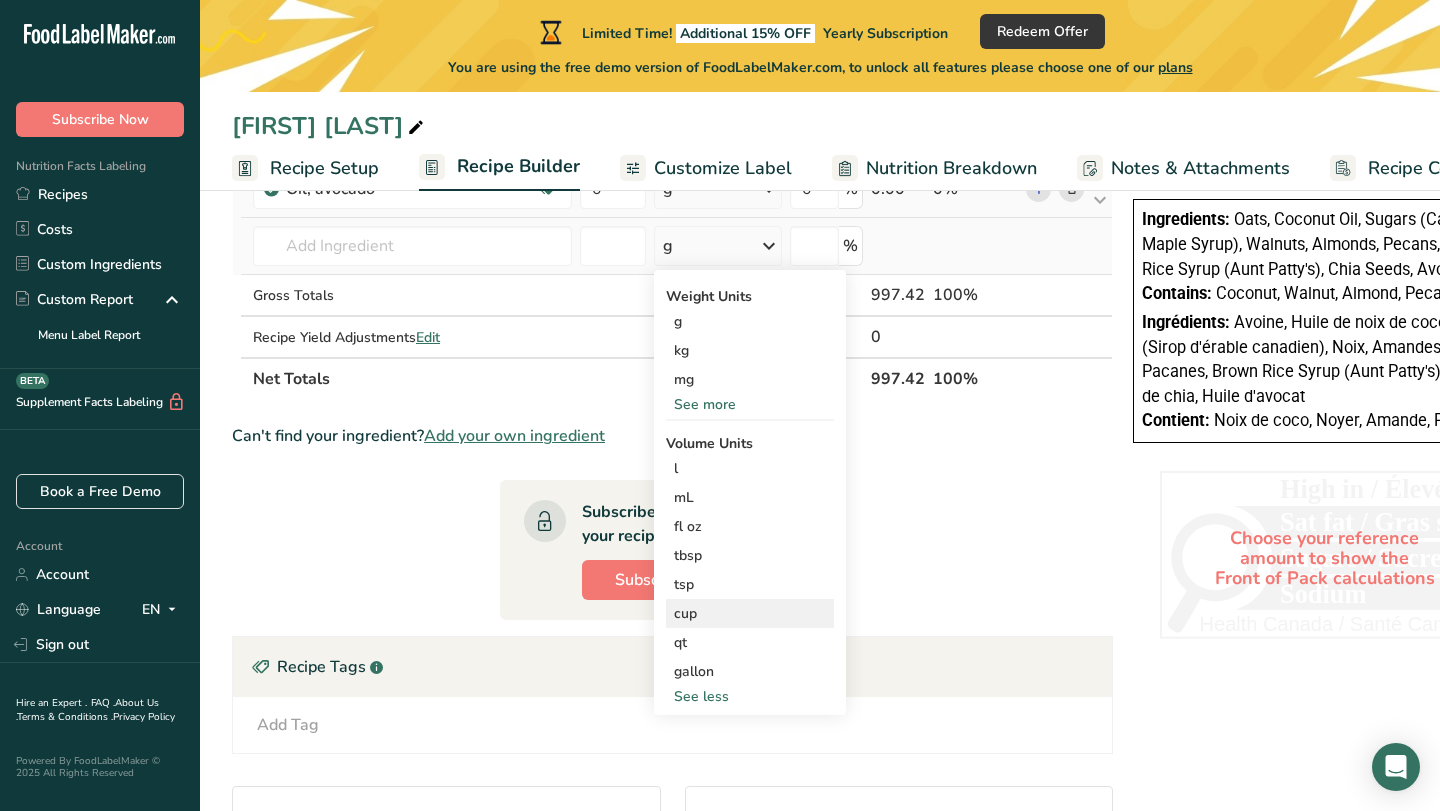 click on "cup" at bounding box center (750, 613) 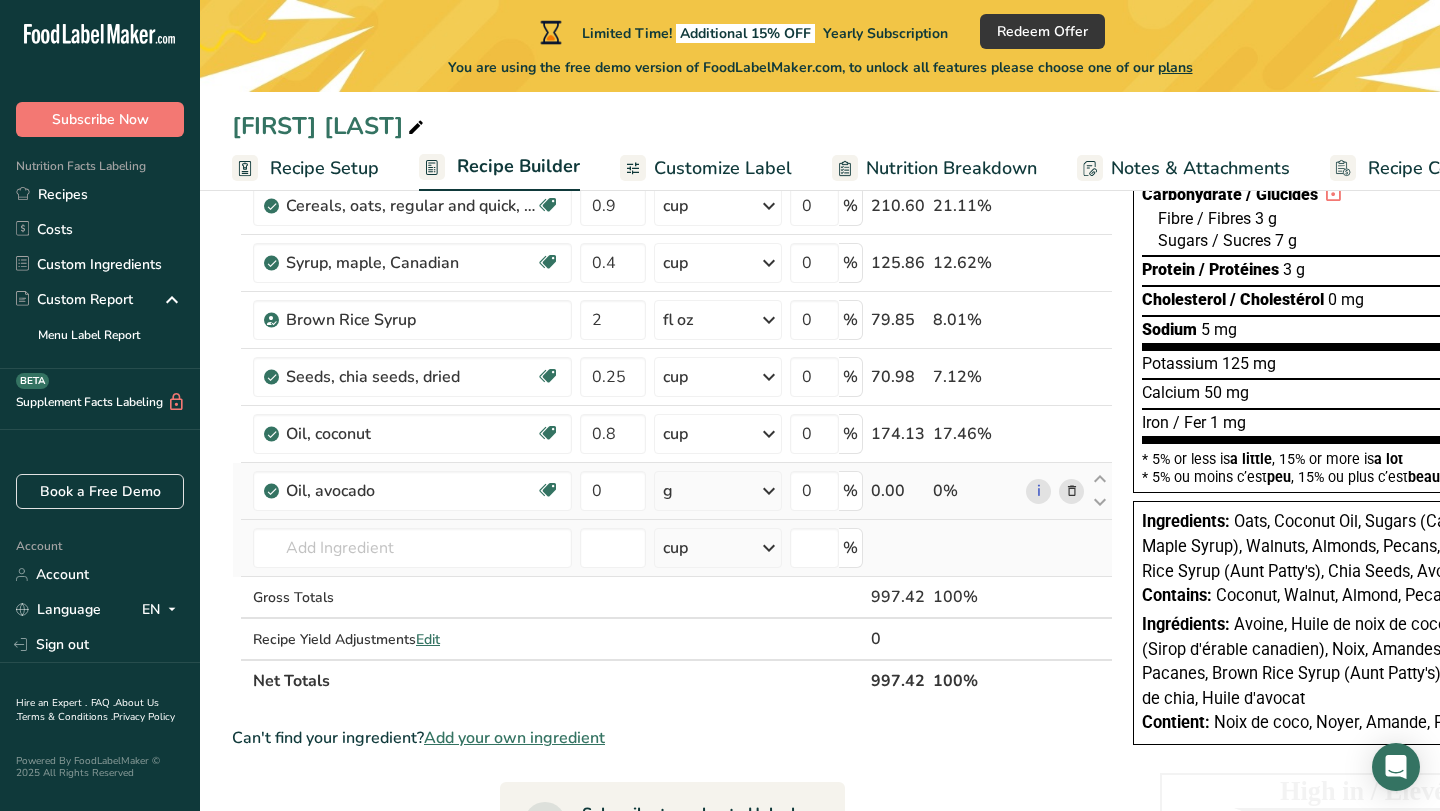 scroll, scrollTop: 329, scrollLeft: 0, axis: vertical 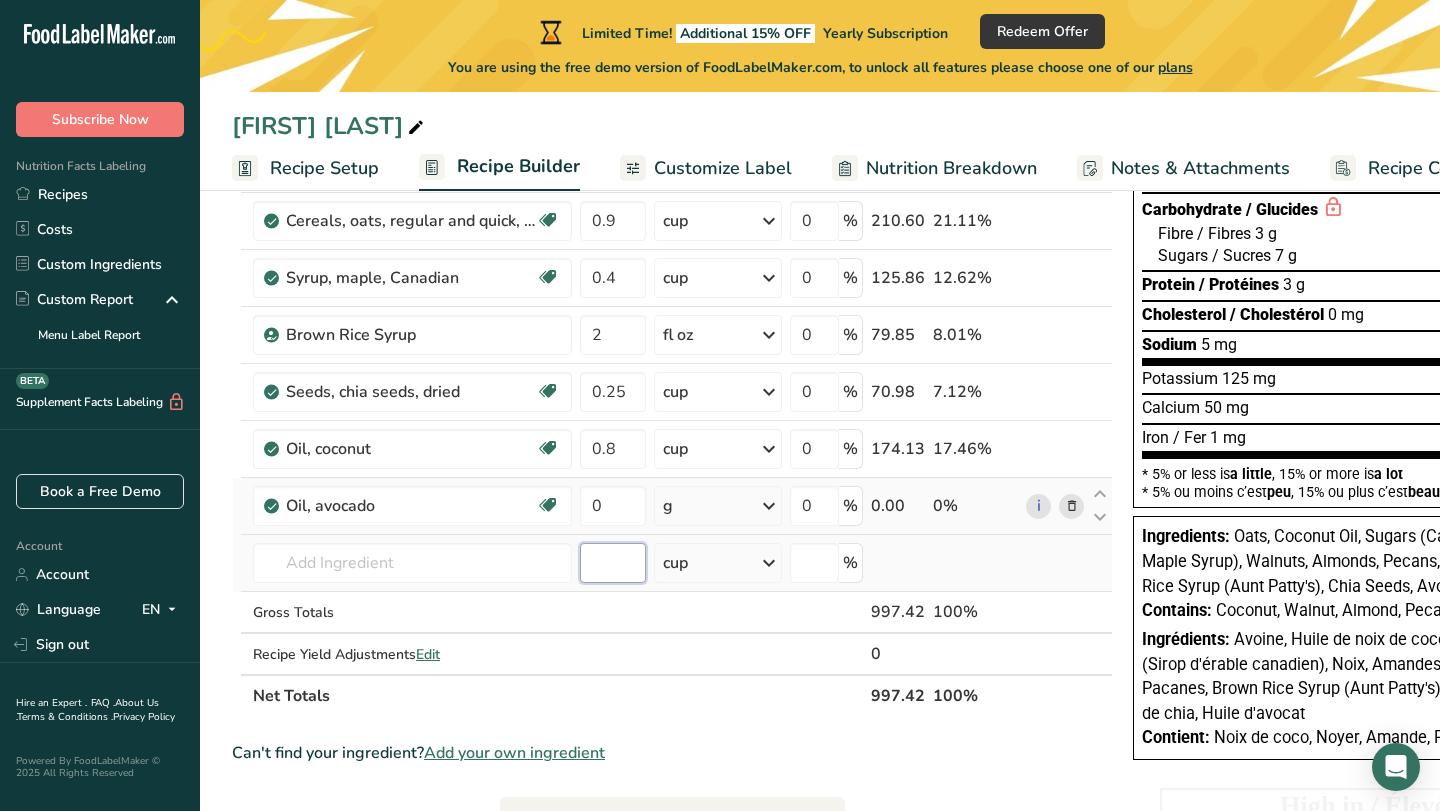 click at bounding box center (613, 563) 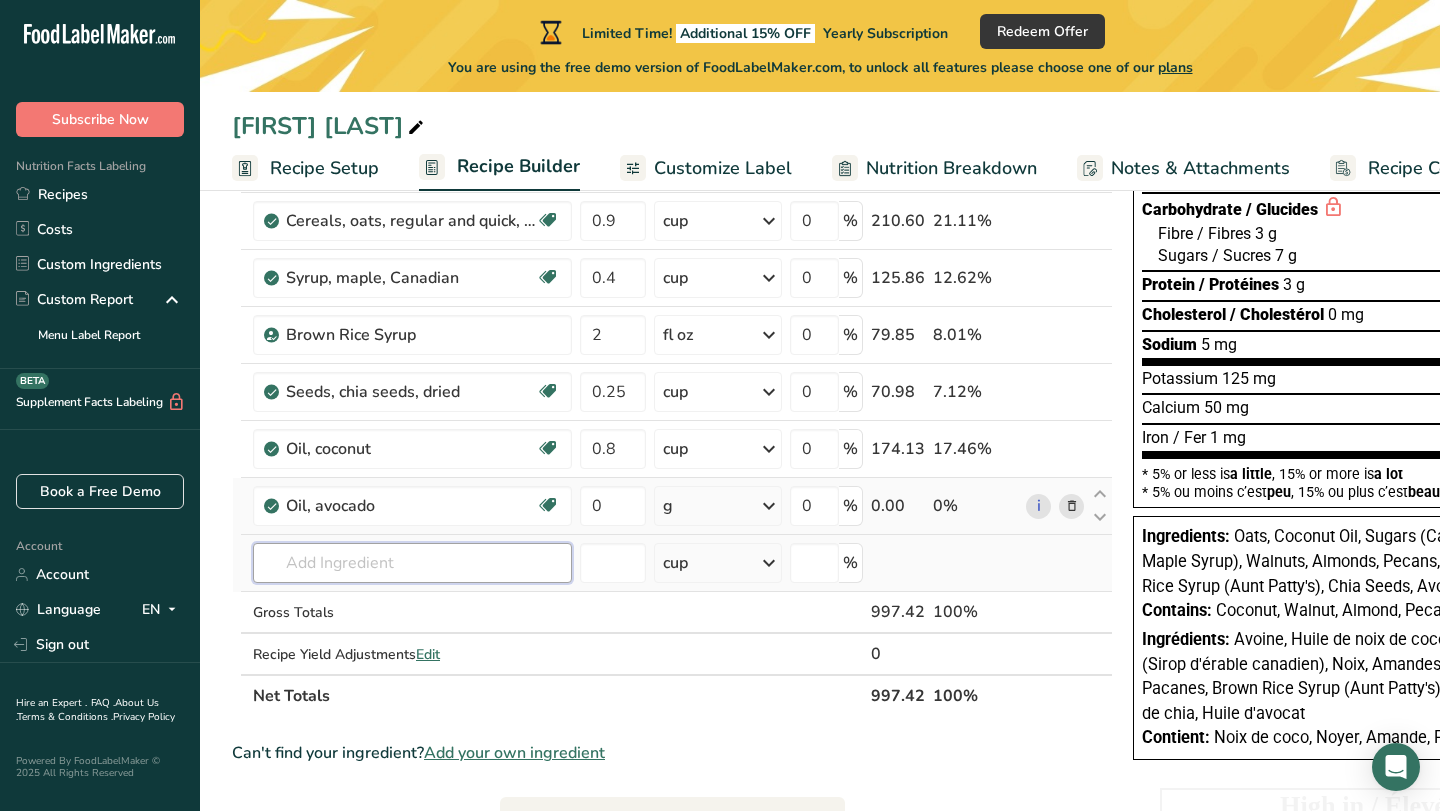 click at bounding box center [412, 563] 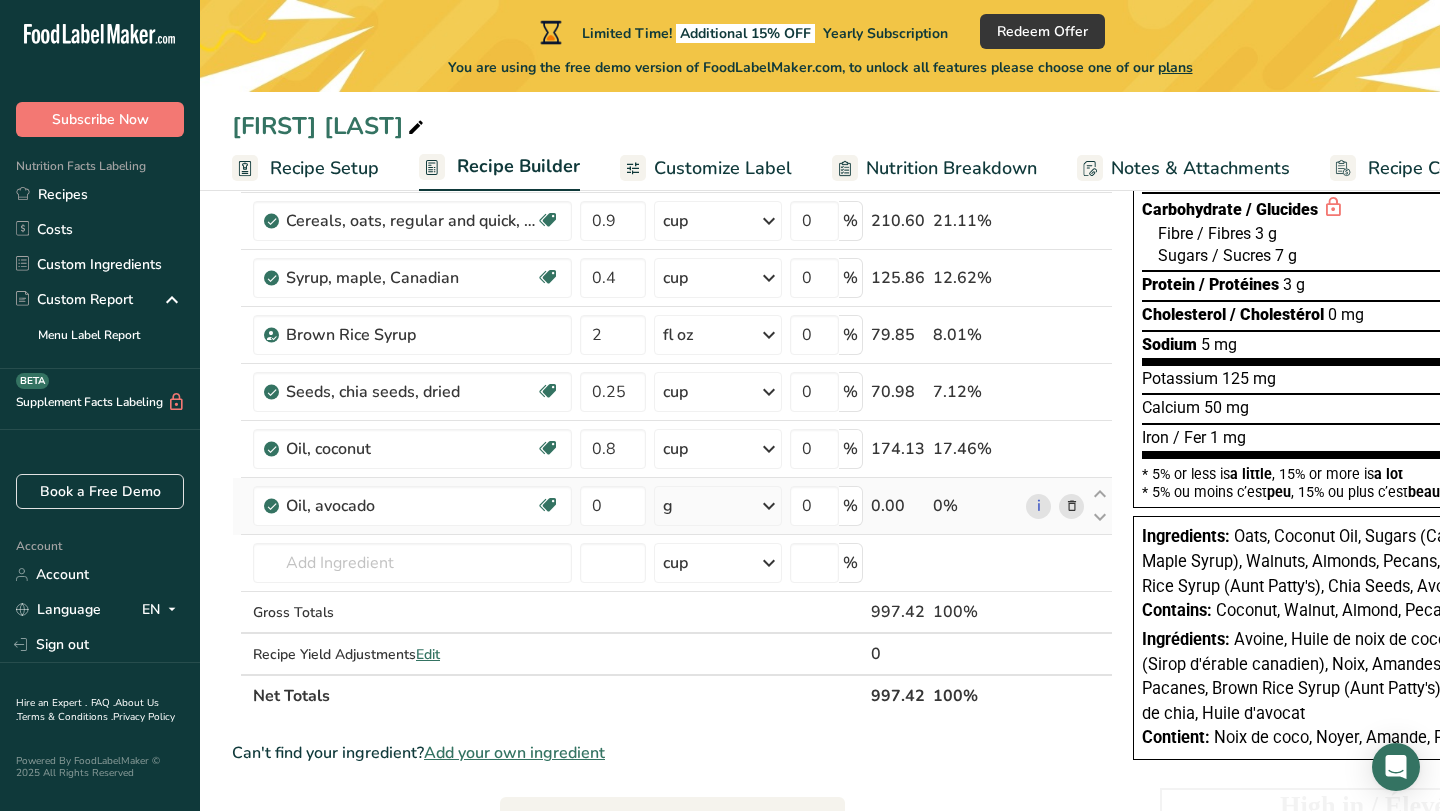 click on "g" at bounding box center [718, 506] 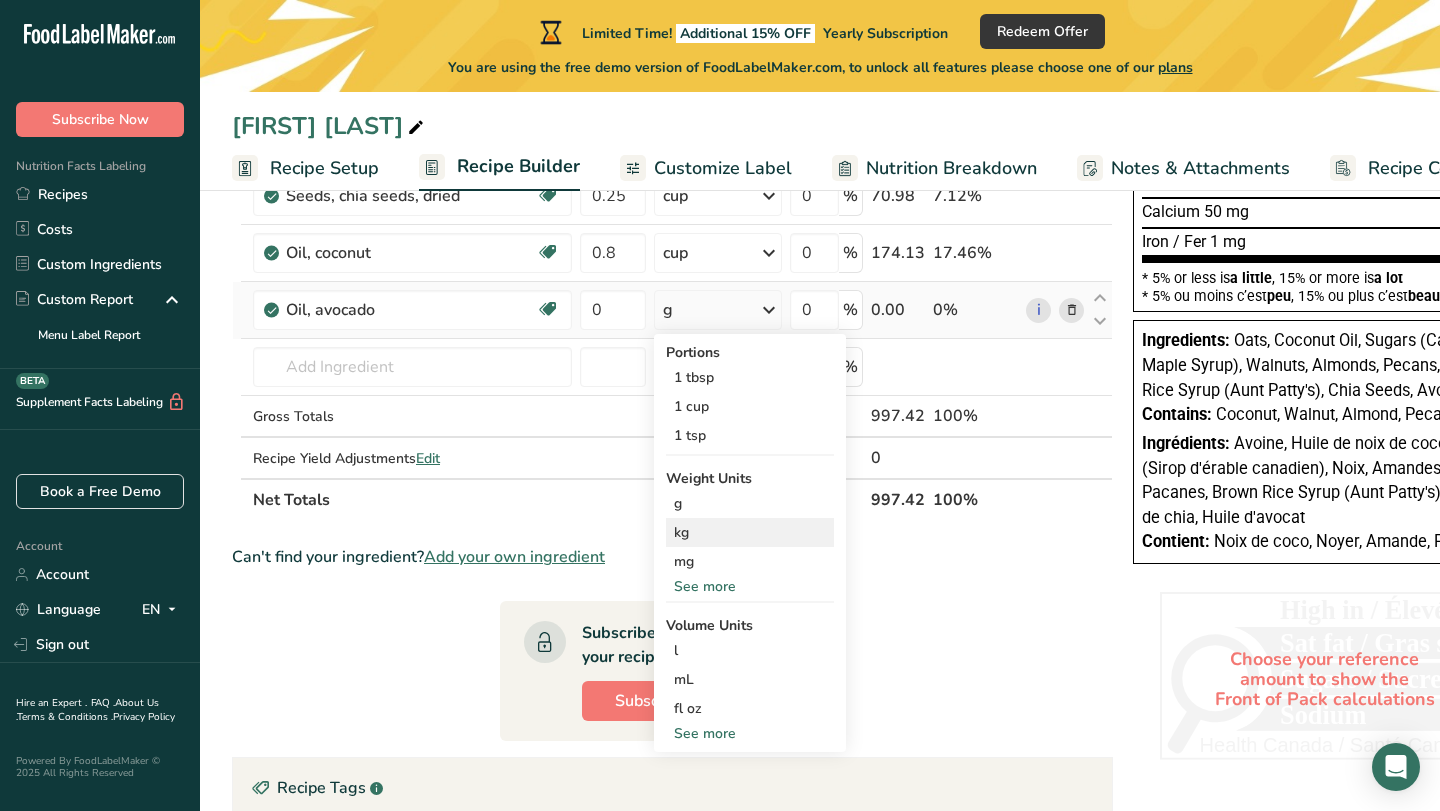 scroll, scrollTop: 523, scrollLeft: 0, axis: vertical 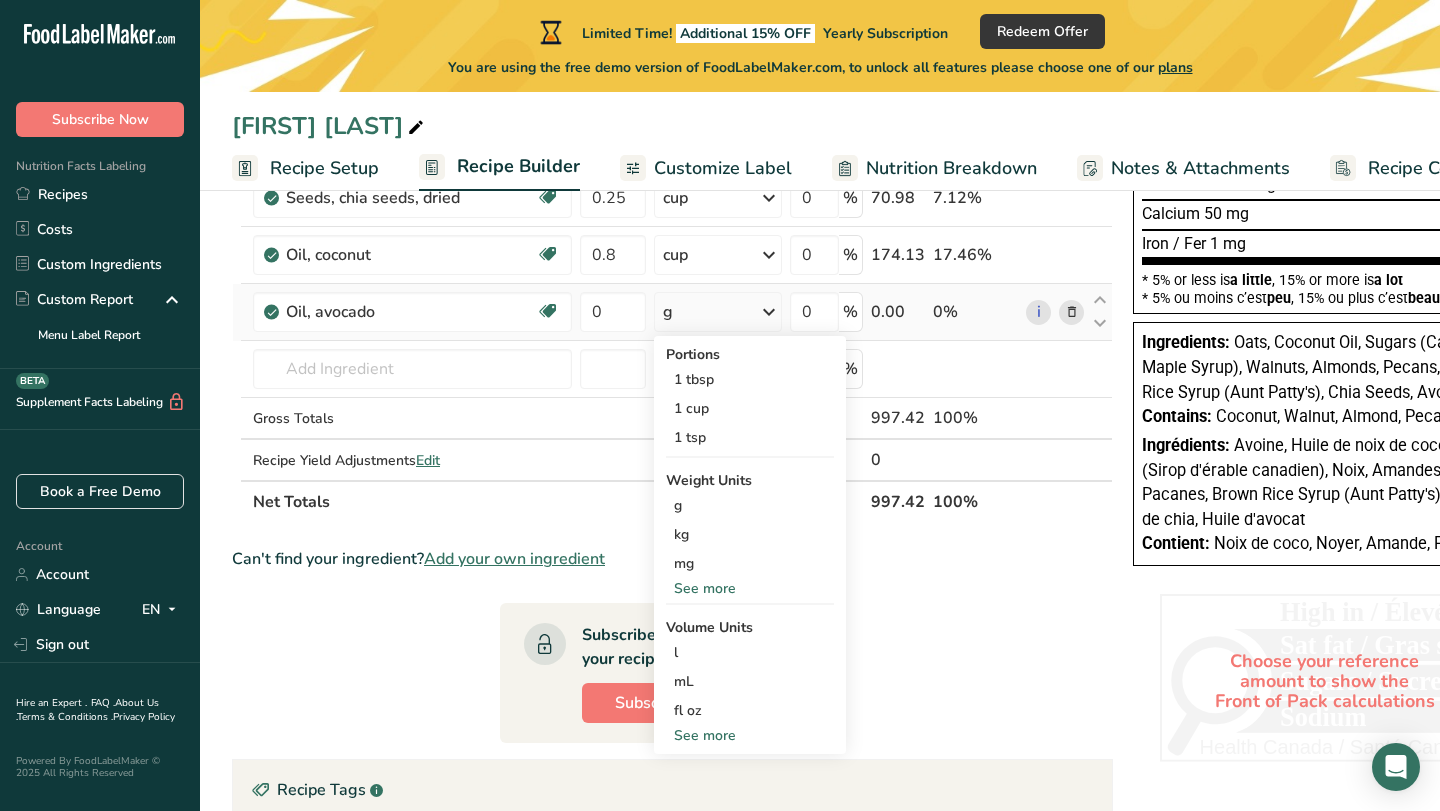 click on "See more" at bounding box center (750, 735) 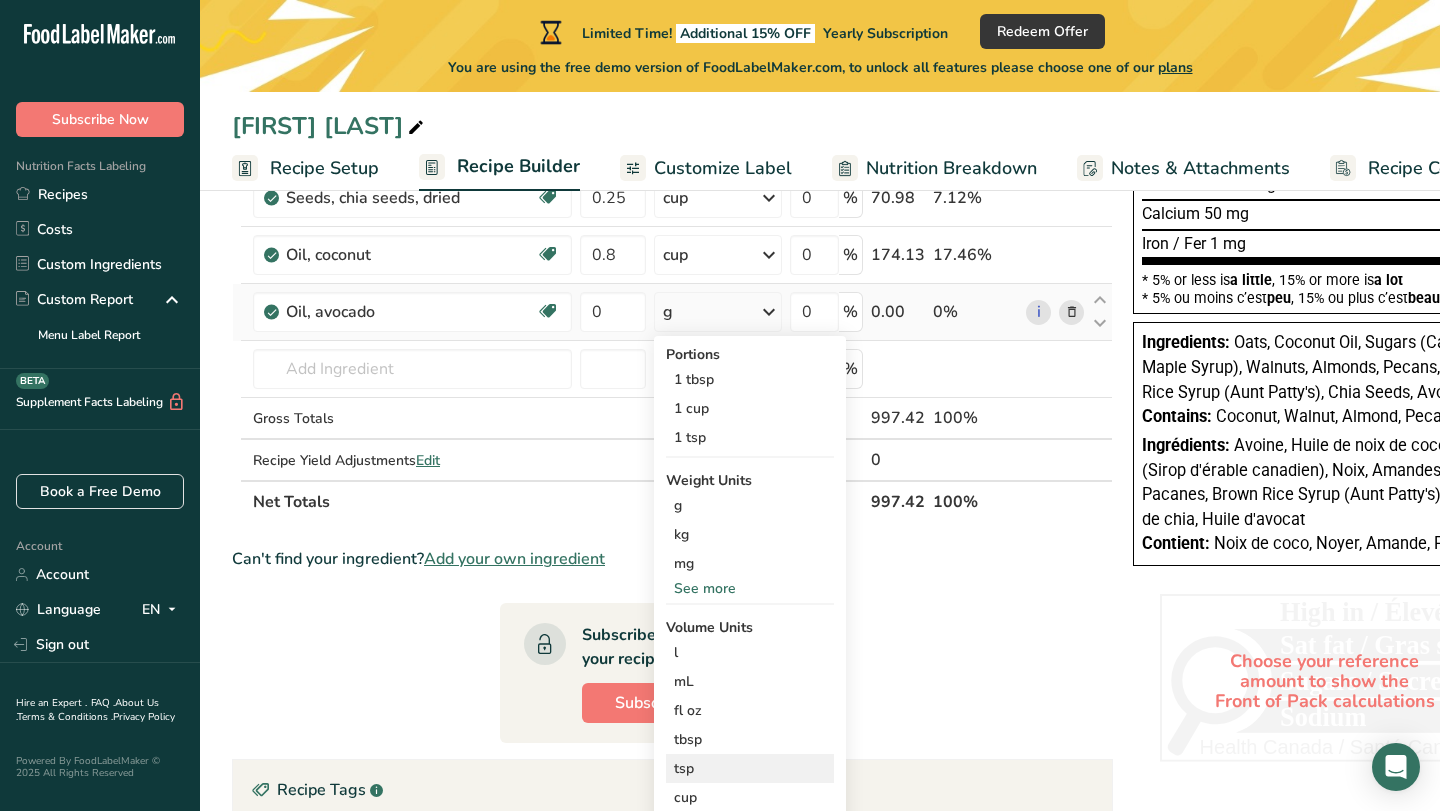 scroll, scrollTop: 556, scrollLeft: 0, axis: vertical 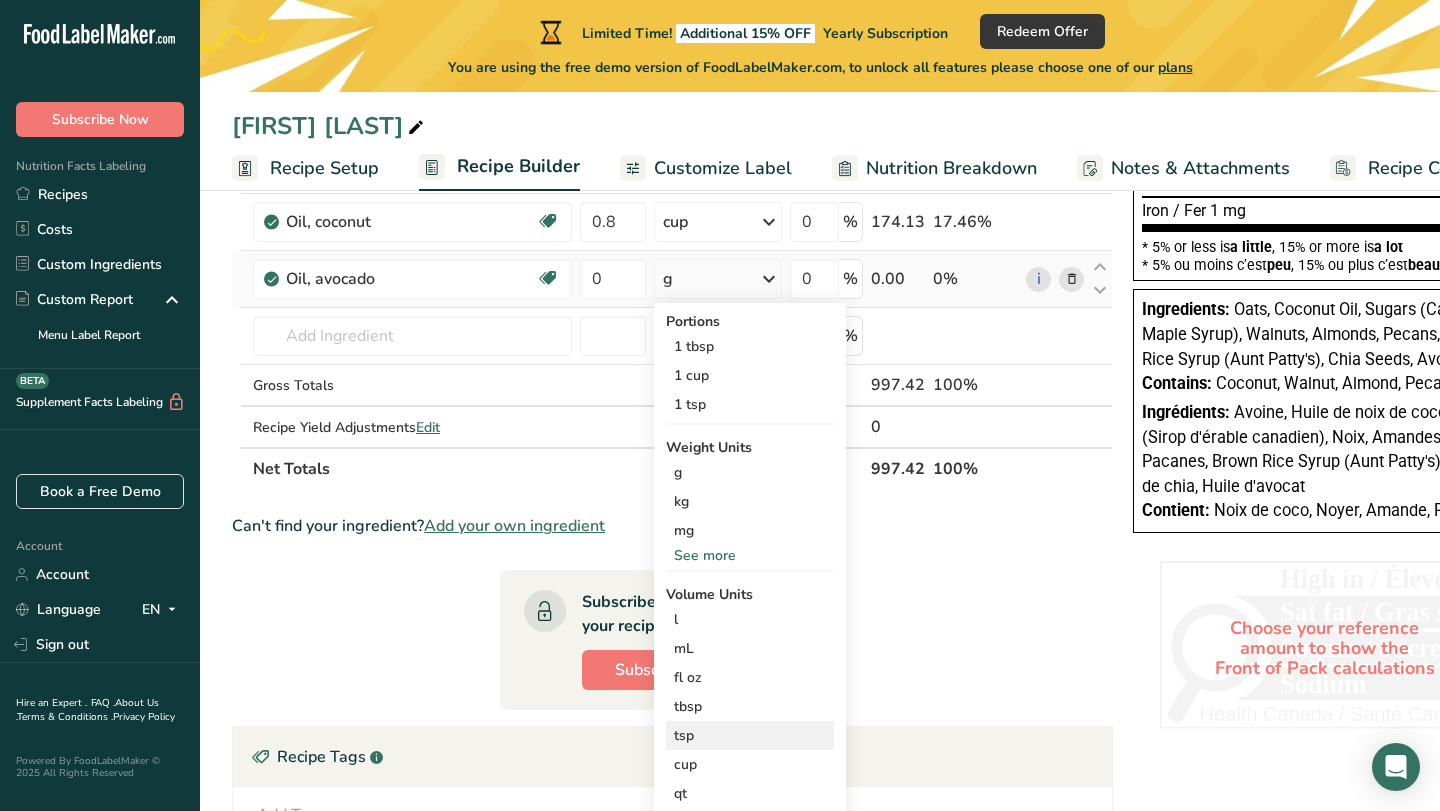 click on "cup" at bounding box center (750, 764) 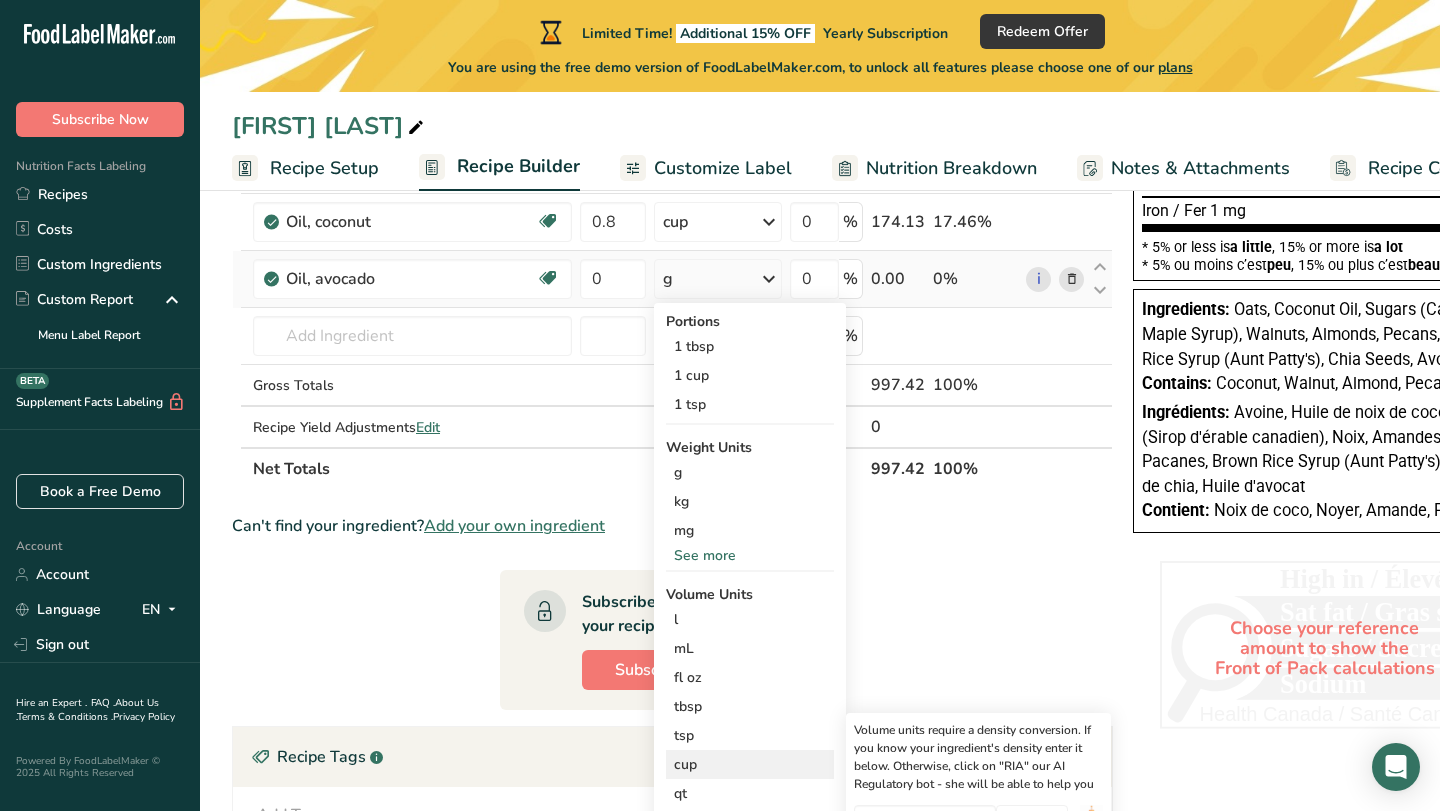 click on "cup" at bounding box center [750, 764] 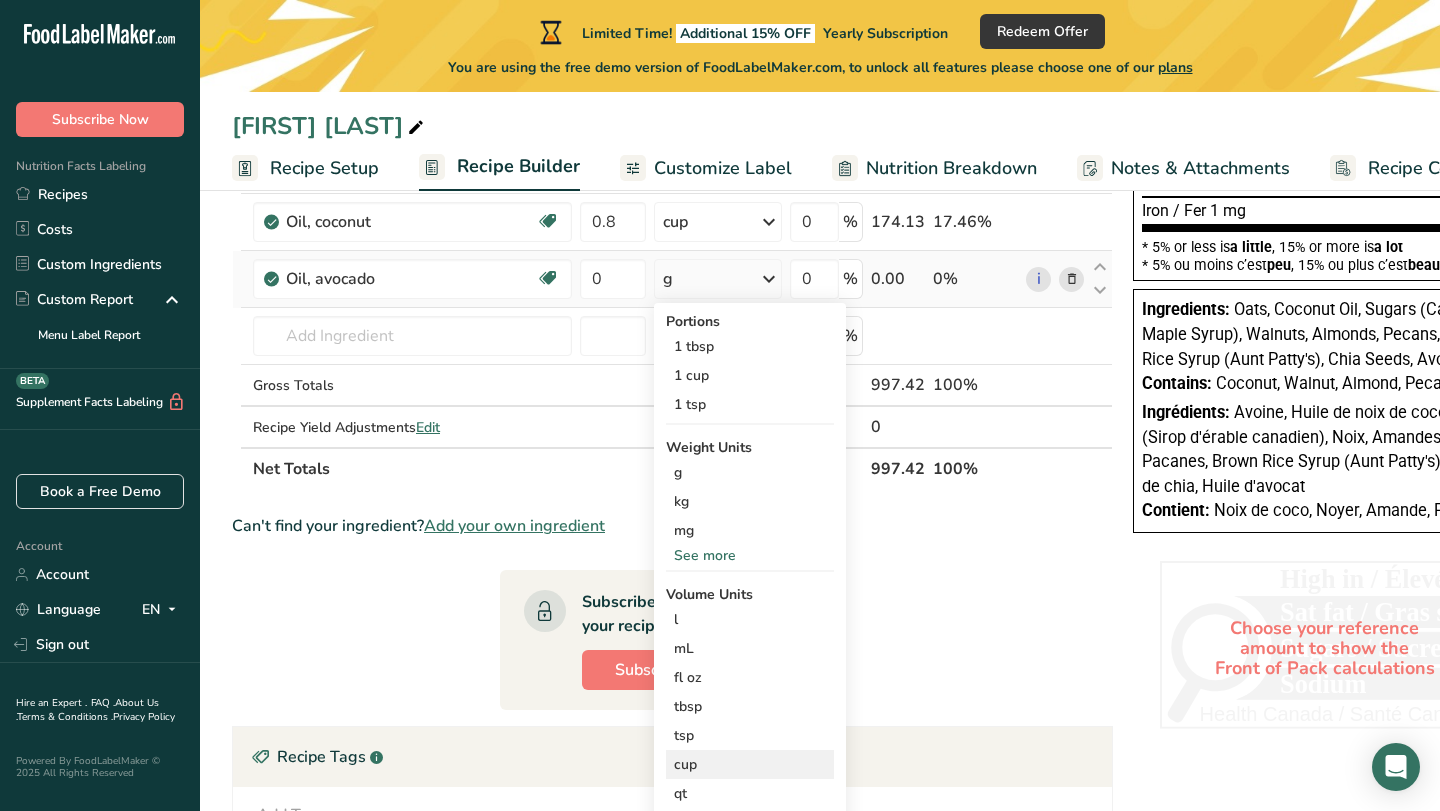 click on "cup" at bounding box center (750, 764) 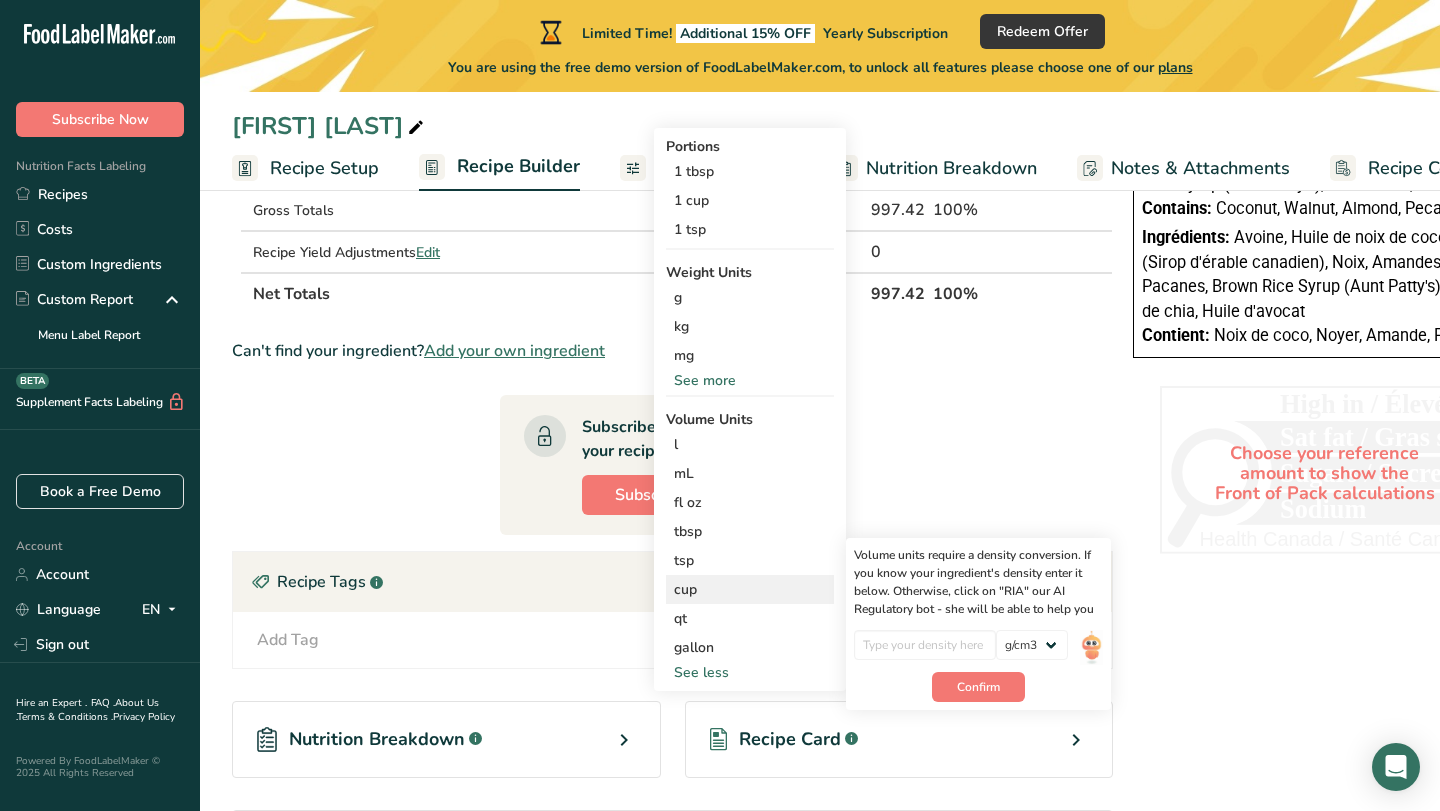 scroll, scrollTop: 729, scrollLeft: 0, axis: vertical 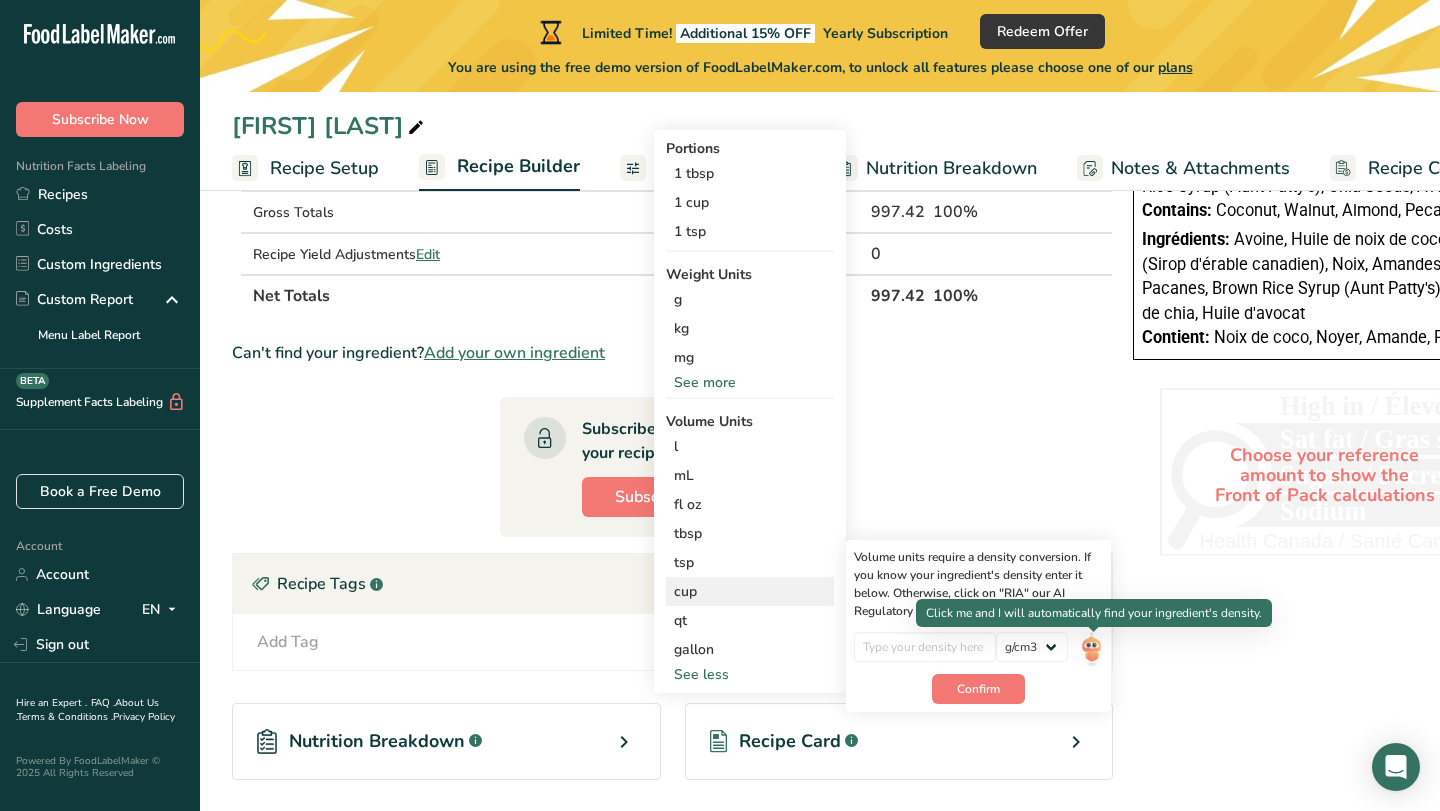 click at bounding box center (1091, 649) 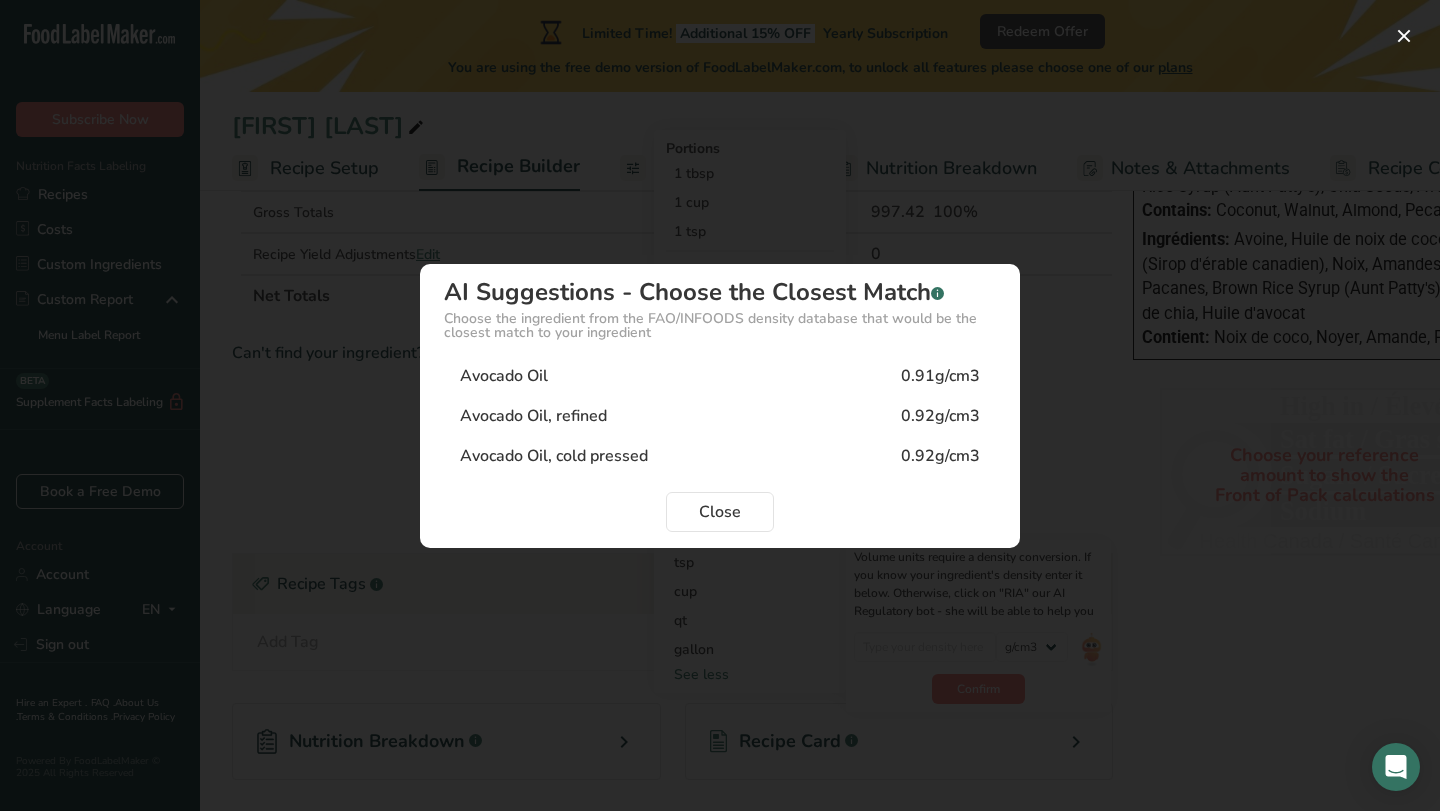 click on "Avocado Oil, cold pressed" at bounding box center (554, 456) 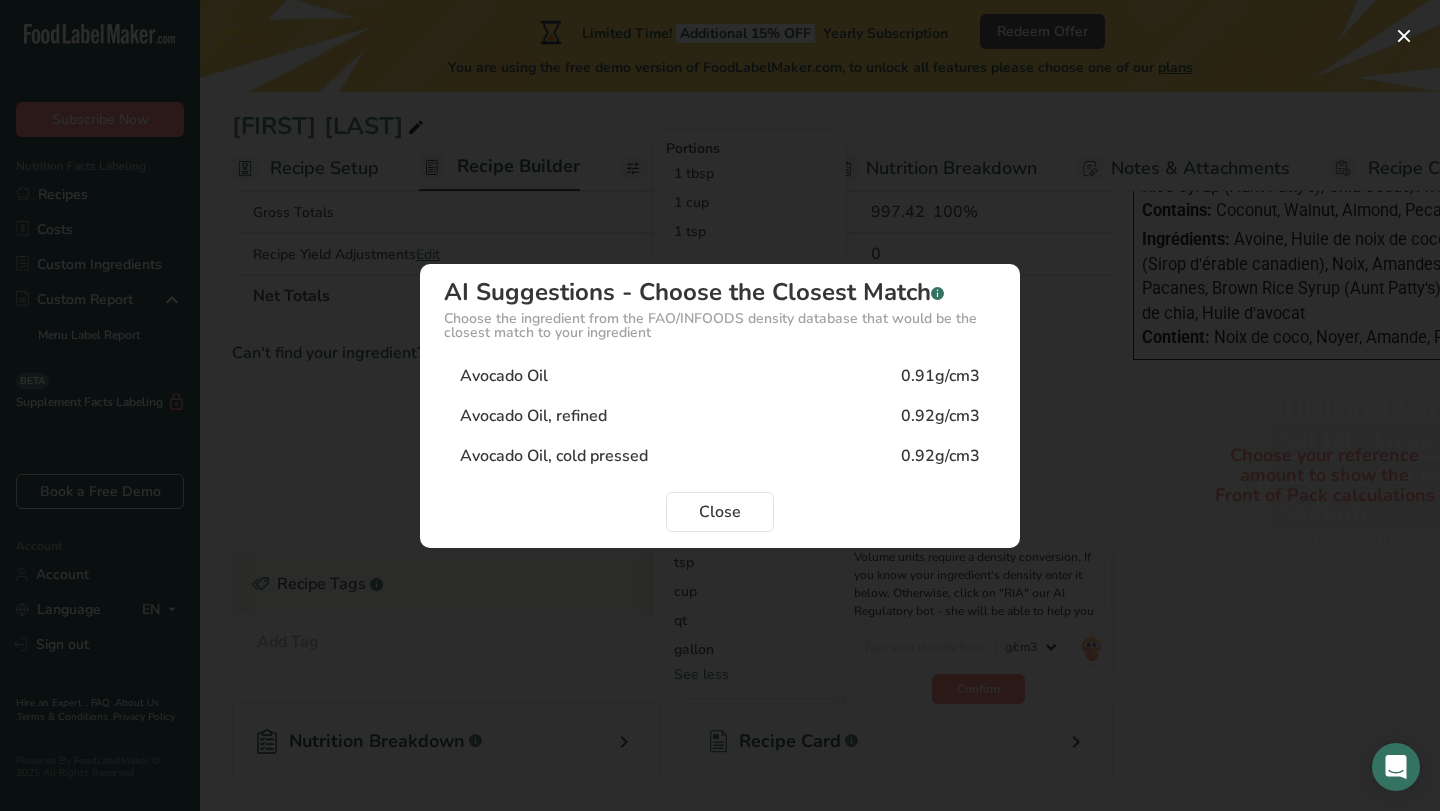 type on "0.92" 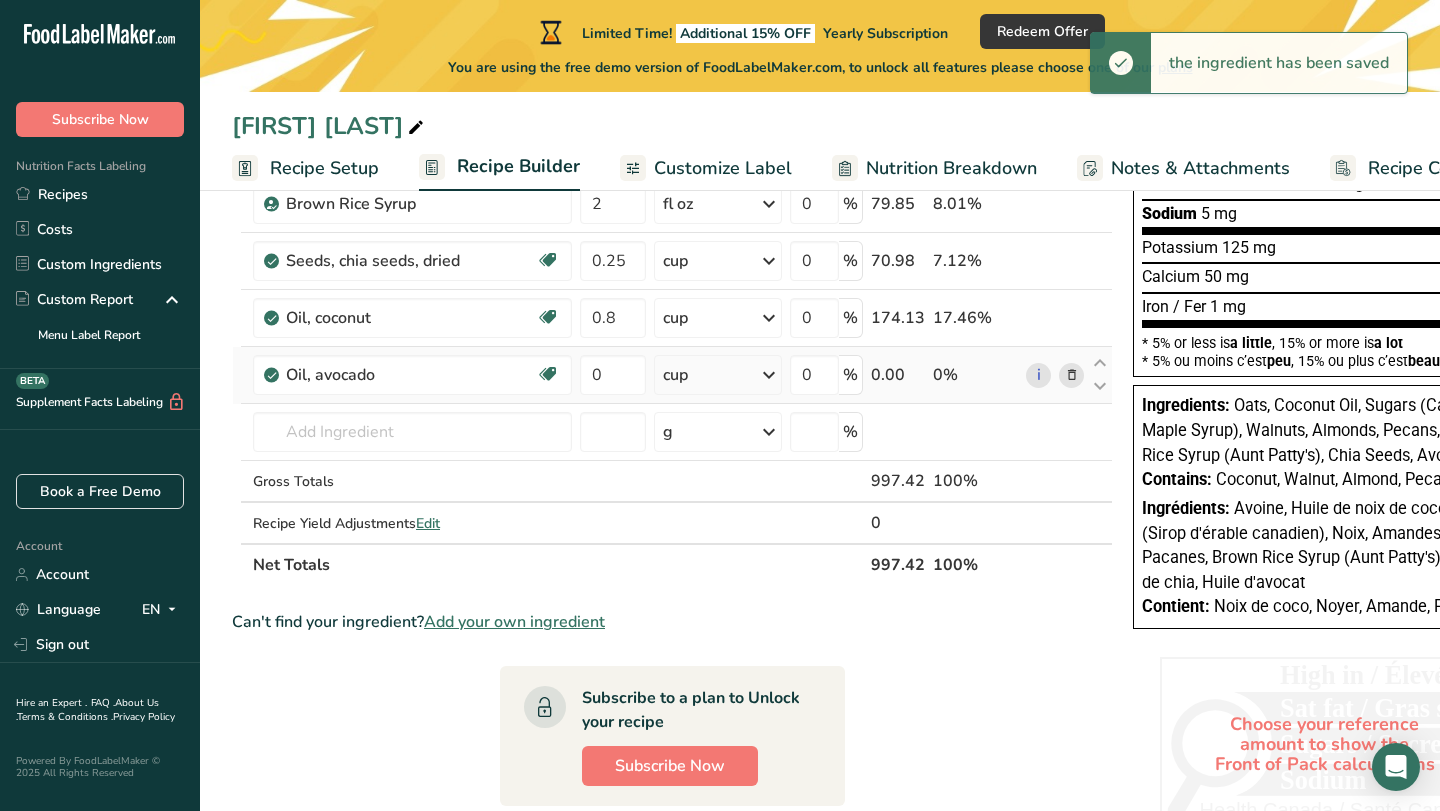 scroll, scrollTop: 456, scrollLeft: 0, axis: vertical 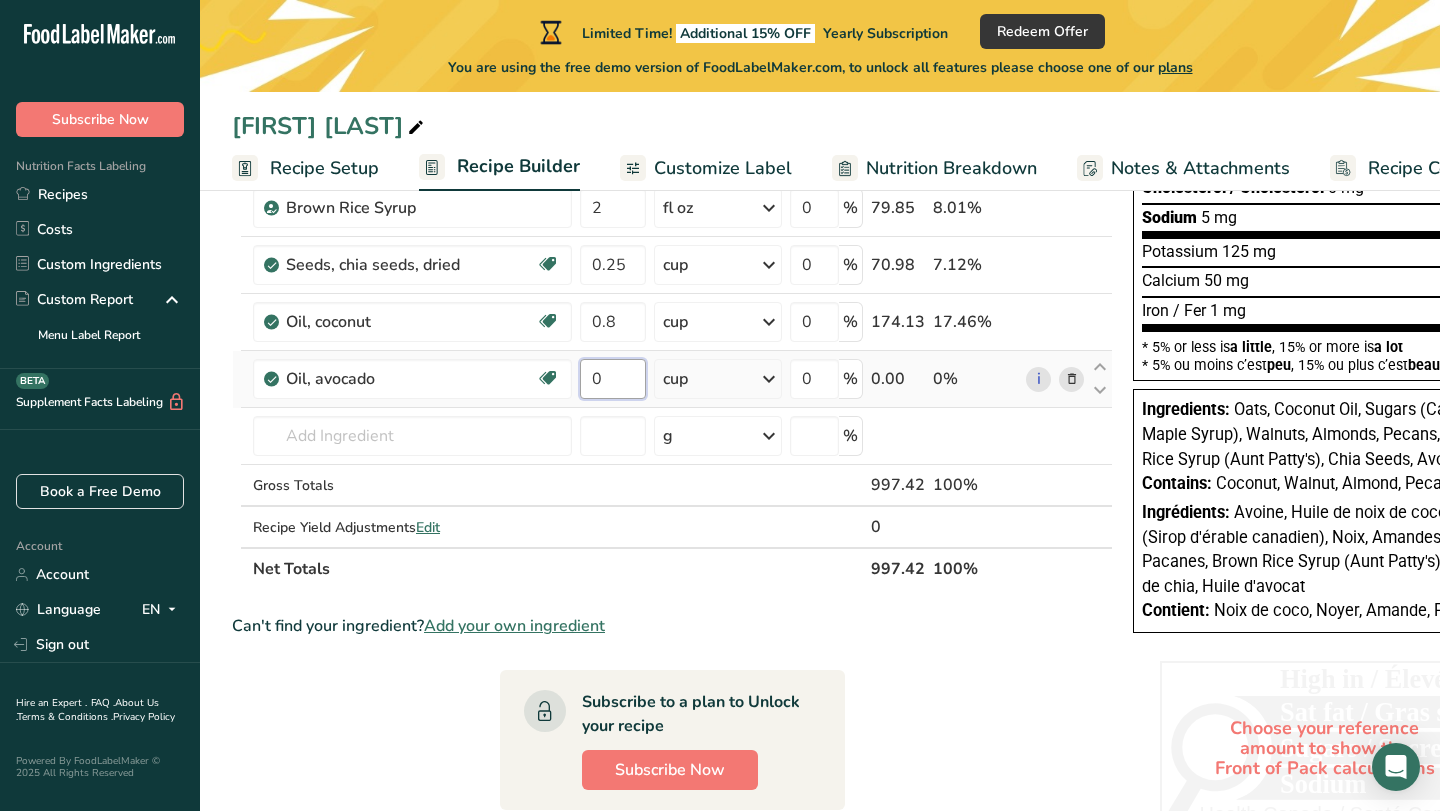 click on "0" at bounding box center [613, 379] 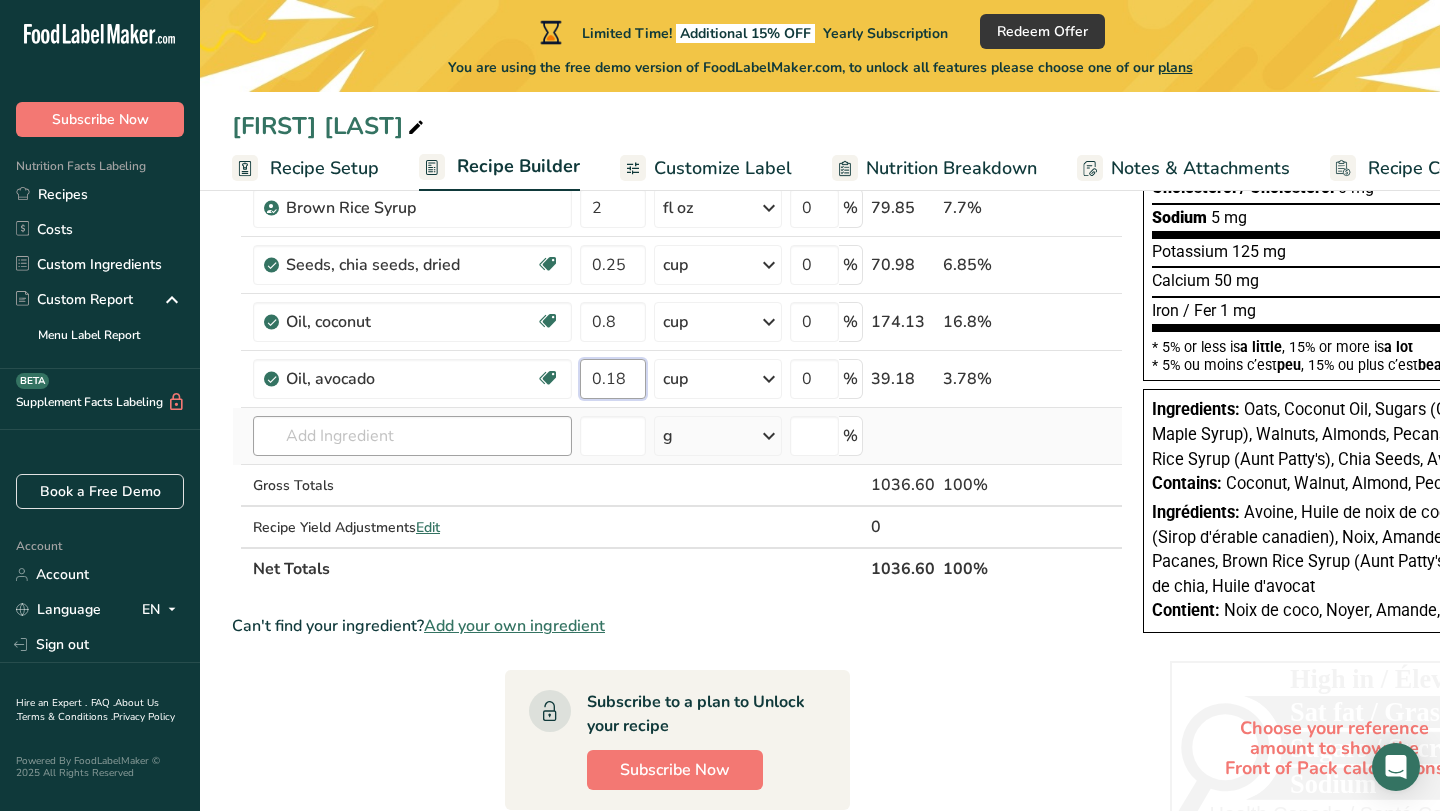 type on "0.18" 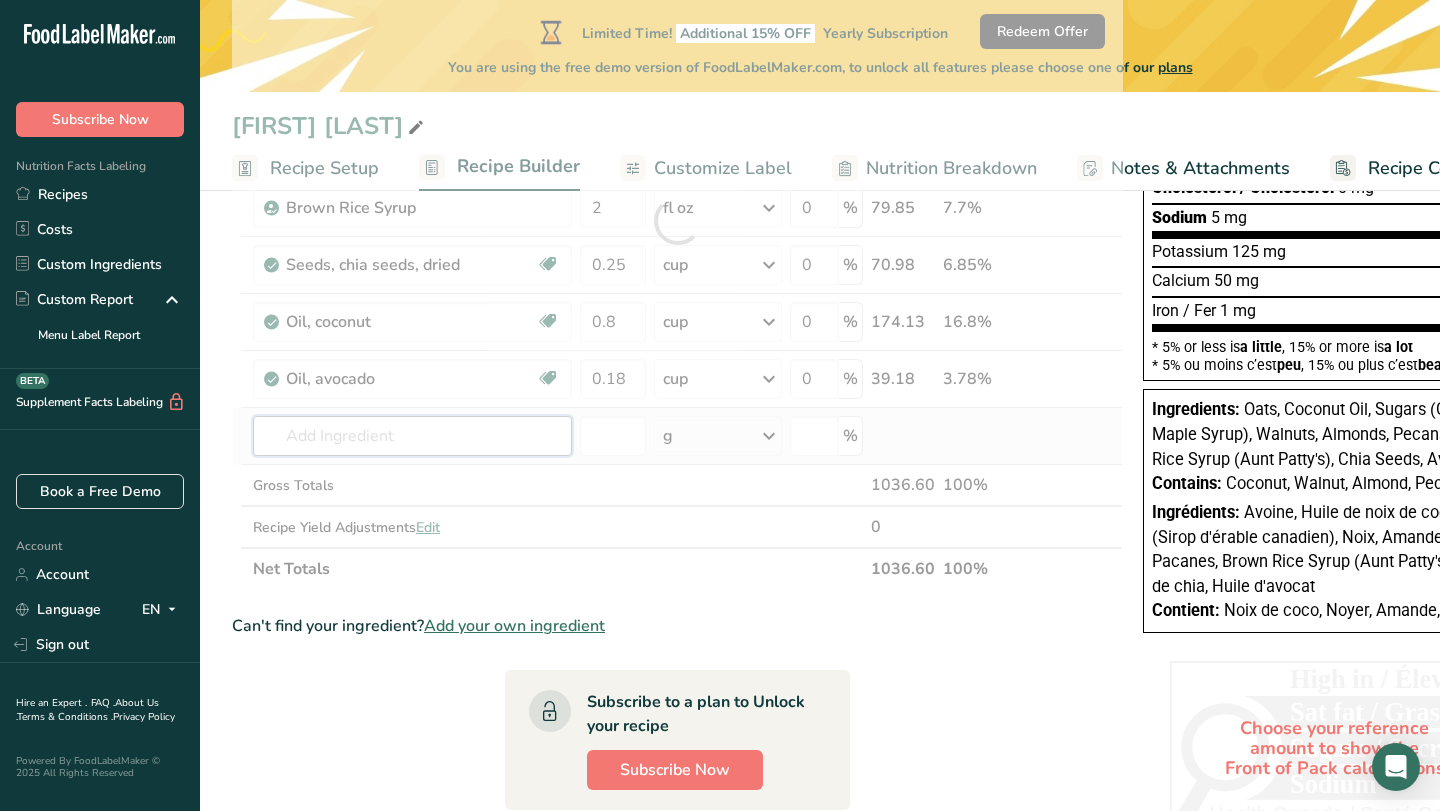 click on "Ingredient *
Amount *
Unit *
Waste *   .a-a{fill:#347362;}.b-a{fill:#fff;}          Grams
Percentage
Nuts, walnuts, english
Source of Antioxidants
Source of Omega 3
Plant-based Protein
Dairy free
Gluten free
Vegan
Vegetarian
Soy free
1
cup, chopped
Portions
1 cup, chopped
1 cup, ground
1 cup, in shell, edible yield (7 nuts)
See more
Weight Units
g
kg
mg
See more
Volume Units
l
Volume units require a density conversion. If you know your ingredient's density enter it below. Otherwise, click on "RIA" our AI Regulatory bot - she will be able to help you" at bounding box center [677, 221] 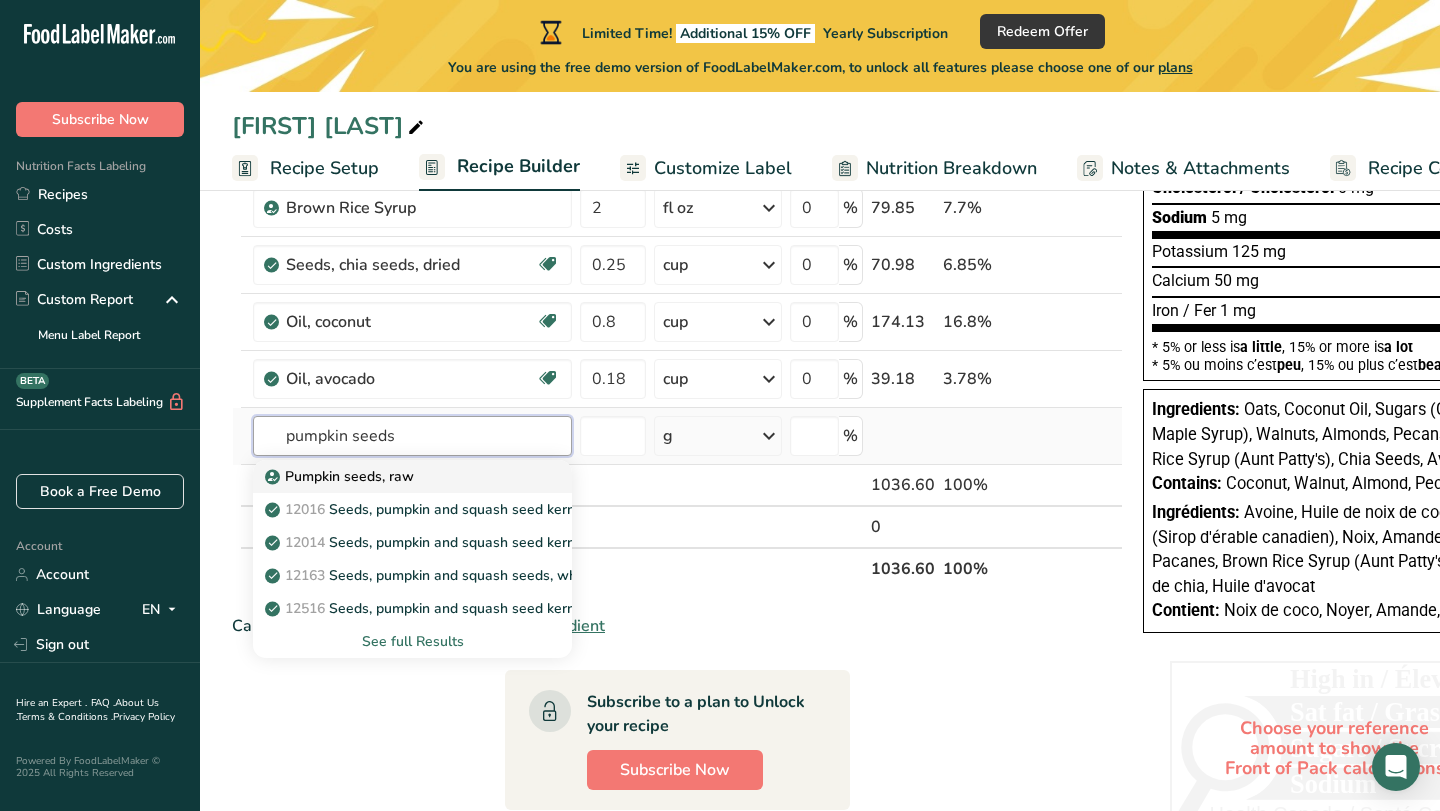 type on "pumpkin seeds" 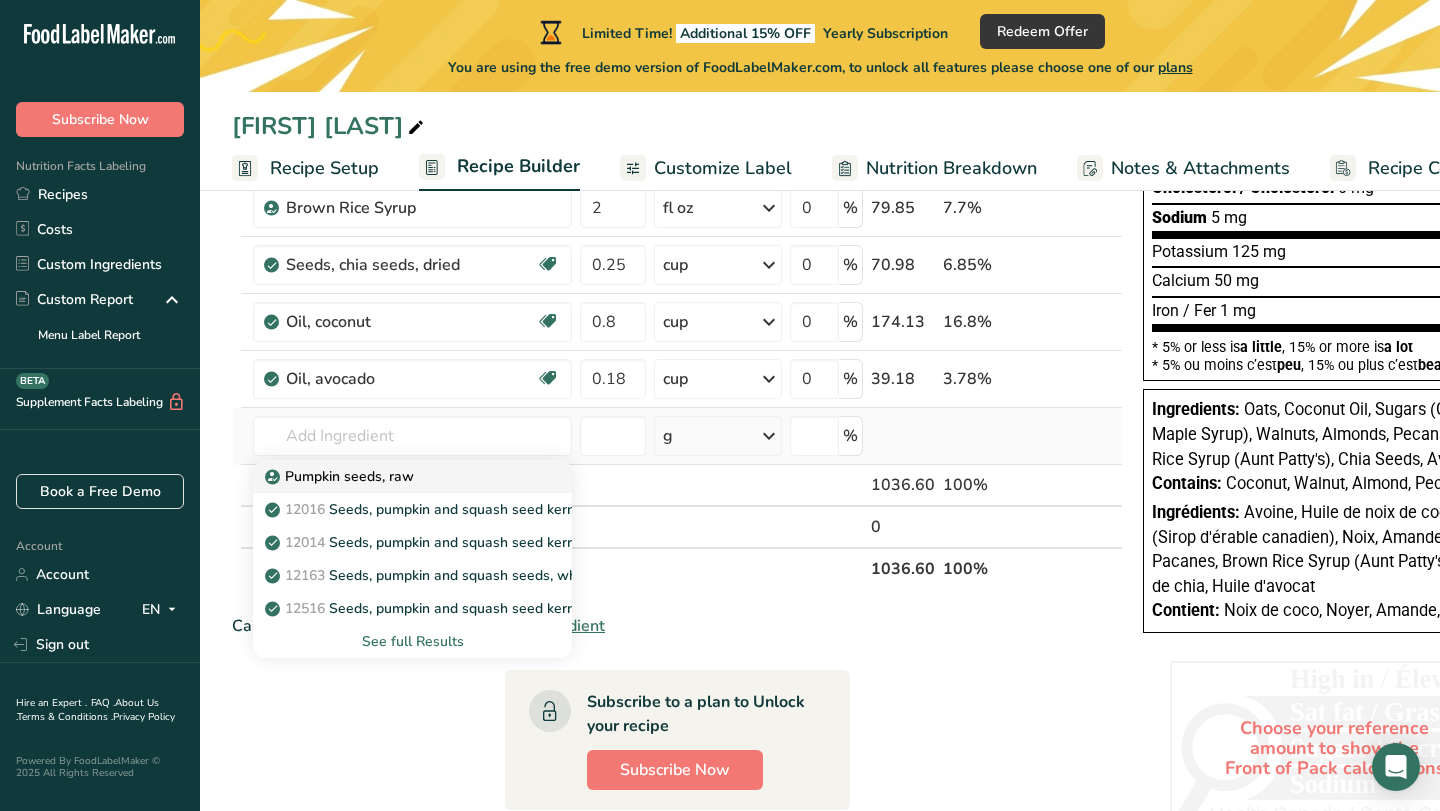click on "Pumpkin seeds, raw" at bounding box center (341, 476) 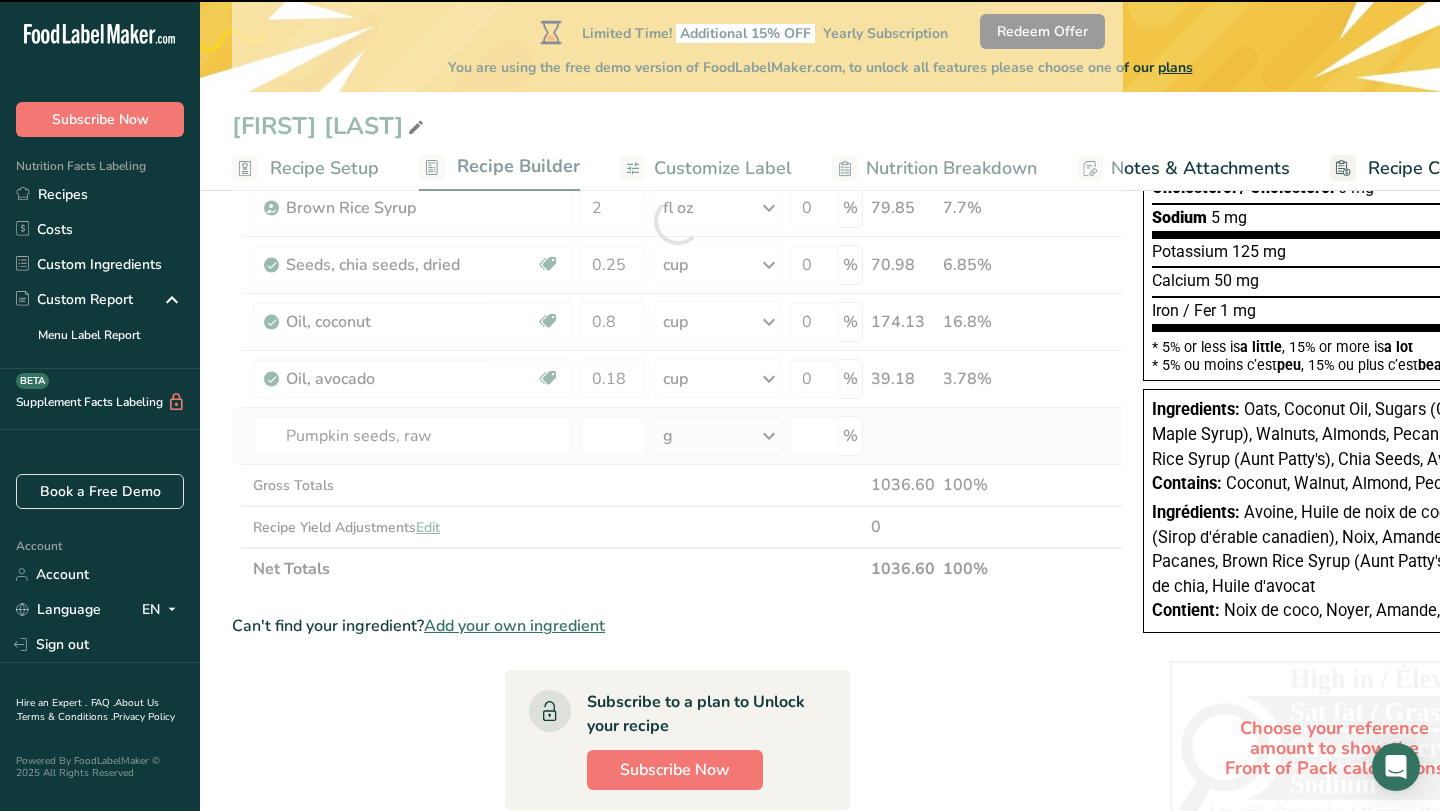 type on "0" 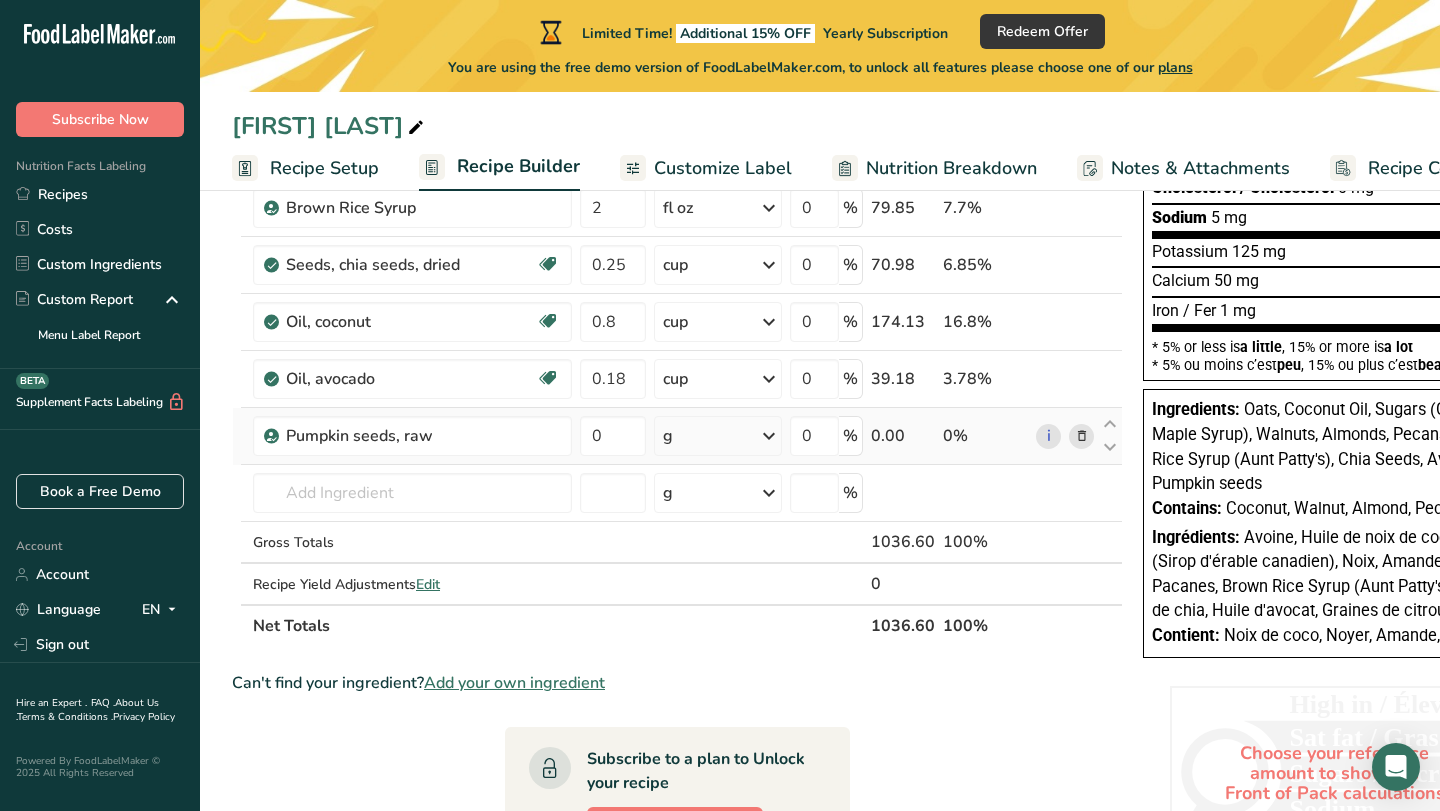 click on "g" at bounding box center [718, 436] 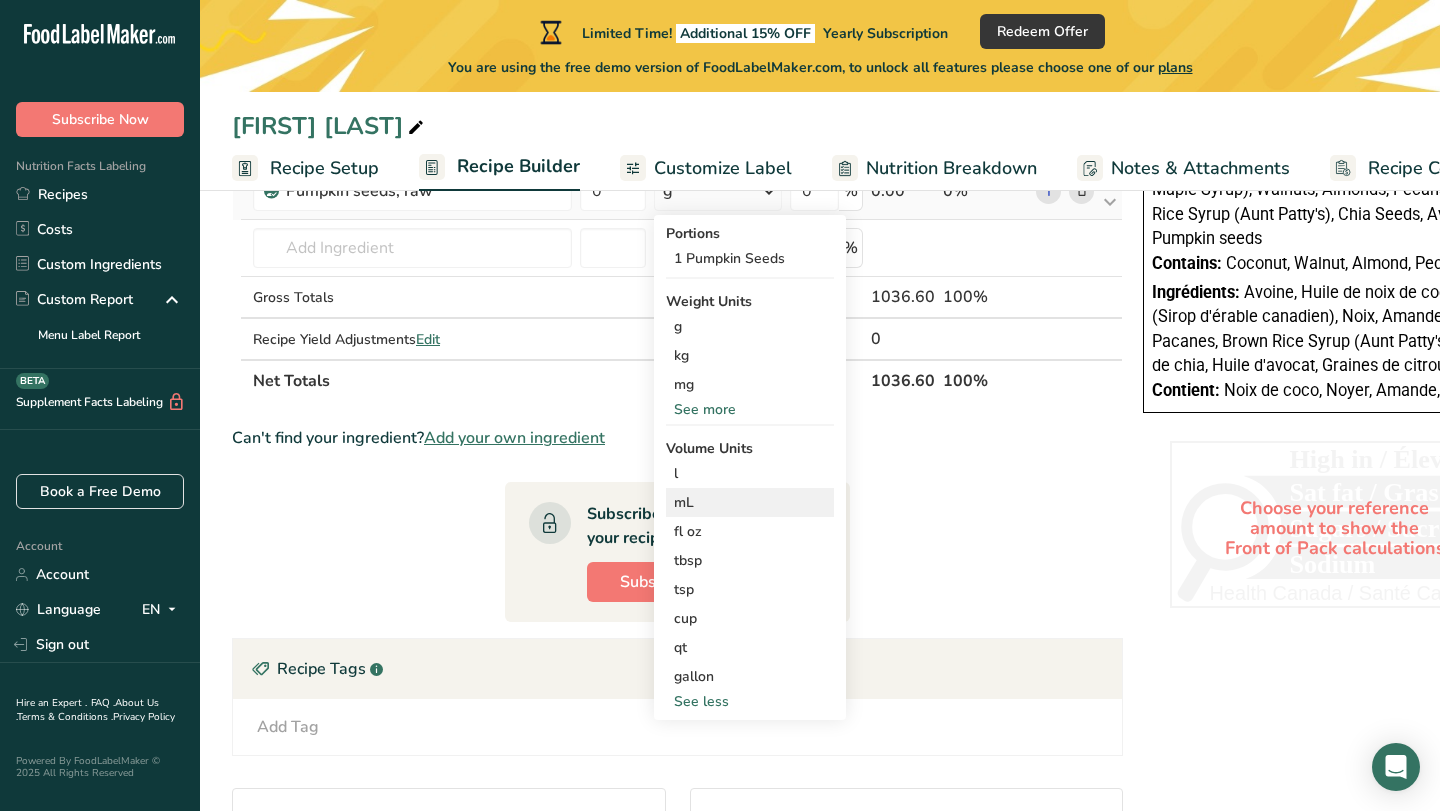scroll, scrollTop: 699, scrollLeft: 0, axis: vertical 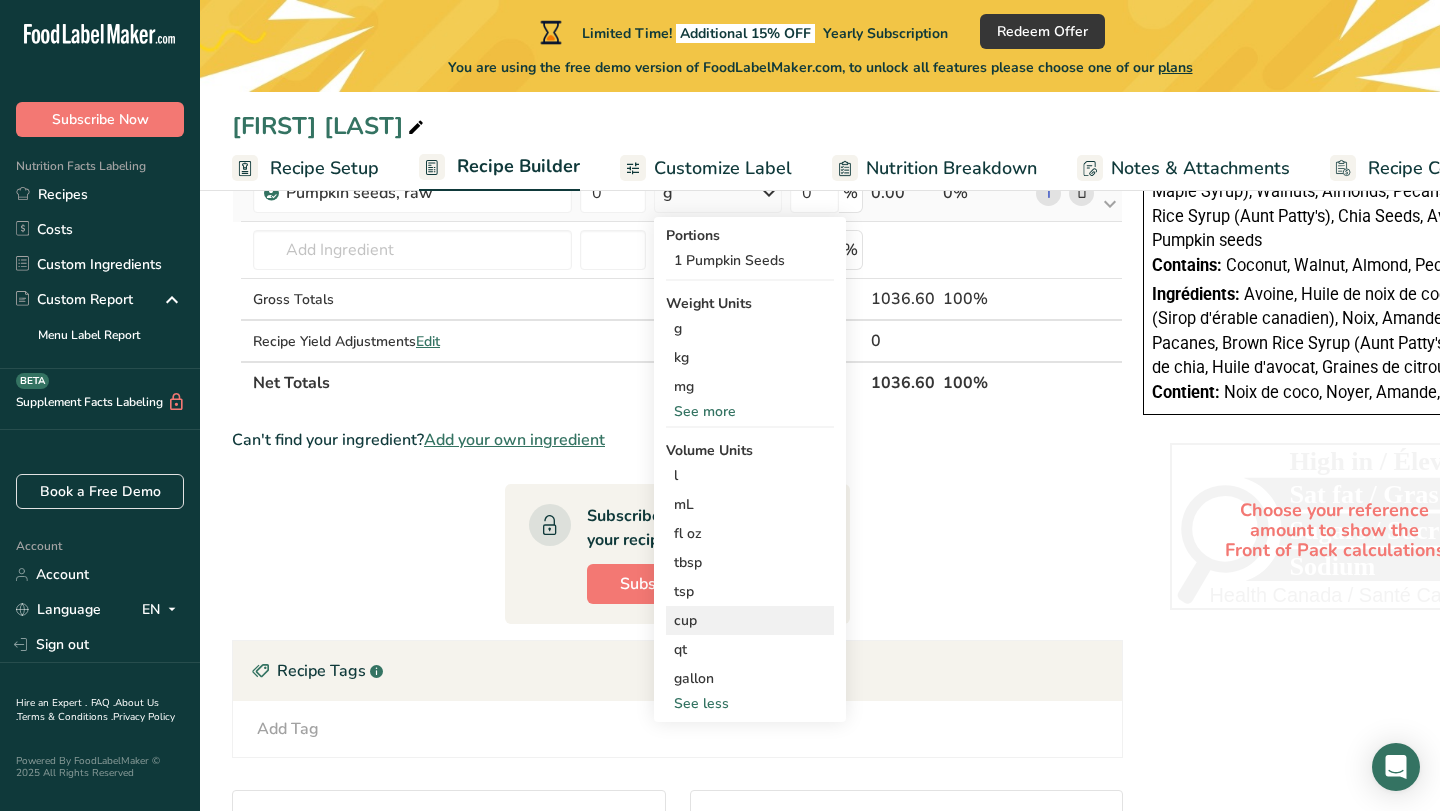click on "cup" at bounding box center [750, 620] 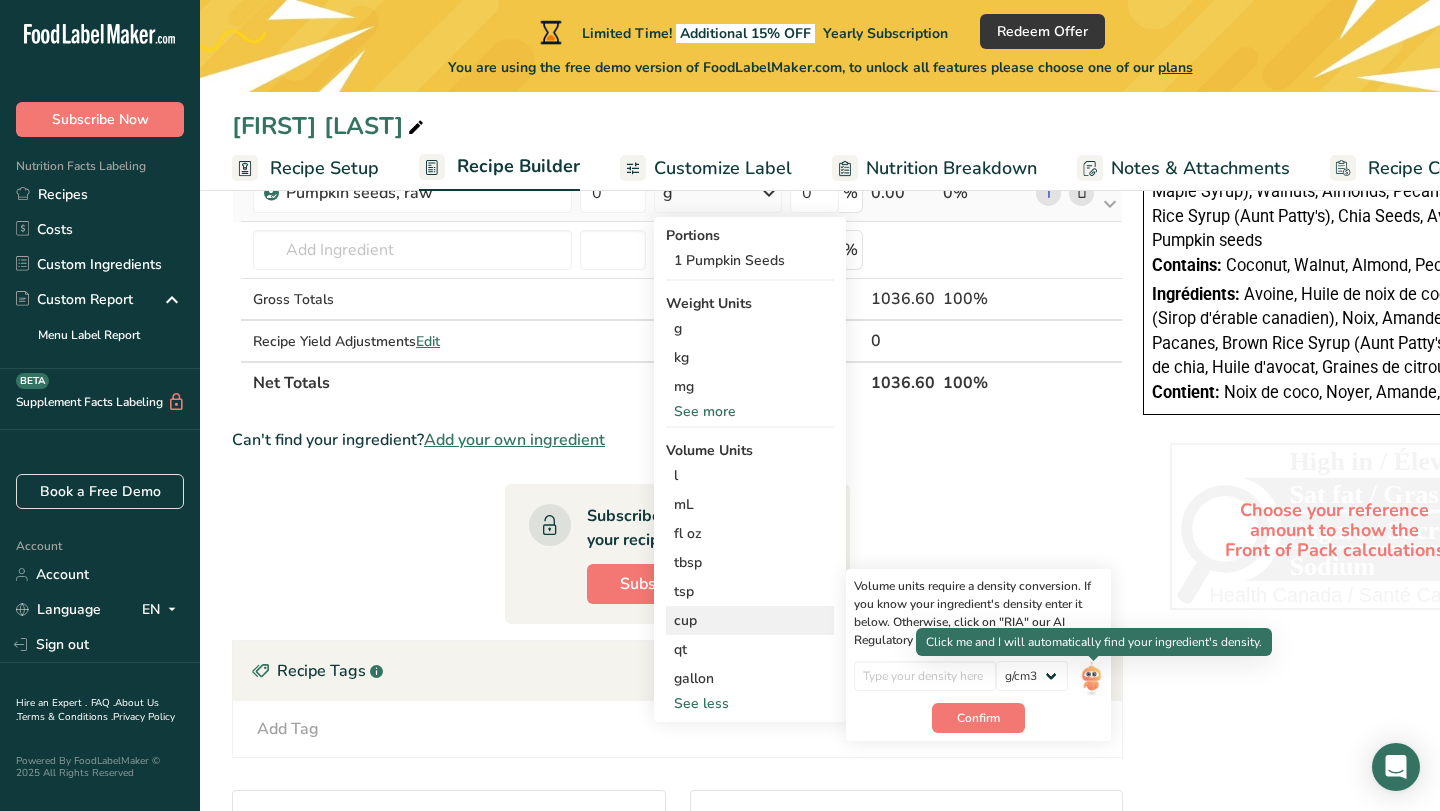 click at bounding box center [1091, 678] 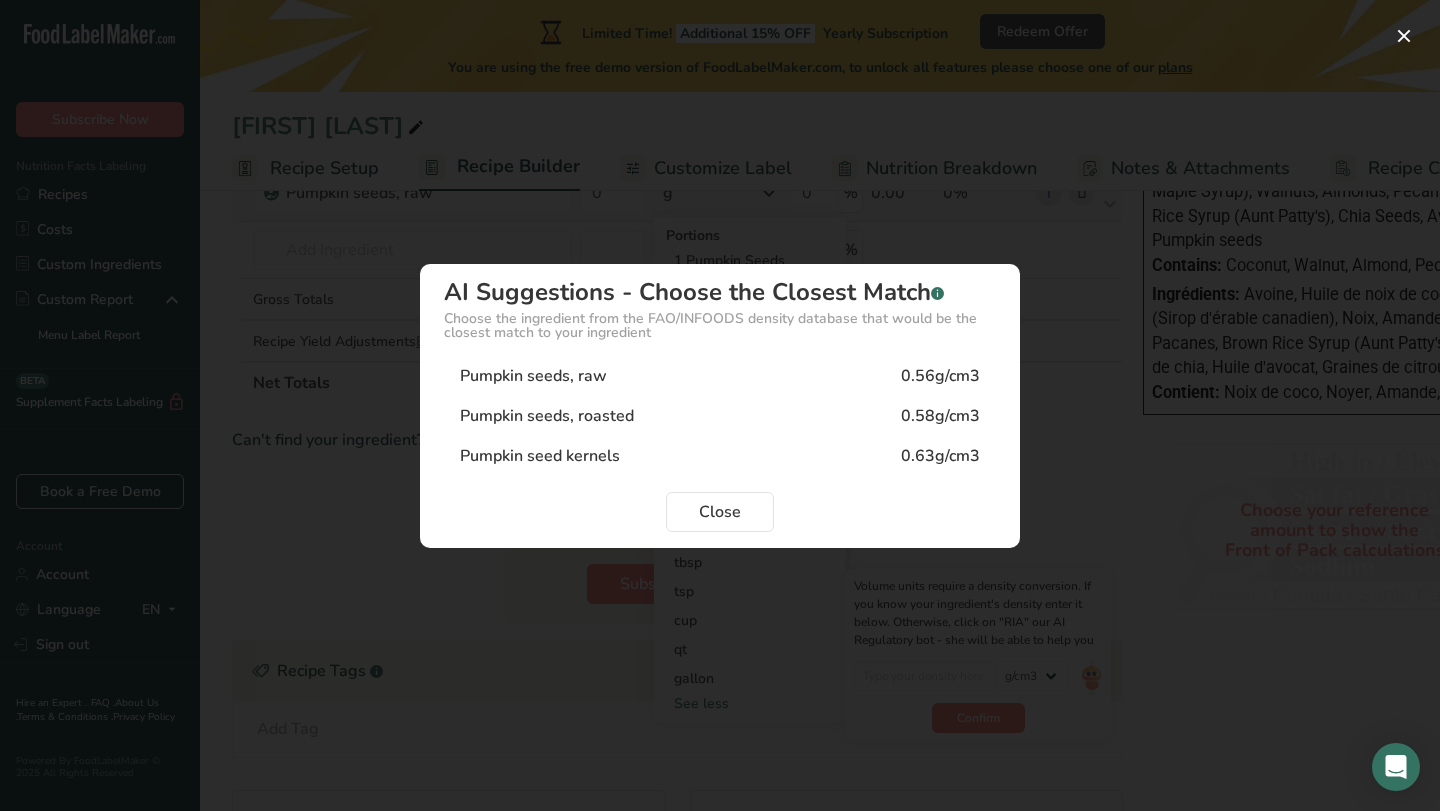 click on "Pumpkin seeds, roasted   0.58g/cm3" at bounding box center (720, 416) 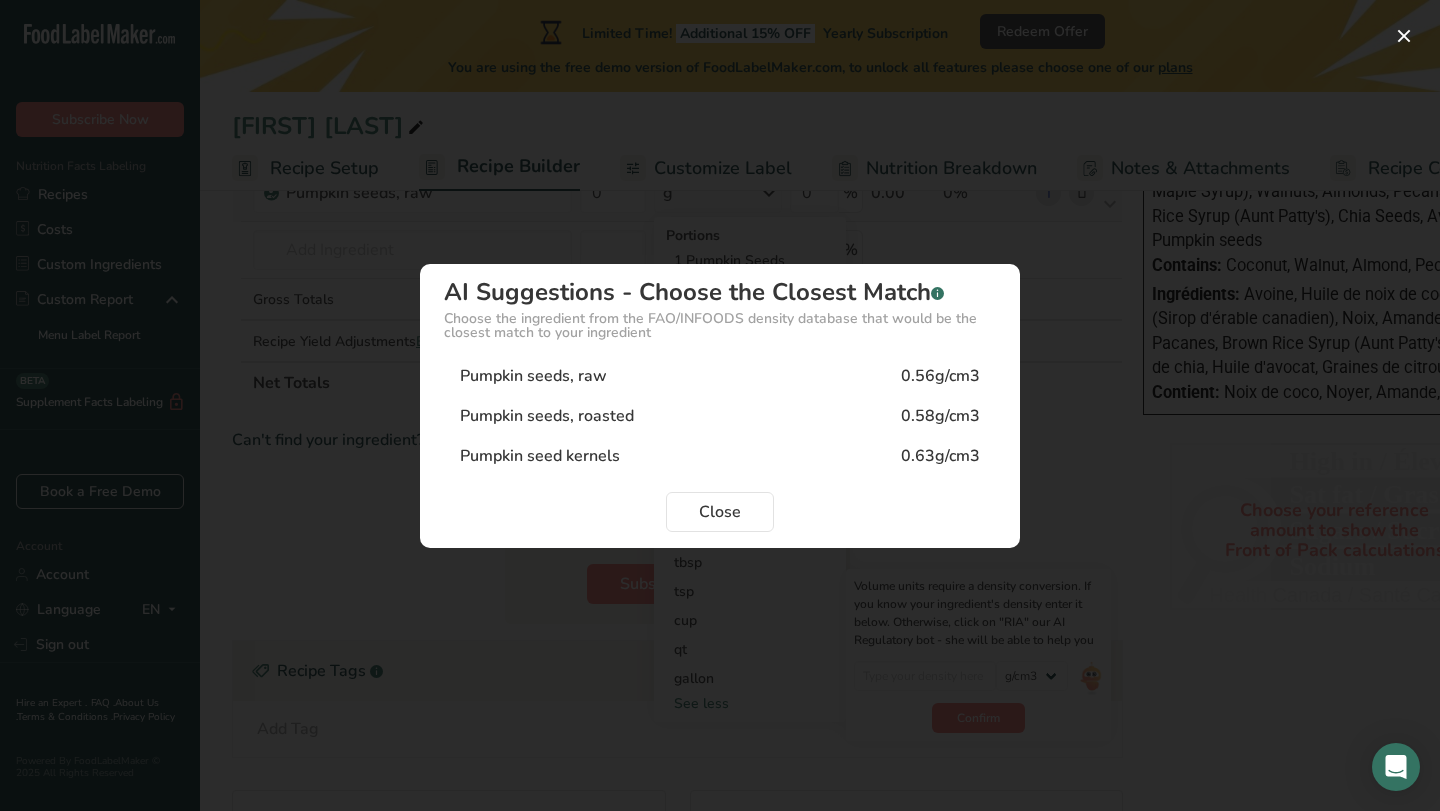 type on "0.58" 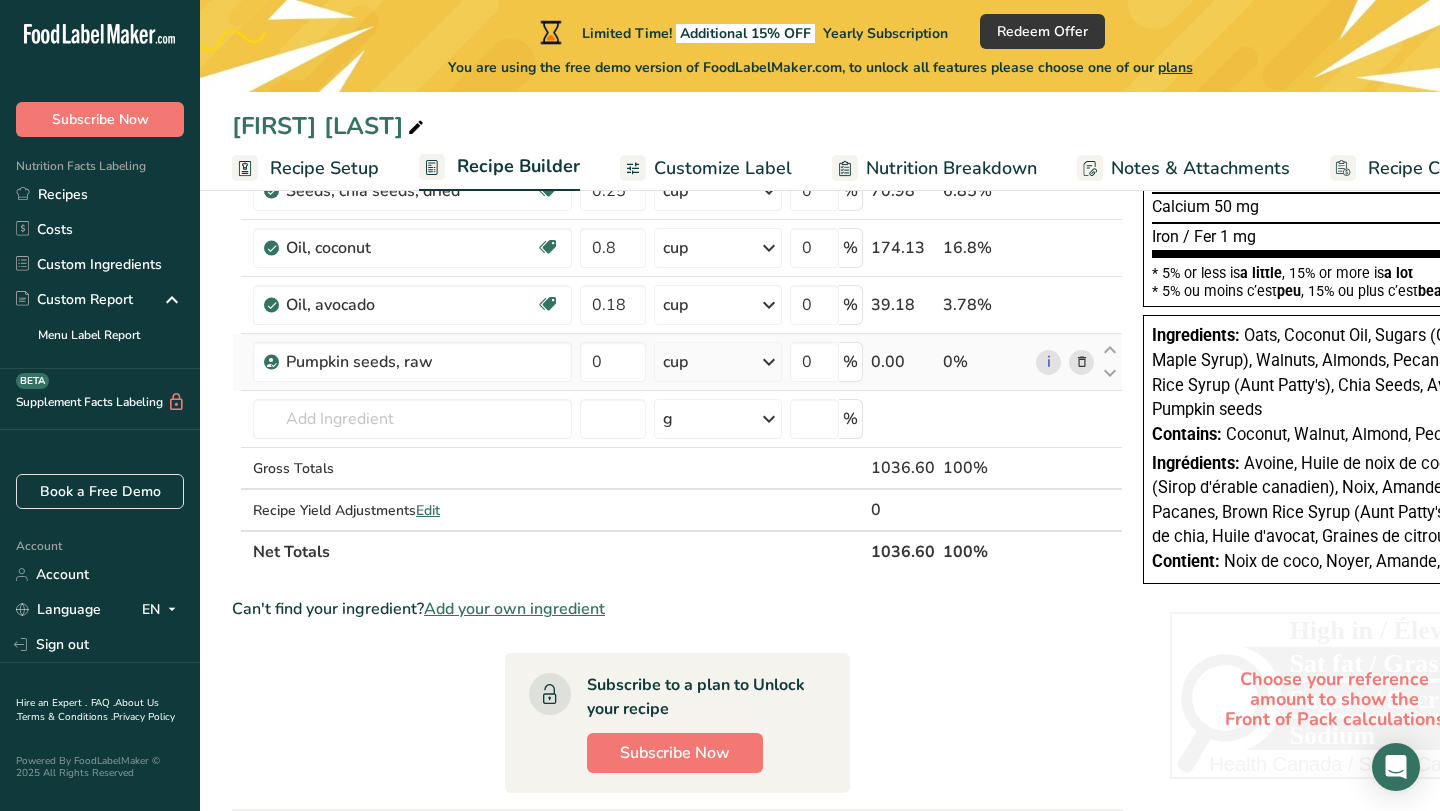 scroll, scrollTop: 525, scrollLeft: 0, axis: vertical 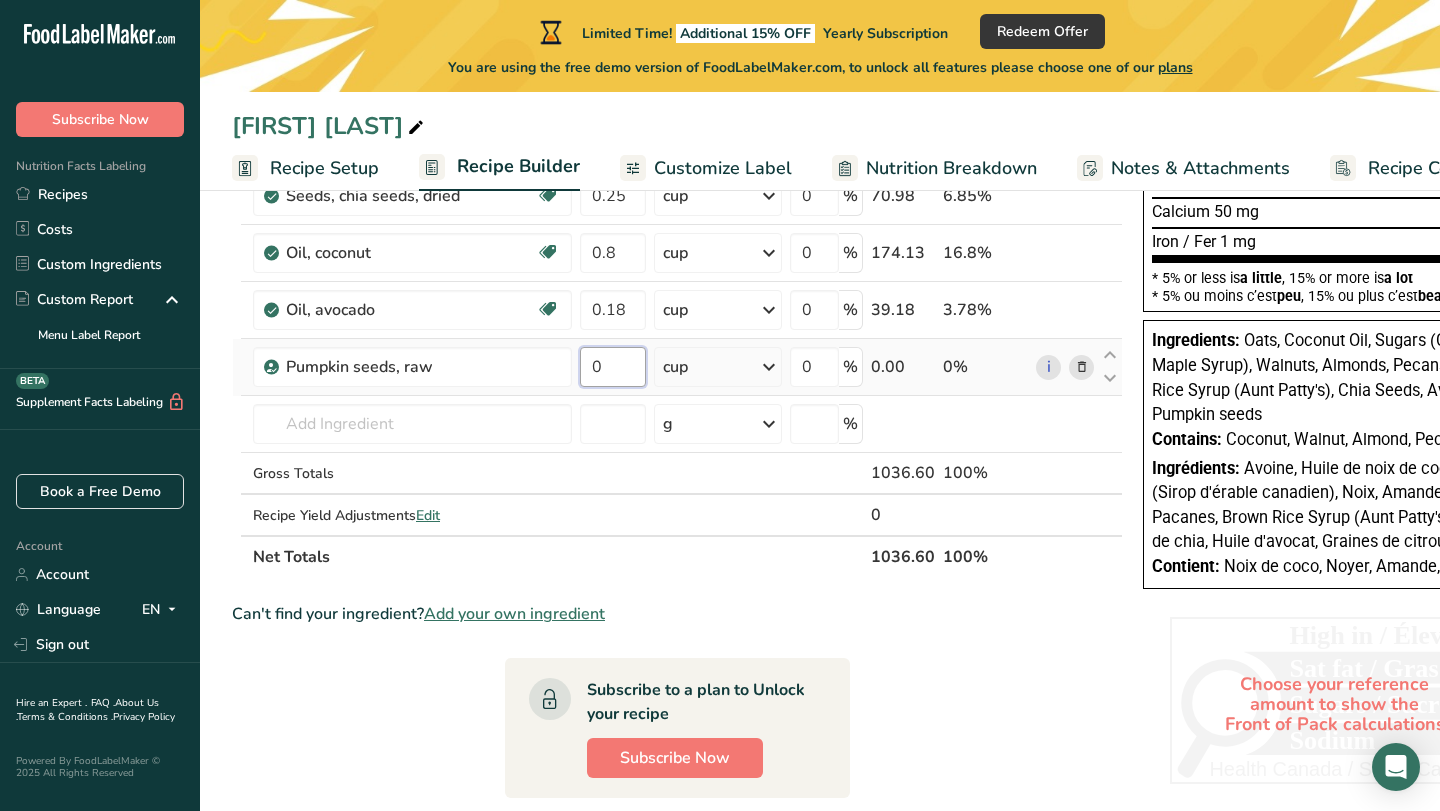 drag, startPoint x: 621, startPoint y: 368, endPoint x: 579, endPoint y: 368, distance: 42 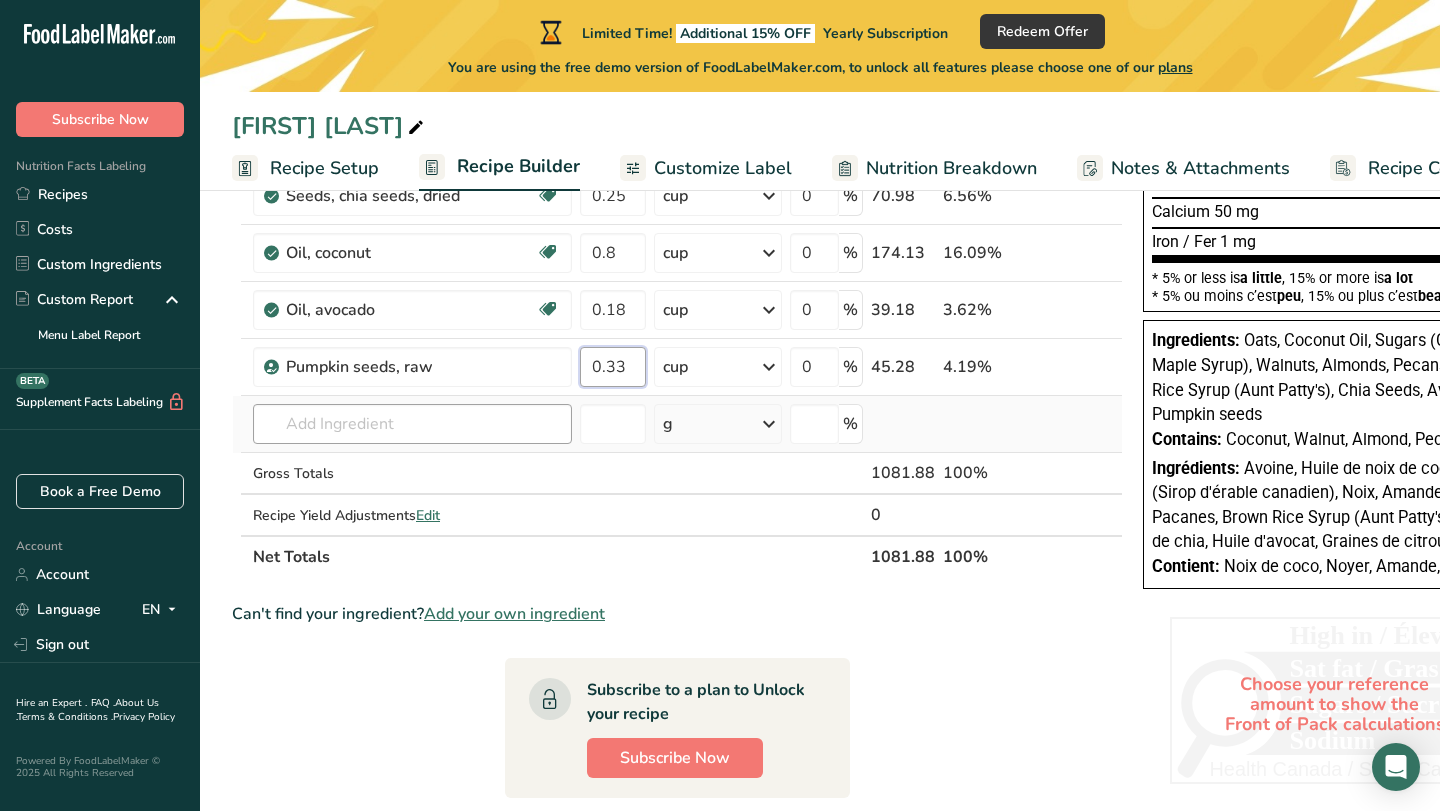 type on "0.33" 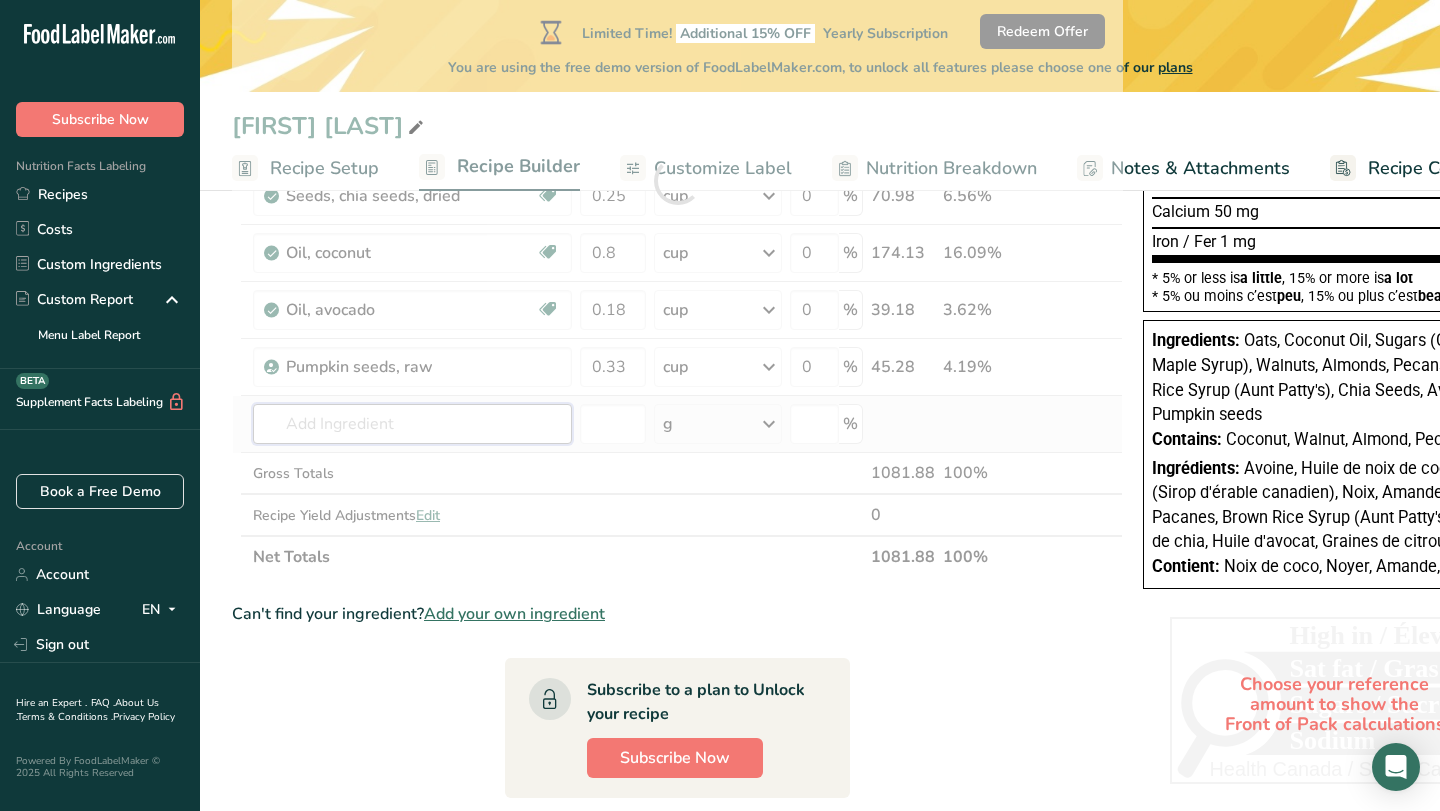 click on "Ingredient *
Amount *
Unit *
Waste *   .a-a{fill:#347362;}.b-a{fill:#fff;}          Grams
Percentage
Nuts, walnuts, english
Source of Antioxidants
Source of Omega 3
Plant-based Protein
Dairy free
Gluten free
Vegan
Vegetarian
Soy free
1
cup, chopped
Portions
1 cup, chopped
1 cup, ground
1 cup, in shell, edible yield (7 nuts)
See more
Weight Units
g
kg
mg
See more
Volume Units
l
Volume units require a density conversion. If you know your ingredient's density enter it below. Otherwise, click on "RIA" our AI Regulatory bot - she will be able to help you" at bounding box center (677, 180) 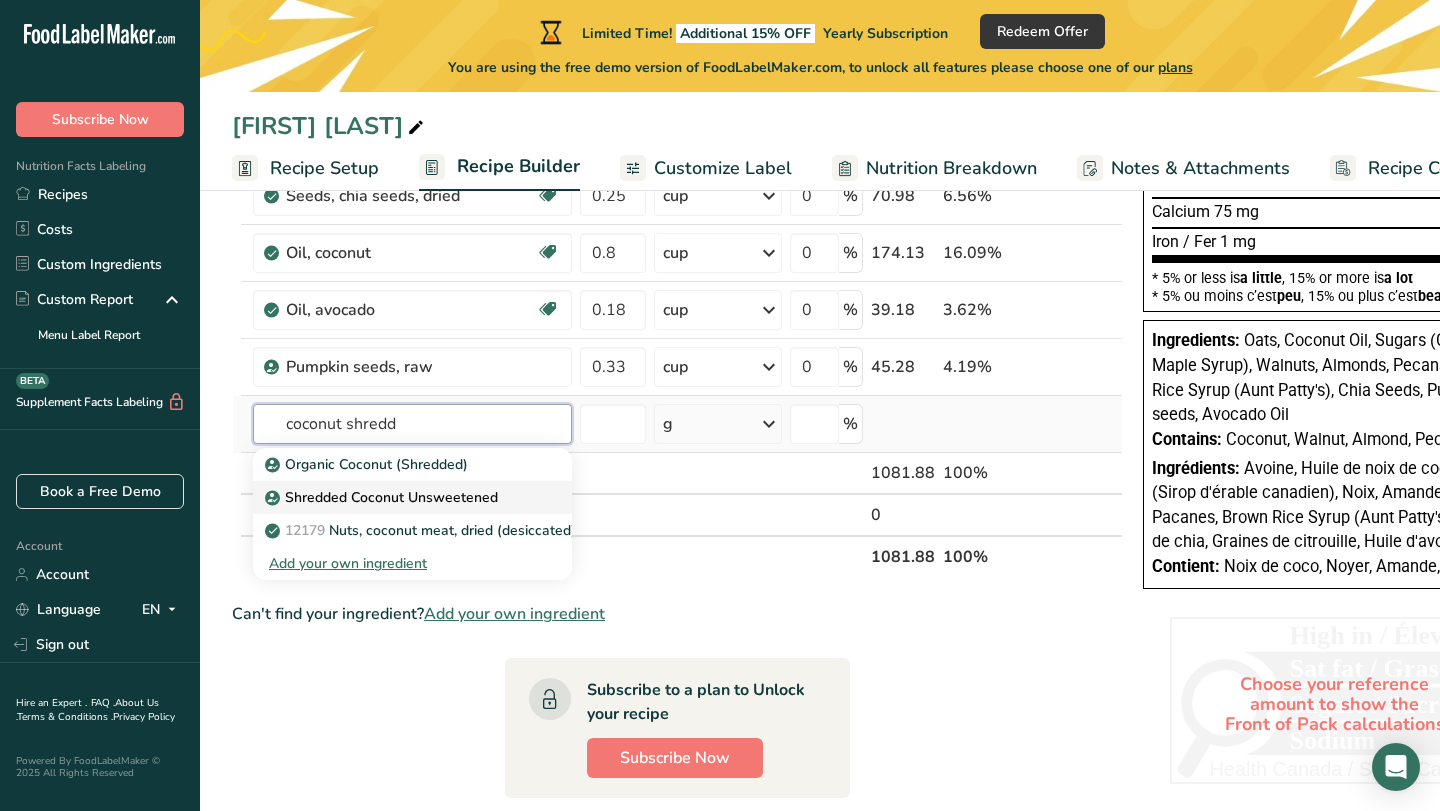 type on "coconut shredd" 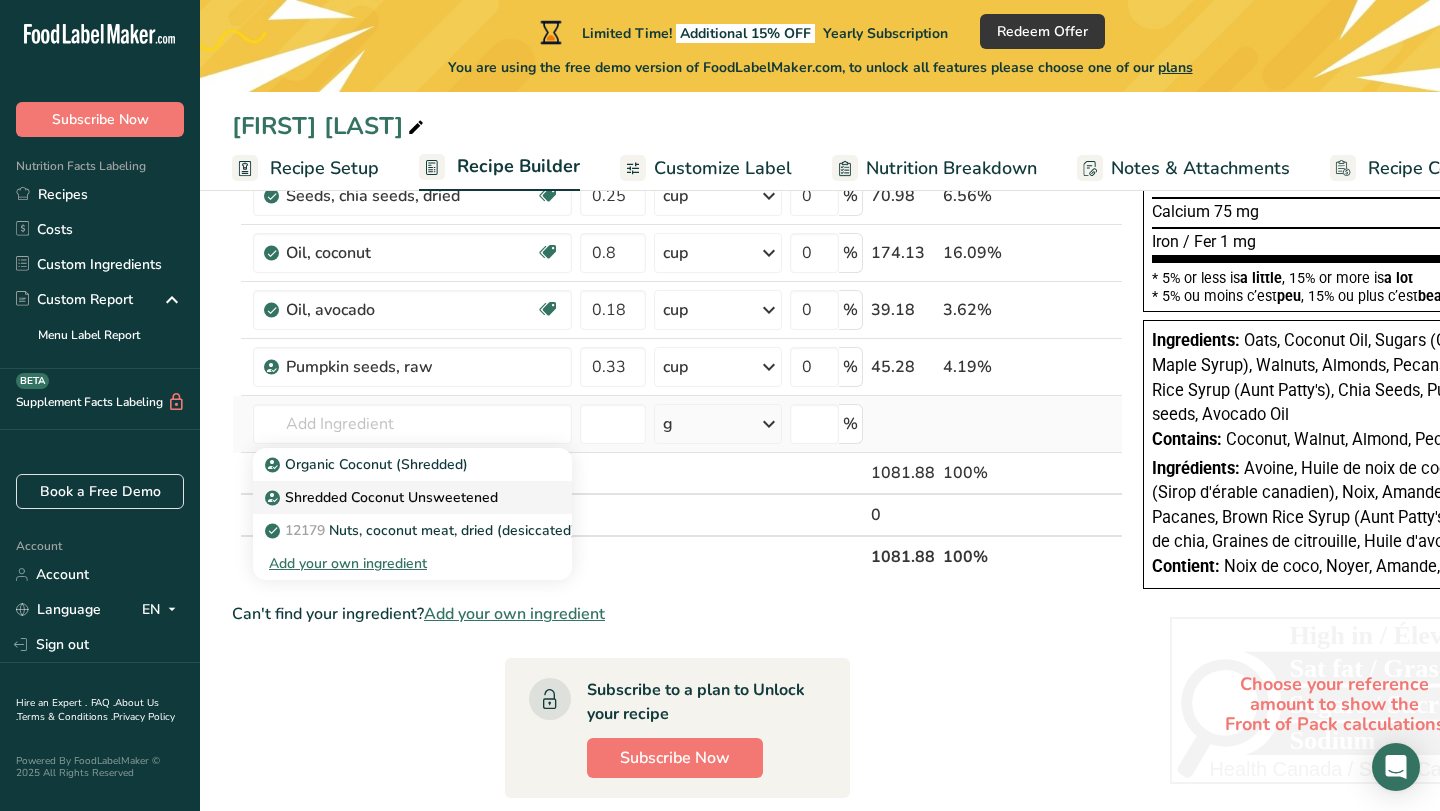 click on "Shredded Coconut Unsweetened" at bounding box center (383, 497) 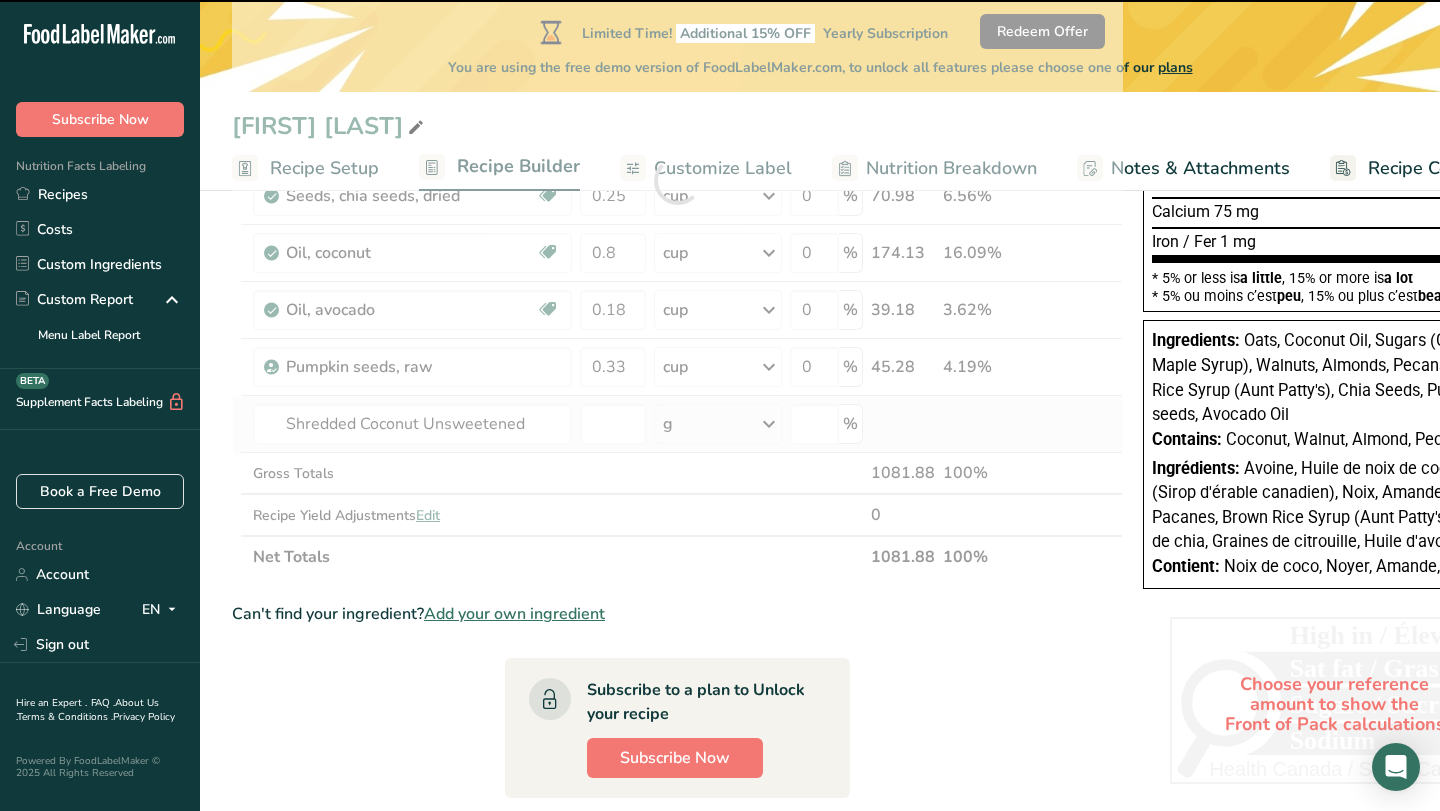 type on "0" 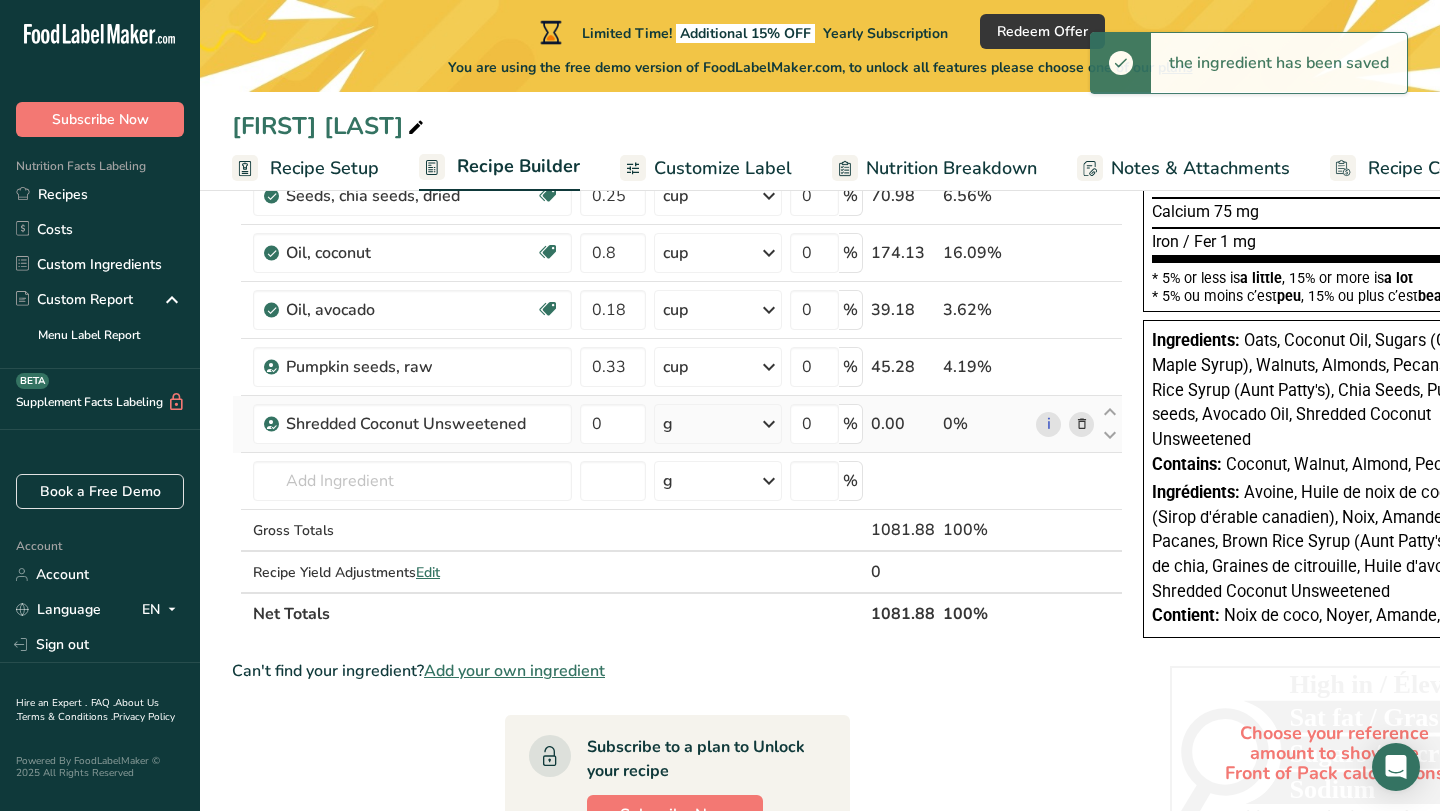 click on "g" at bounding box center [718, 424] 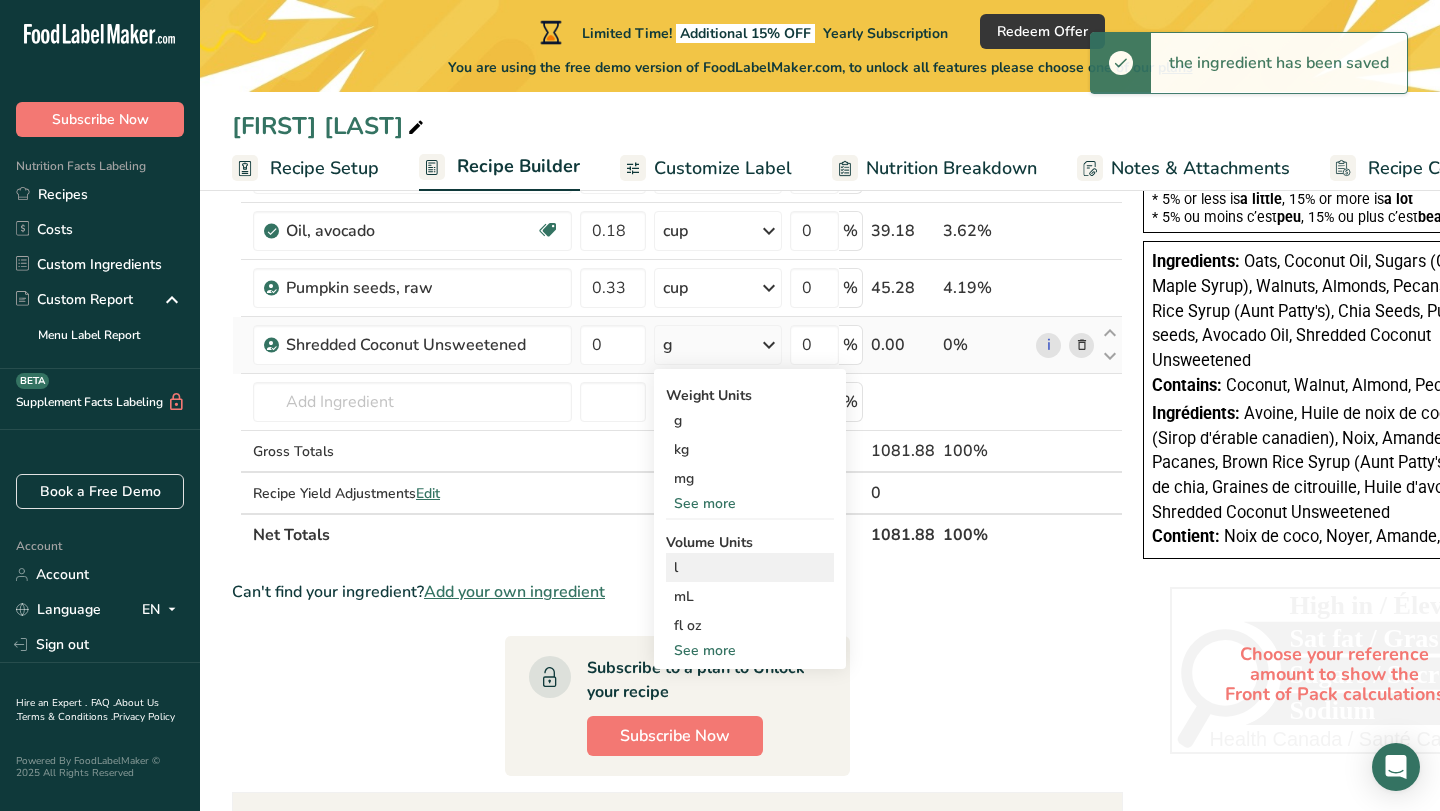 scroll, scrollTop: 625, scrollLeft: 0, axis: vertical 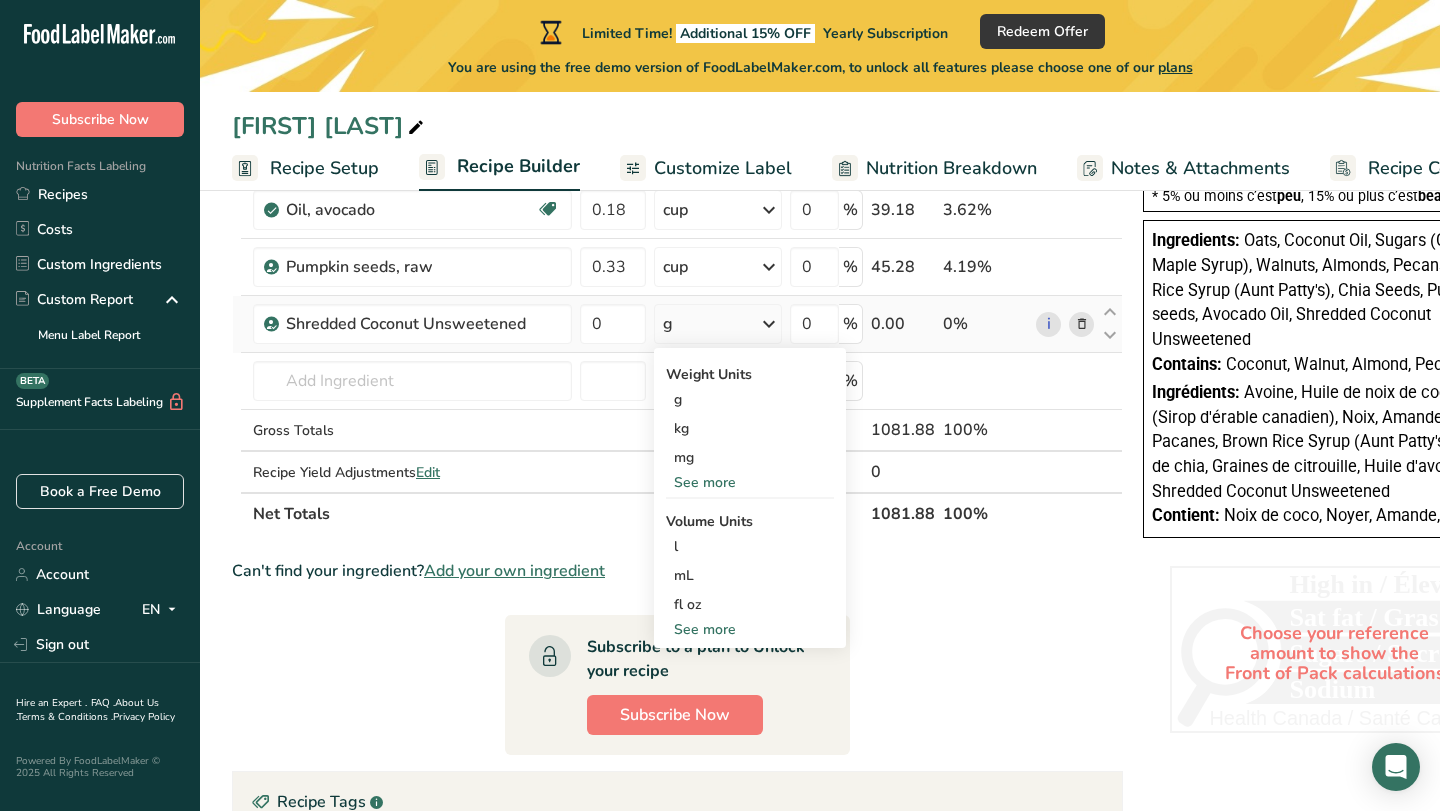 click on "See more" at bounding box center (750, 629) 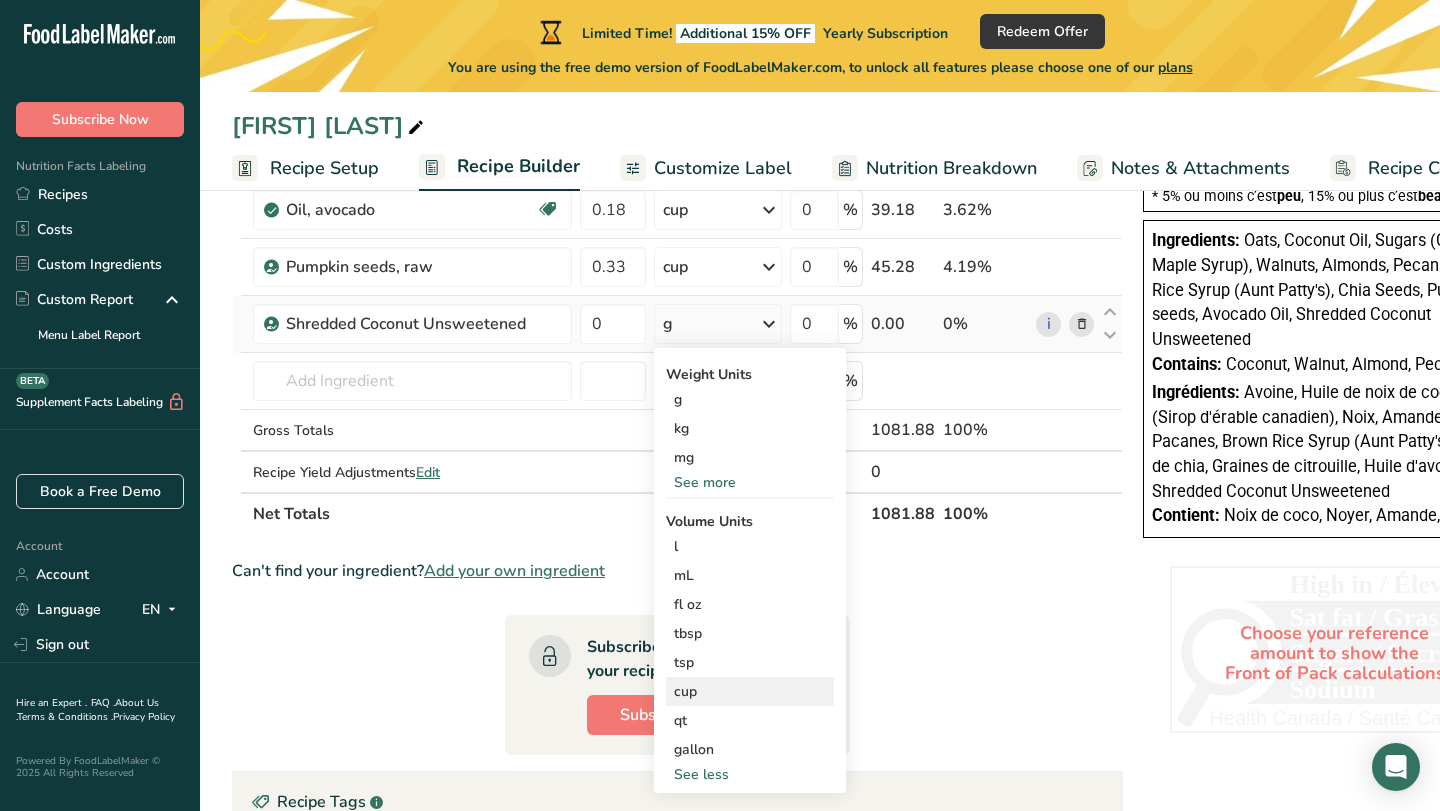 drag, startPoint x: 736, startPoint y: 673, endPoint x: 732, endPoint y: 685, distance: 12.649111 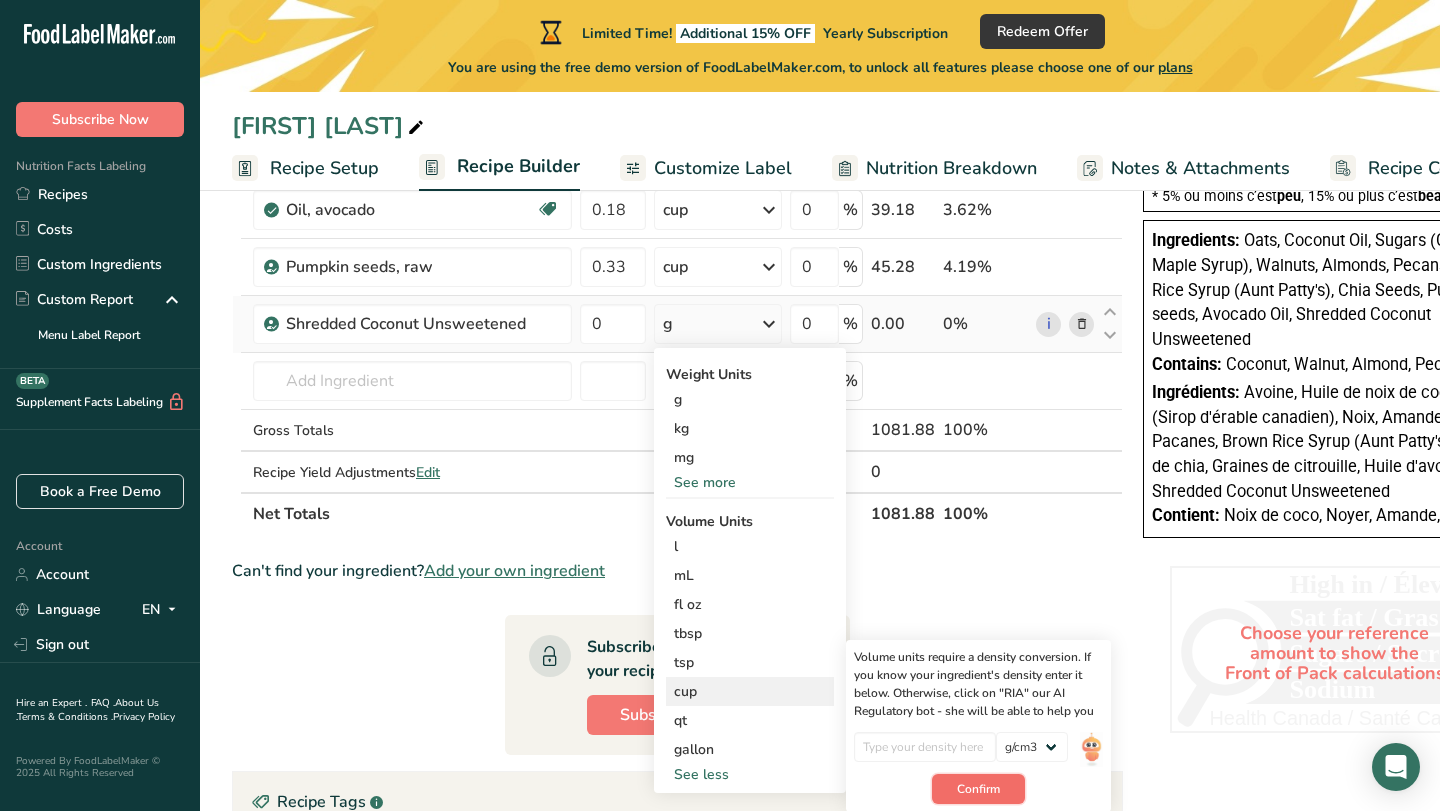 click on "Confirm" at bounding box center (978, 789) 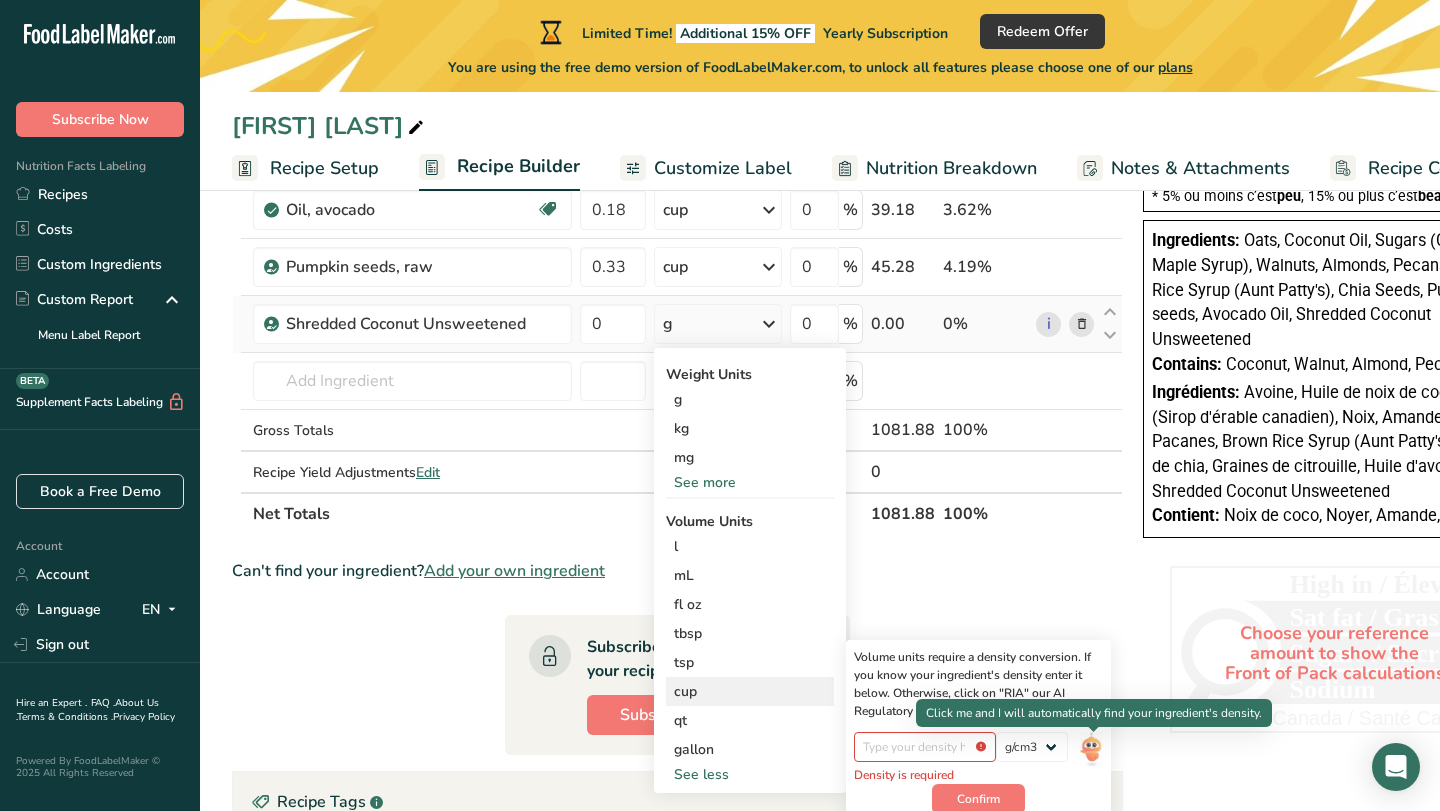 click at bounding box center (1091, 749) 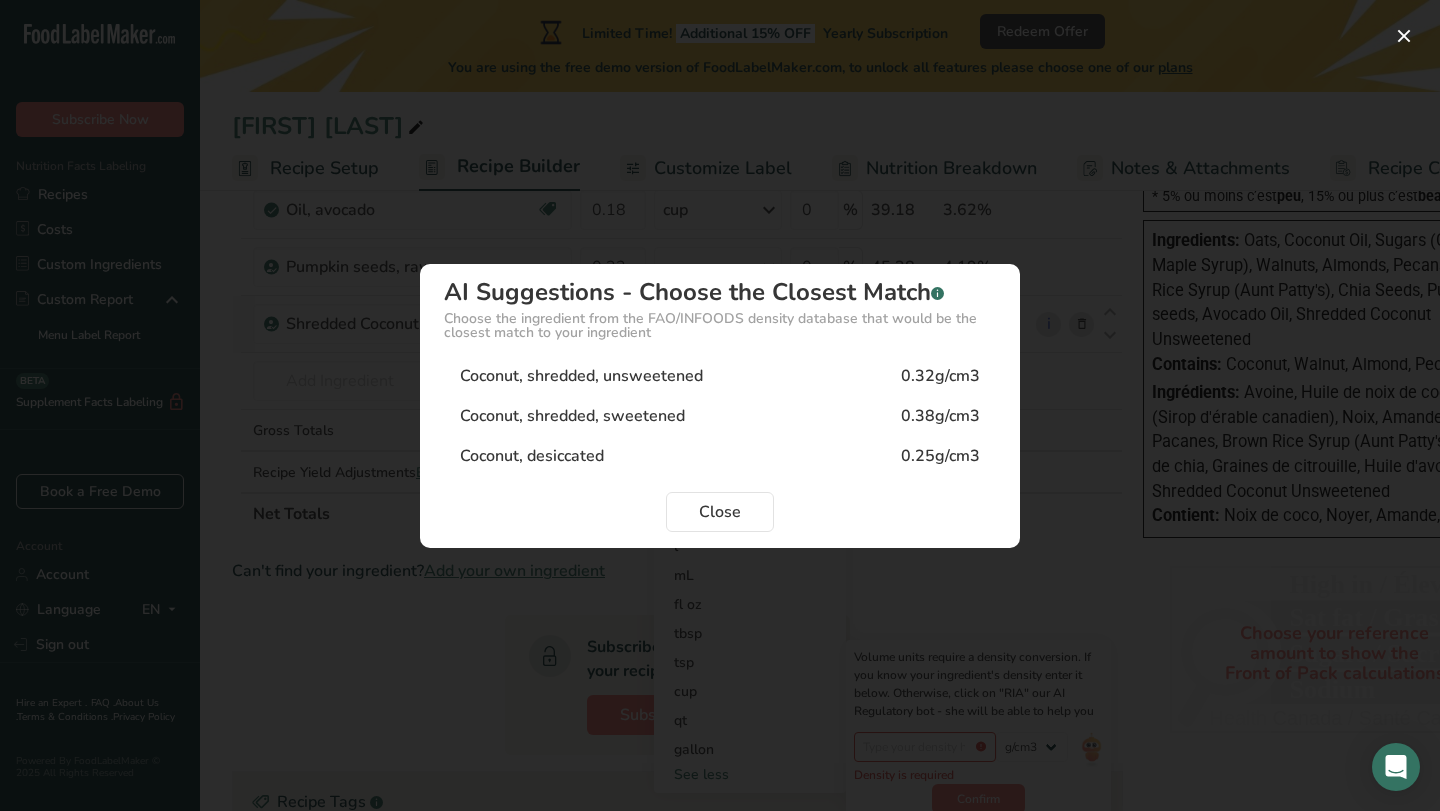 click on "Coconut, shredded, unsweetened" at bounding box center (581, 376) 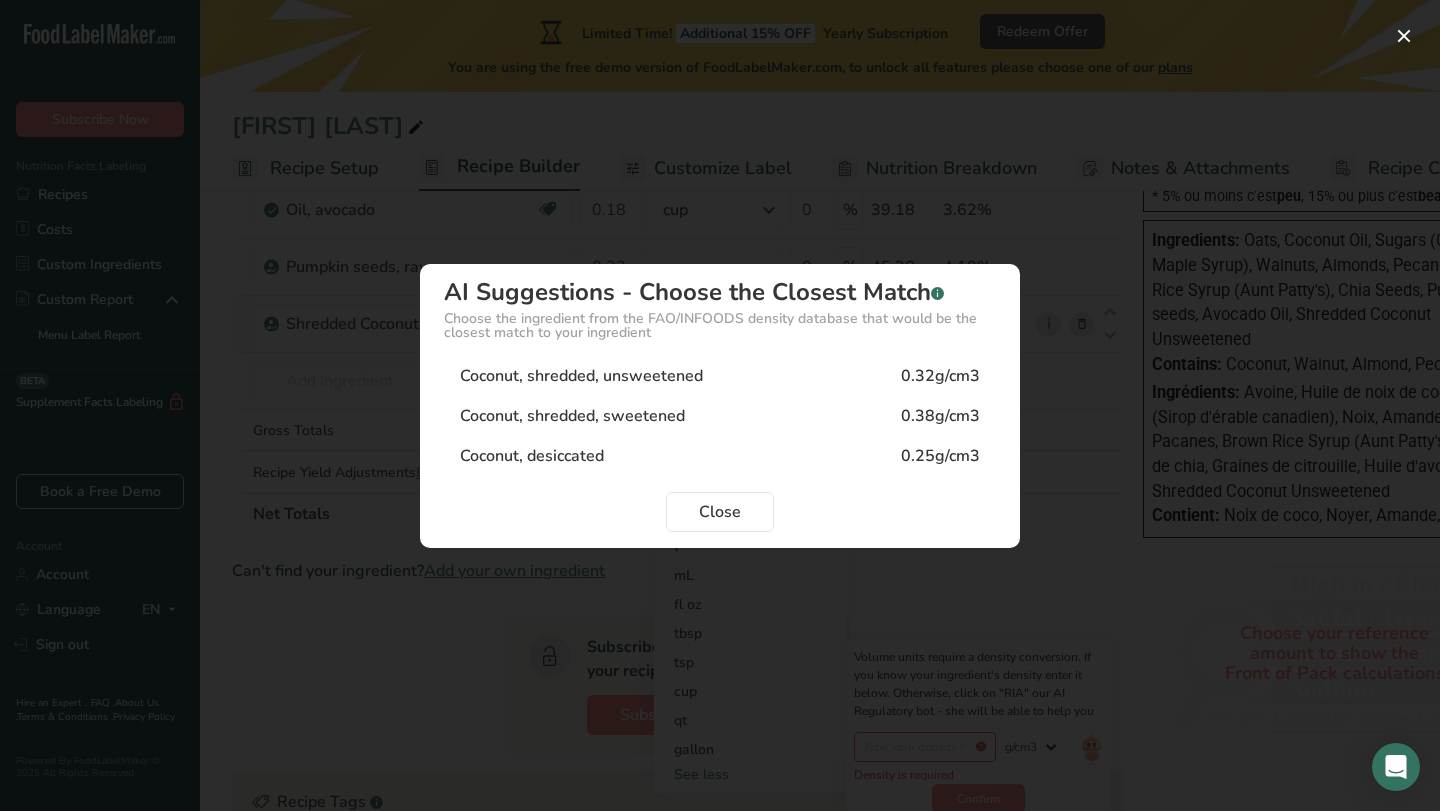 type on "0.32" 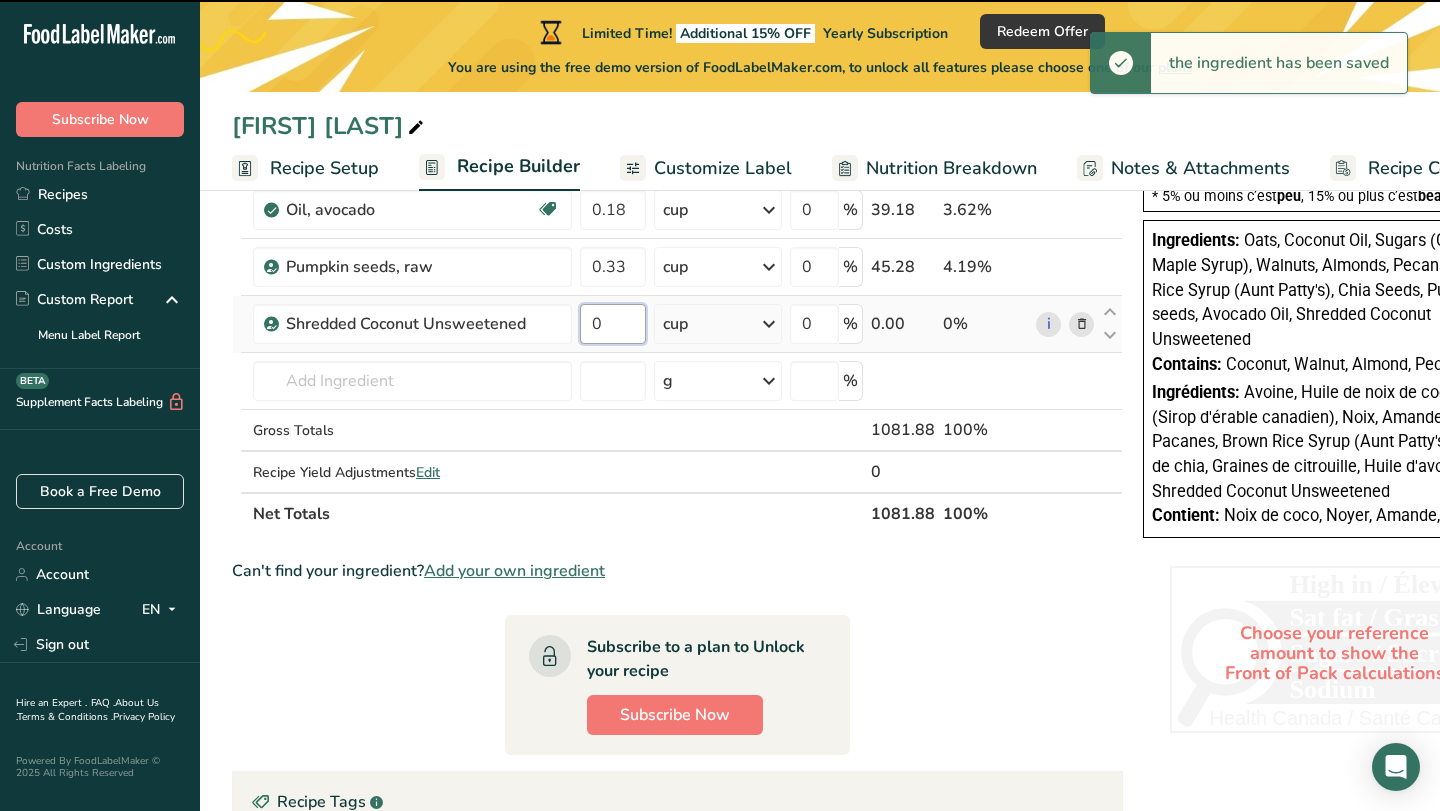 click on "0" at bounding box center [613, 324] 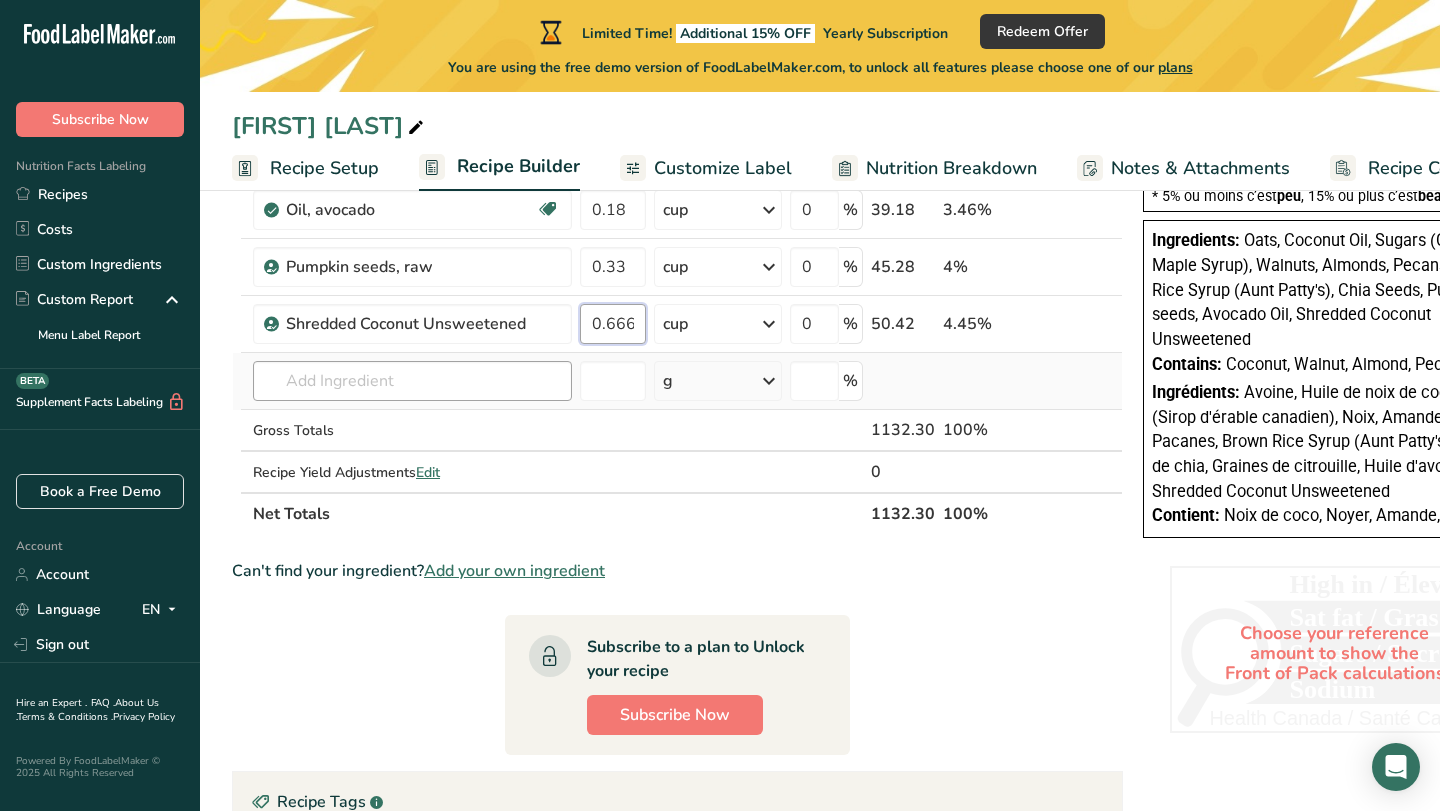 type on "0.666" 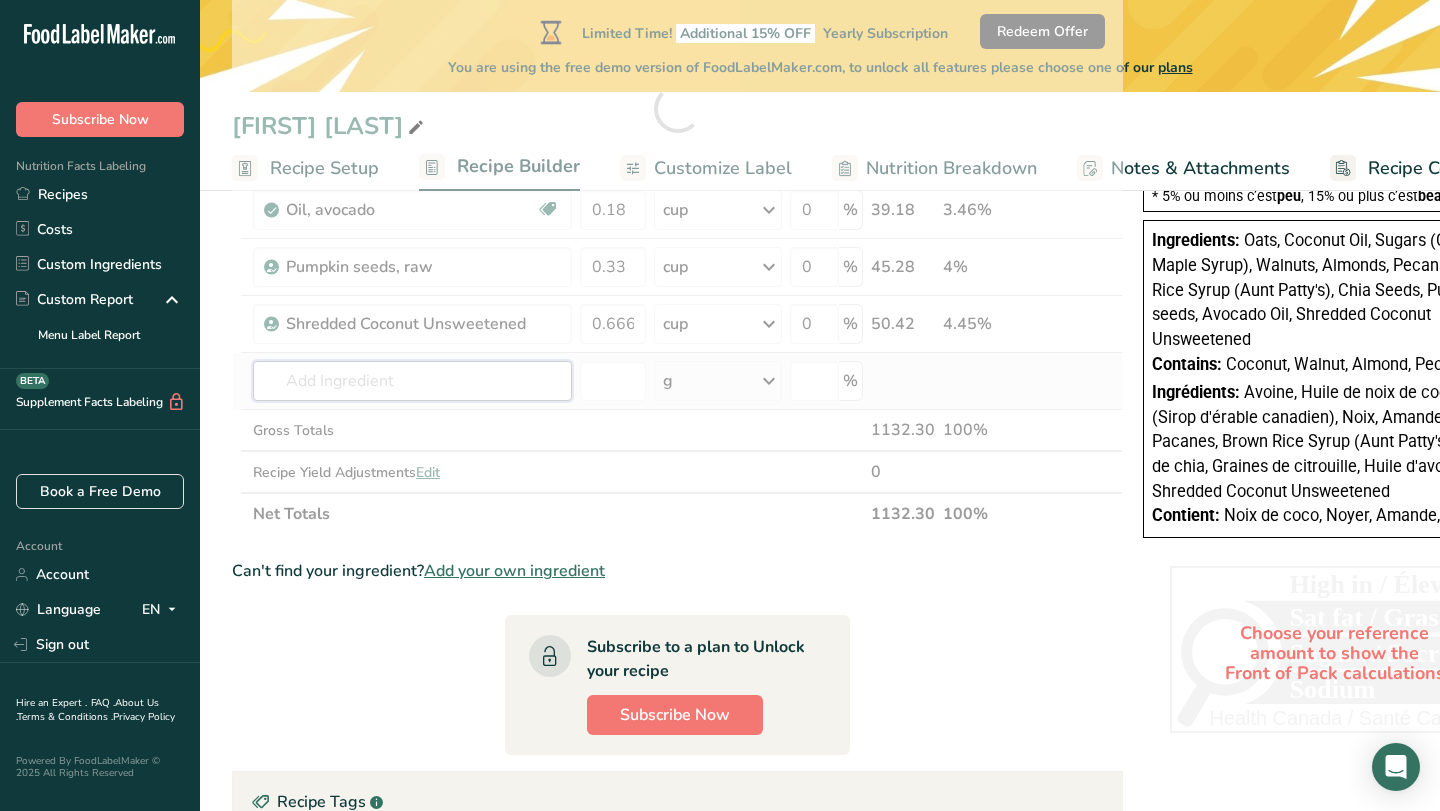 click on "Ingredient *
Amount *
Unit *
Waste *   .a-a{fill:#347362;}.b-a{fill:#fff;}          Grams
Percentage
Nuts, walnuts, english
Source of Antioxidants
Source of Omega 3
Plant-based Protein
Dairy free
Gluten free
Vegan
Vegetarian
Soy free
1
cup, chopped
Portions
1 cup, chopped
1 cup, ground
1 cup, in shell, edible yield (7 nuts)
See more
Weight Units
g
kg
mg
See more
Volume Units
l
Volume units require a density conversion. If you know your ingredient's density enter it below. Otherwise, click on "RIA" our AI Regulatory bot - she will be able to help you" at bounding box center [677, 109] 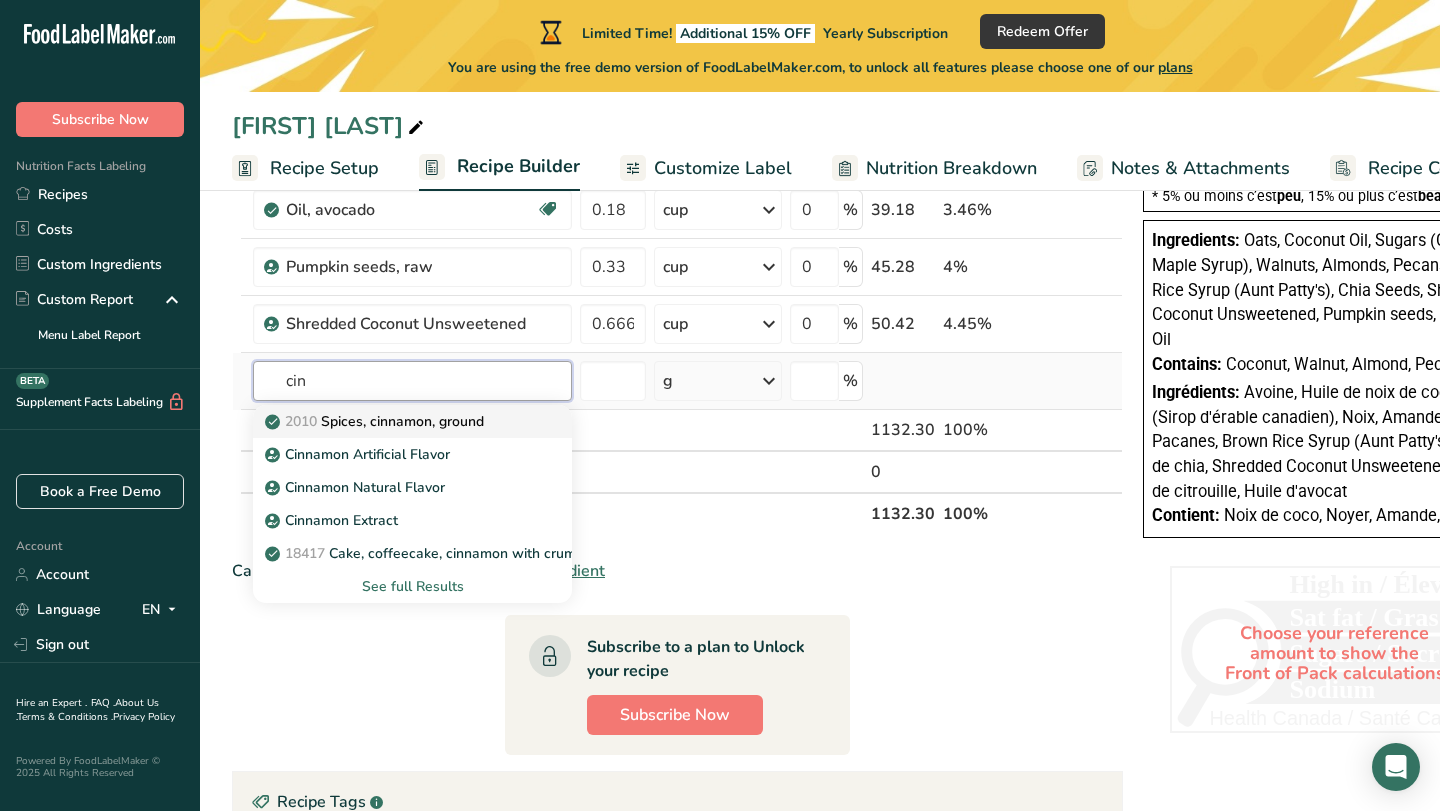 type on "cin" 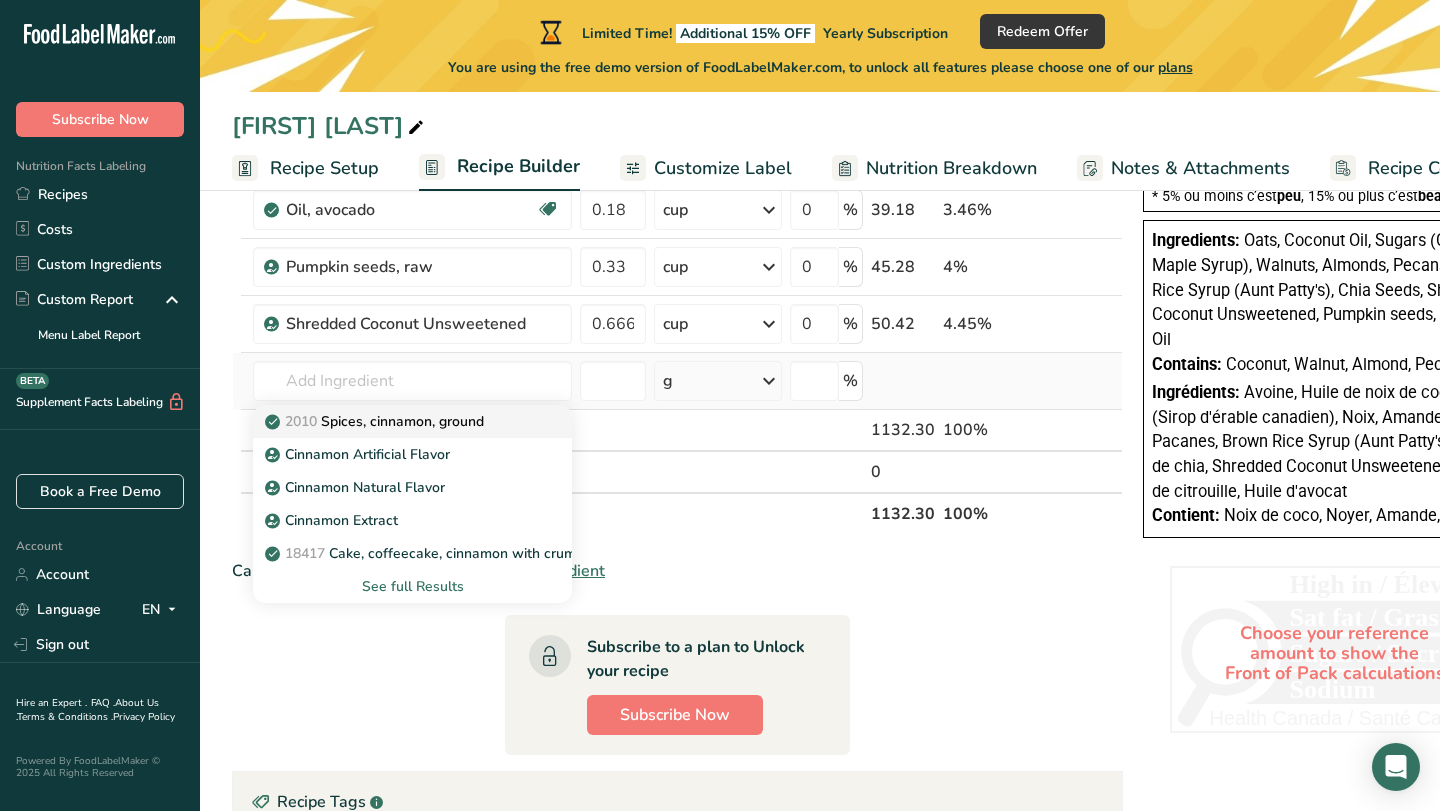 click on "2010
Spices, cinnamon, ground" at bounding box center (376, 421) 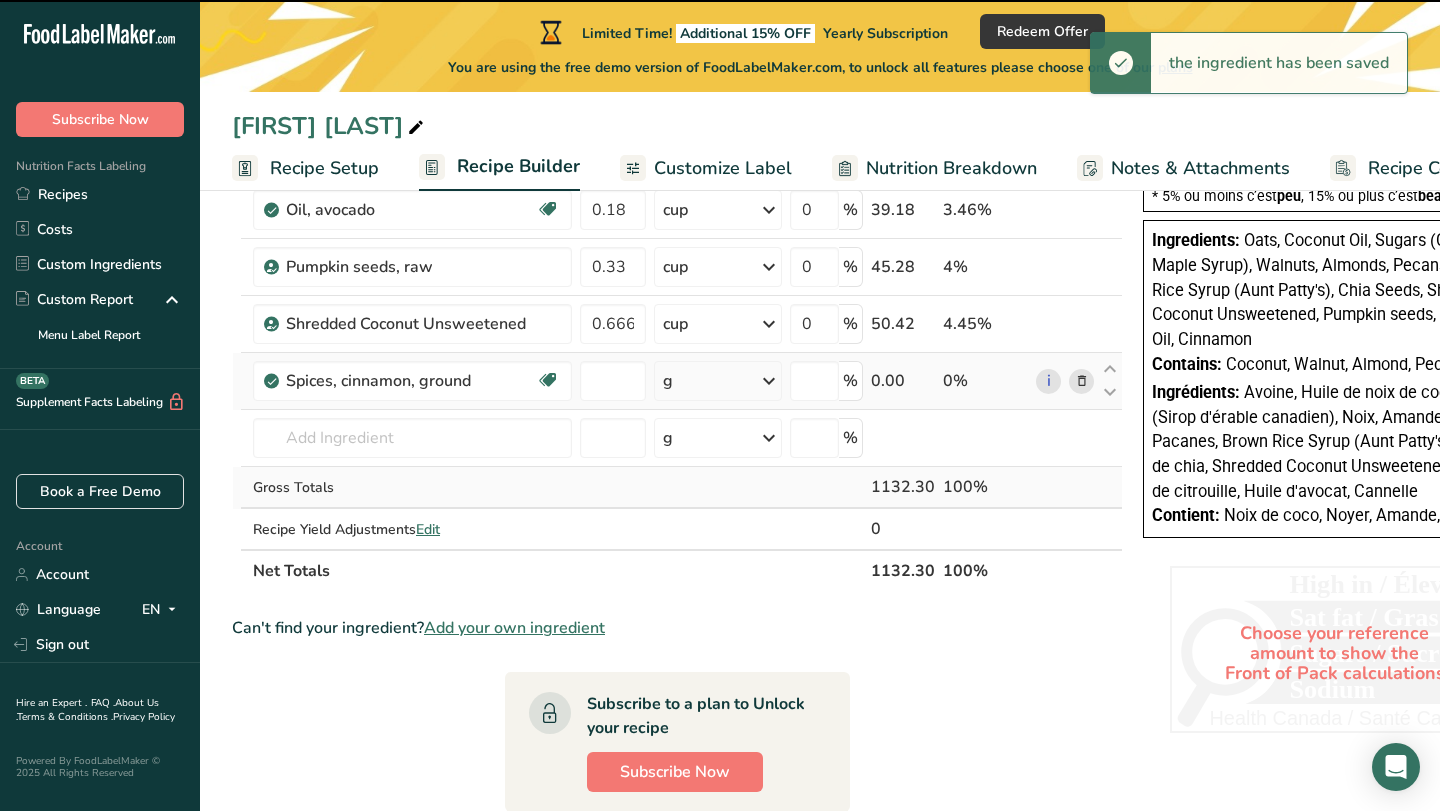 type on "0" 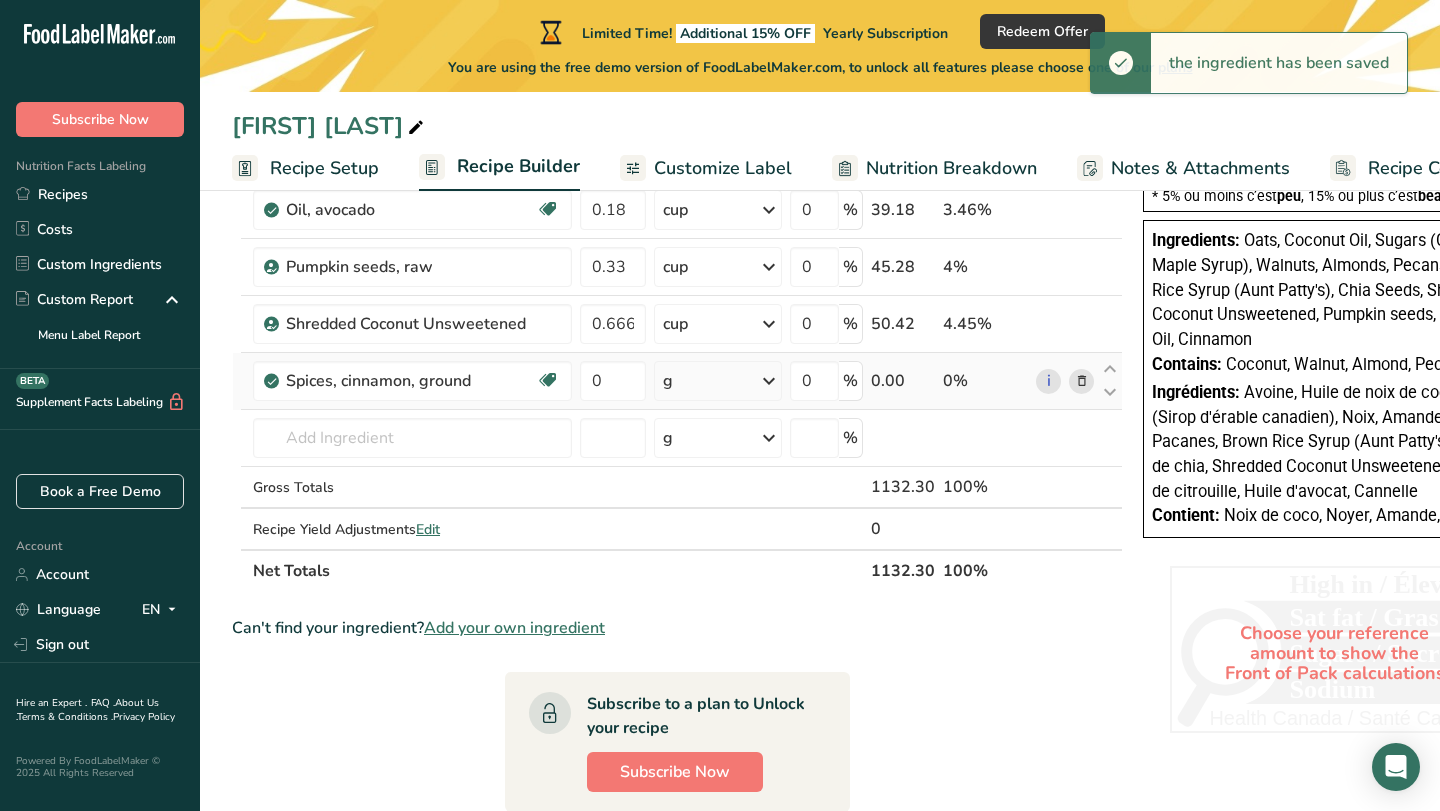 click at bounding box center (769, 381) 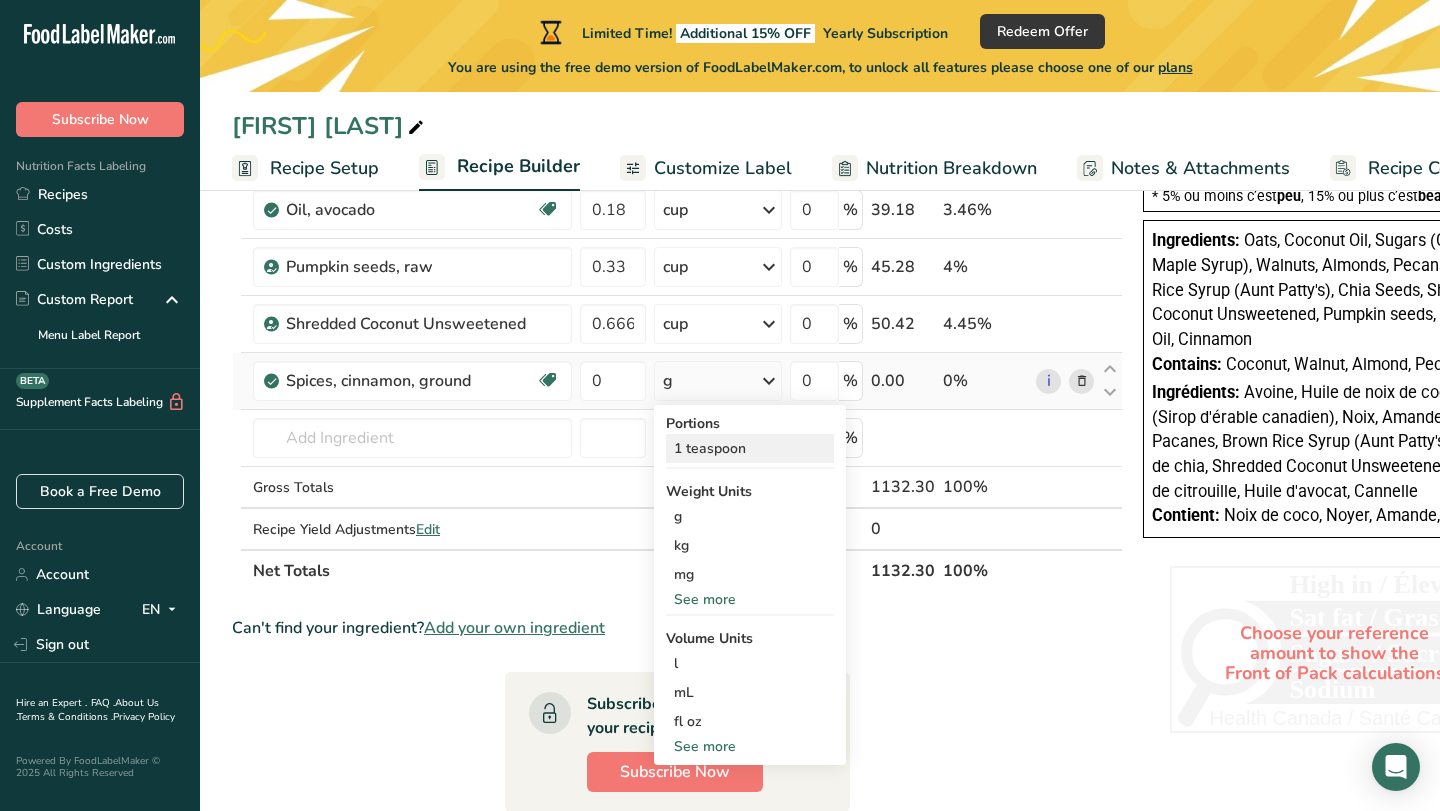 click on "1 teaspoon" at bounding box center [750, 448] 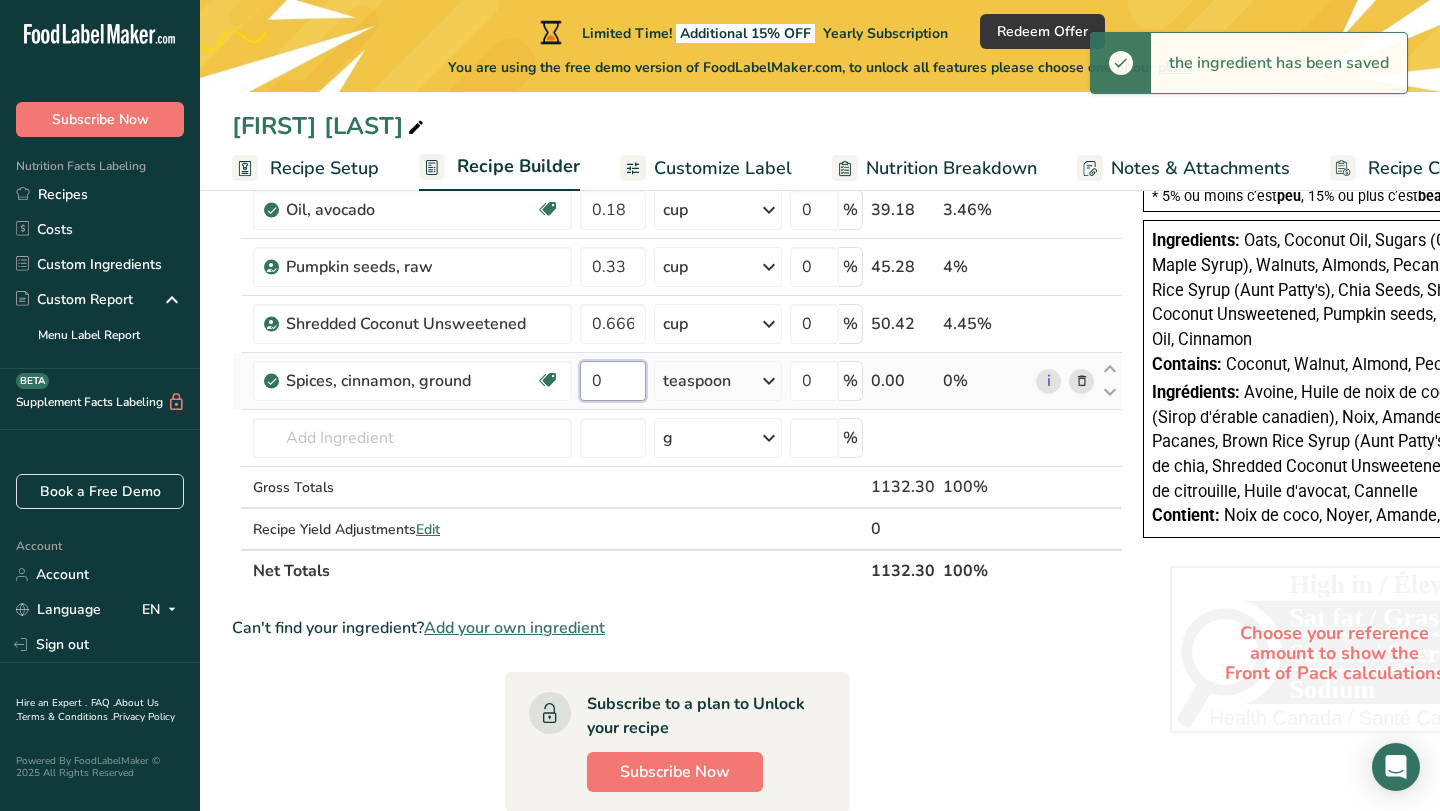 drag, startPoint x: 621, startPoint y: 380, endPoint x: 579, endPoint y: 380, distance: 42 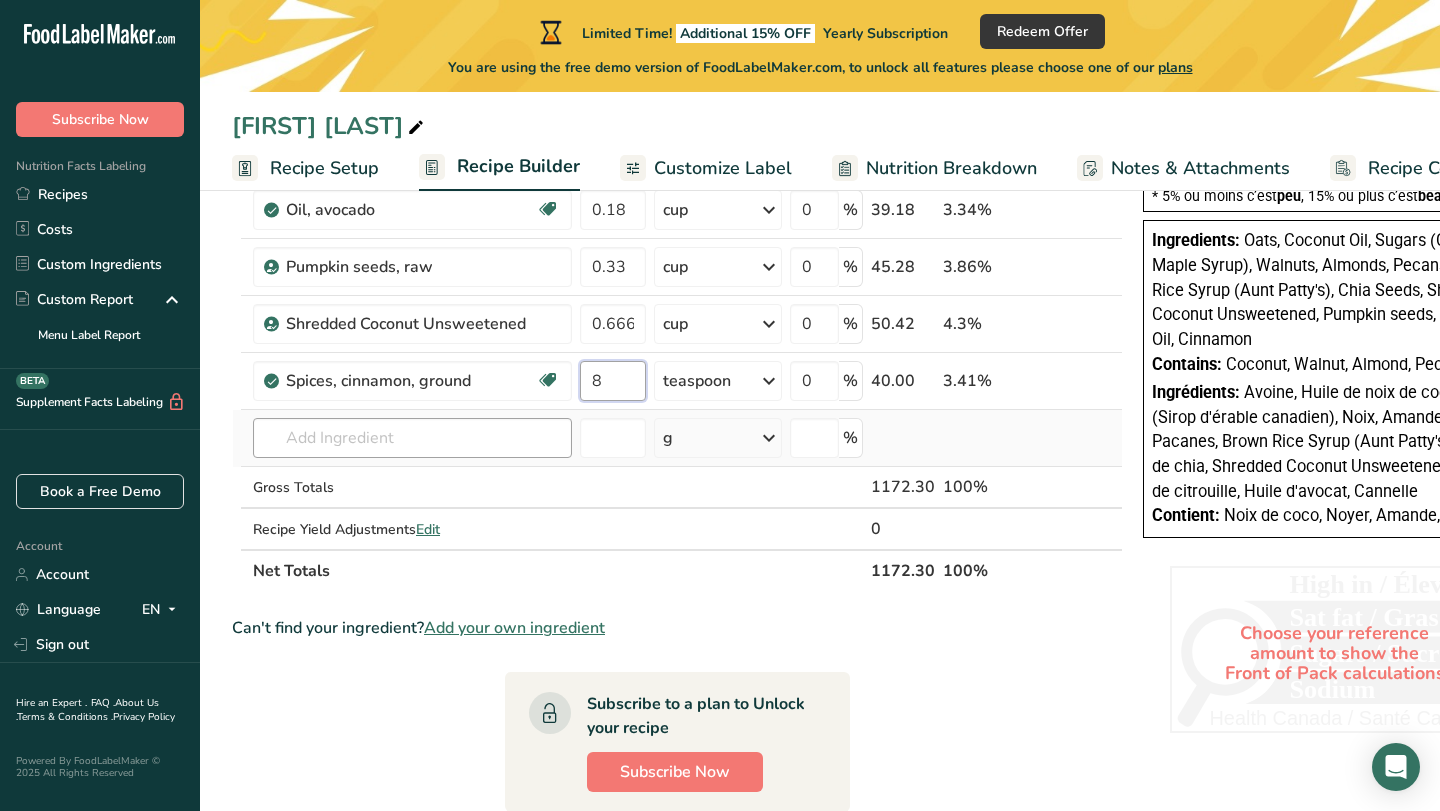 type on "8" 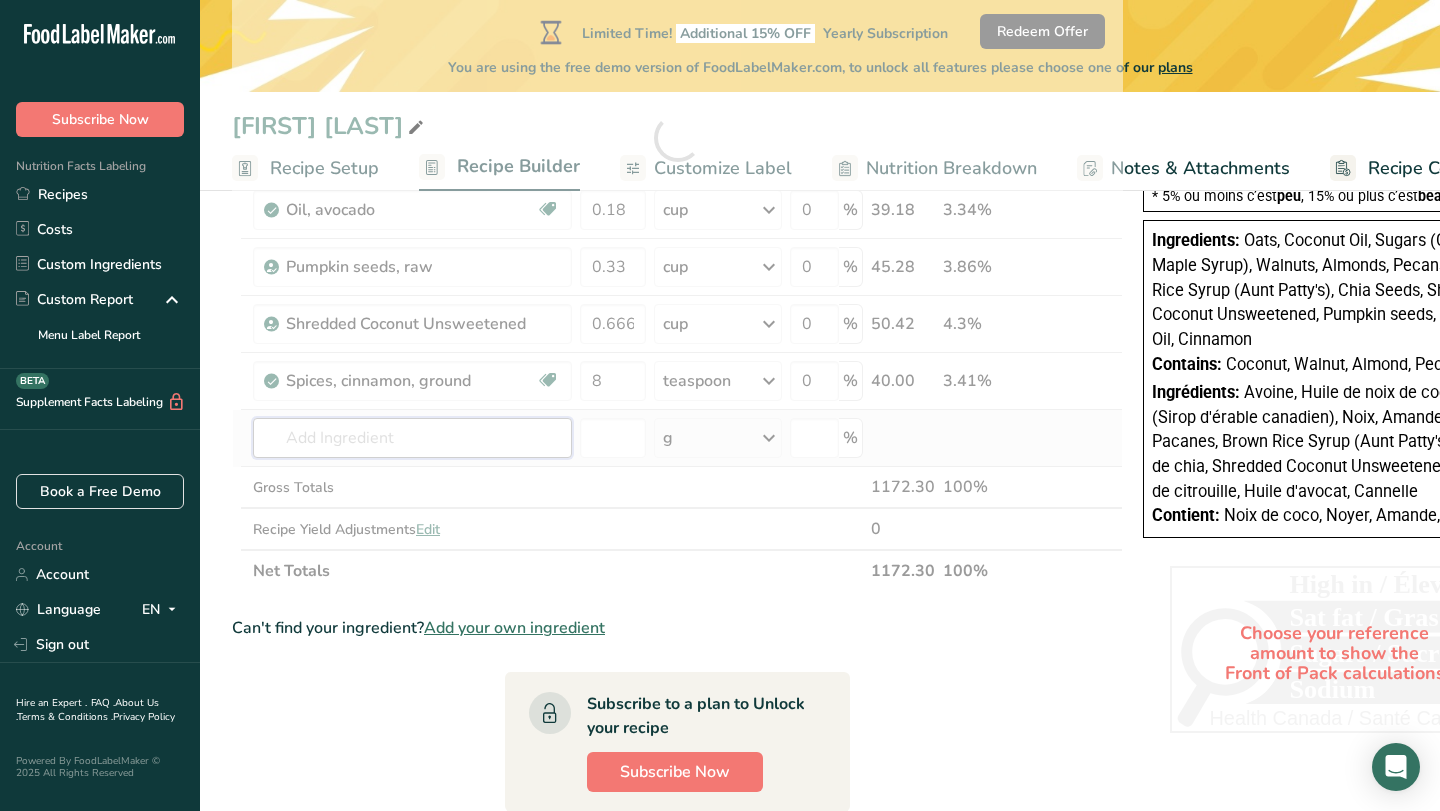click on "Ingredient *
Amount *
Unit *
Waste *   .a-a{fill:#347362;}.b-a{fill:#fff;}          Grams
Percentage
Nuts, walnuts, english
Source of Antioxidants
Source of Omega 3
Plant-based Protein
Dairy free
Gluten free
Vegan
Vegetarian
Soy free
1
cup, chopped
Portions
1 cup, chopped
1 cup, ground
1 cup, in shell, edible yield (7 nuts)
See more
Weight Units
g
kg
mg
See more
Volume Units
l
Volume units require a density conversion. If you know your ingredient's density enter it below. Otherwise, click on "RIA" our AI Regulatory bot - she will be able to help you" at bounding box center [677, 137] 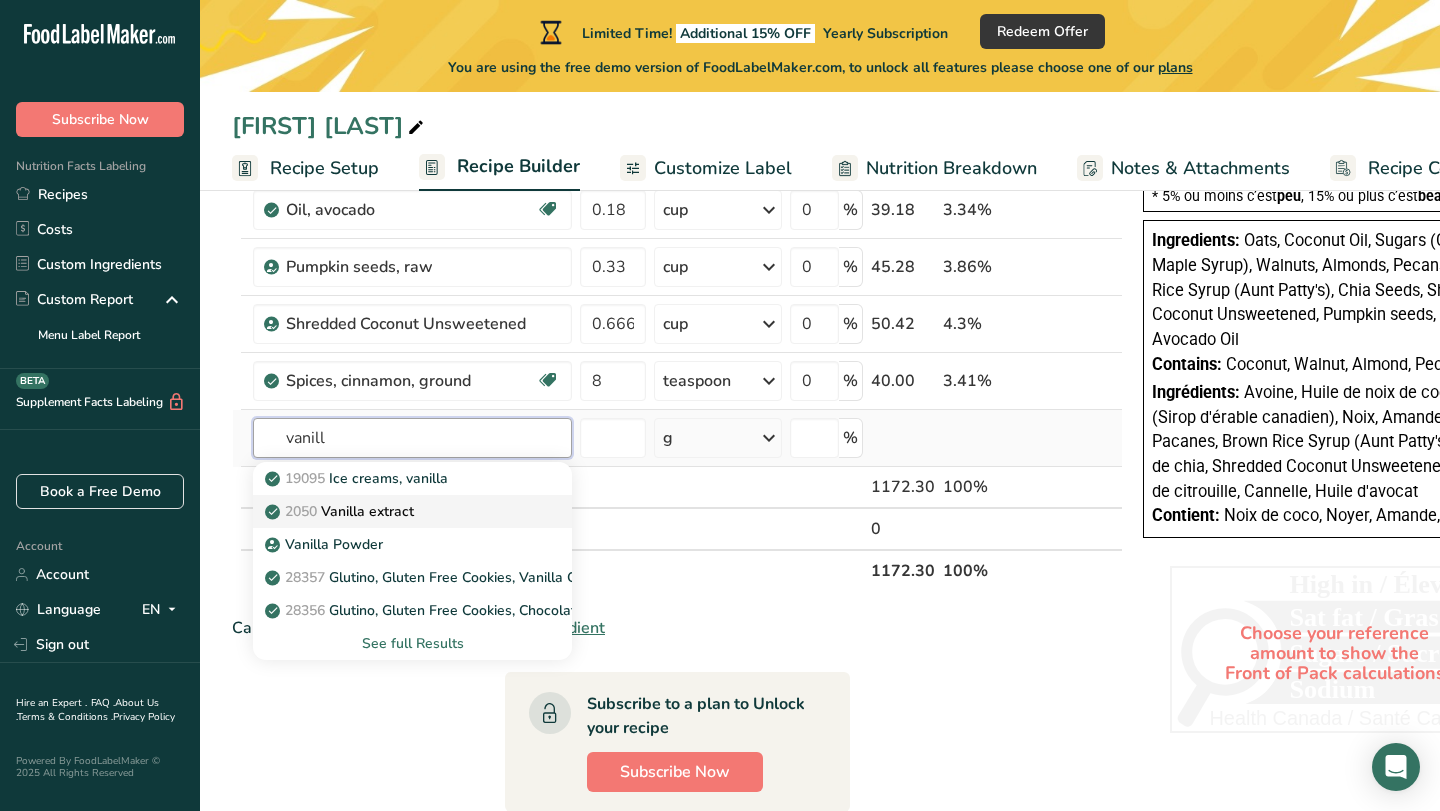 type on "vanill" 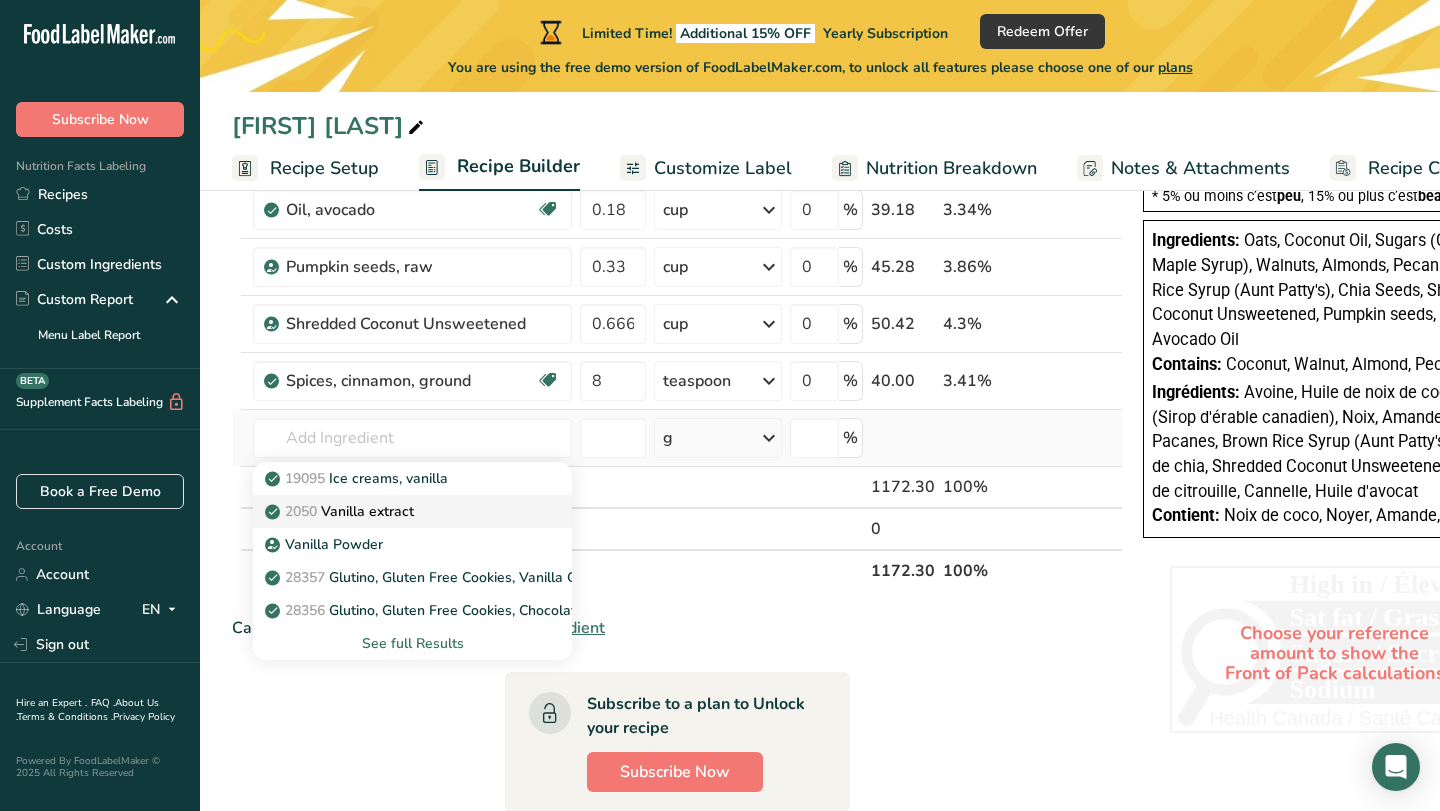 click on "2050
Vanilla extract" at bounding box center [341, 511] 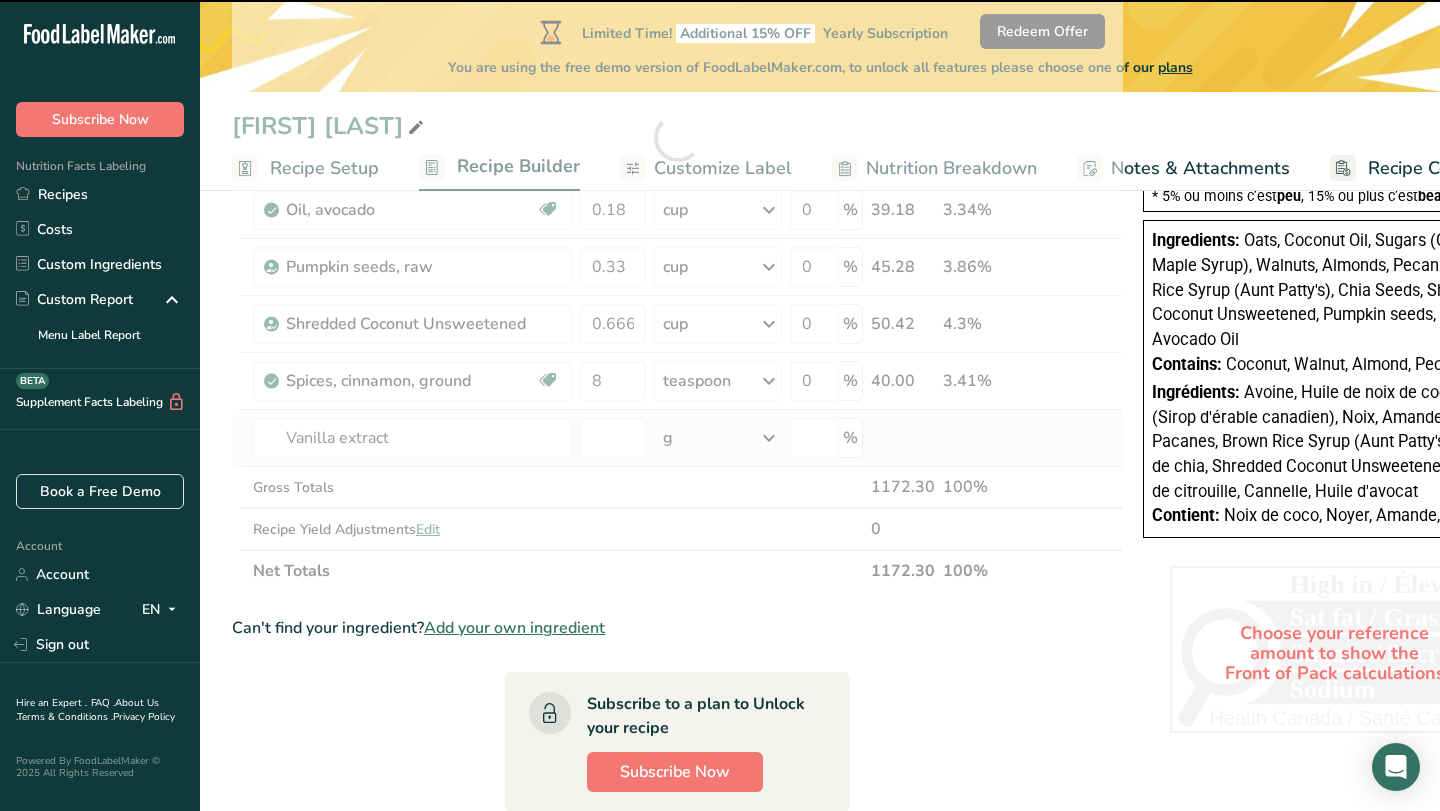 type on "0" 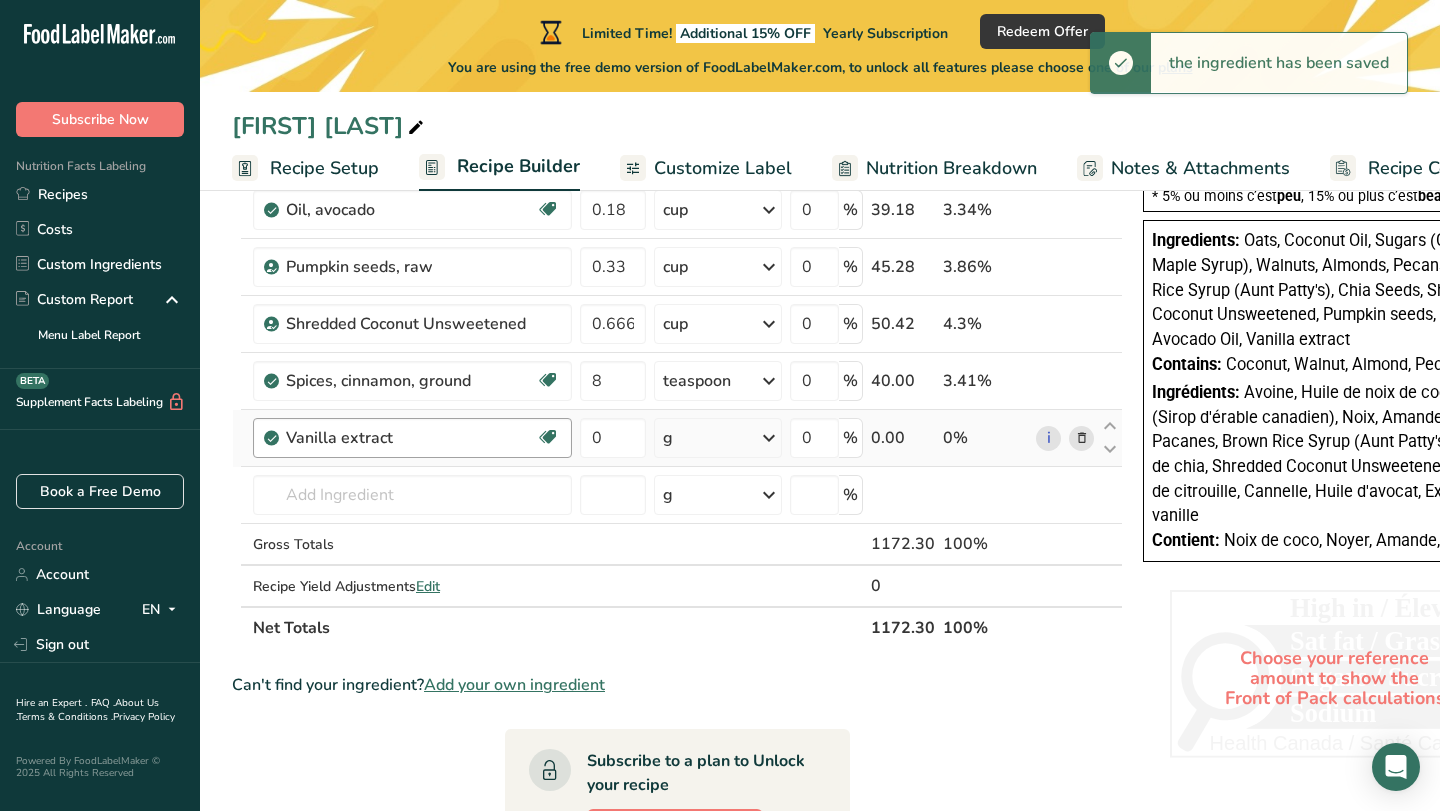 click on "Vanilla extract
Dairy free
Gluten free
Vegan
Vegetarian
Soy free" at bounding box center [412, 438] 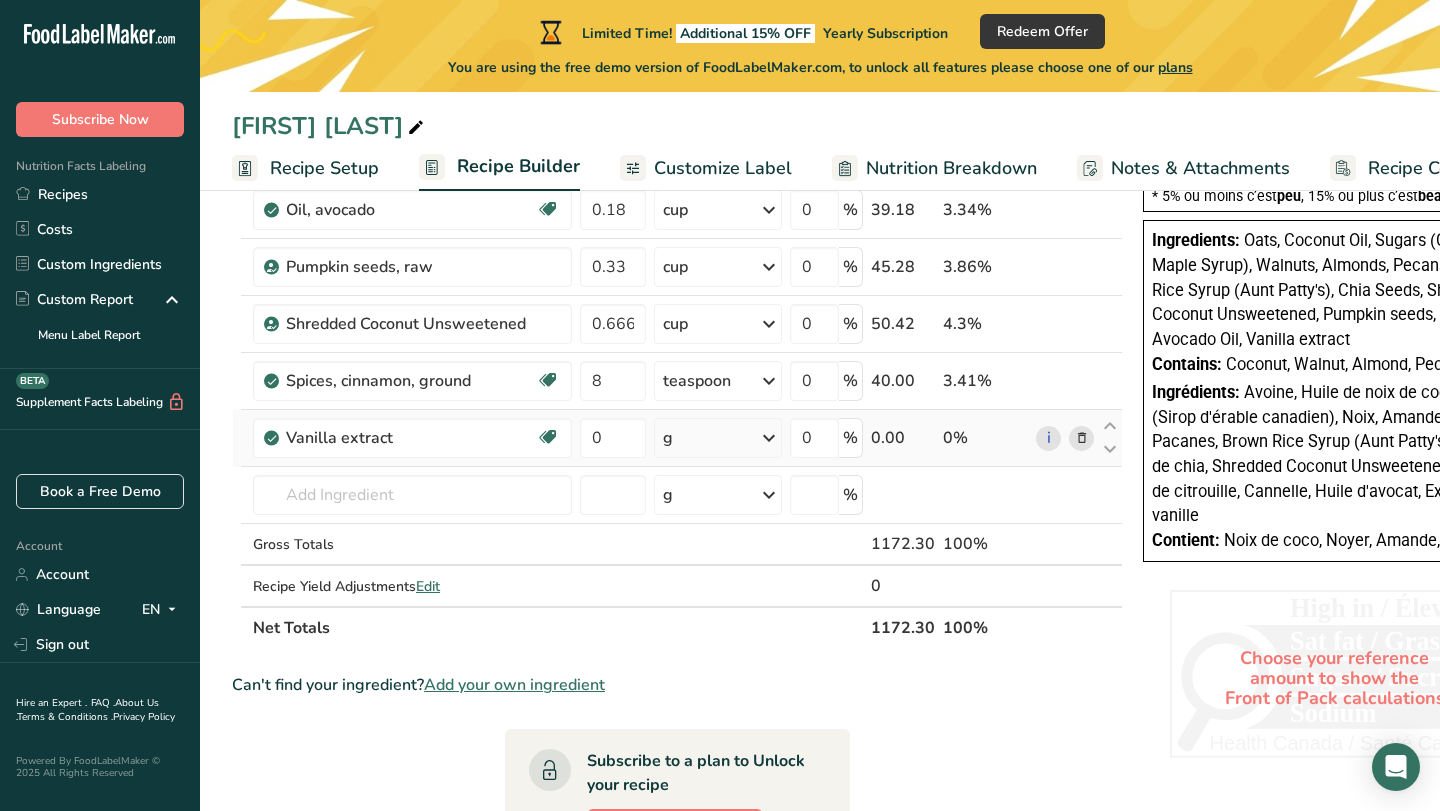 click on "g" at bounding box center [718, 438] 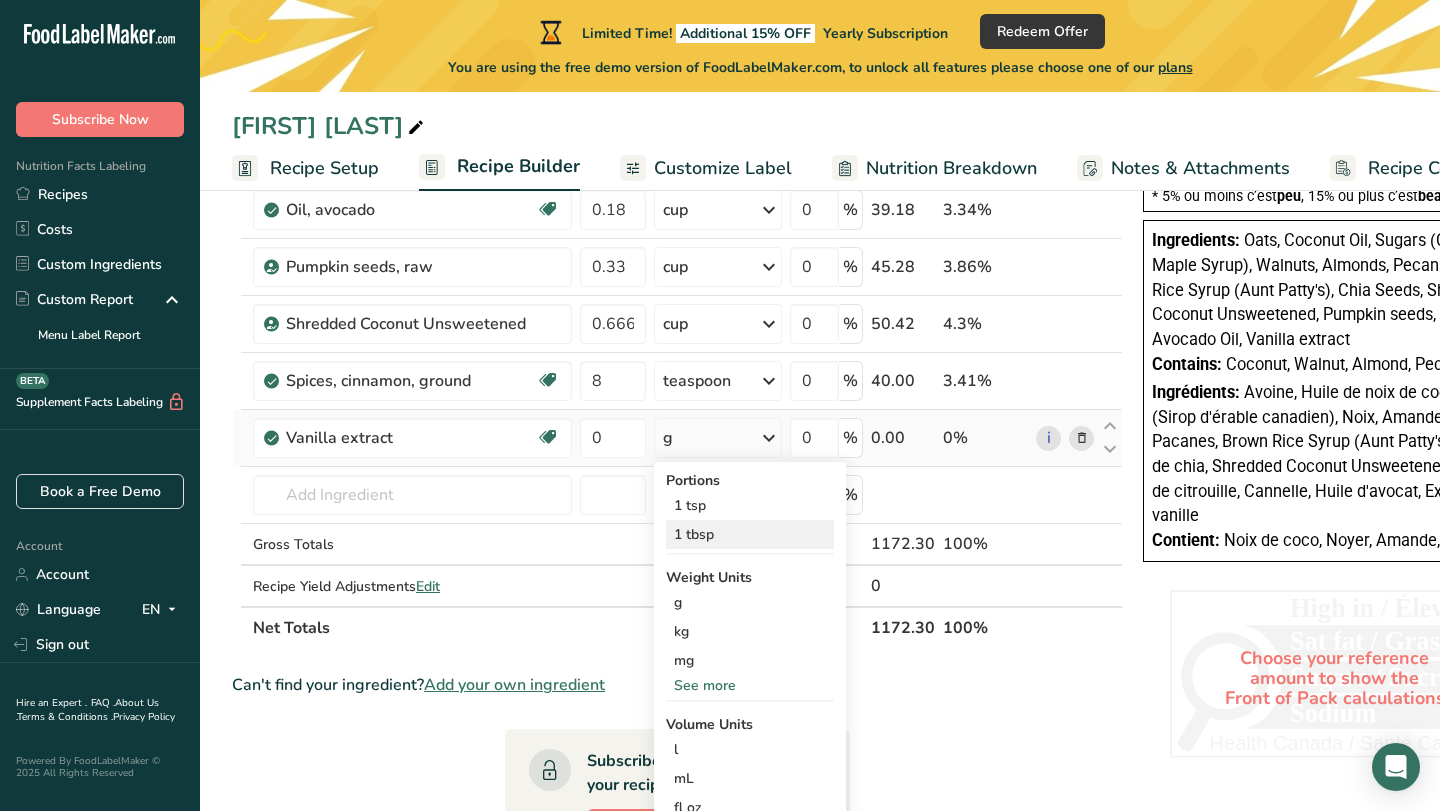 click on "1 tbsp" at bounding box center [750, 534] 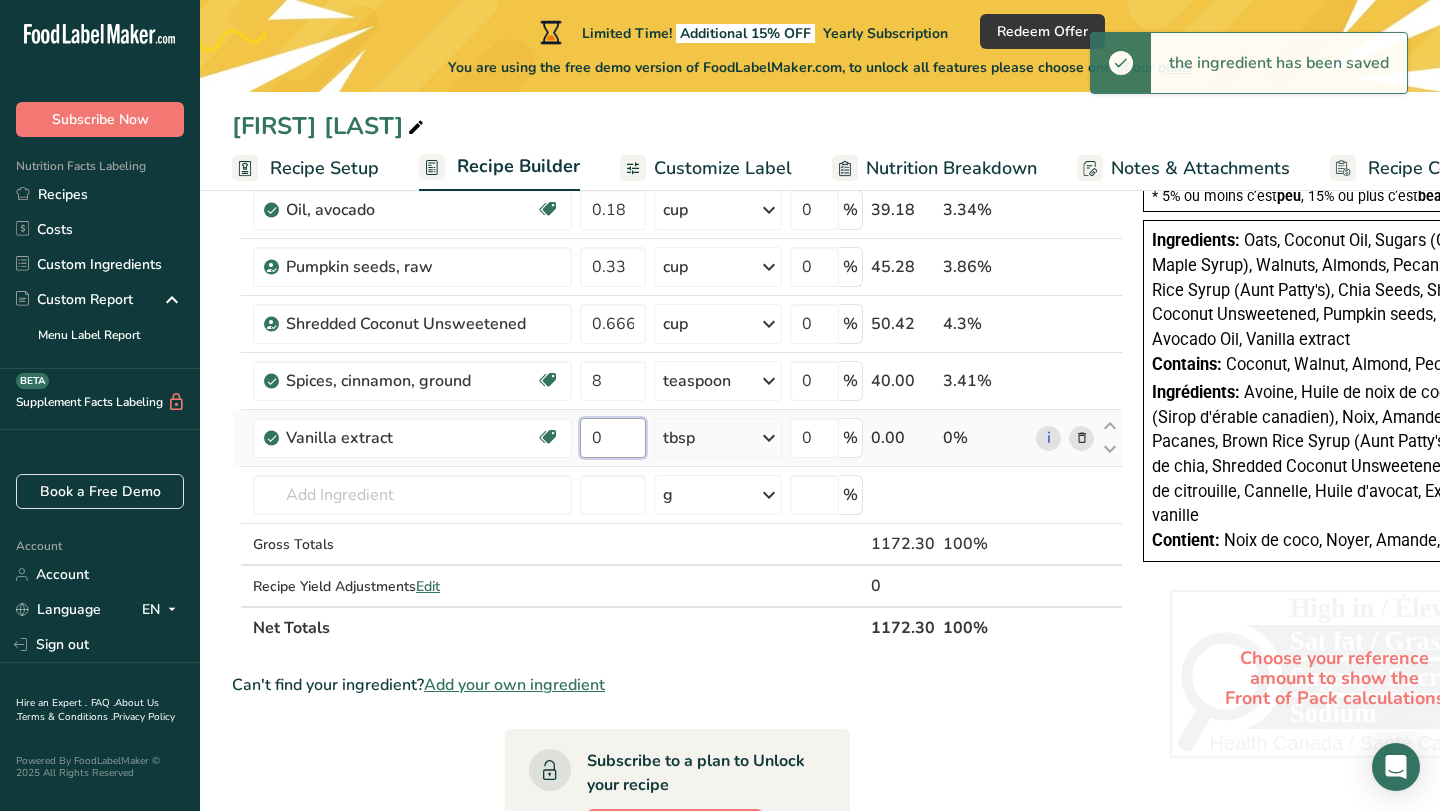drag, startPoint x: 621, startPoint y: 433, endPoint x: 576, endPoint y: 429, distance: 45.17743 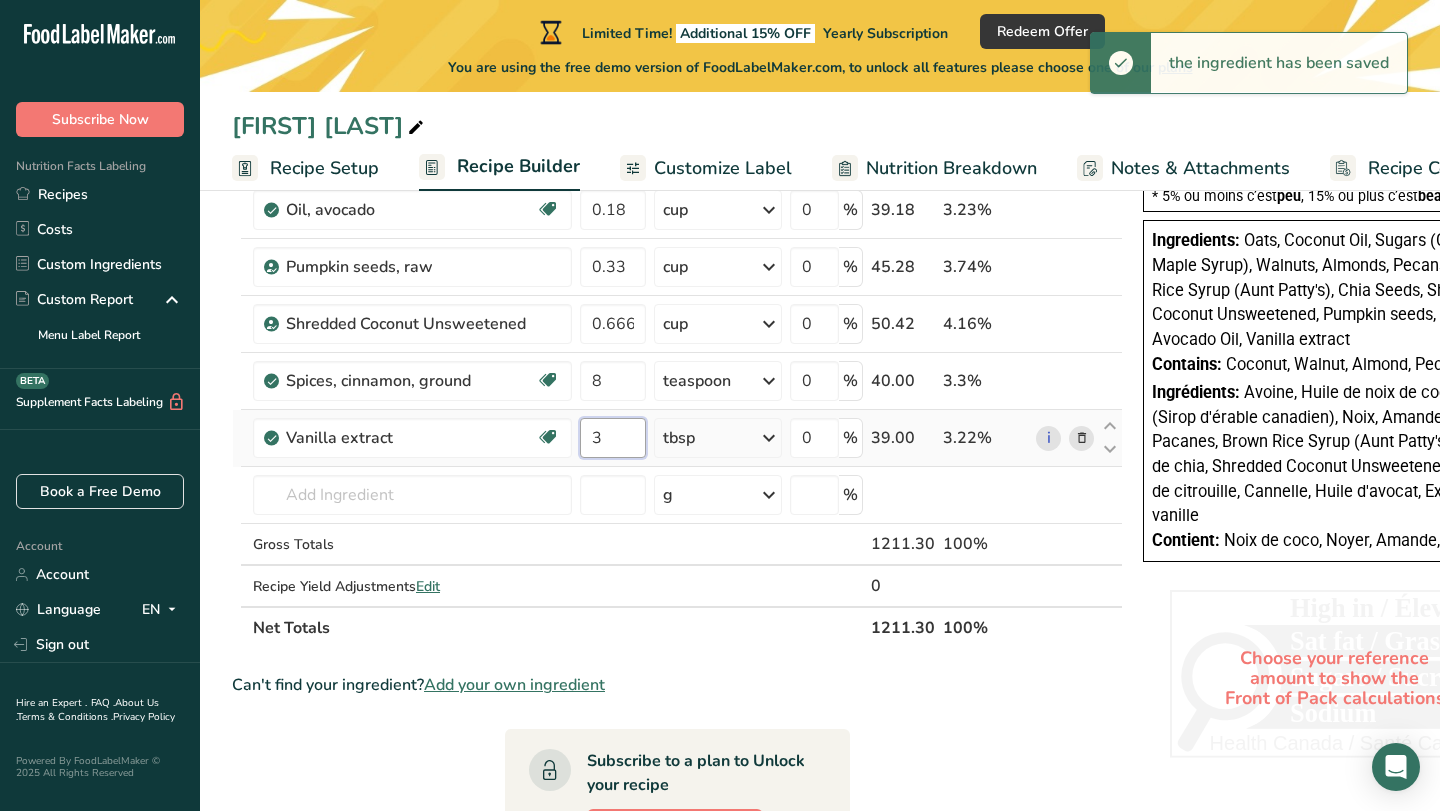 type on "3" 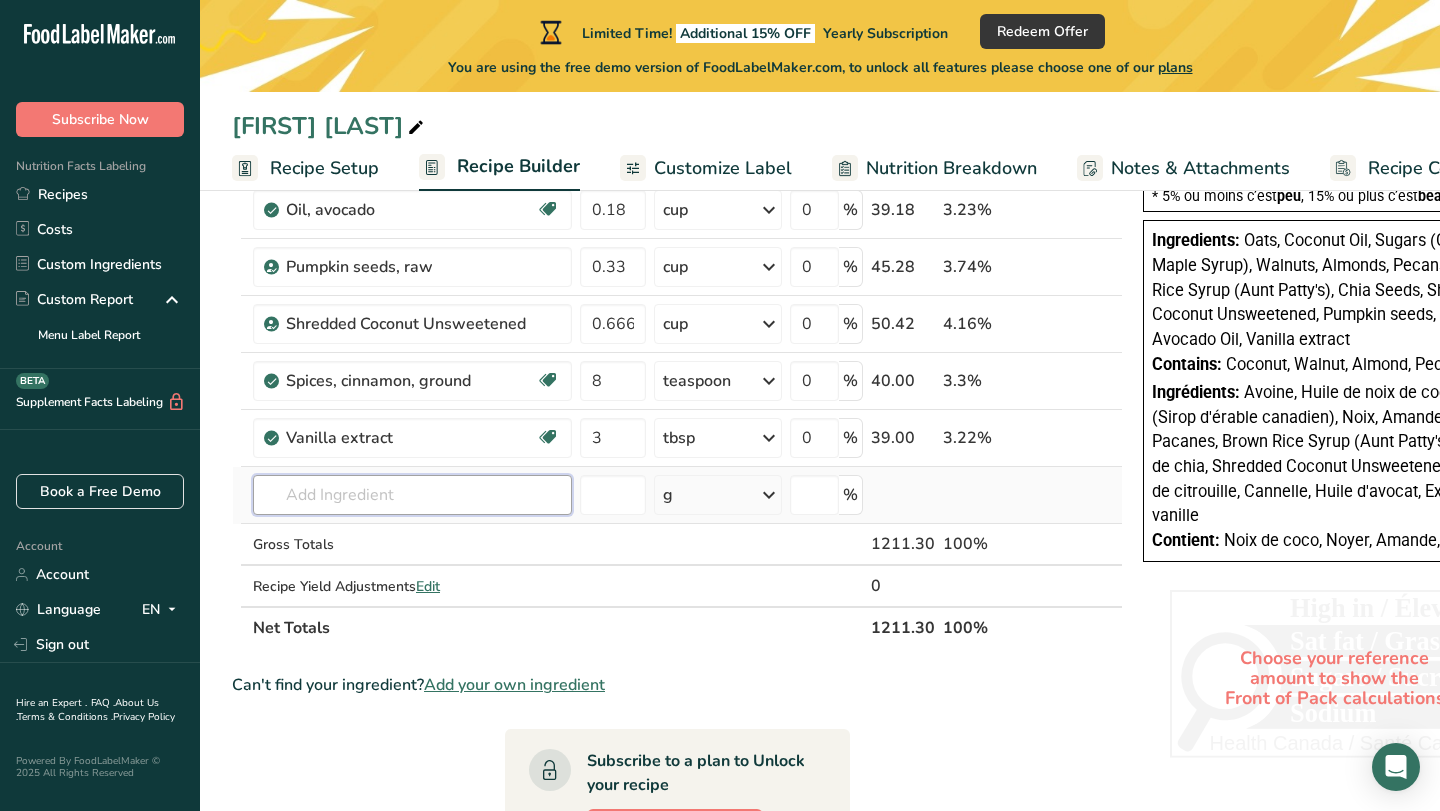 click on "Ingredient *
Amount *
Unit *
Waste *   .a-a{fill:#347362;}.b-a{fill:#fff;}          Grams
Percentage
Nuts, walnuts, english
Source of Antioxidants
Source of Omega 3
Plant-based Protein
Dairy free
Gluten free
Vegan
Vegetarian
Soy free
1
cup, chopped
Portions
1 cup, chopped
1 cup, ground
1 cup, in shell, edible yield (7 nuts)
See more
Weight Units
g
kg
mg
See more
Volume Units
l
Volume units require a density conversion. If you know your ingredient's density enter it below. Otherwise, click on "RIA" our AI Regulatory bot - she will be able to help you" at bounding box center (677, 166) 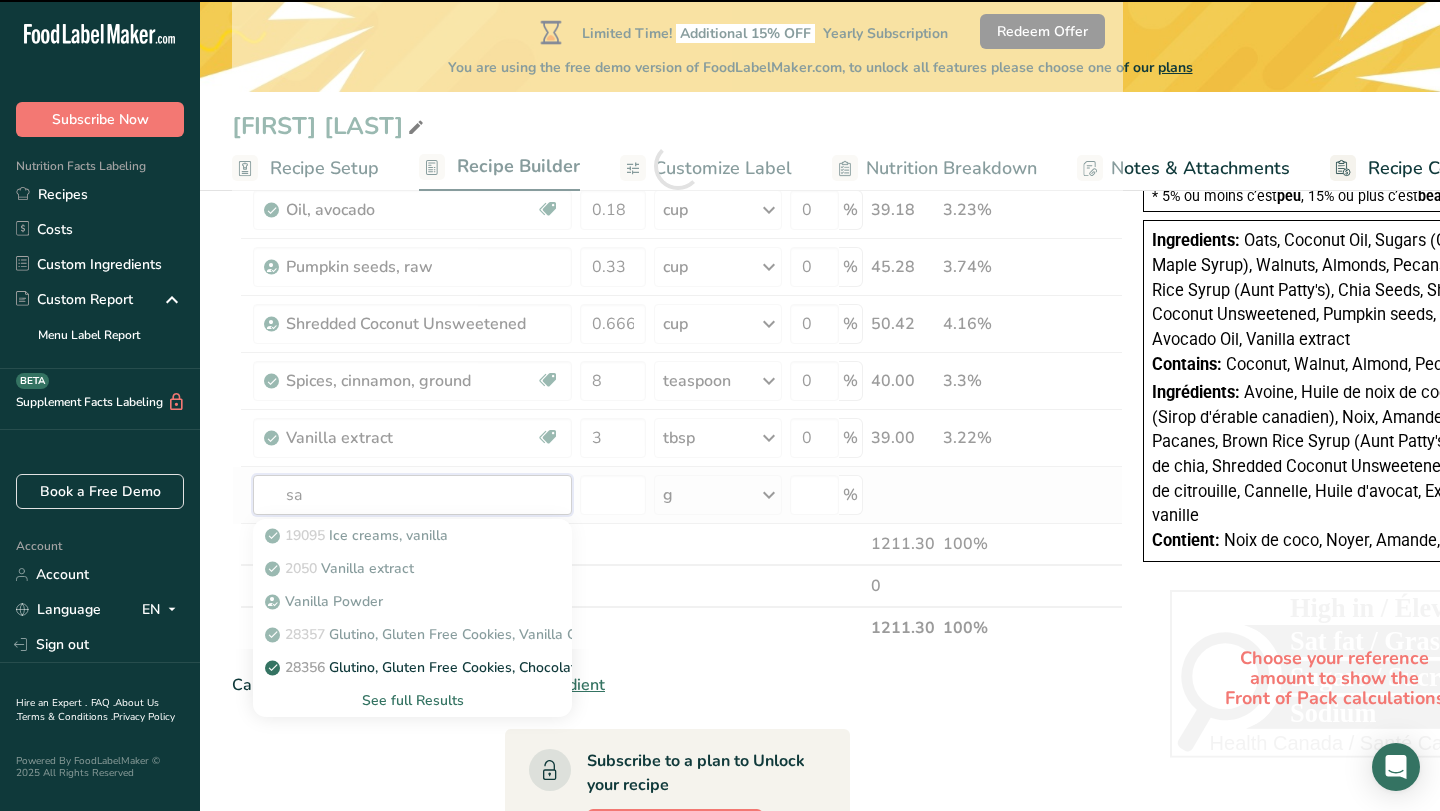 type on "sal" 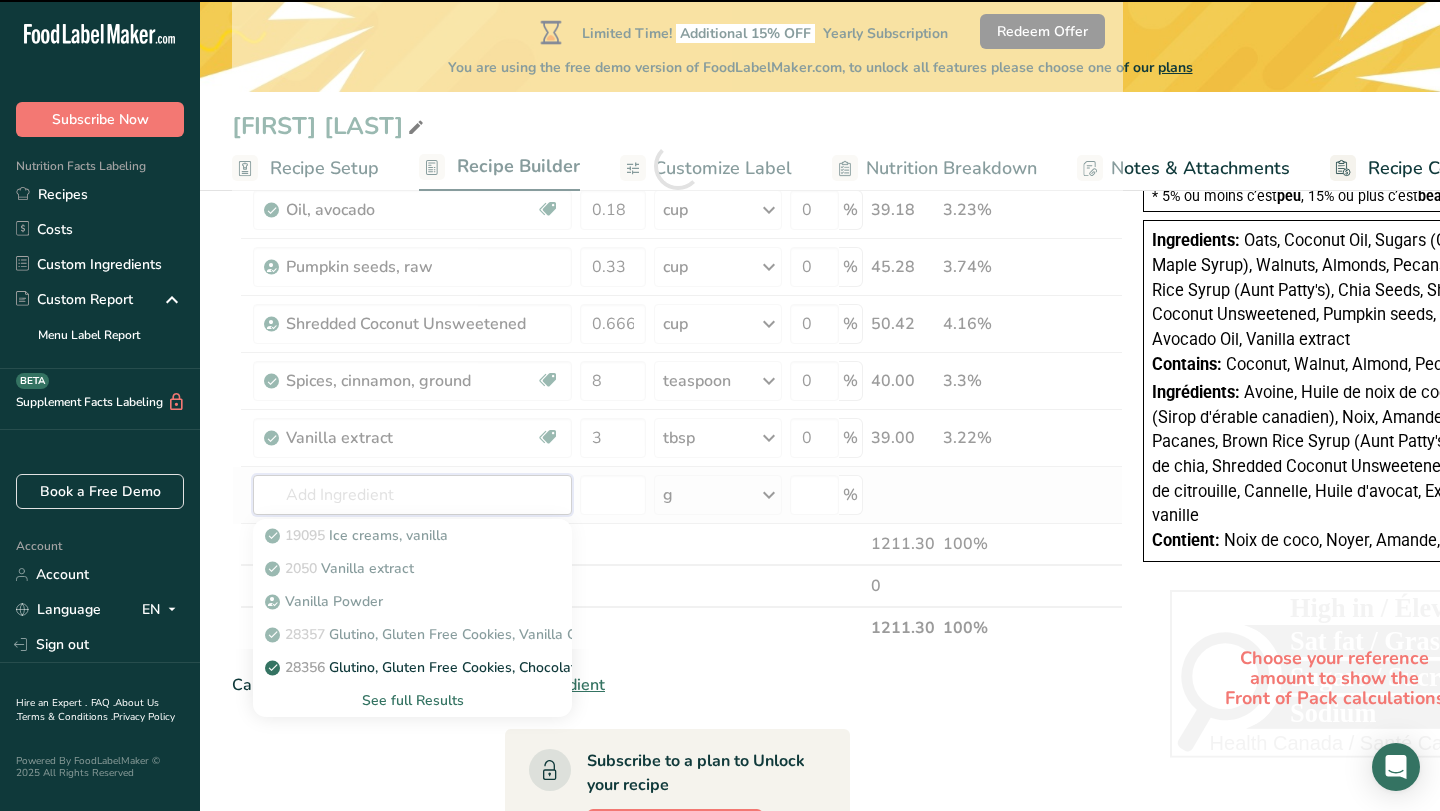 type on "t" 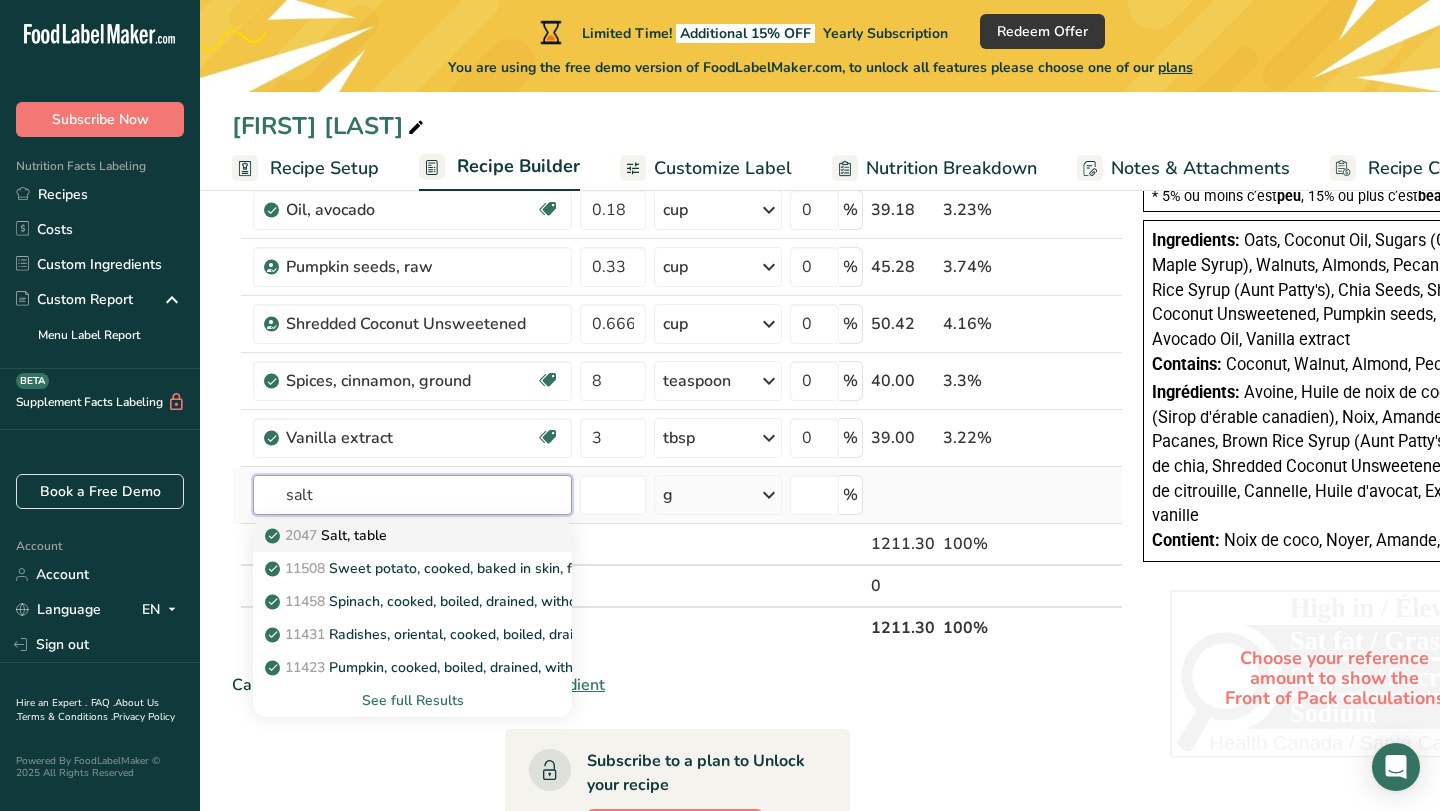 type on "salt" 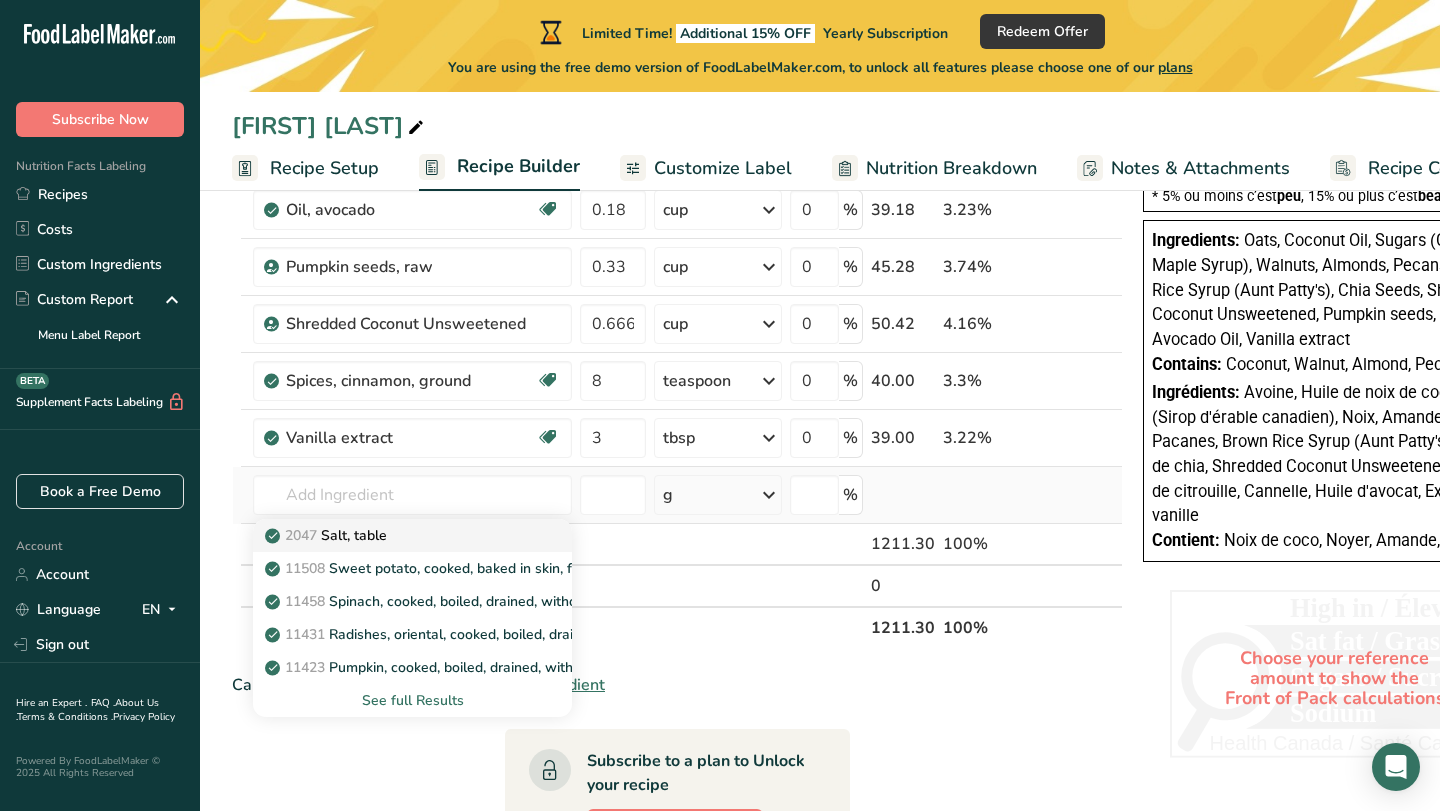 click on "2047
Salt, table" at bounding box center [396, 535] 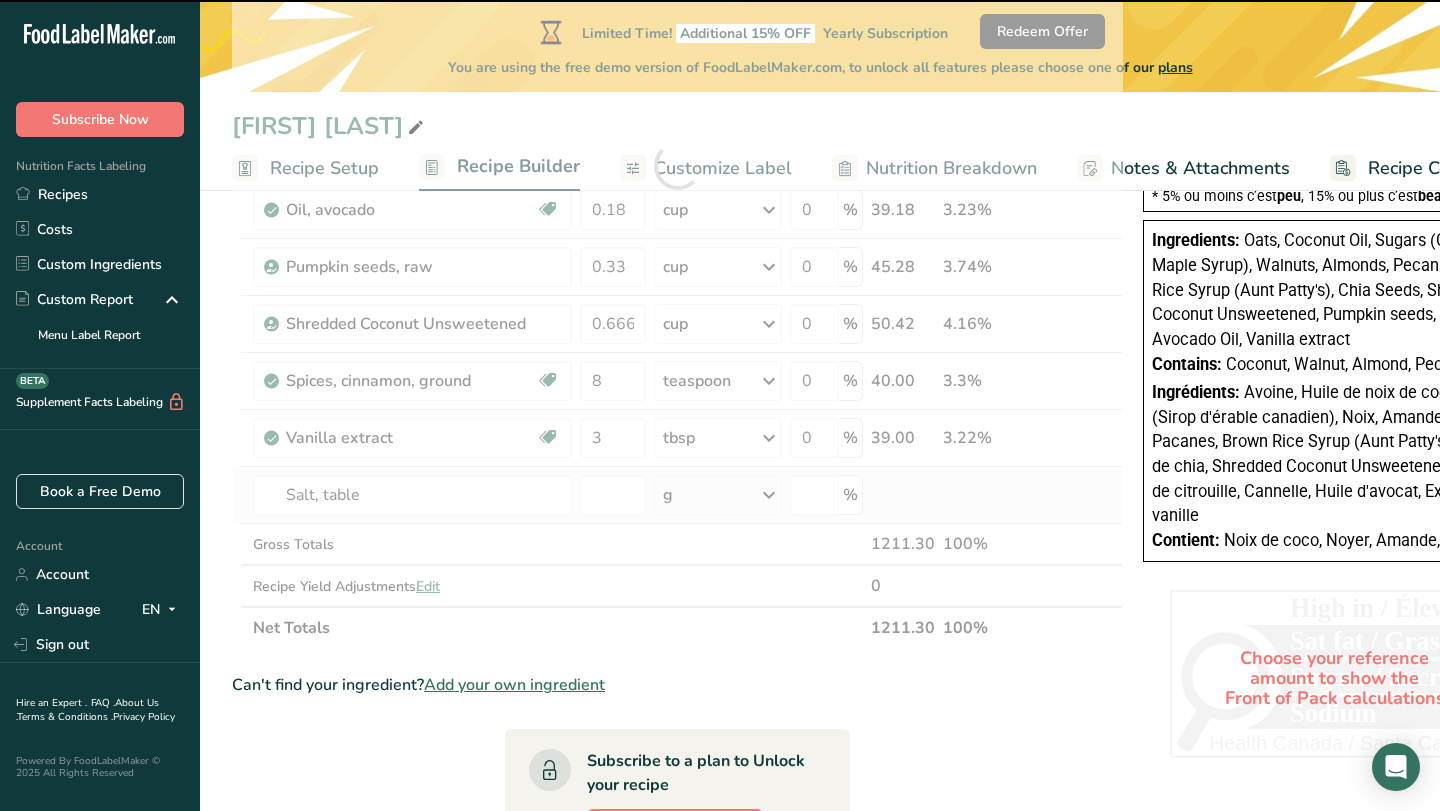 type on "0" 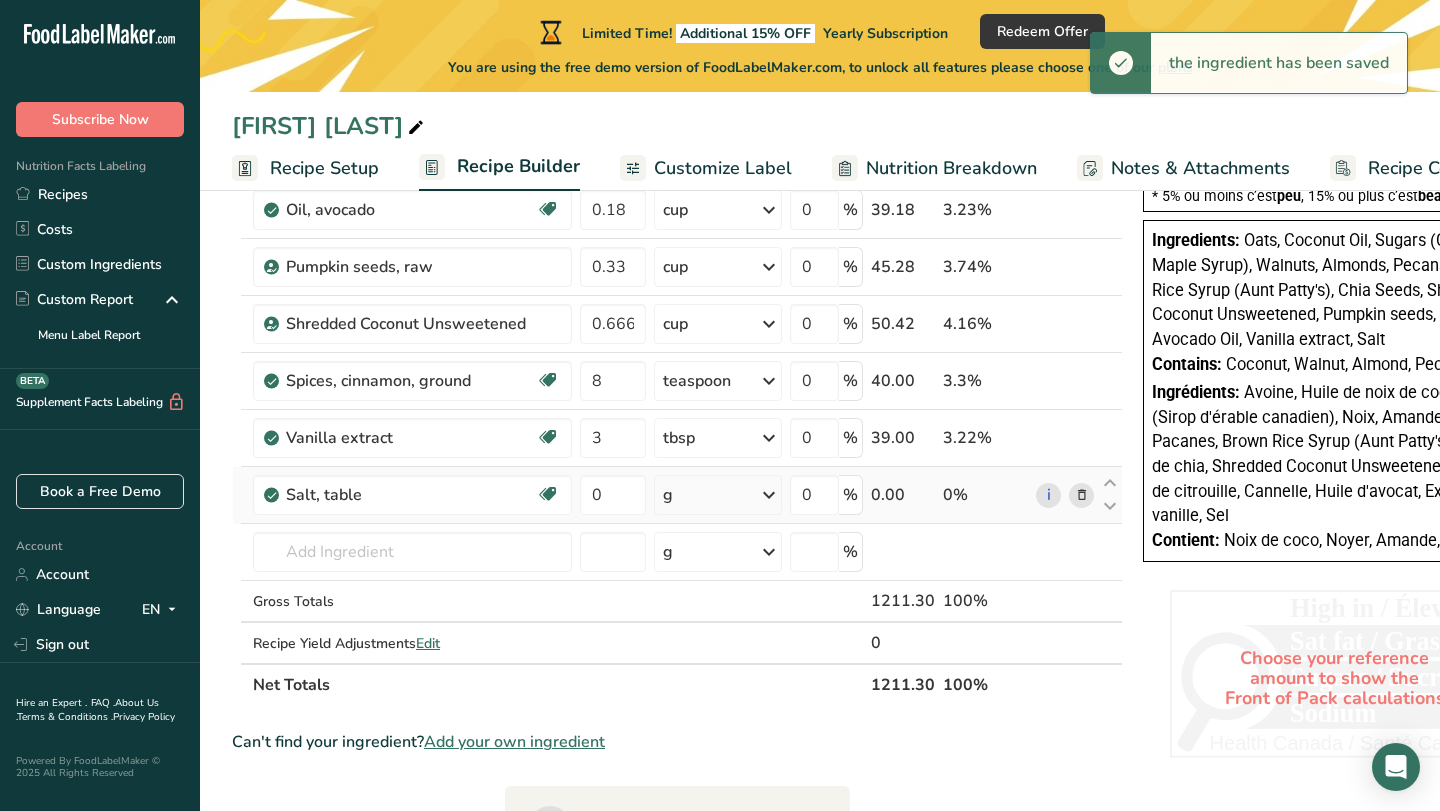 click on "g" at bounding box center [718, 495] 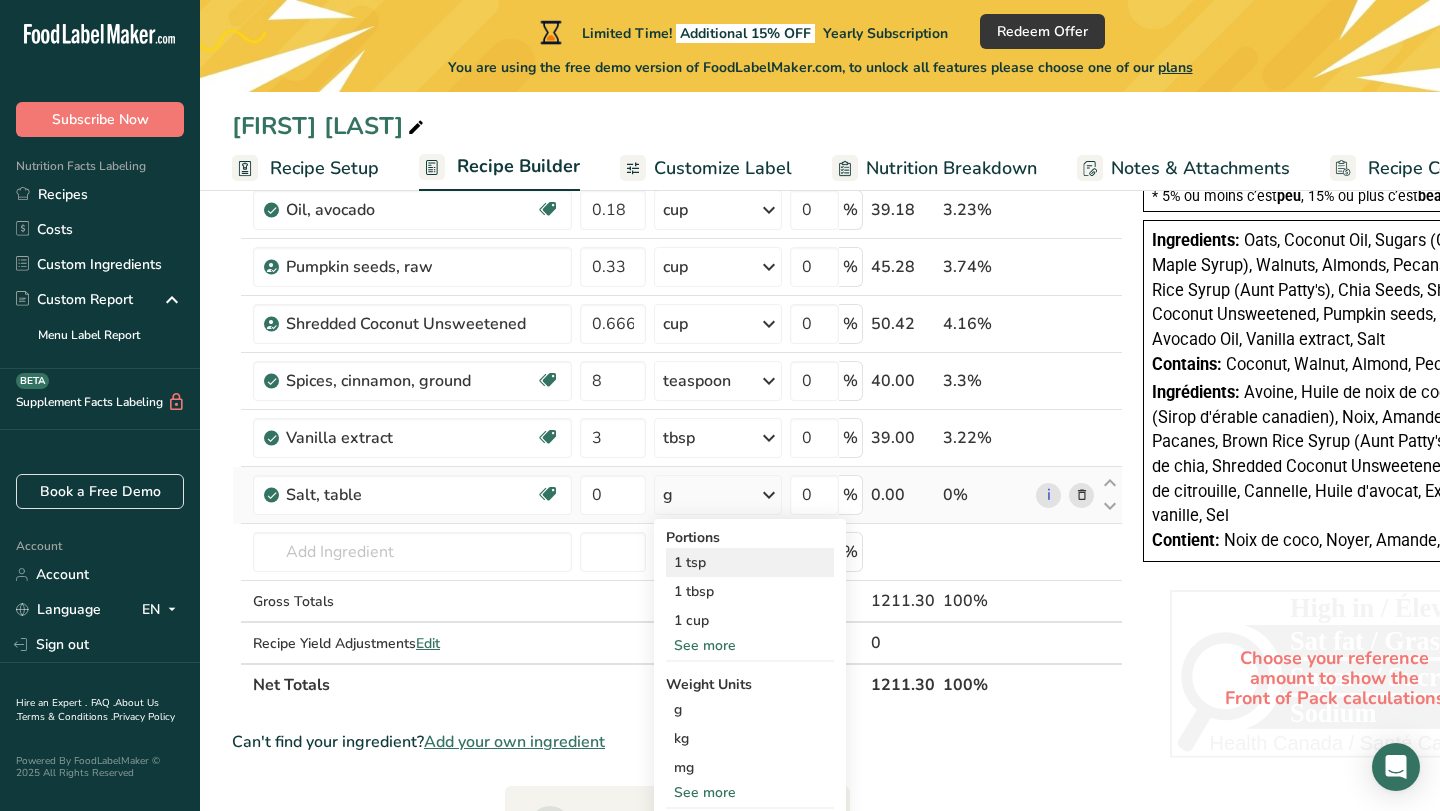 click on "1 tsp" at bounding box center (750, 562) 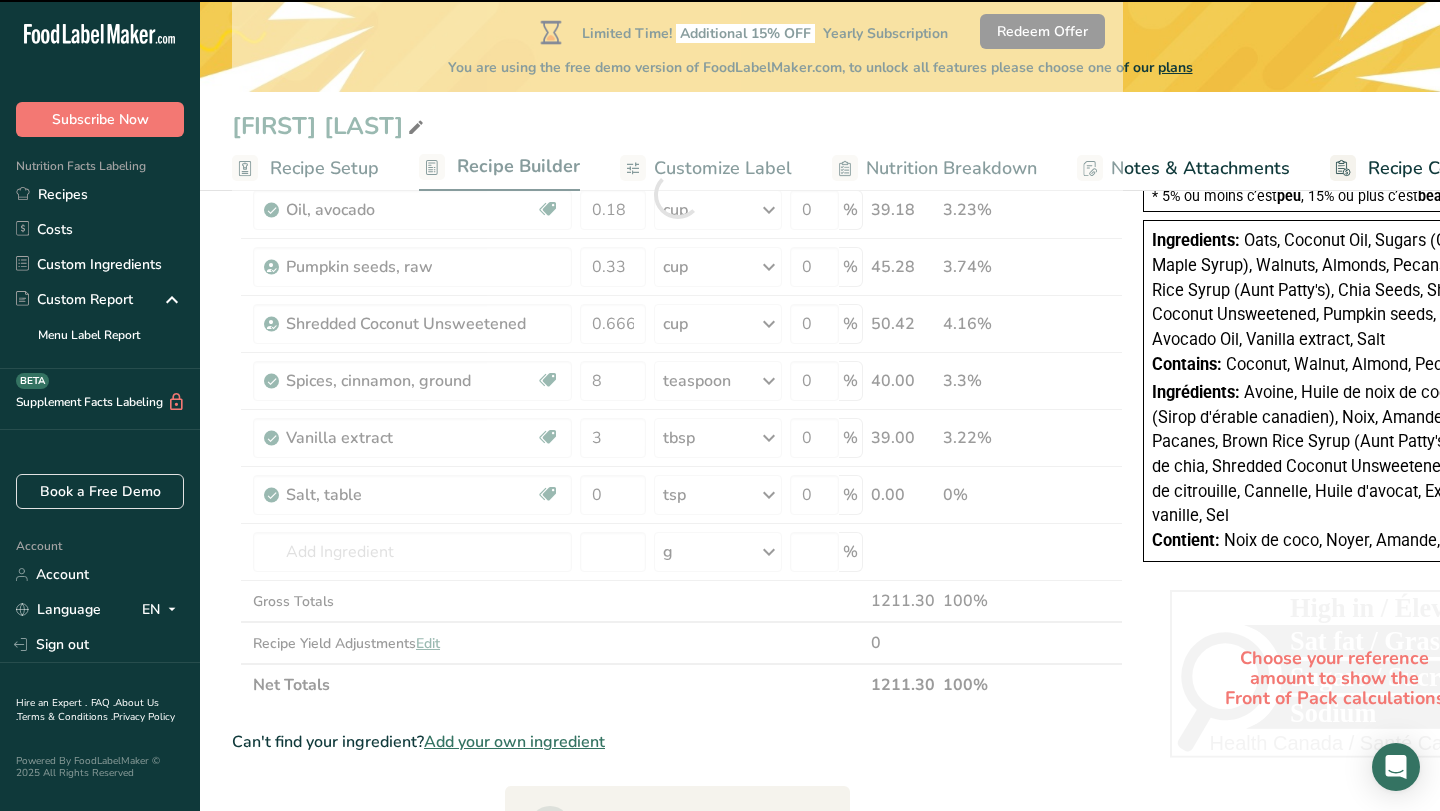click at bounding box center (677, 194) 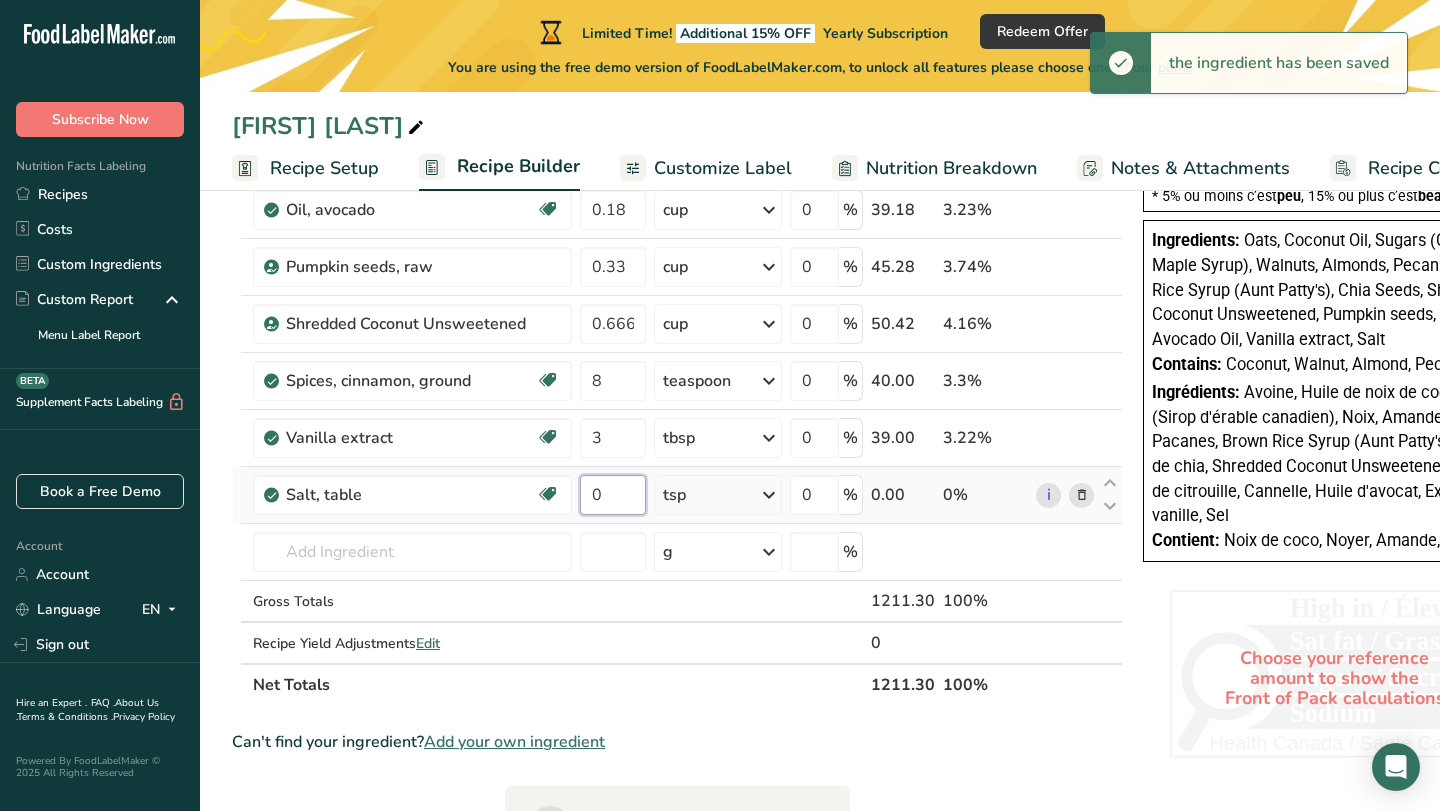 drag, startPoint x: 628, startPoint y: 495, endPoint x: 586, endPoint y: 481, distance: 44.27189 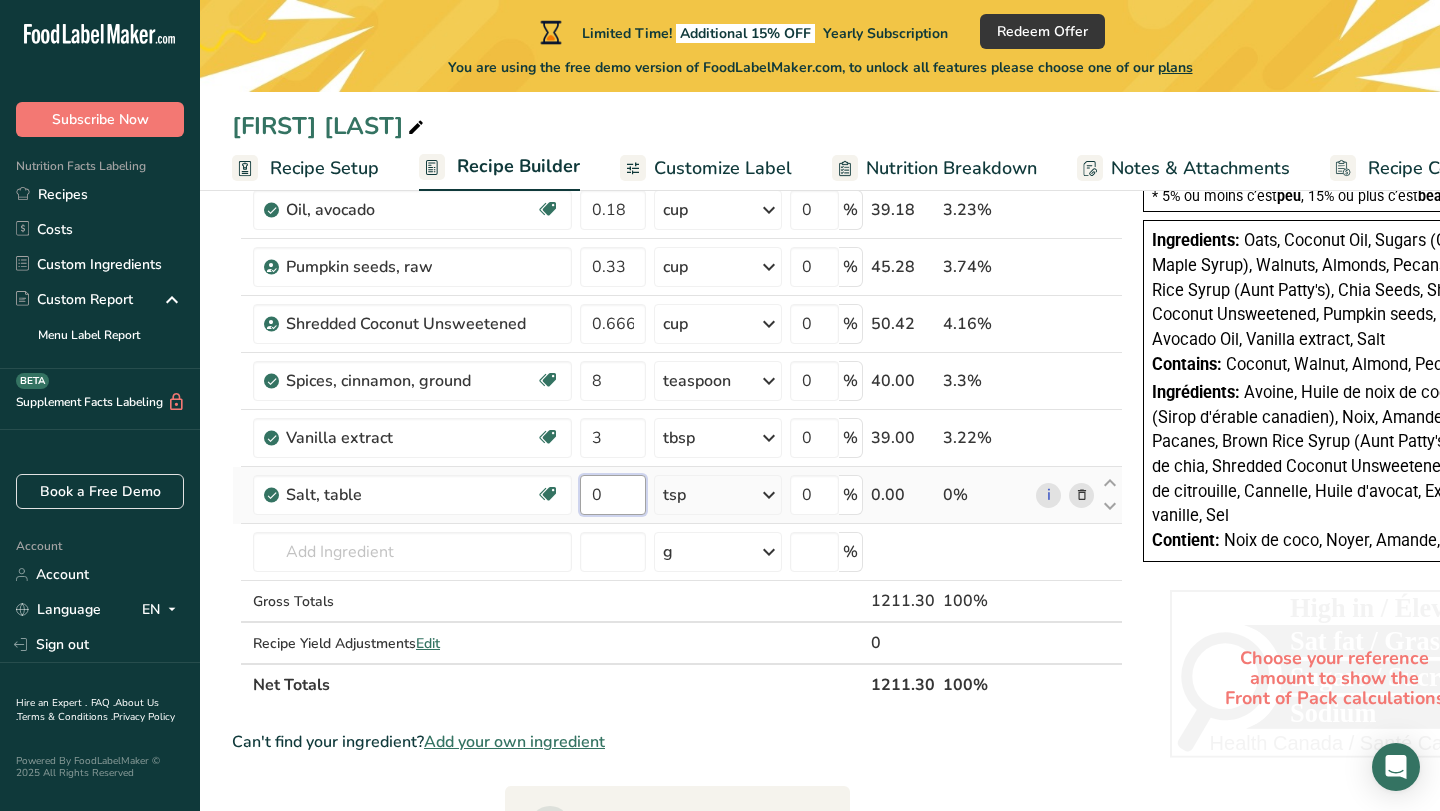 type on "2" 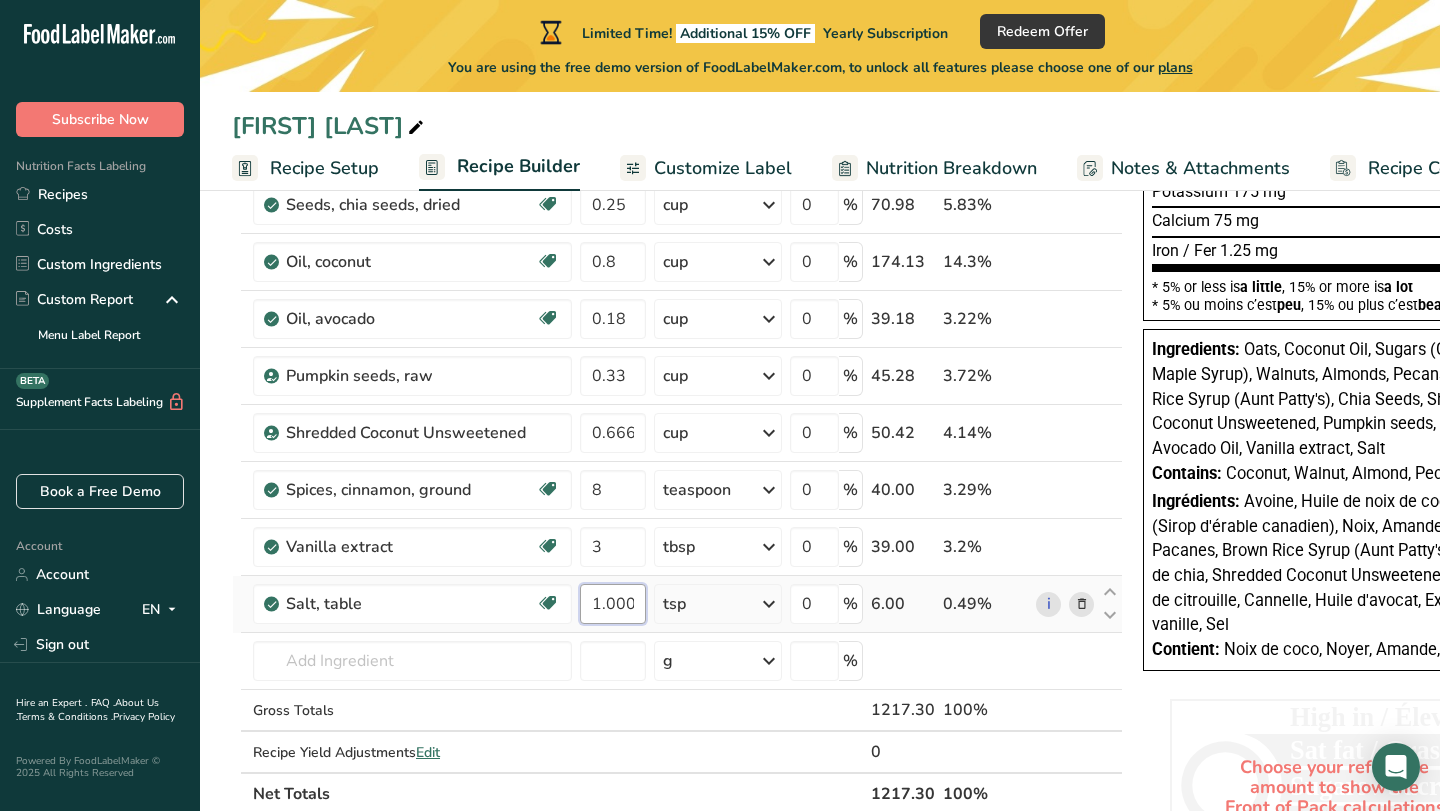 scroll, scrollTop: 489, scrollLeft: 0, axis: vertical 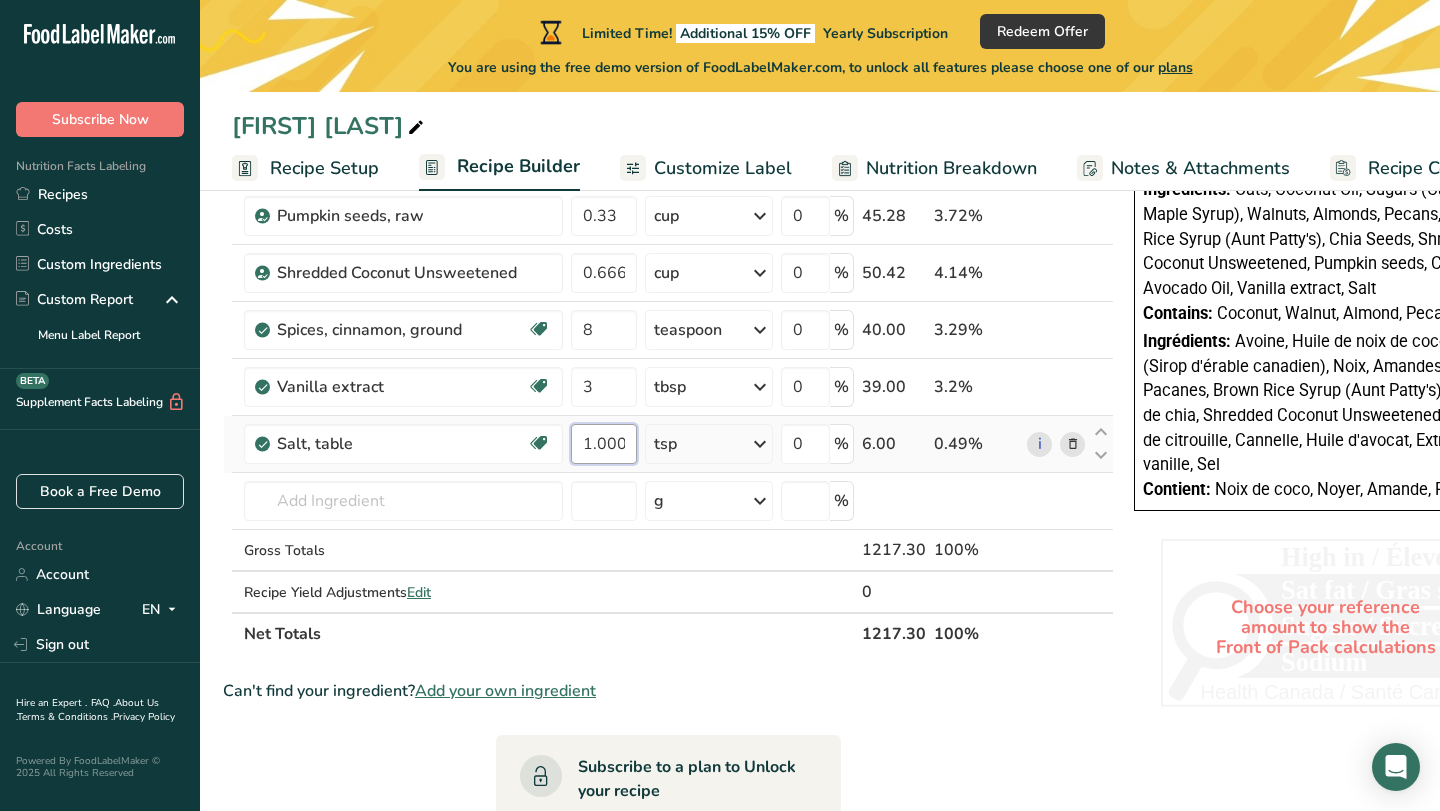 click on "1.000001" at bounding box center [604, 444] 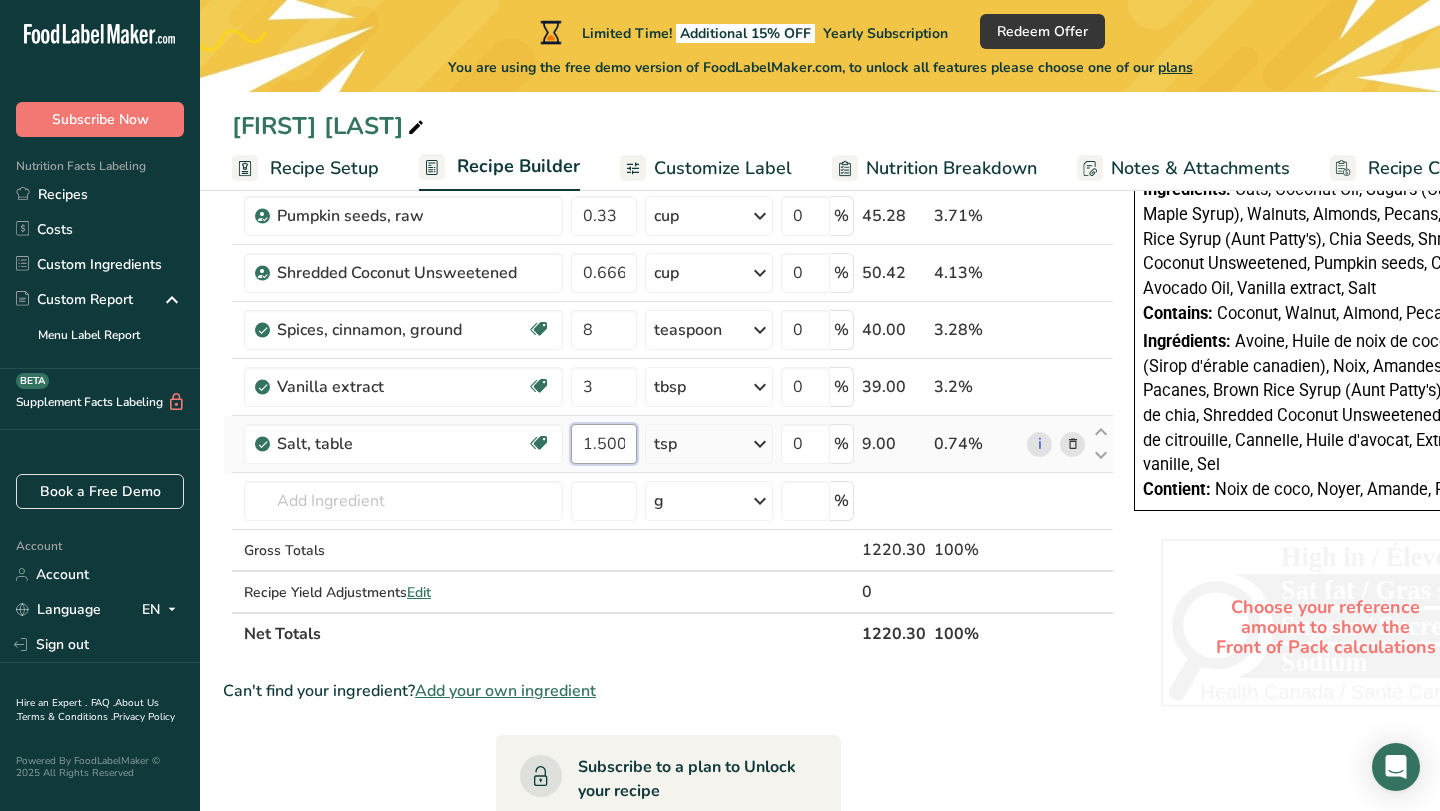 type on "1.500001" 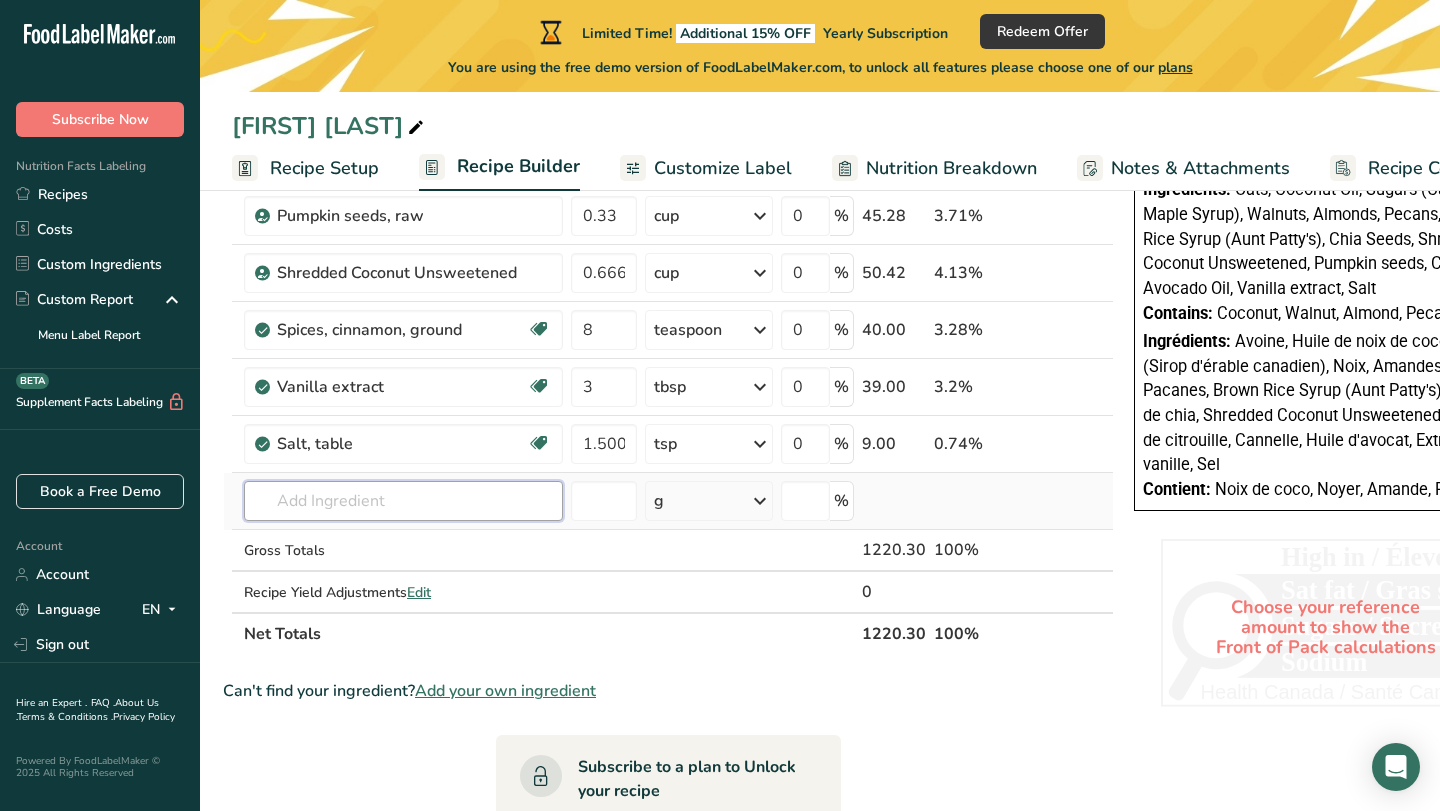 click on "Ingredient *
Amount *
Unit *
Waste *   .a-a{fill:#347362;}.b-a{fill:#fff;}          Grams
Percentage
Nuts, walnuts, english
Source of Antioxidants
Source of Omega 3
Plant-based Protein
Dairy free
Gluten free
Vegan
Vegetarian
Soy free
1
cup, chopped
Portions
1 cup, chopped
1 cup, ground
1 cup, in shell, edible yield (7 nuts)
See more
Weight Units
g
kg
mg
See more
Volume Units
l
Volume units require a density conversion. If you know your ingredient's density enter it below. Otherwise, click on "RIA" our AI Regulatory bot - she will be able to help you" at bounding box center [668, 143] 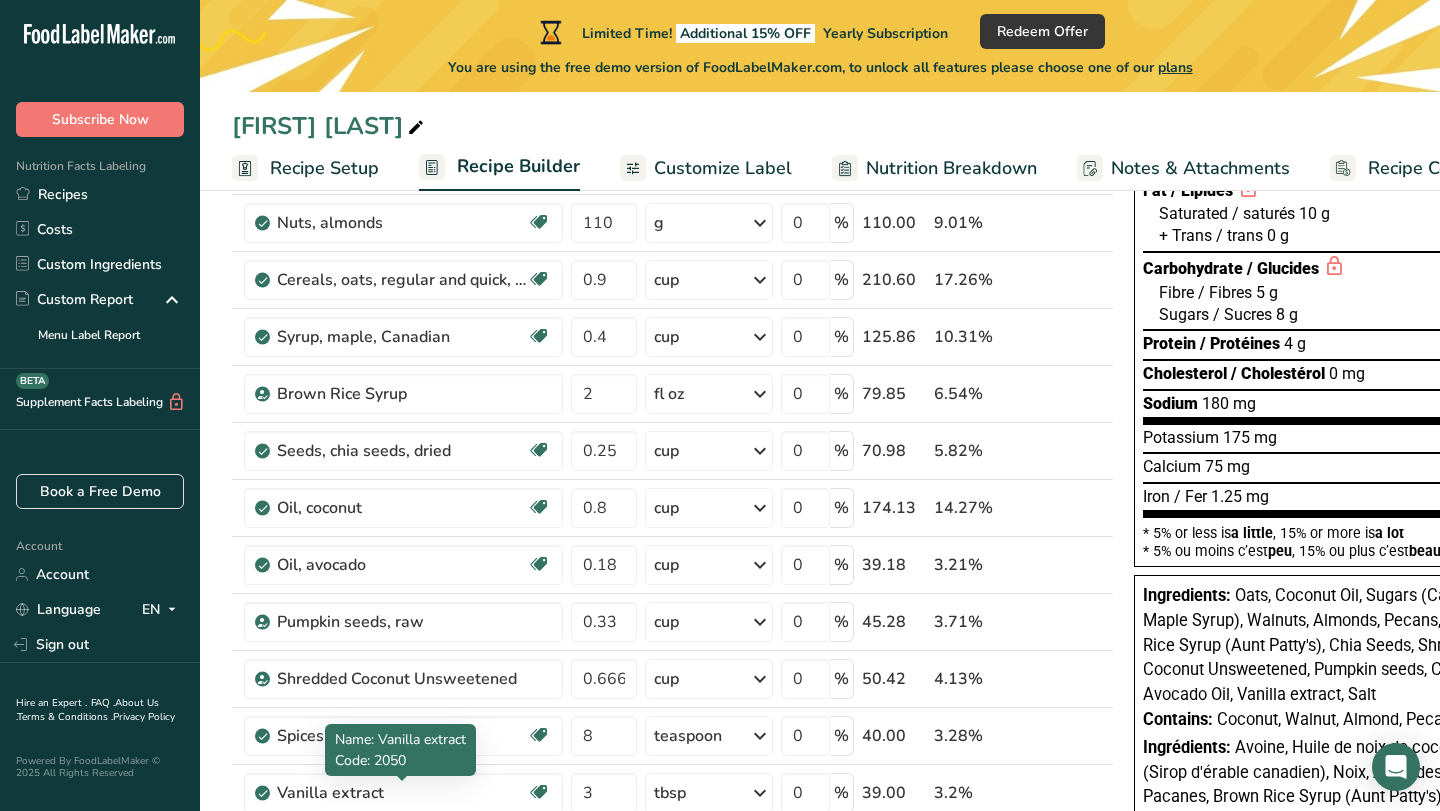 scroll, scrollTop: 266, scrollLeft: 0, axis: vertical 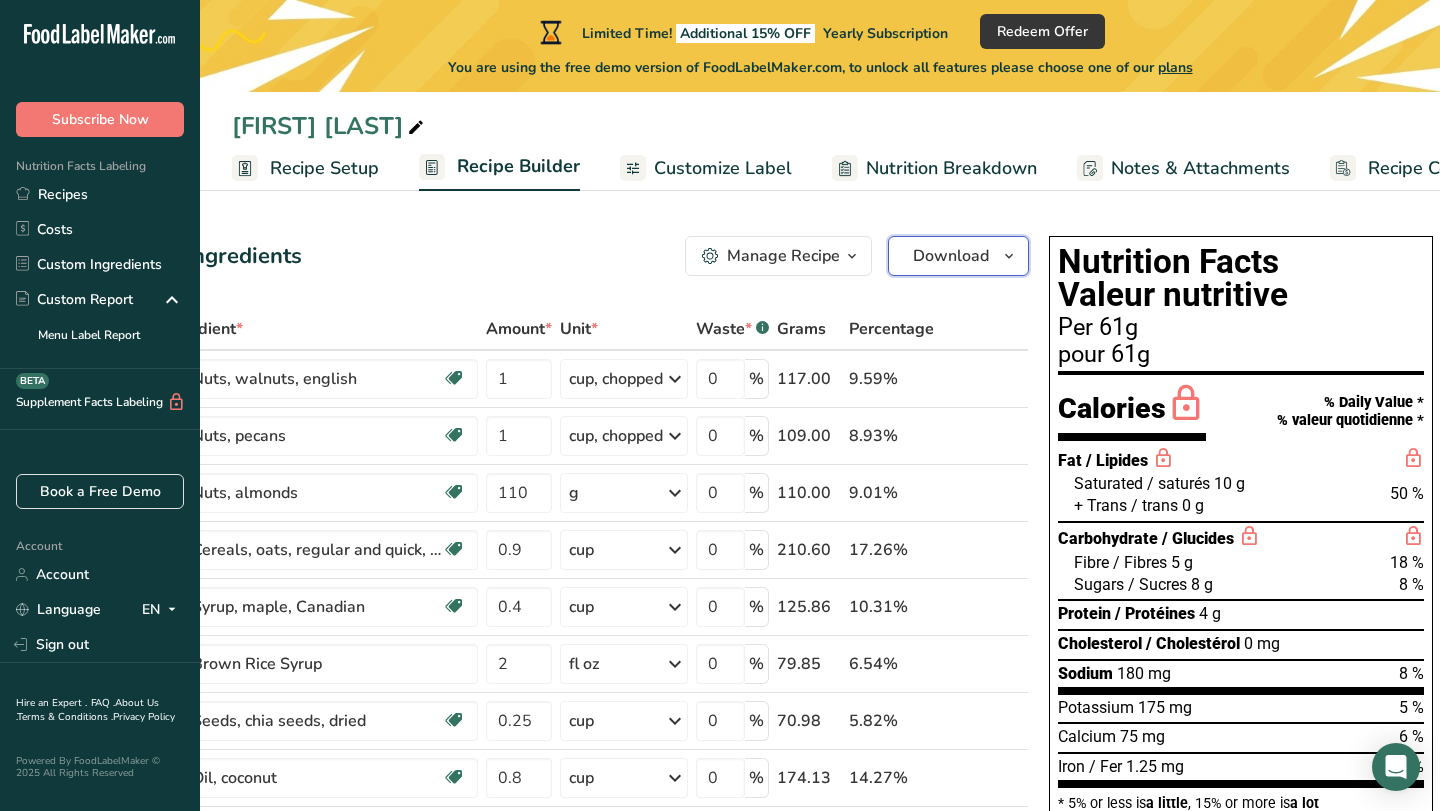 click at bounding box center [1009, 256] 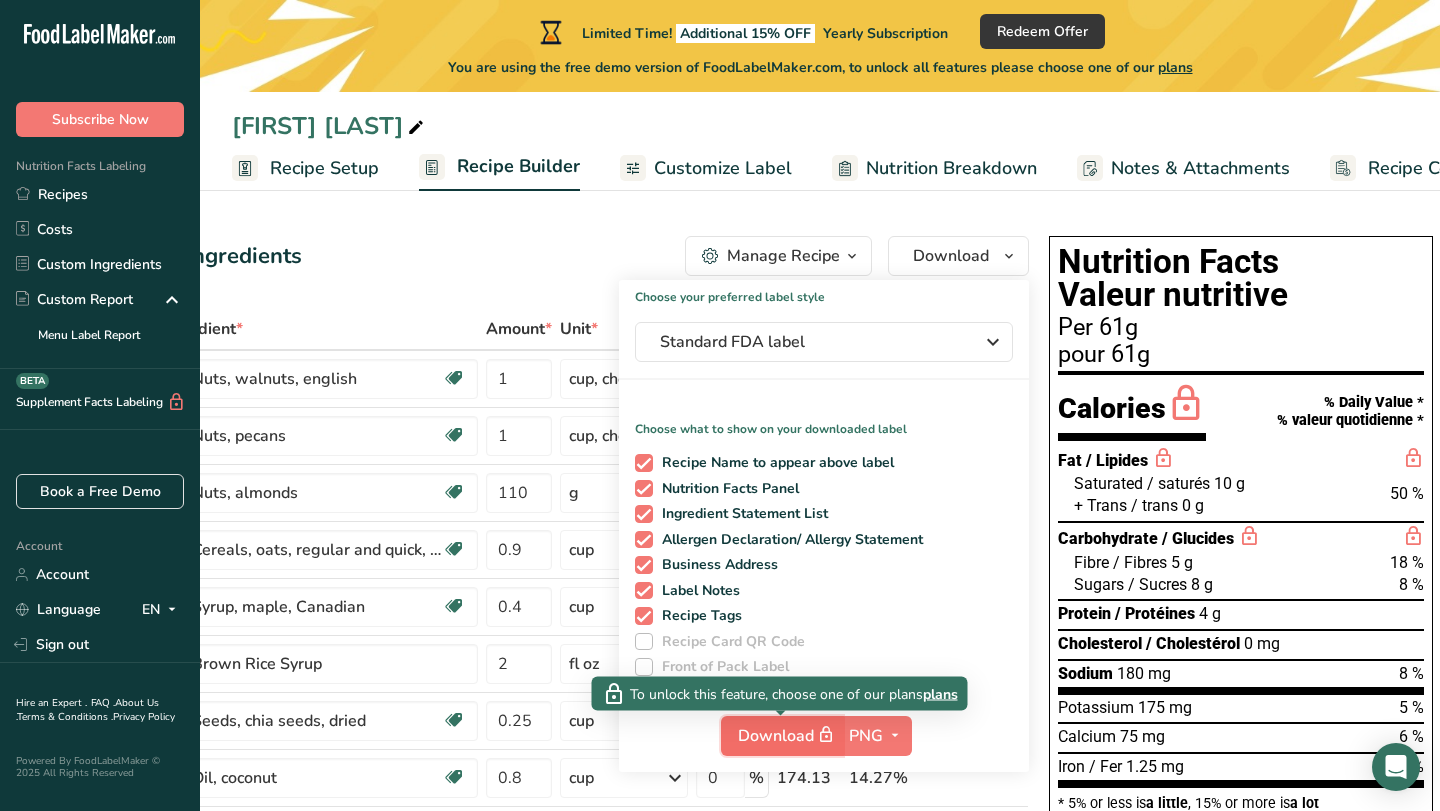 click on "Download" at bounding box center (788, 735) 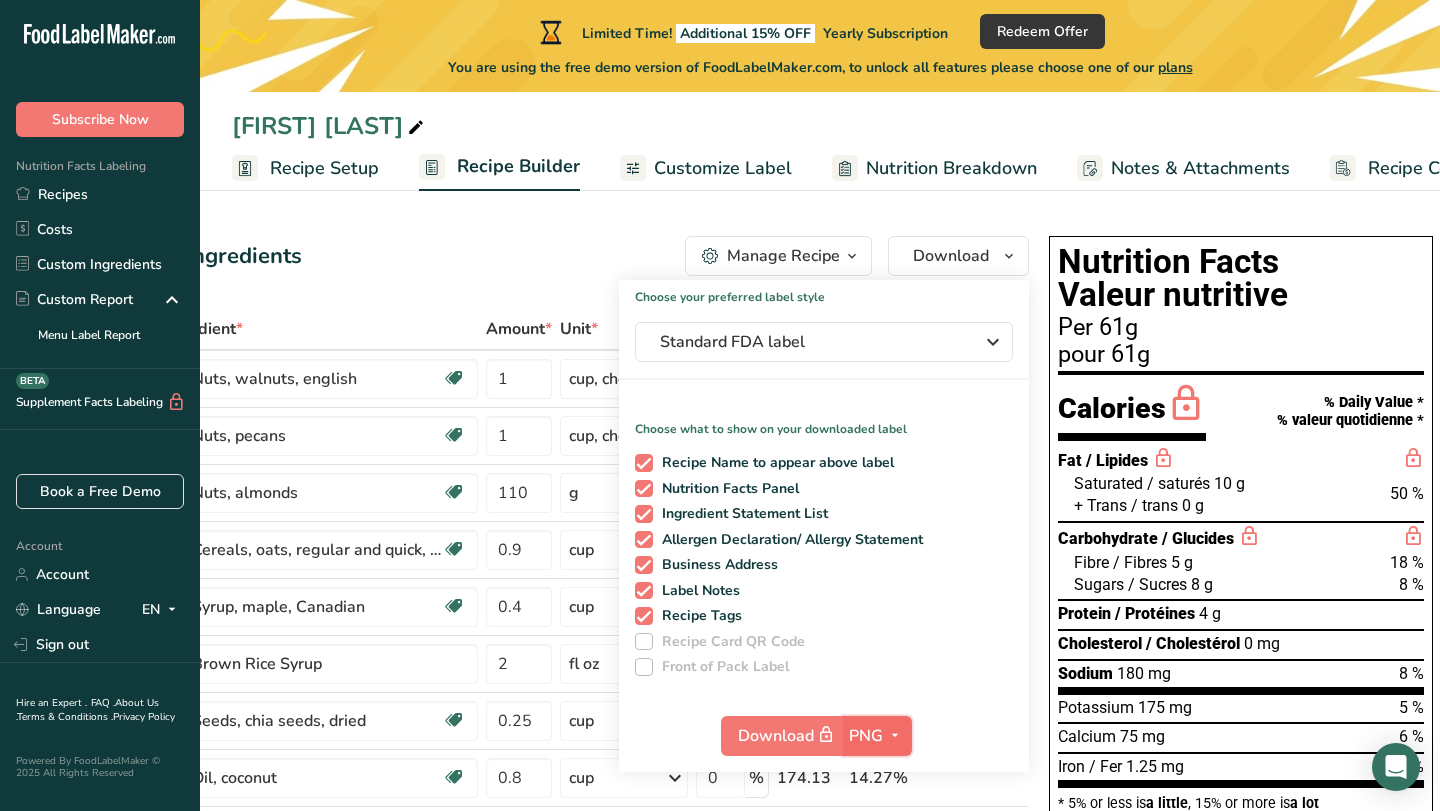 click at bounding box center [895, 735] 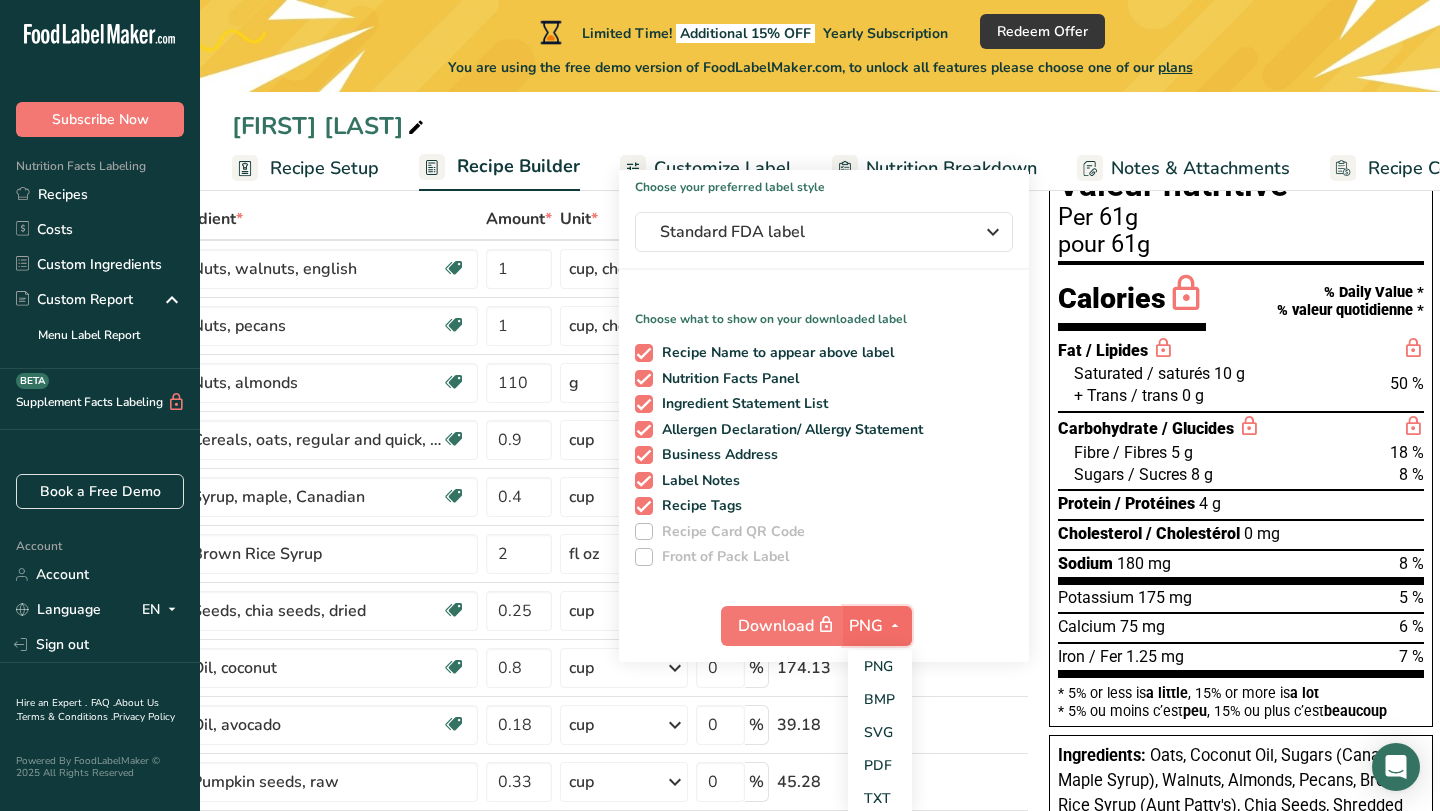 scroll, scrollTop: 123, scrollLeft: 0, axis: vertical 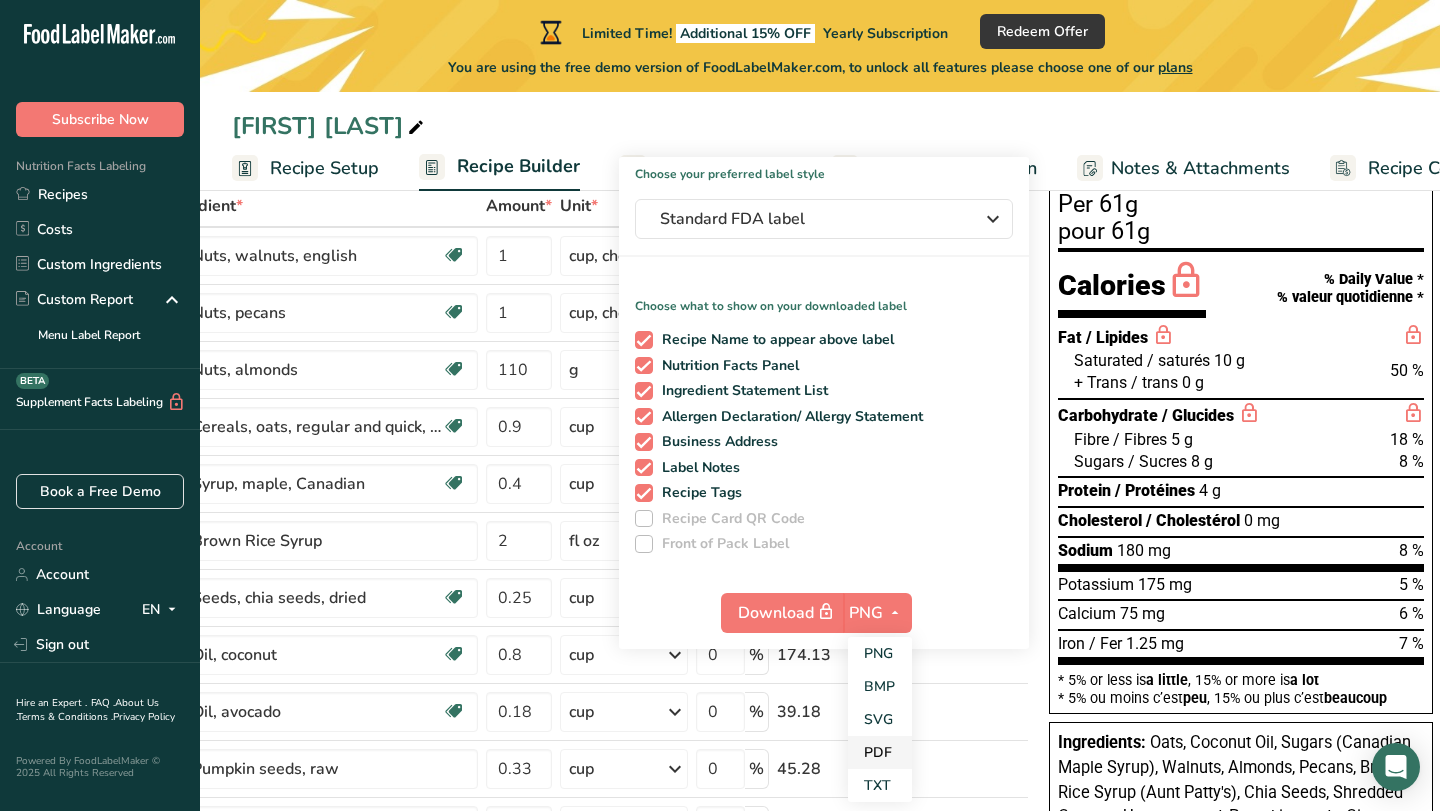 click on "PDF" at bounding box center (880, 752) 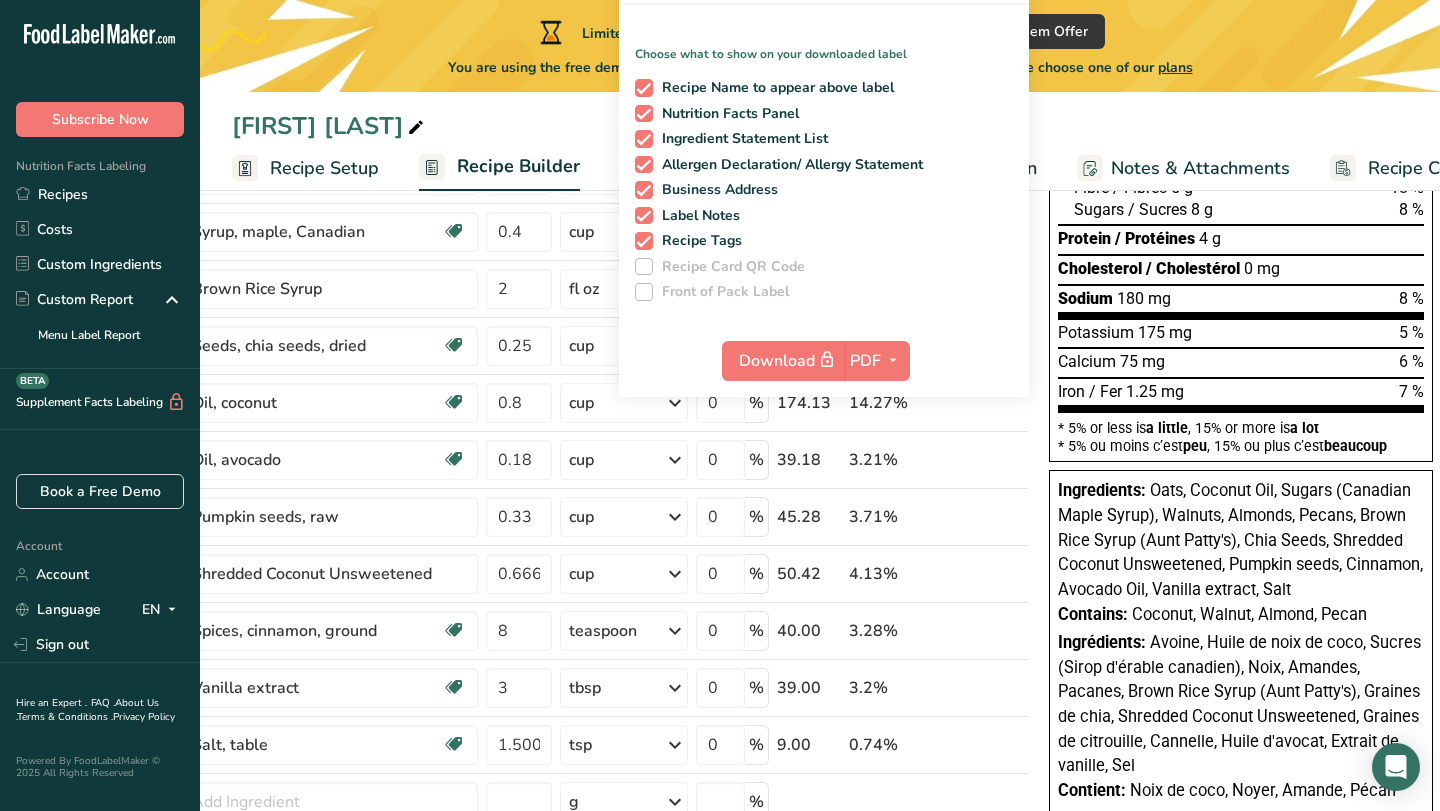 scroll, scrollTop: 239, scrollLeft: 0, axis: vertical 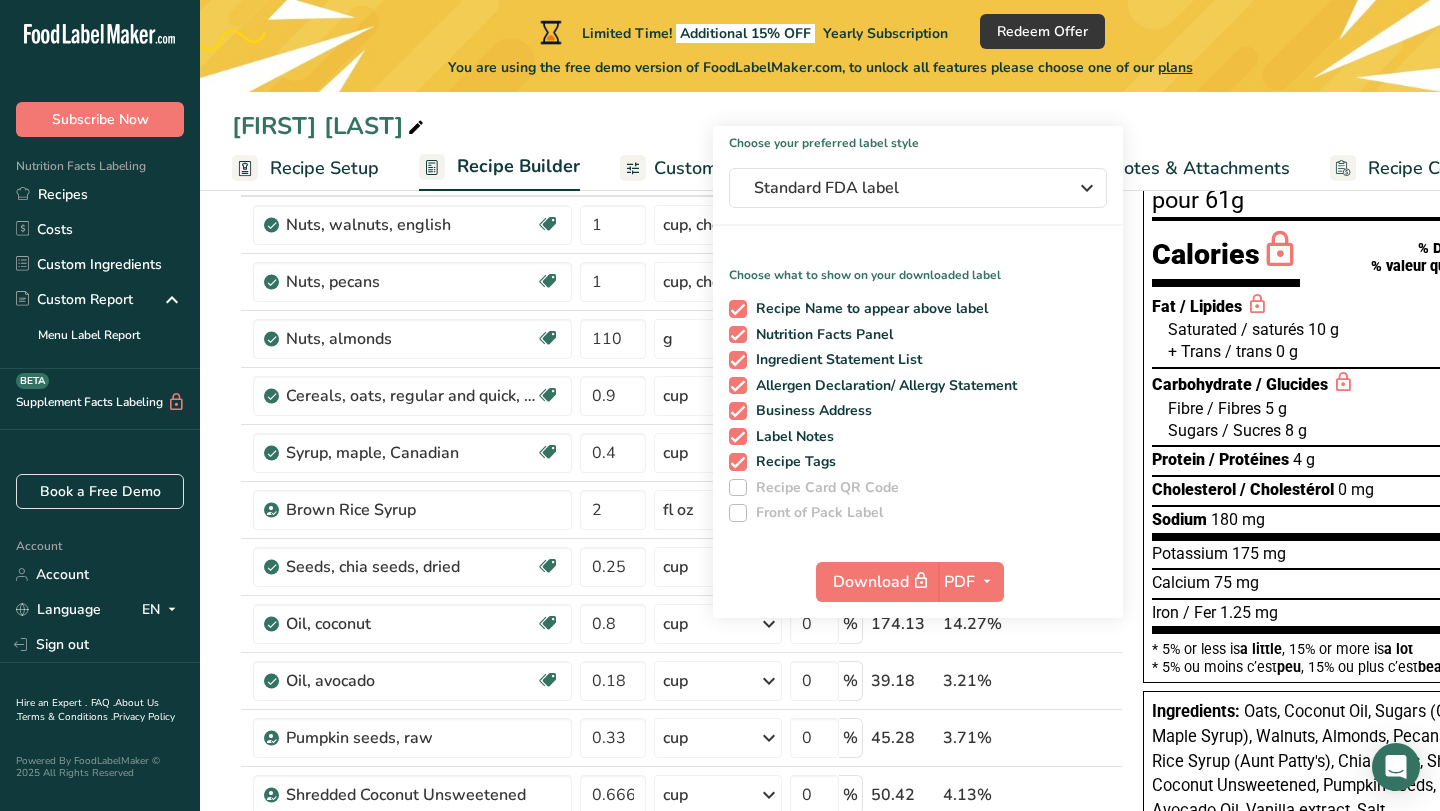 click on "[FIRST] [LAST]" at bounding box center [820, 126] 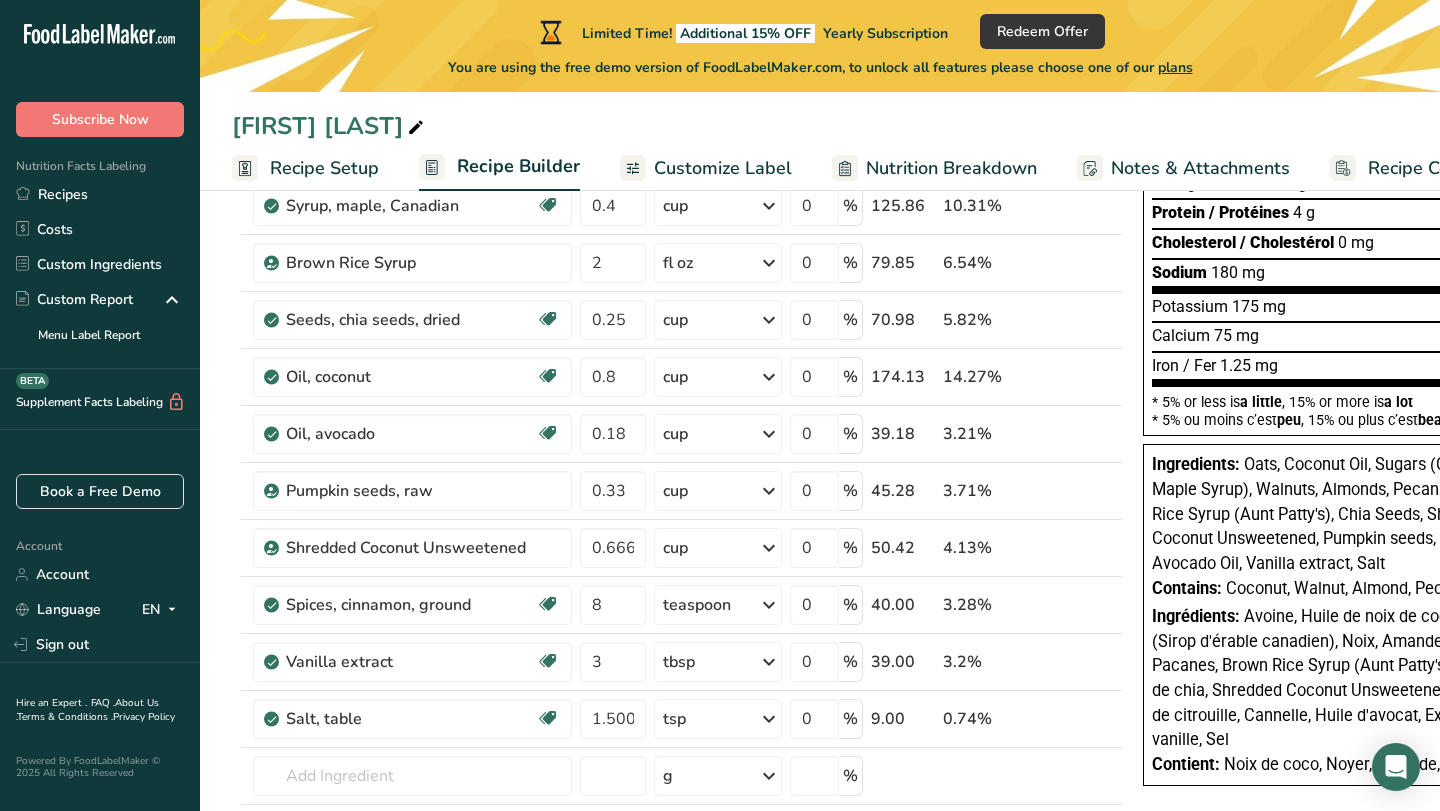scroll, scrollTop: 407, scrollLeft: 0, axis: vertical 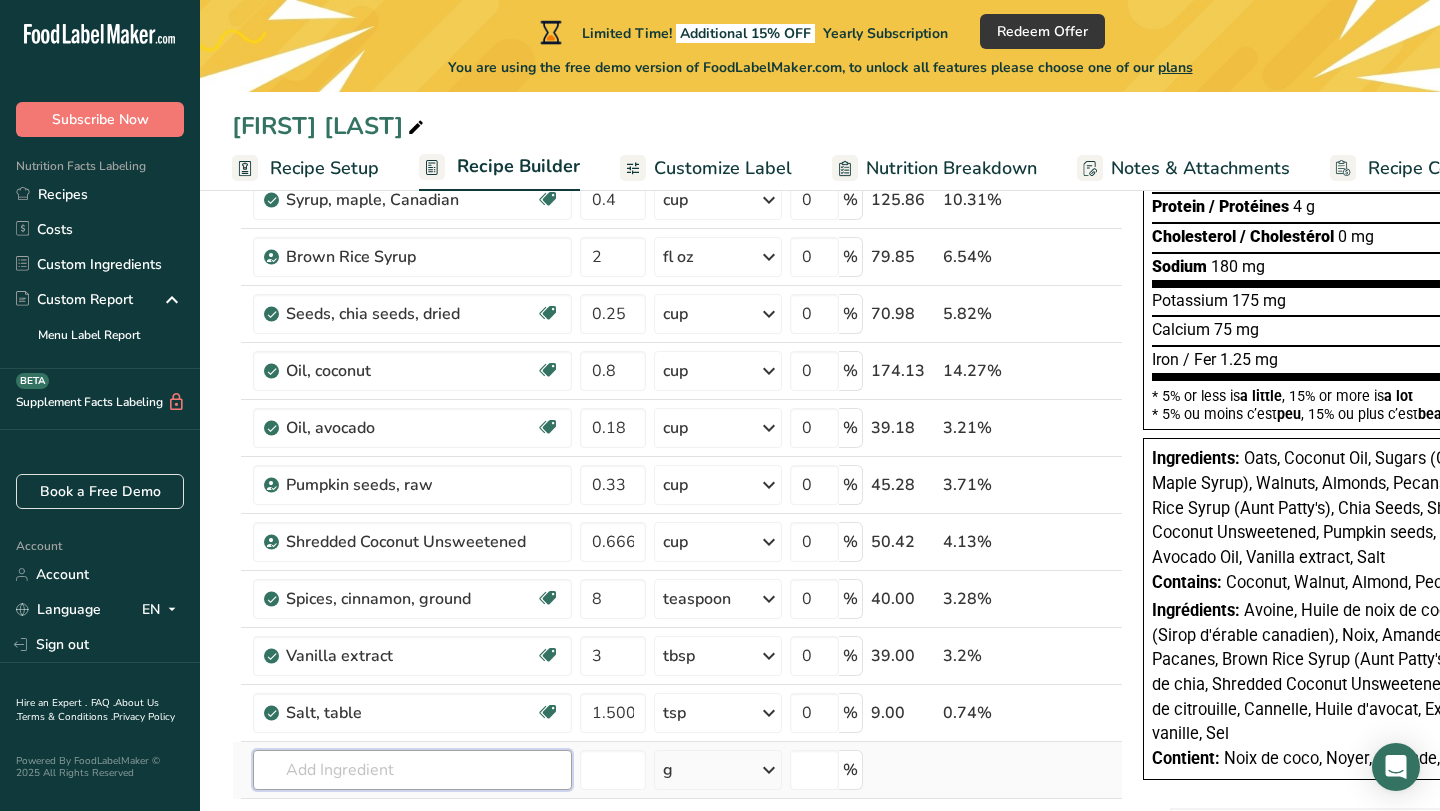 click at bounding box center (412, 770) 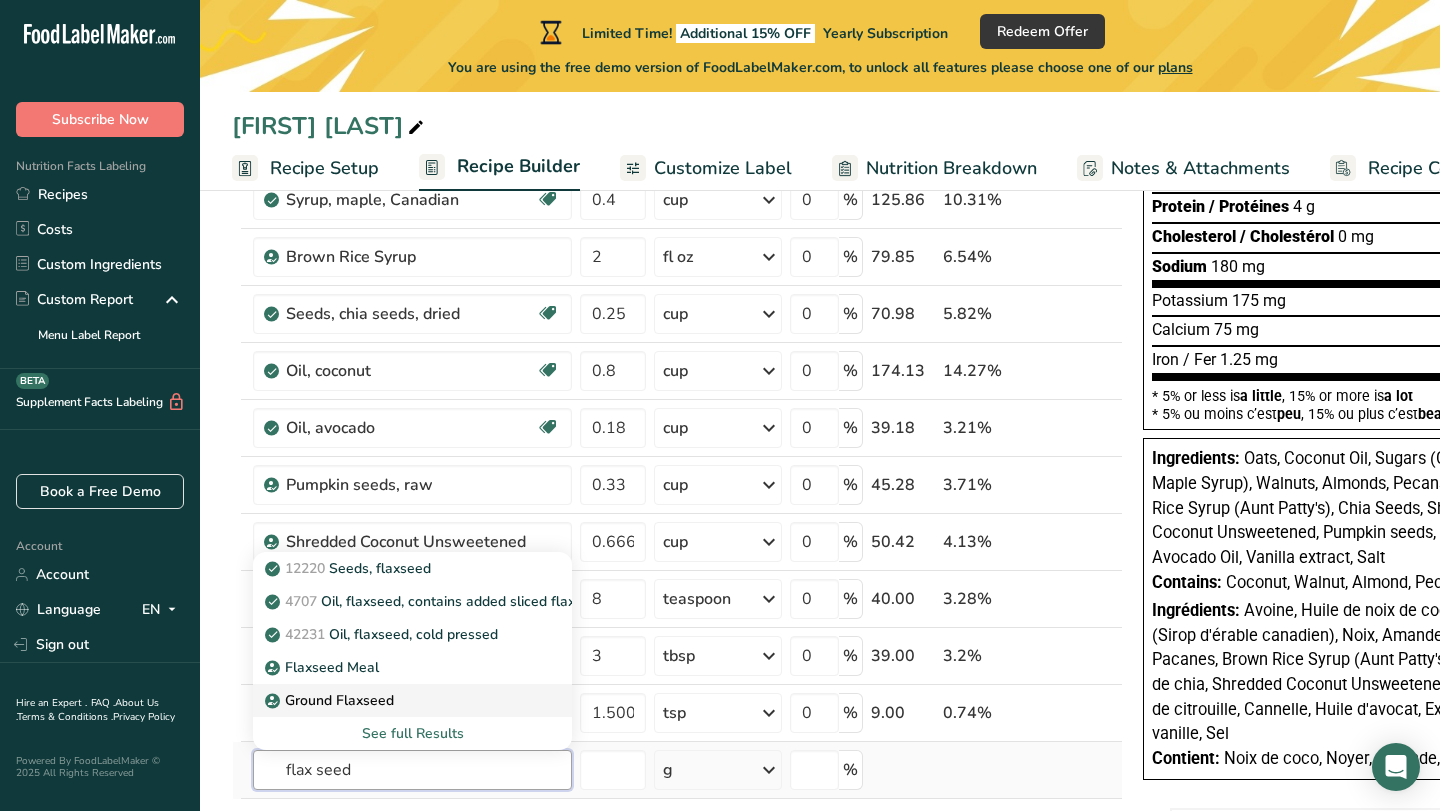 type on "flax seed" 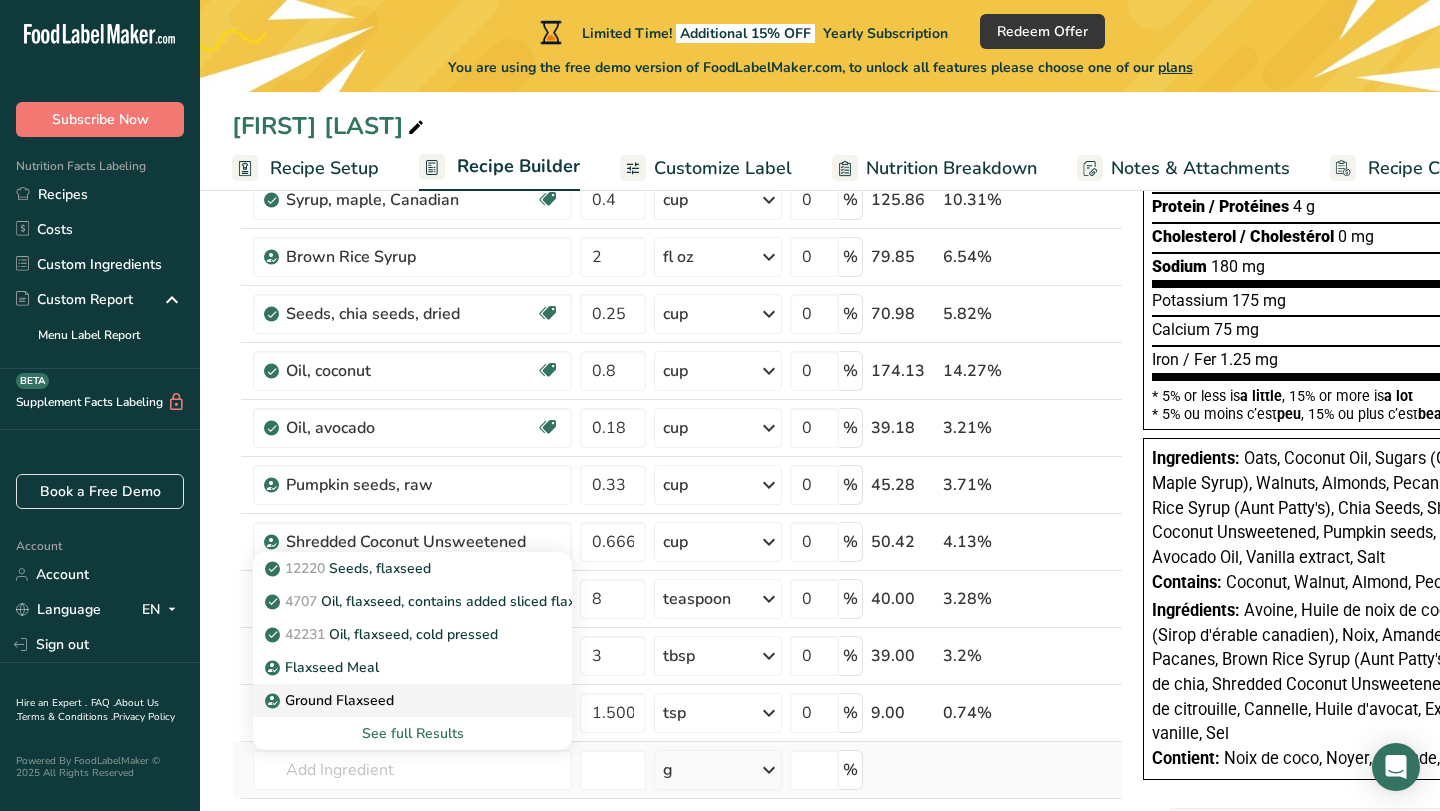 click on "Ground Flaxseed" at bounding box center [331, 700] 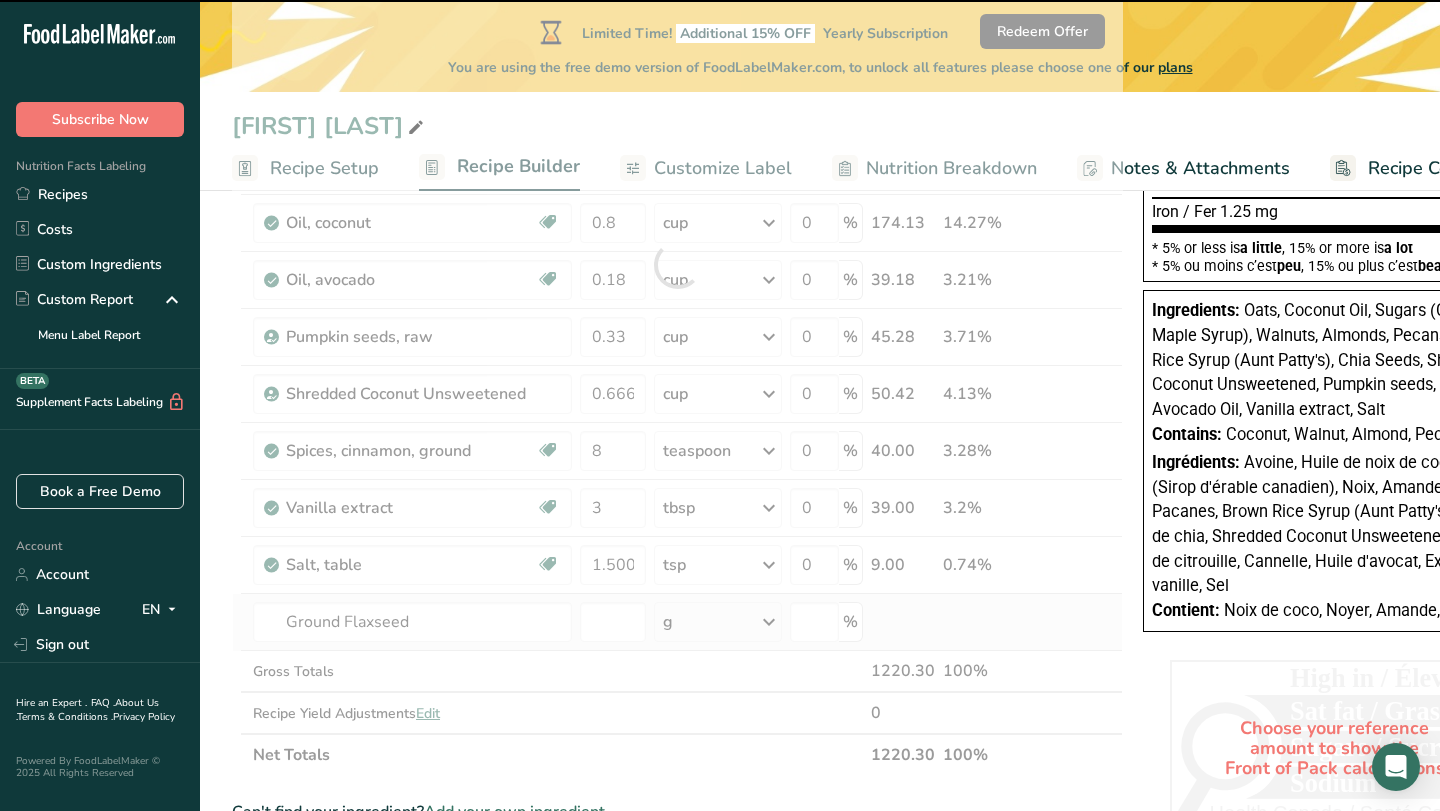 scroll, scrollTop: 602, scrollLeft: 0, axis: vertical 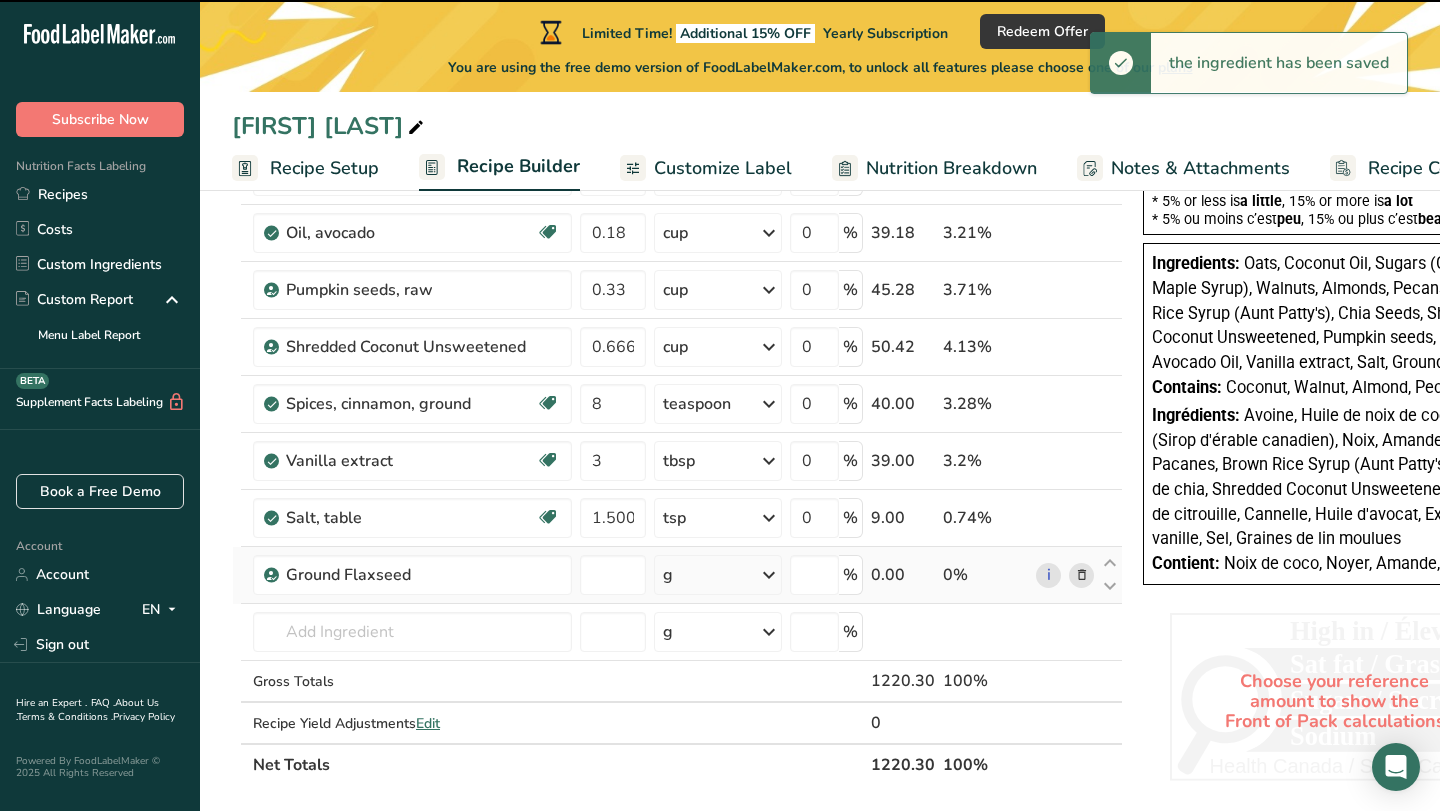 type on "0" 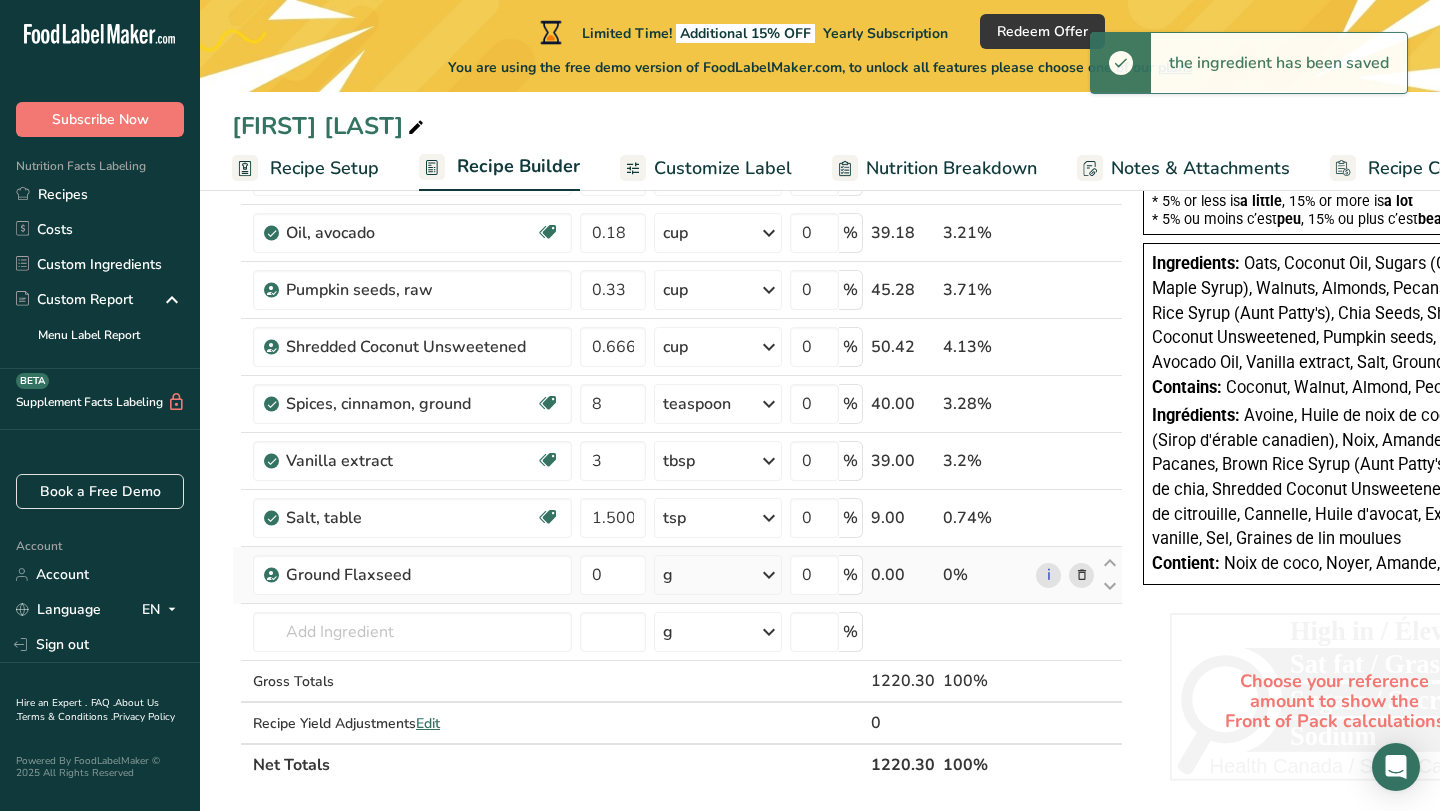 click at bounding box center (769, 575) 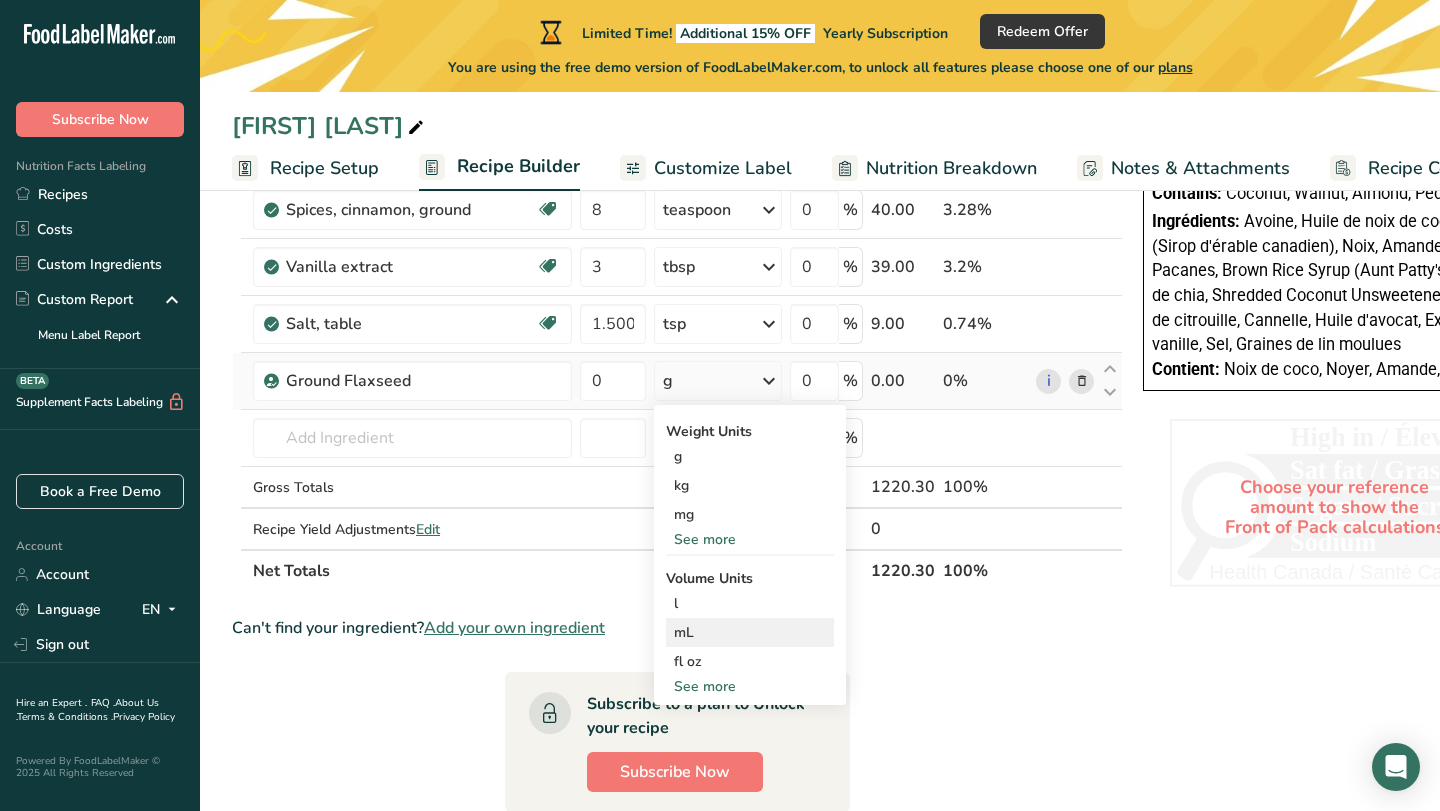 scroll, scrollTop: 797, scrollLeft: 0, axis: vertical 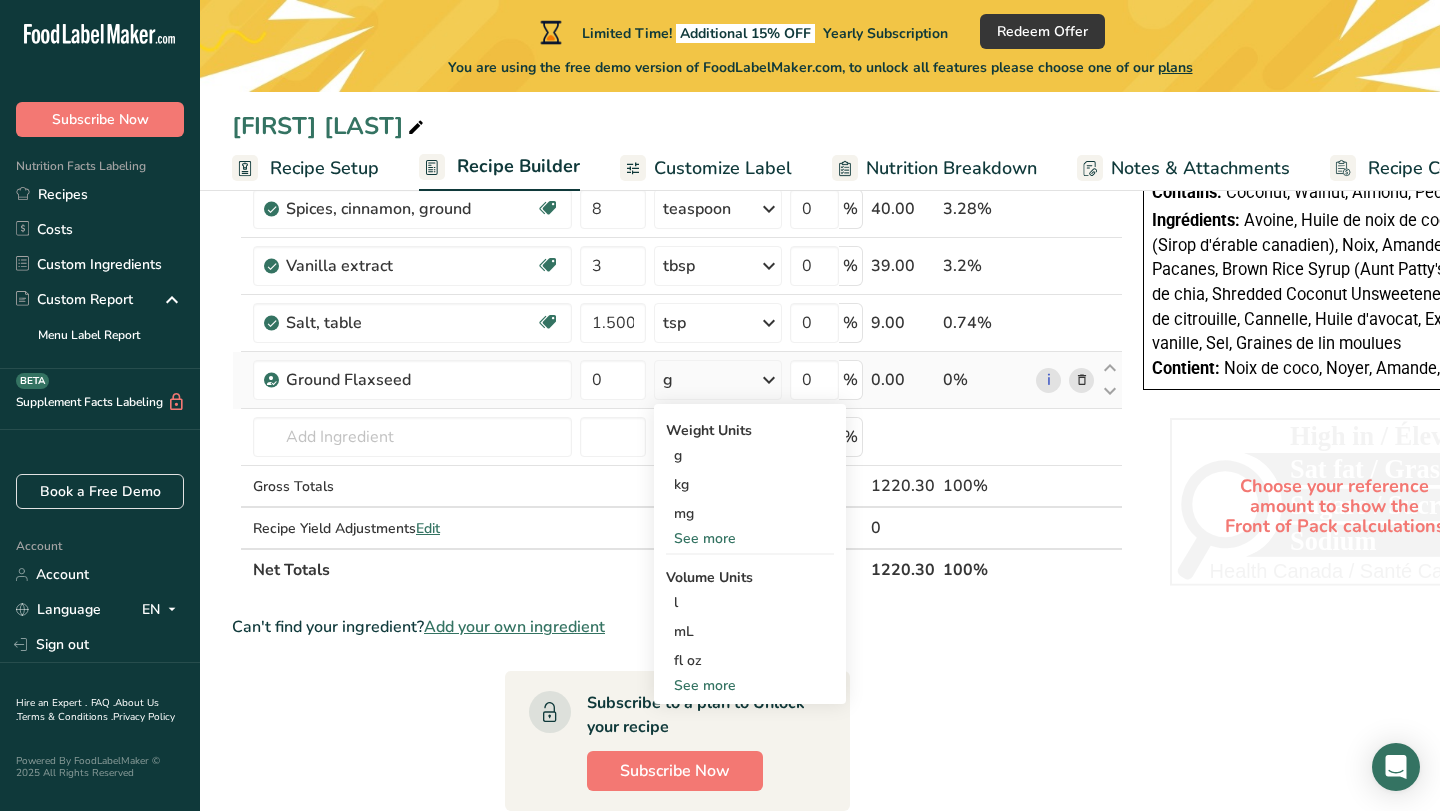 click on "See more" at bounding box center [750, 685] 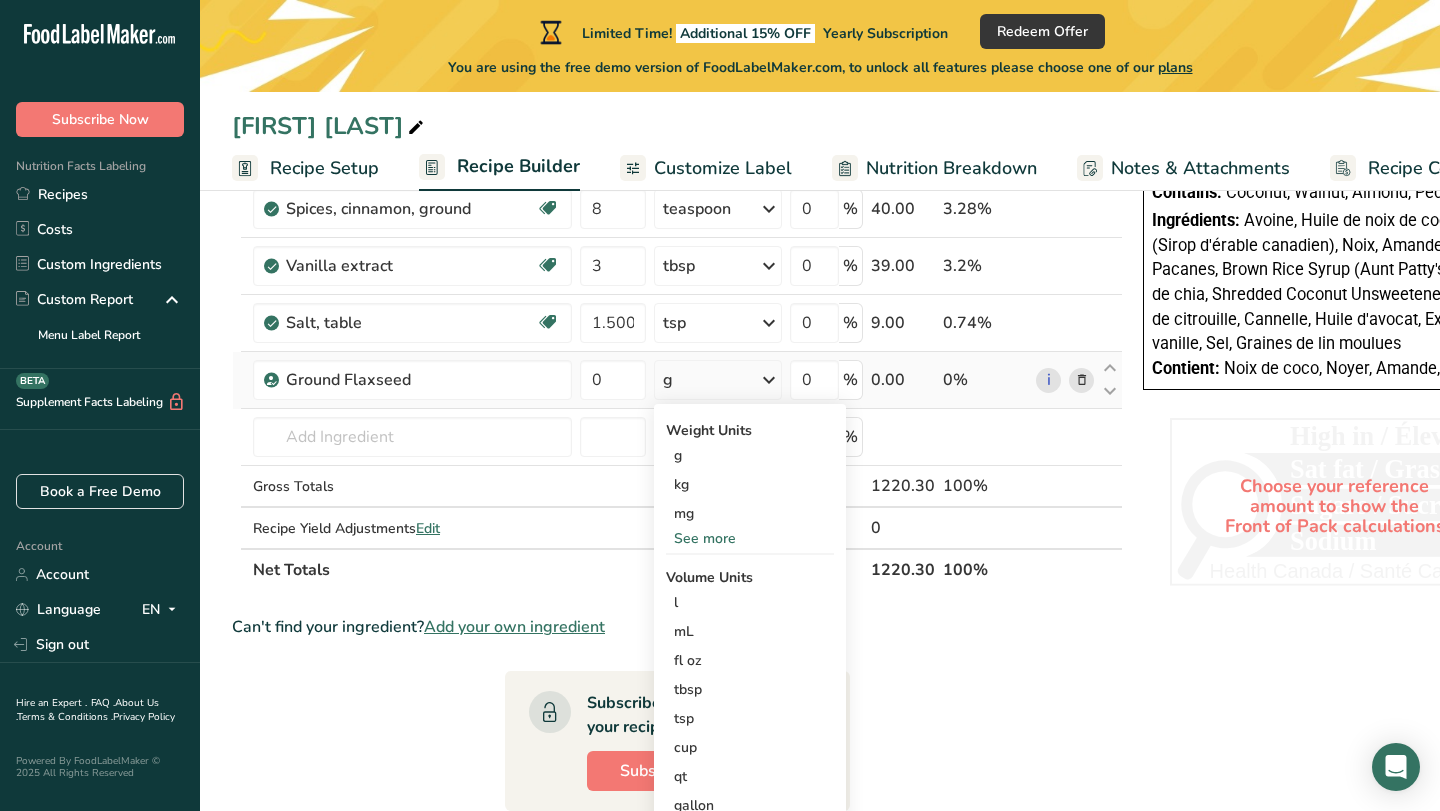 click on "tbsp" at bounding box center (750, 689) 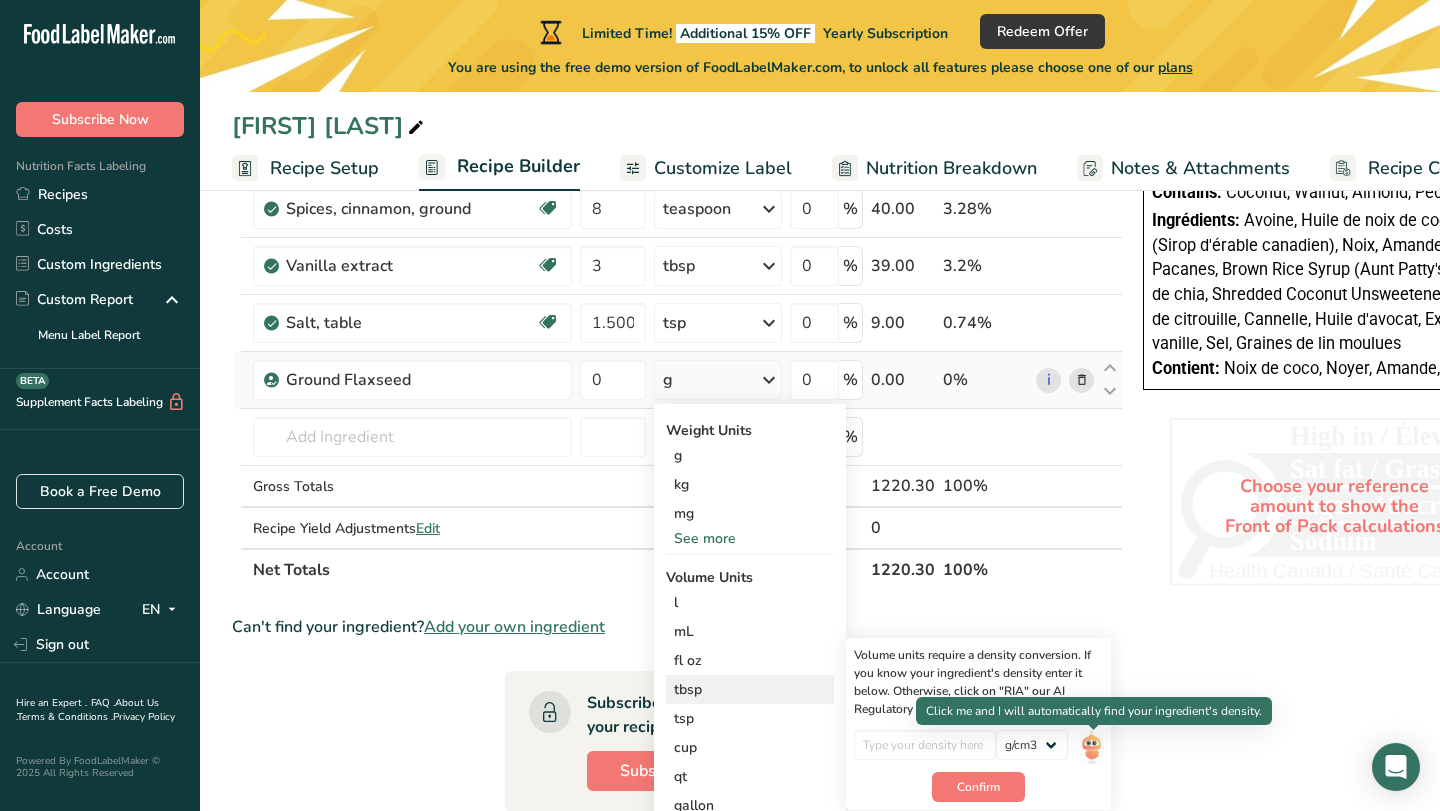 click at bounding box center [1091, 747] 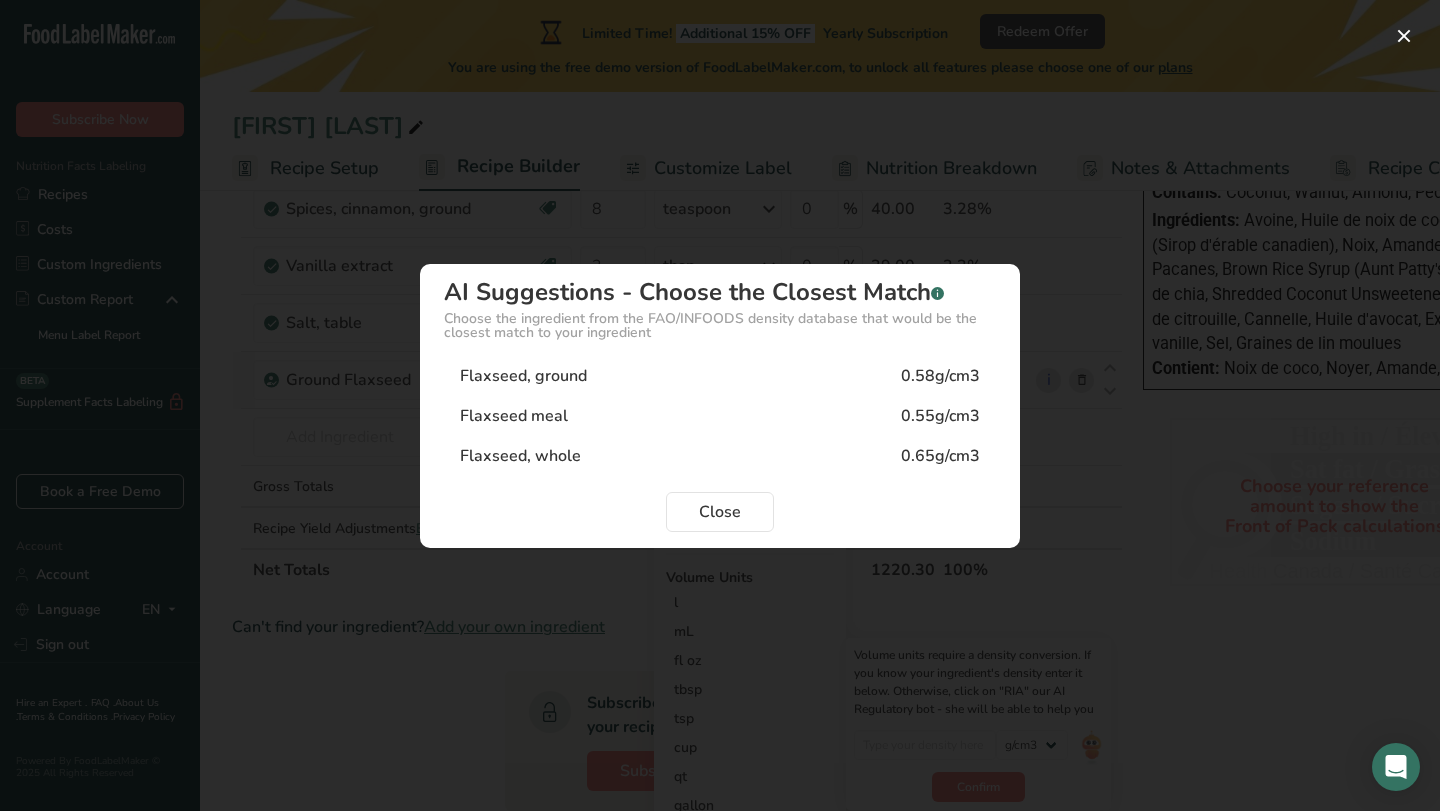 click on "Flaxseed, ground   0.58g/cm3" at bounding box center [720, 376] 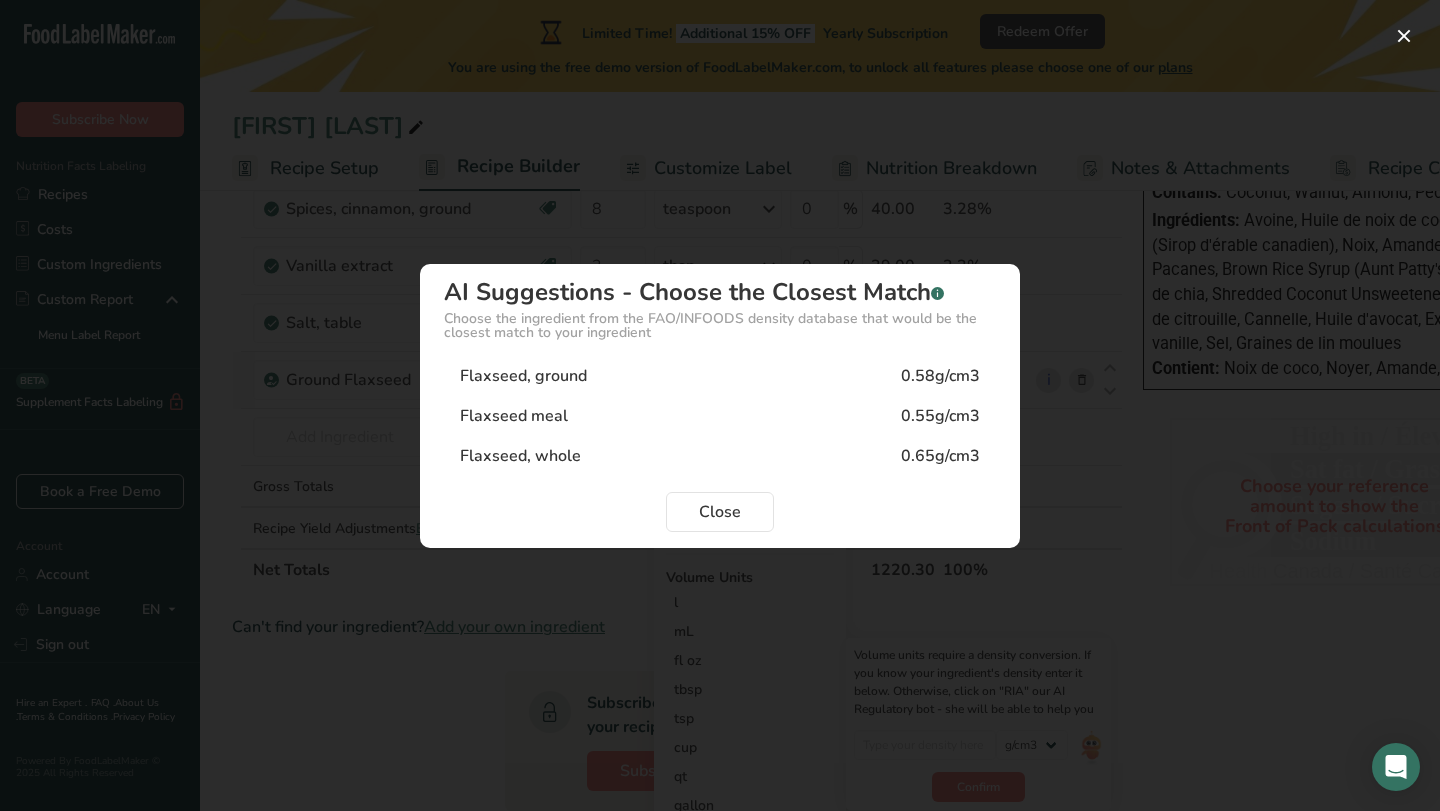 type on "0.58" 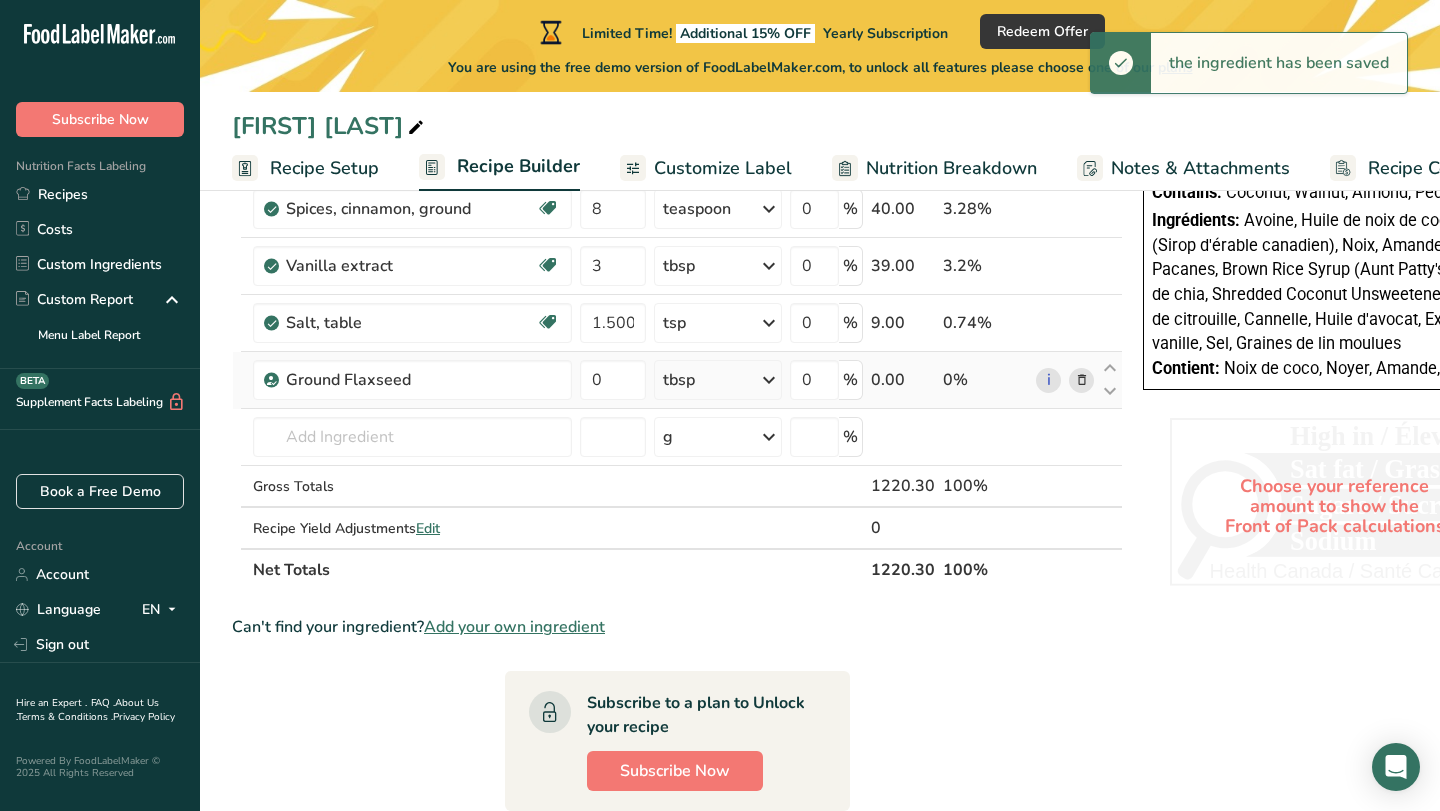 click on "tbsp" at bounding box center [718, 380] 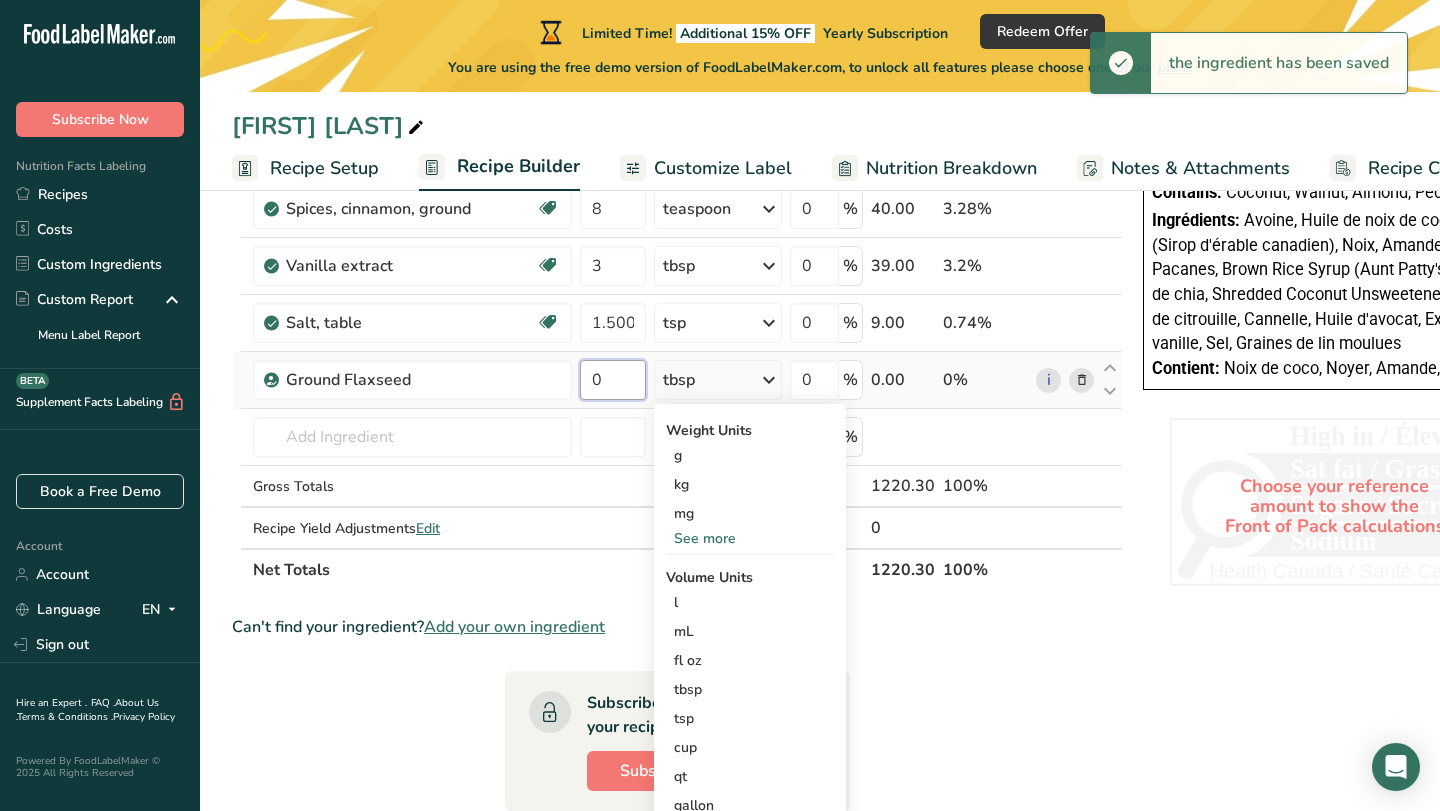 click on "0" at bounding box center [613, 380] 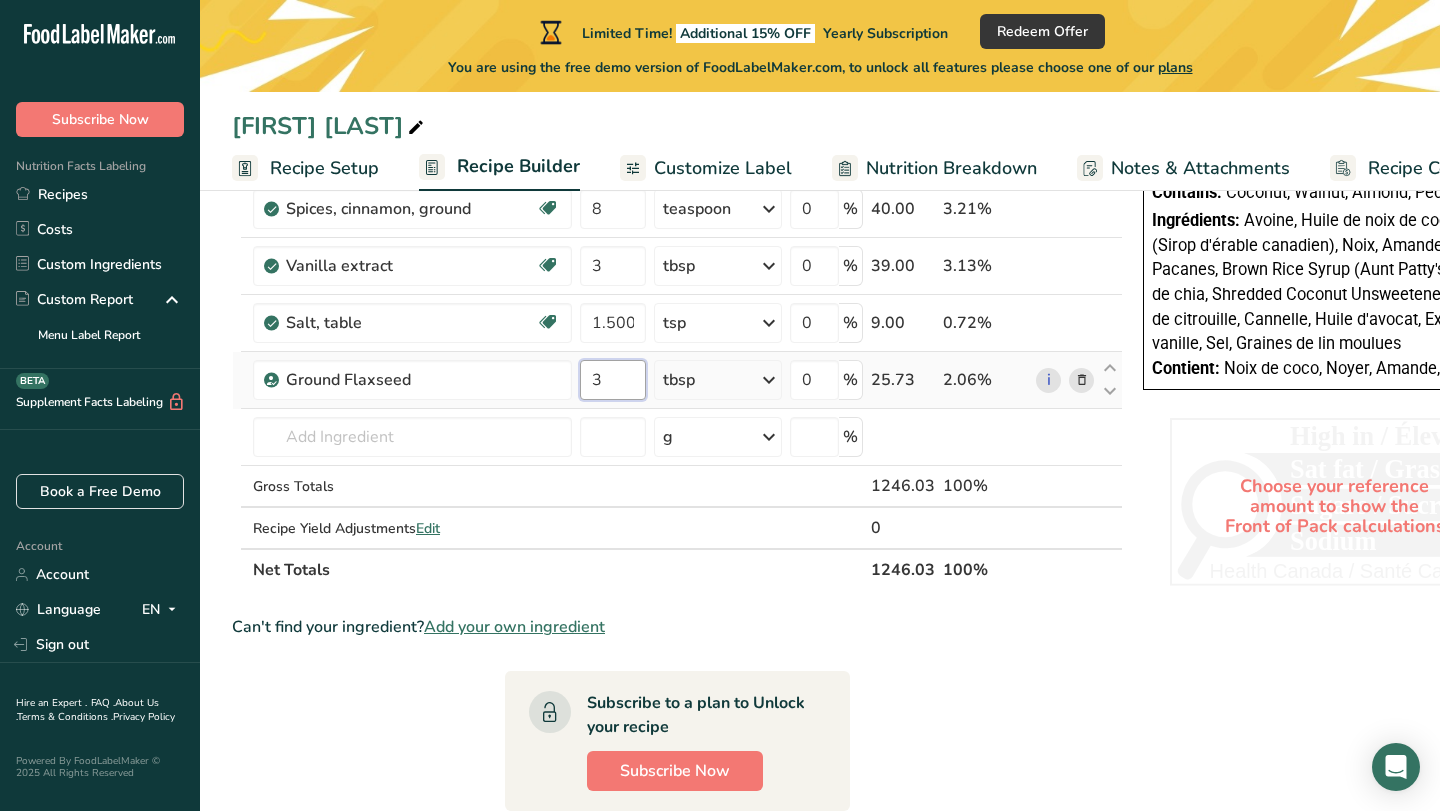 type on "3" 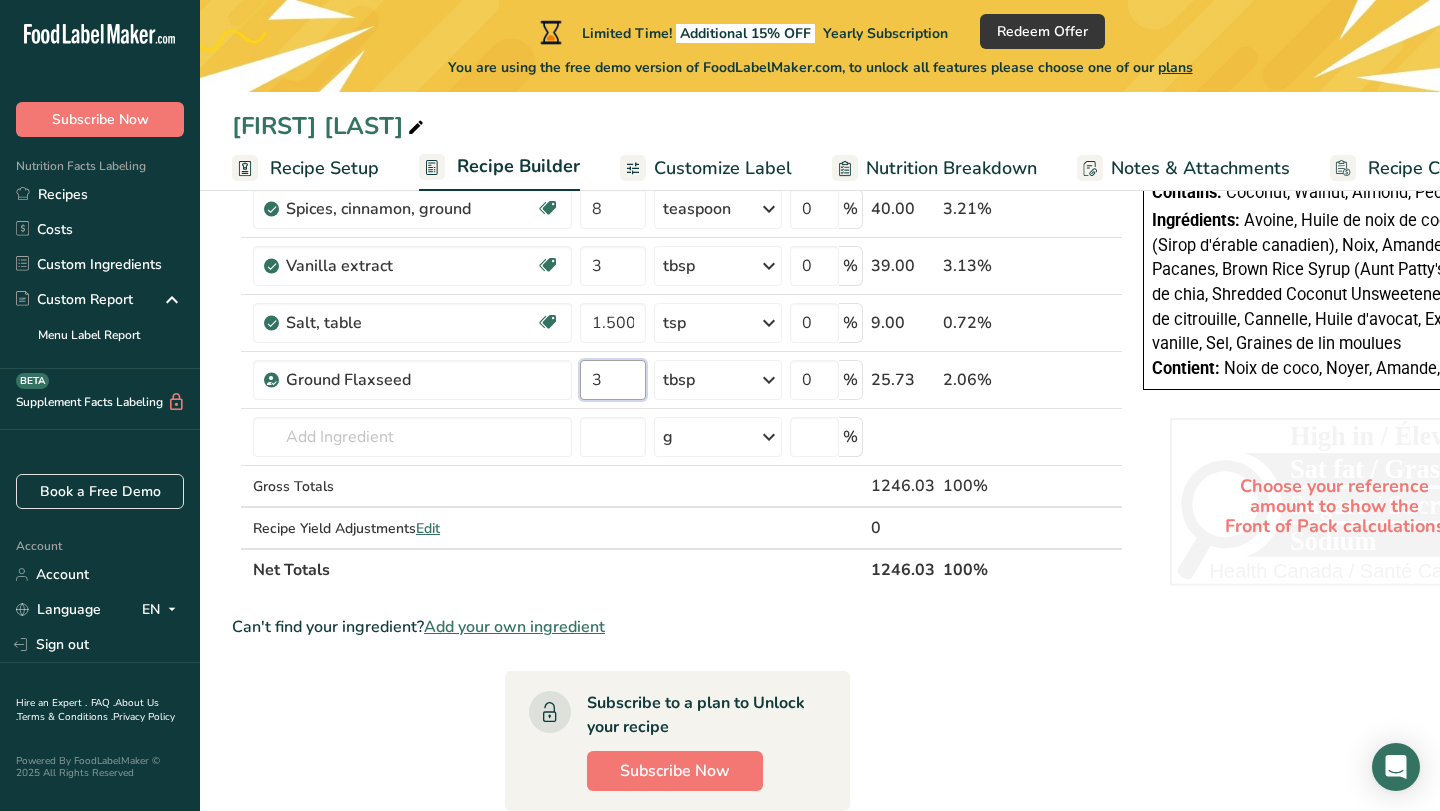 scroll, scrollTop: 0, scrollLeft: 94, axis: horizontal 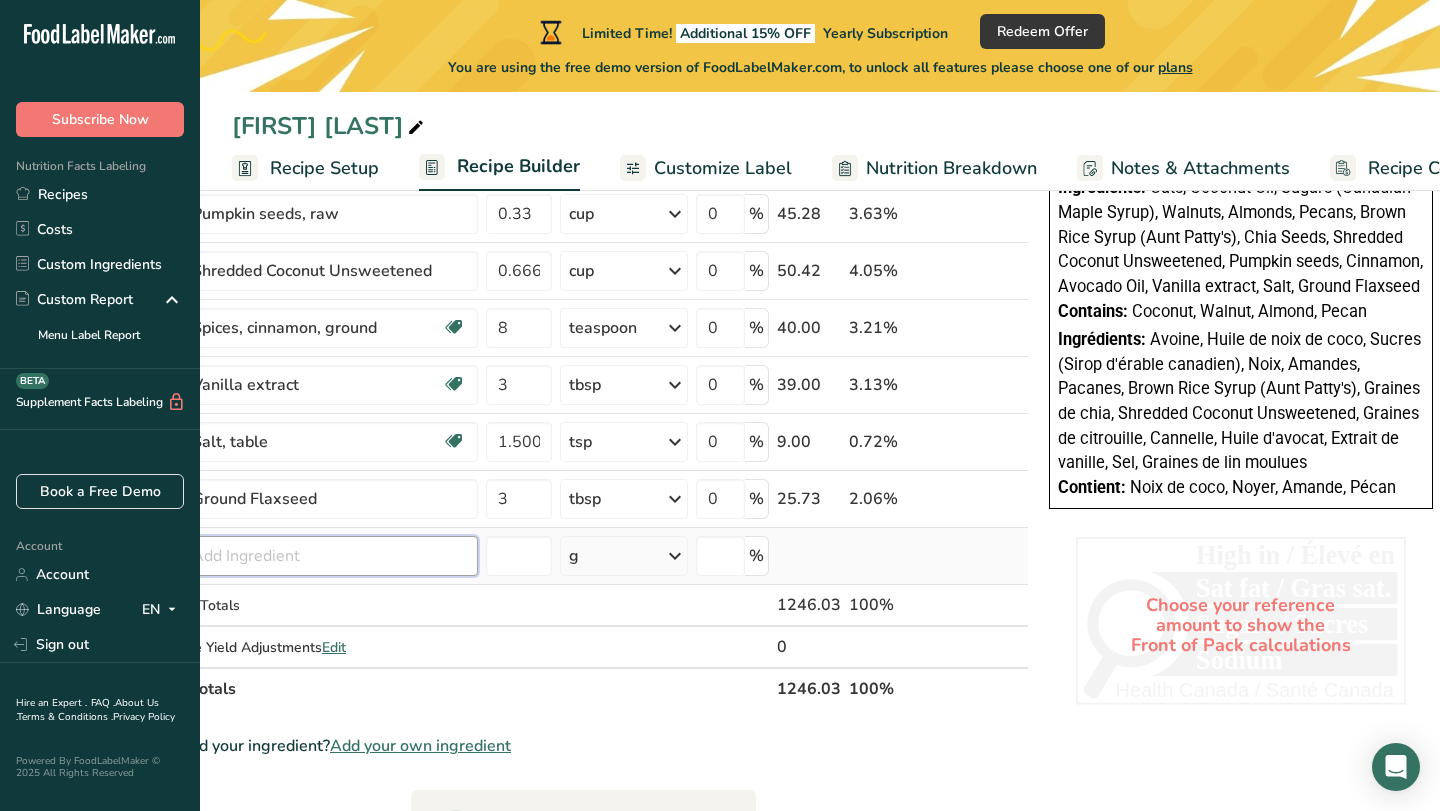 click on "Ingredient *
Amount *
Unit *
Waste *   .a-a{fill:#347362;}.b-a{fill:#fff;}          Grams
Percentage
Nuts, walnuts, english
Source of Antioxidants
Source of Omega 3
Plant-based Protein
Dairy free
Gluten free
Vegan
Vegetarian
Soy free
1
cup, chopped
Portions
1 cup, chopped
1 cup, ground
1 cup, in shell, edible yield (7 nuts)
See more
Weight Units
g
kg
mg
See more
Volume Units
l
Volume units require a density conversion. If you know your ingredient's density enter it below. Otherwise, click on "RIA" our AI Regulatory bot - she will be able to help you" at bounding box center (583, 170) 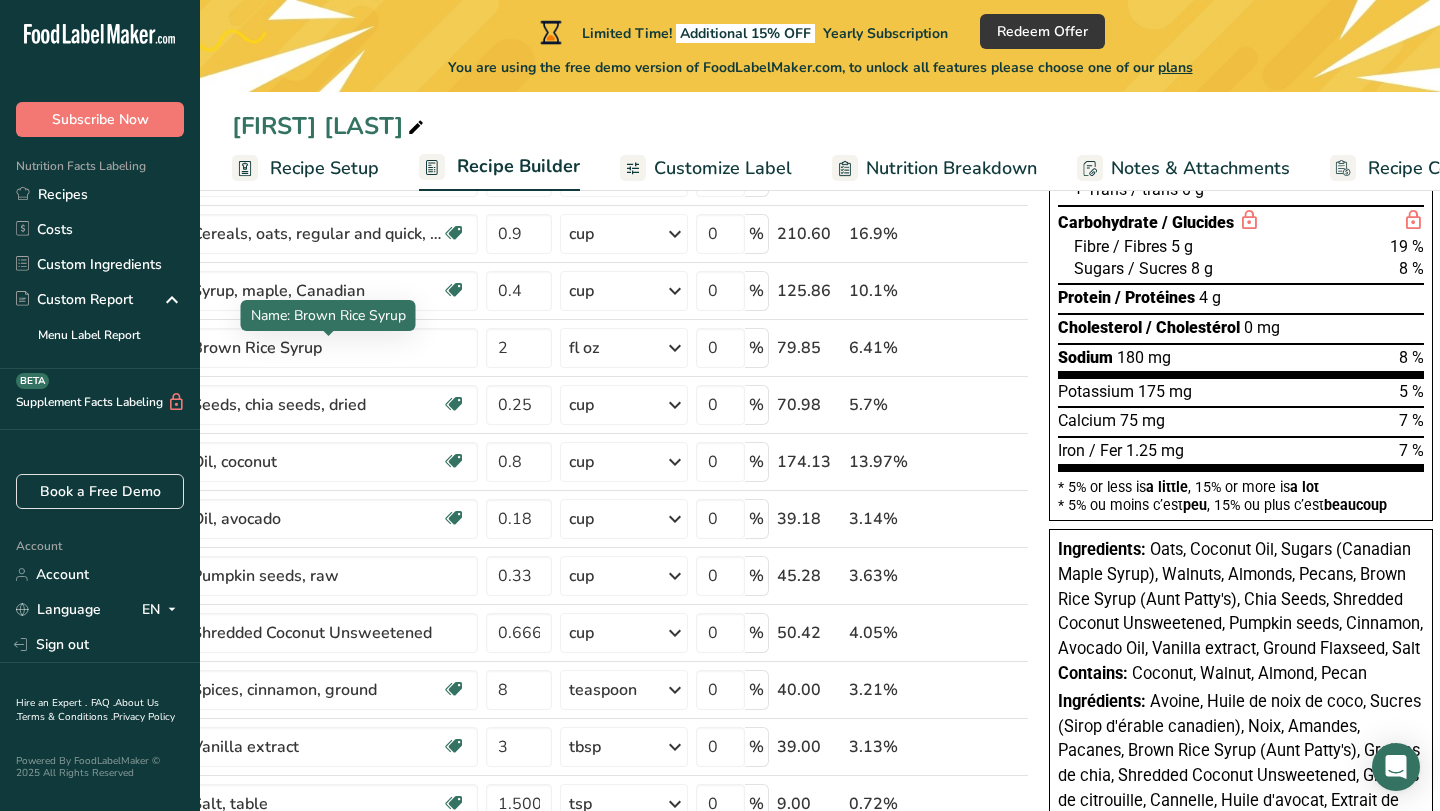 scroll, scrollTop: 366, scrollLeft: 0, axis: vertical 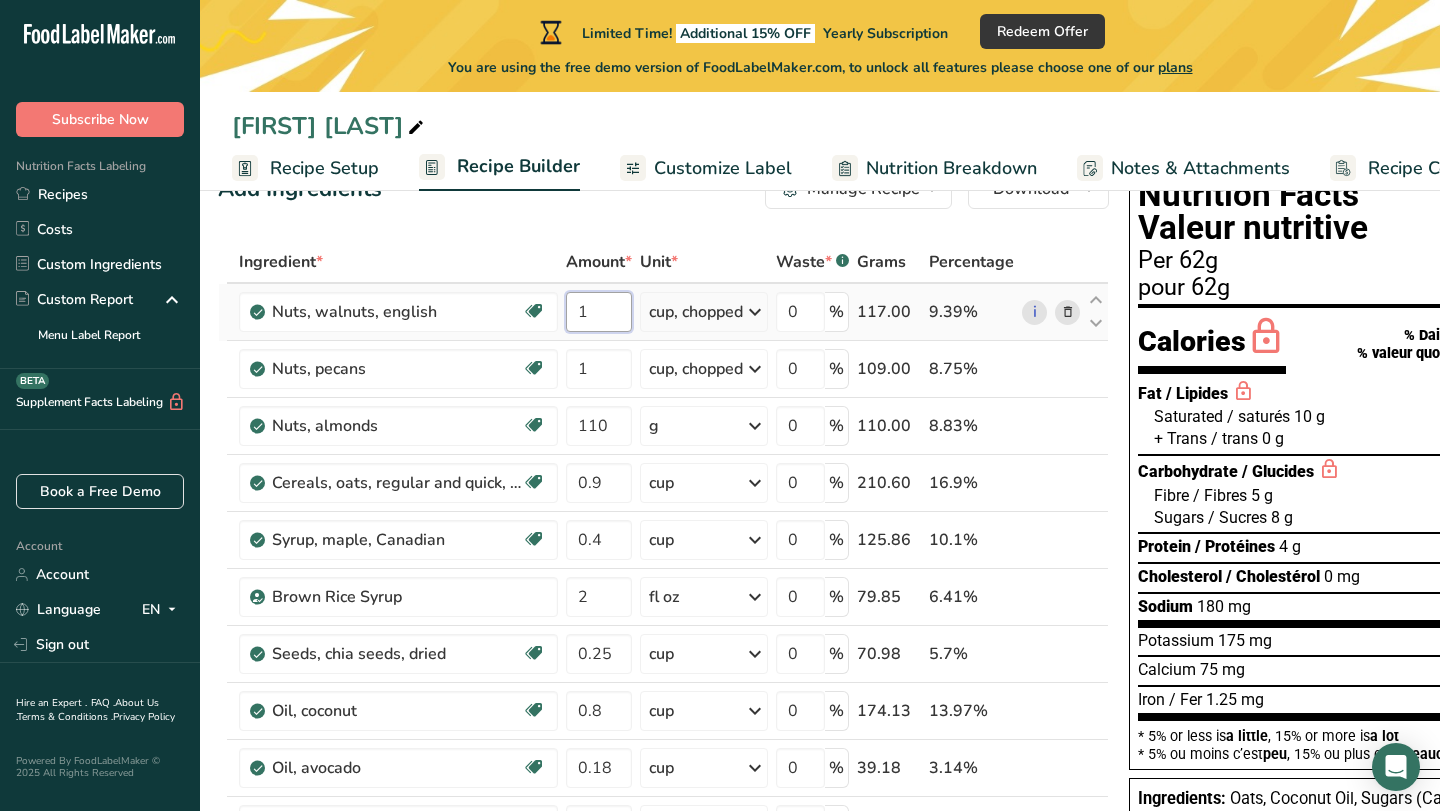 click on "1" at bounding box center [599, 312] 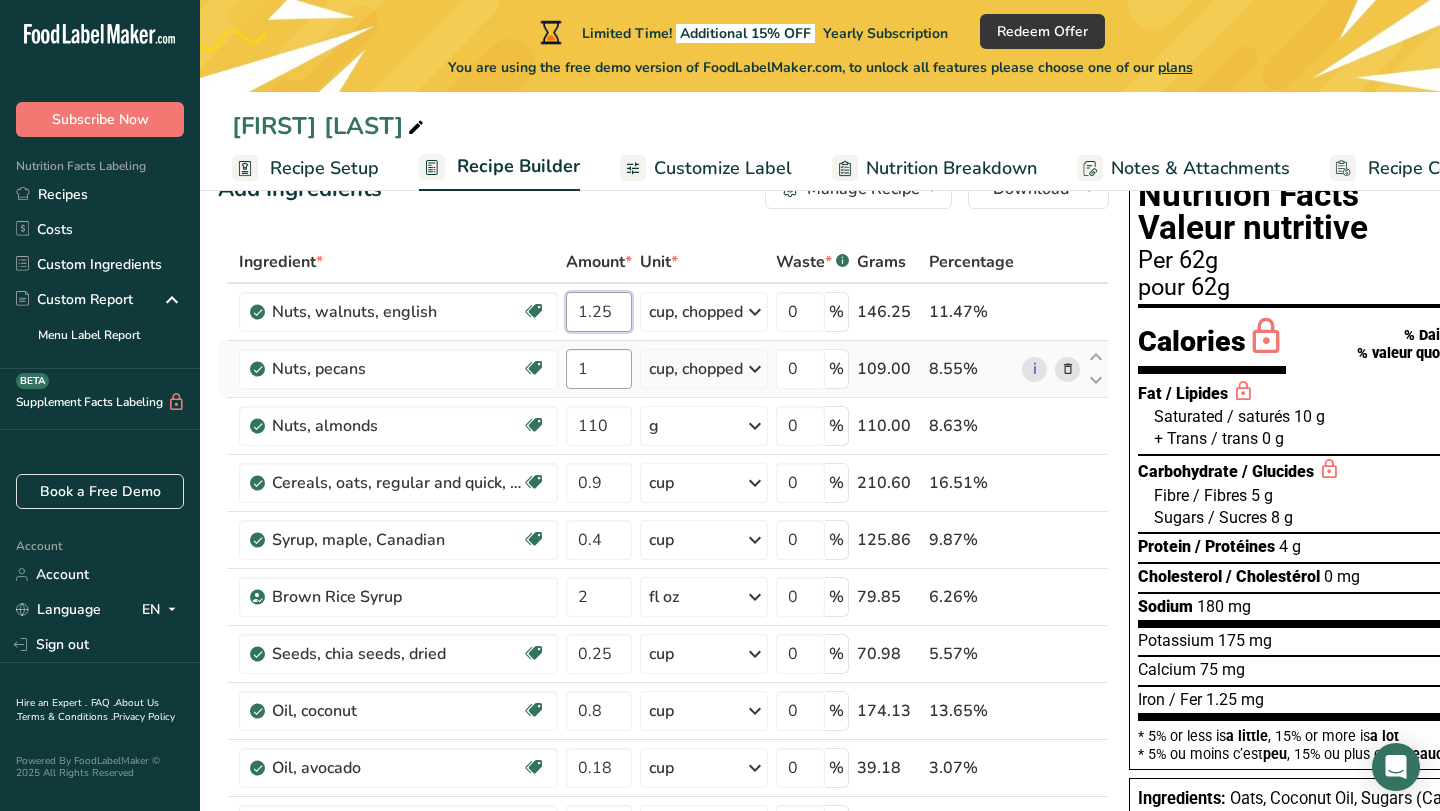 type on "1.25" 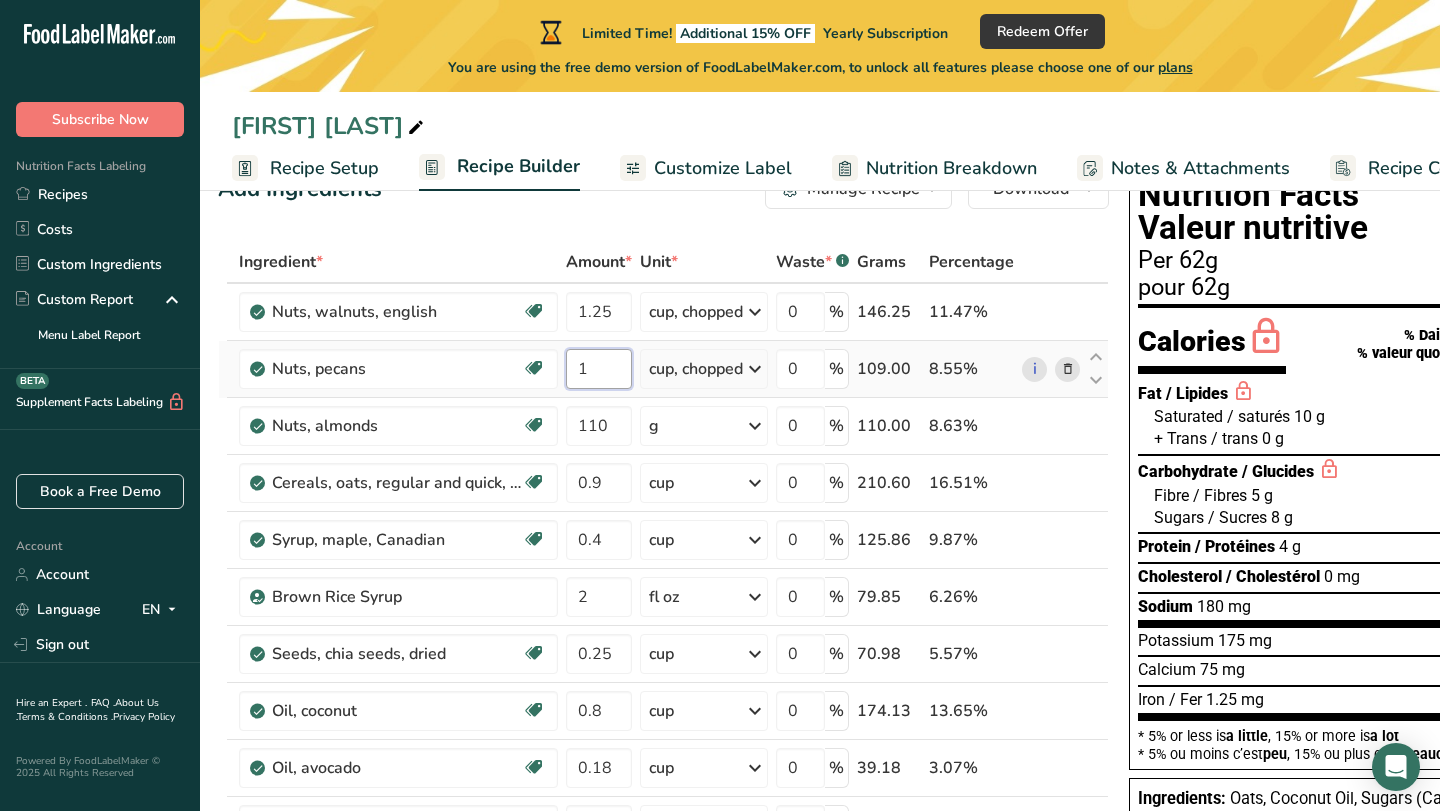 click on "Ingredient *
Amount *
Unit *
Waste *   .a-a{fill:#347362;}.b-a{fill:#fff;}          Grams
Percentage
Nuts, walnuts, english
Source of Antioxidants
Source of Omega 3
Plant-based Protein
Dairy free
Gluten free
Vegan
Vegetarian
Soy free
1.25
cup, chopped
Portions
1 cup, chopped
1 cup, ground
1 cup, in shell, edible yield (7 nuts)
See more
Weight Units
g
kg
mg
See more
Volume Units
l
Volume units require a density conversion. If you know your ingredient's density enter it below. Otherwise, click on "RIA" our AI Regulatory bot - she will be able to help you" at bounding box center (663, 781) 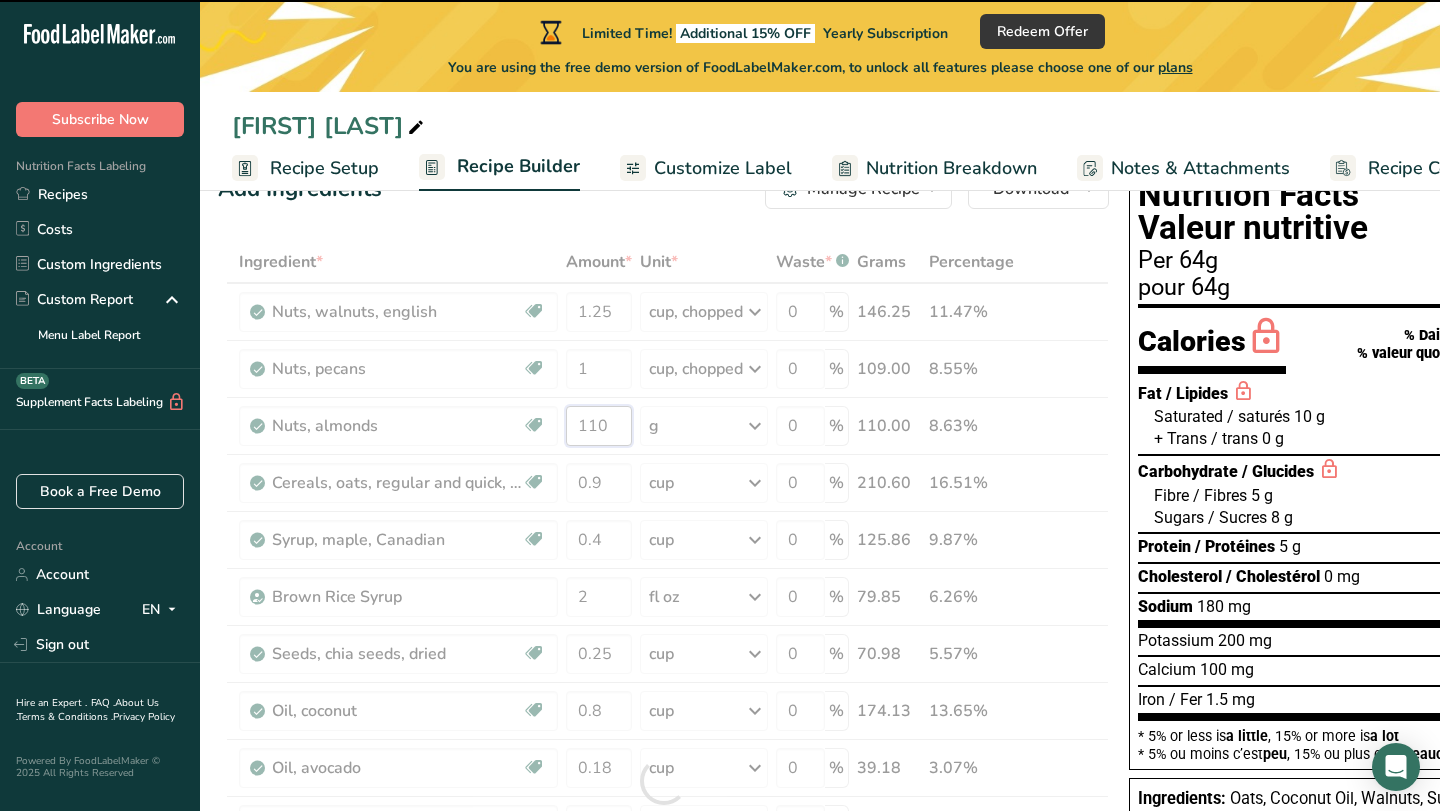 drag, startPoint x: 611, startPoint y: 434, endPoint x: 536, endPoint y: 433, distance: 75.00667 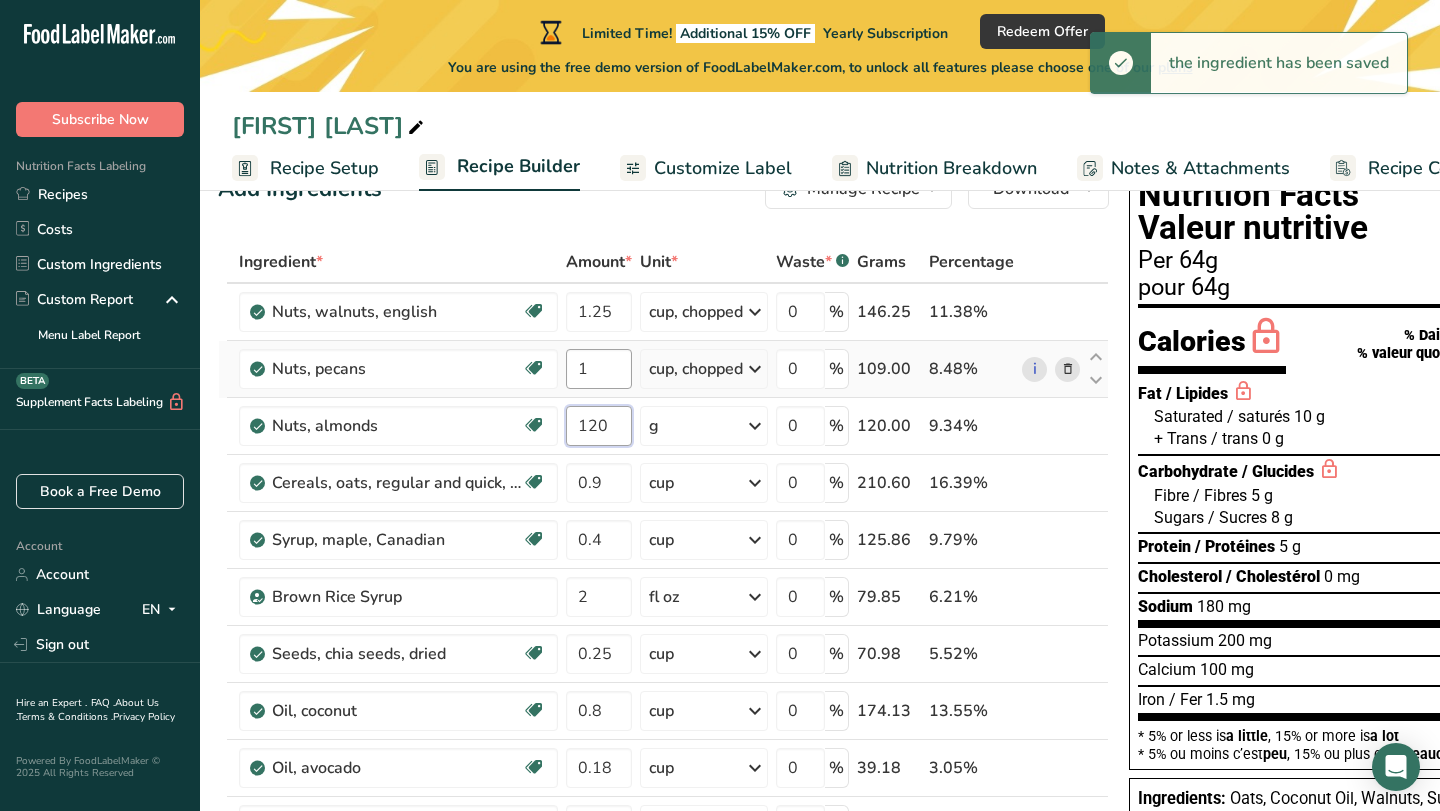 type on "120" 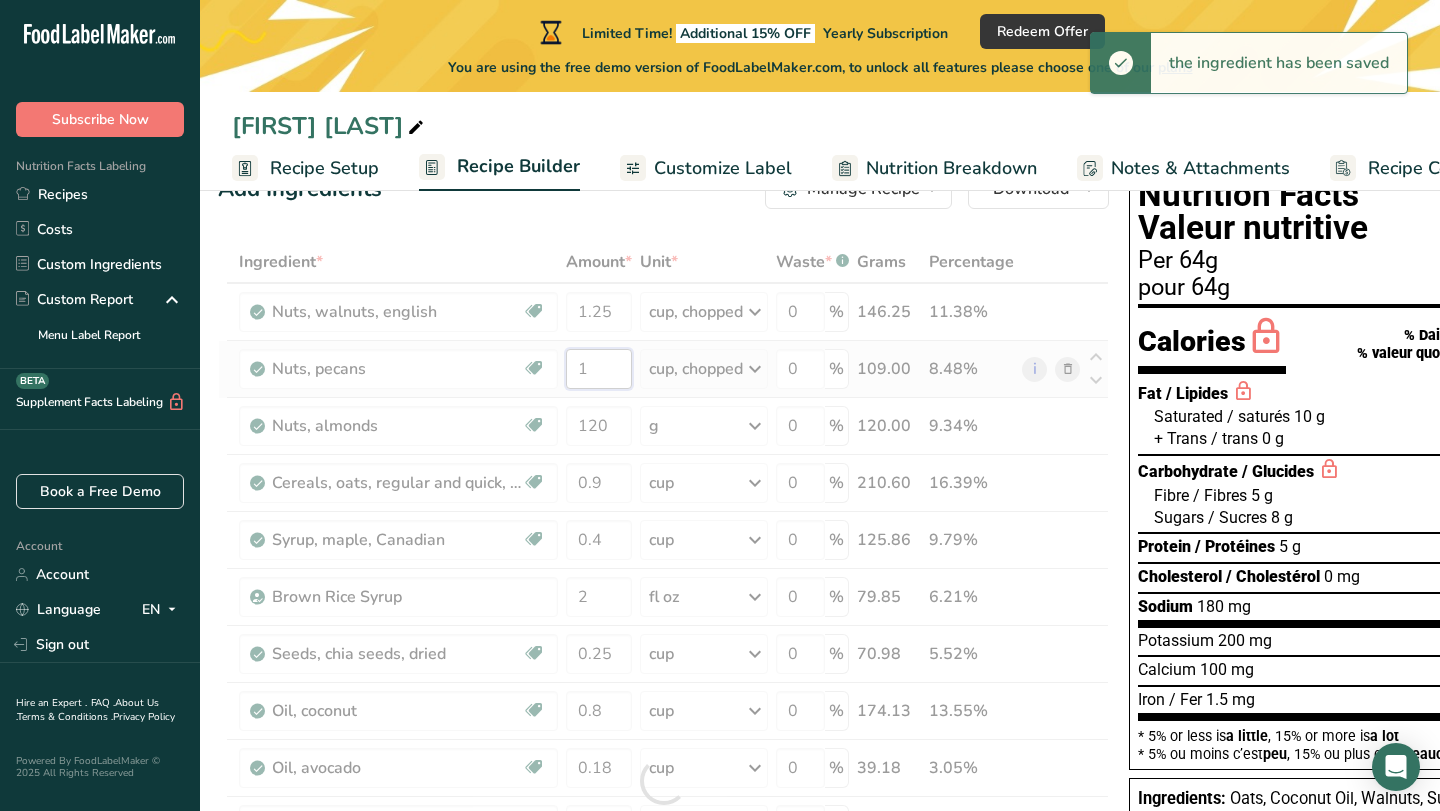 click on "Ingredient *
Amount *
Unit *
Waste *   .a-a{fill:#347362;}.b-a{fill:#fff;}          Grams
Percentage
Nuts, walnuts, english
Source of Antioxidants
Source of Omega 3
Plant-based Protein
Dairy free
Gluten free
Vegan
Vegetarian
Soy free
1.25
cup, chopped
Portions
1 cup, chopped
1 cup, ground
1 cup, in shell, edible yield (7 nuts)
See more
Weight Units
g
kg
mg
See more
Volume Units
l
Volume units require a density conversion. If you know your ingredient's density enter it below. Otherwise, click on "RIA" our AI Regulatory bot - she will be able to help you" at bounding box center (663, 781) 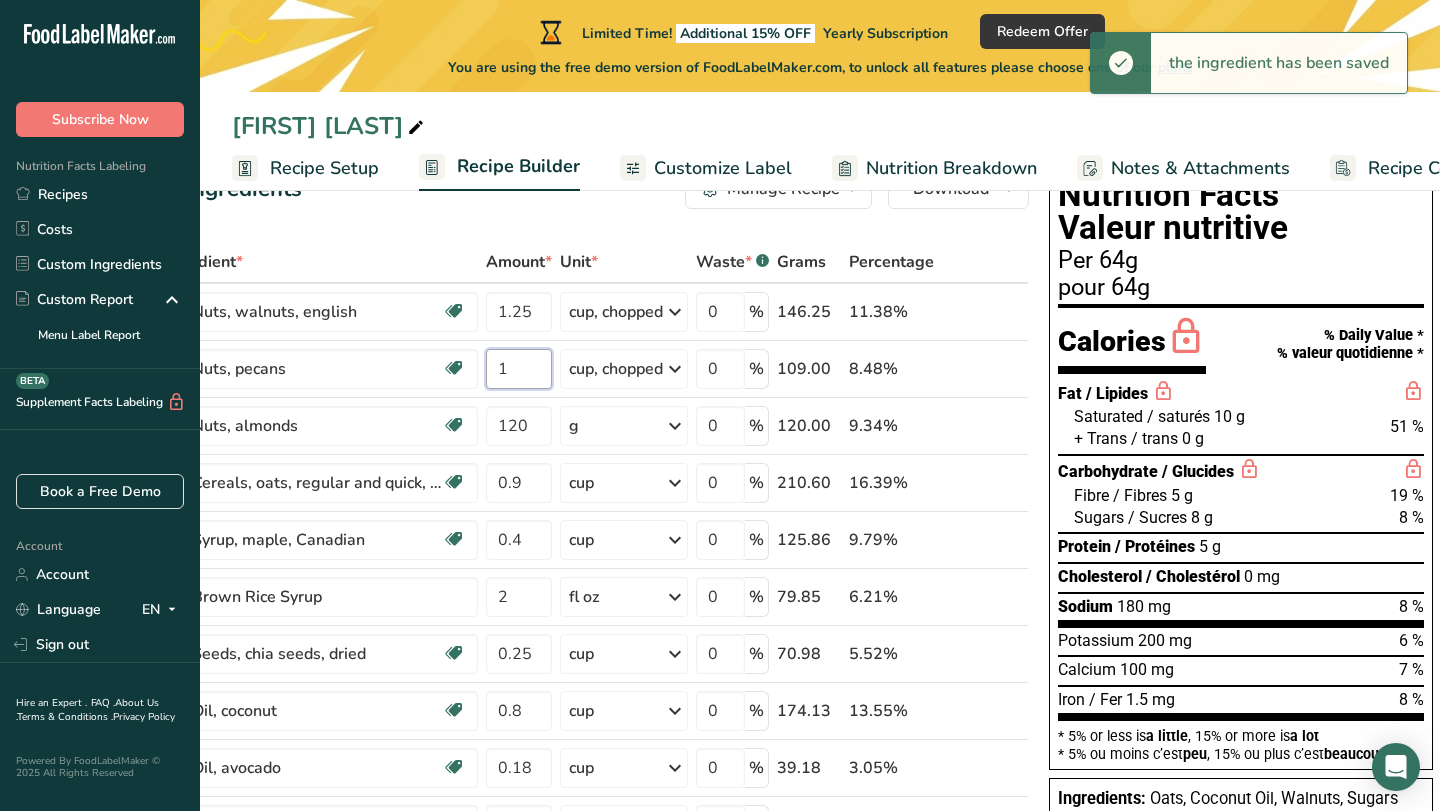 scroll, scrollTop: 0, scrollLeft: 91, axis: horizontal 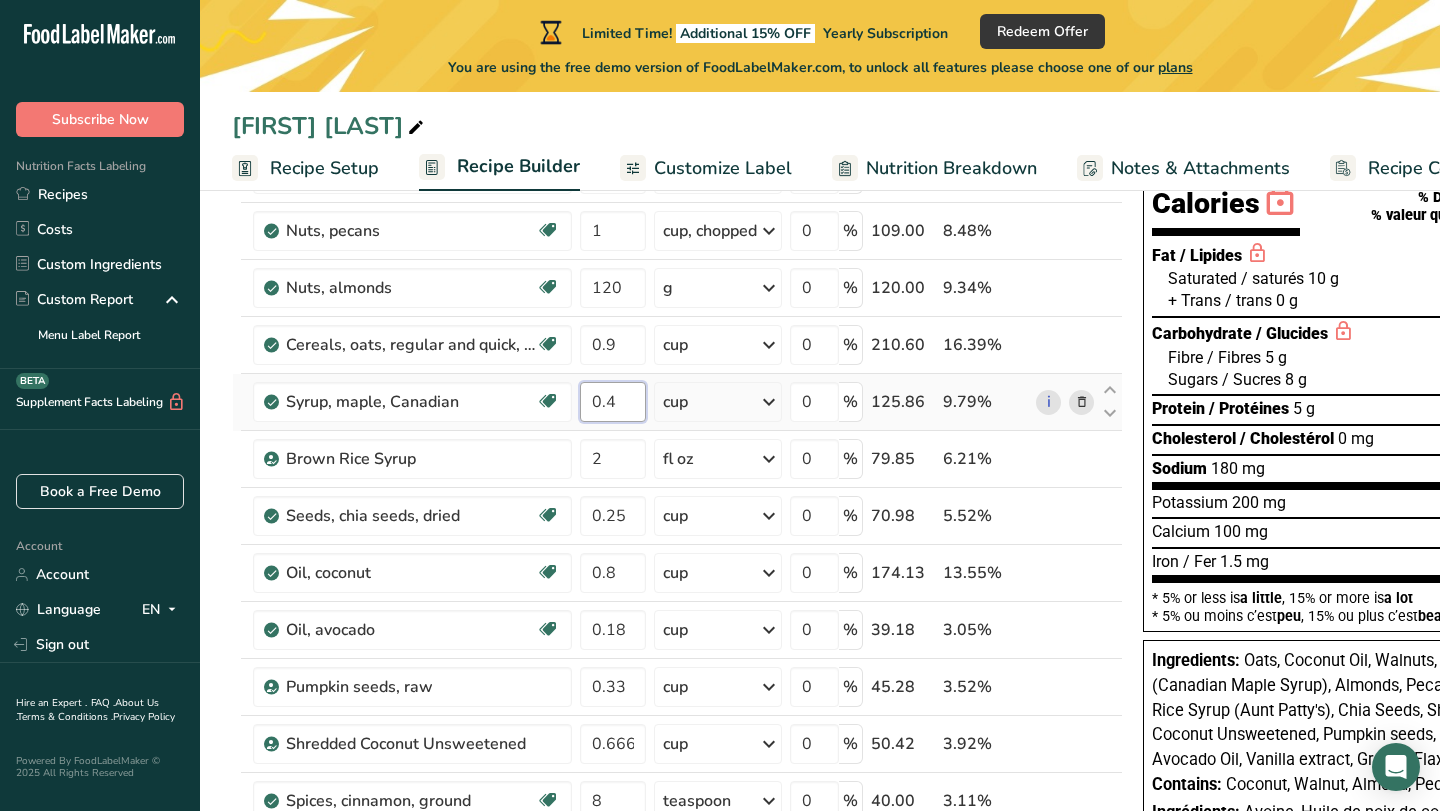 click on "Ingredient *
Amount *
Unit *
Waste *   .a-a{fill:#347362;}.b-a{fill:#fff;}          Grams
Percentage
Nuts, walnuts, english
Source of Antioxidants
Source of Omega 3
Plant-based Protein
Dairy free
Gluten free
Vegan
Vegetarian
Soy free
1.25
cup, chopped
Portions
1 cup, chopped
1 cup, ground
1 cup, in shell, edible yield (7 nuts)
See more
Weight Units
g
kg
mg
See more
Volume Units
l
Volume units require a density conversion. If you know your ingredient's density enter it below. Otherwise, click on "RIA" our AI Regulatory bot - she will be able to help you" at bounding box center [677, 643] 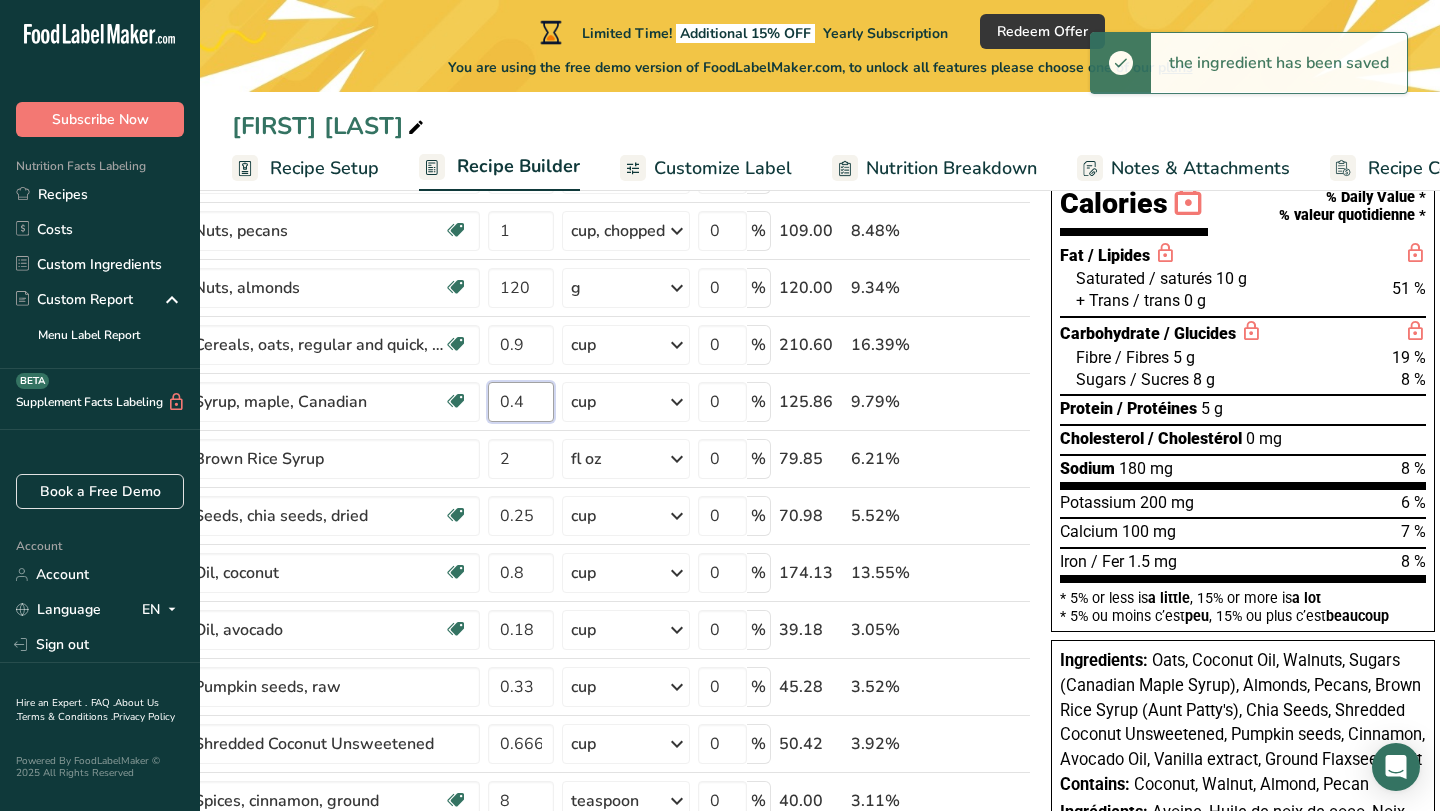 scroll, scrollTop: 0, scrollLeft: 94, axis: horizontal 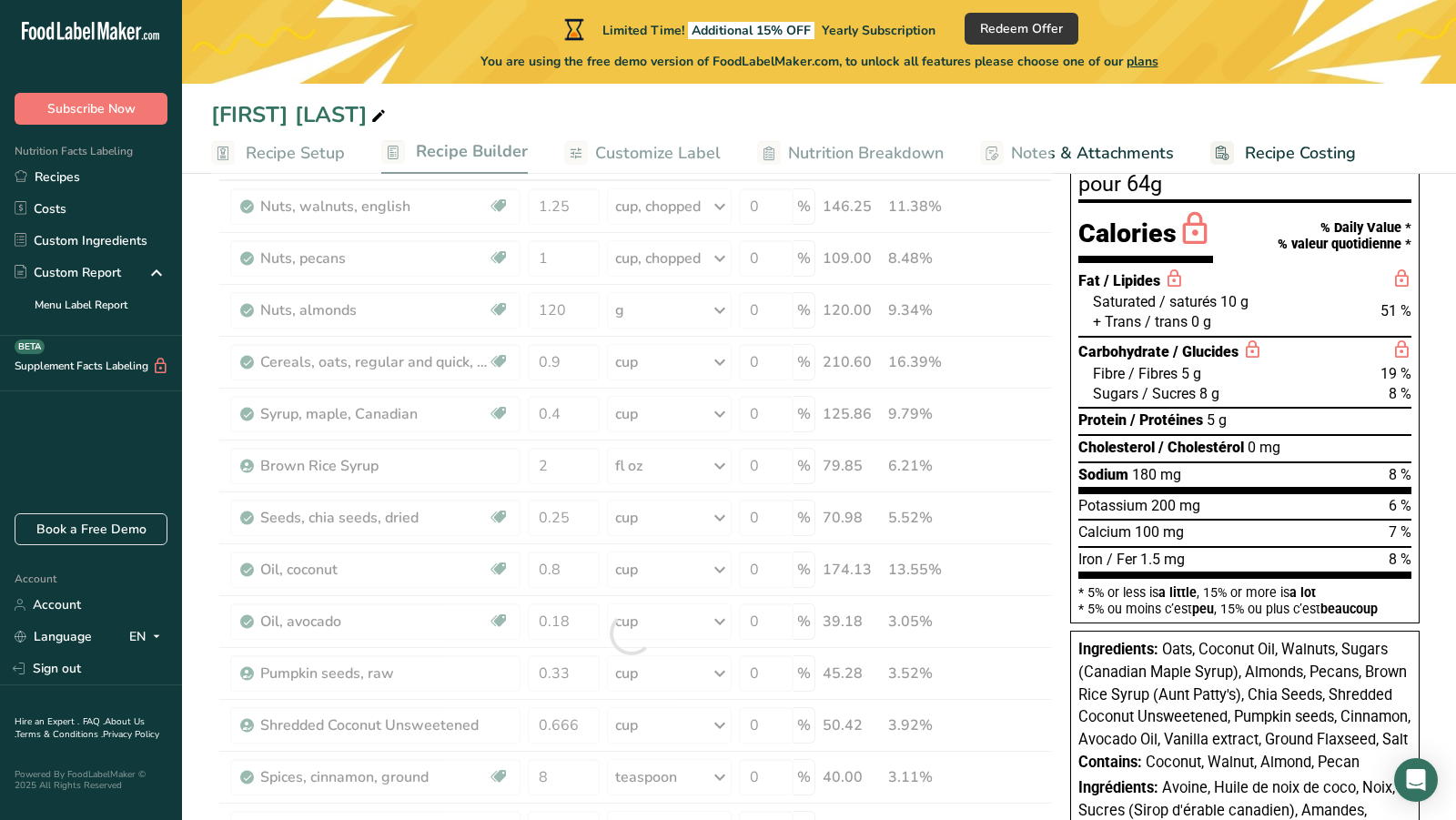 click on "[FIRST] [LAST]" at bounding box center (819, 115) 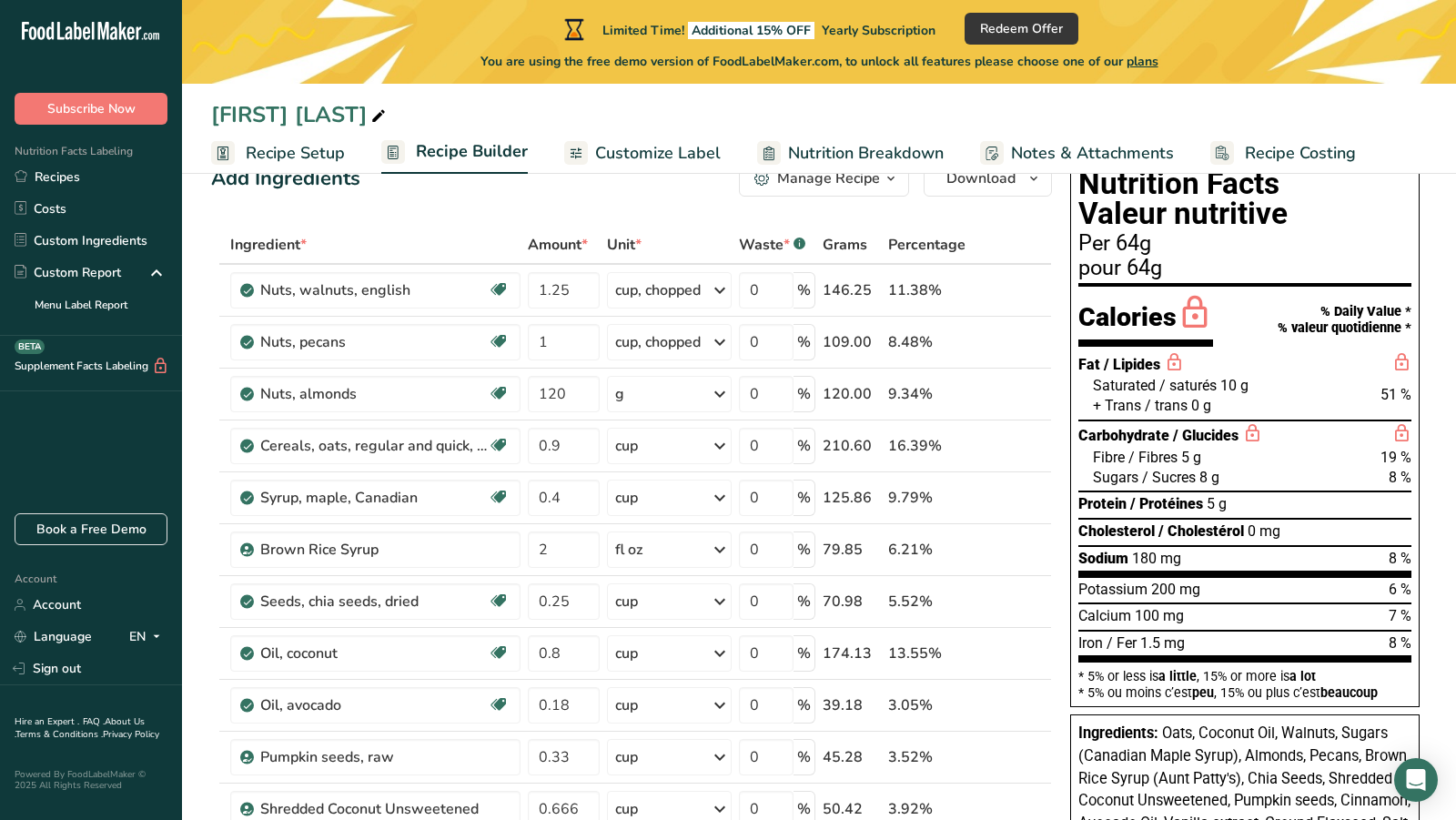 scroll, scrollTop: 66, scrollLeft: 0, axis: vertical 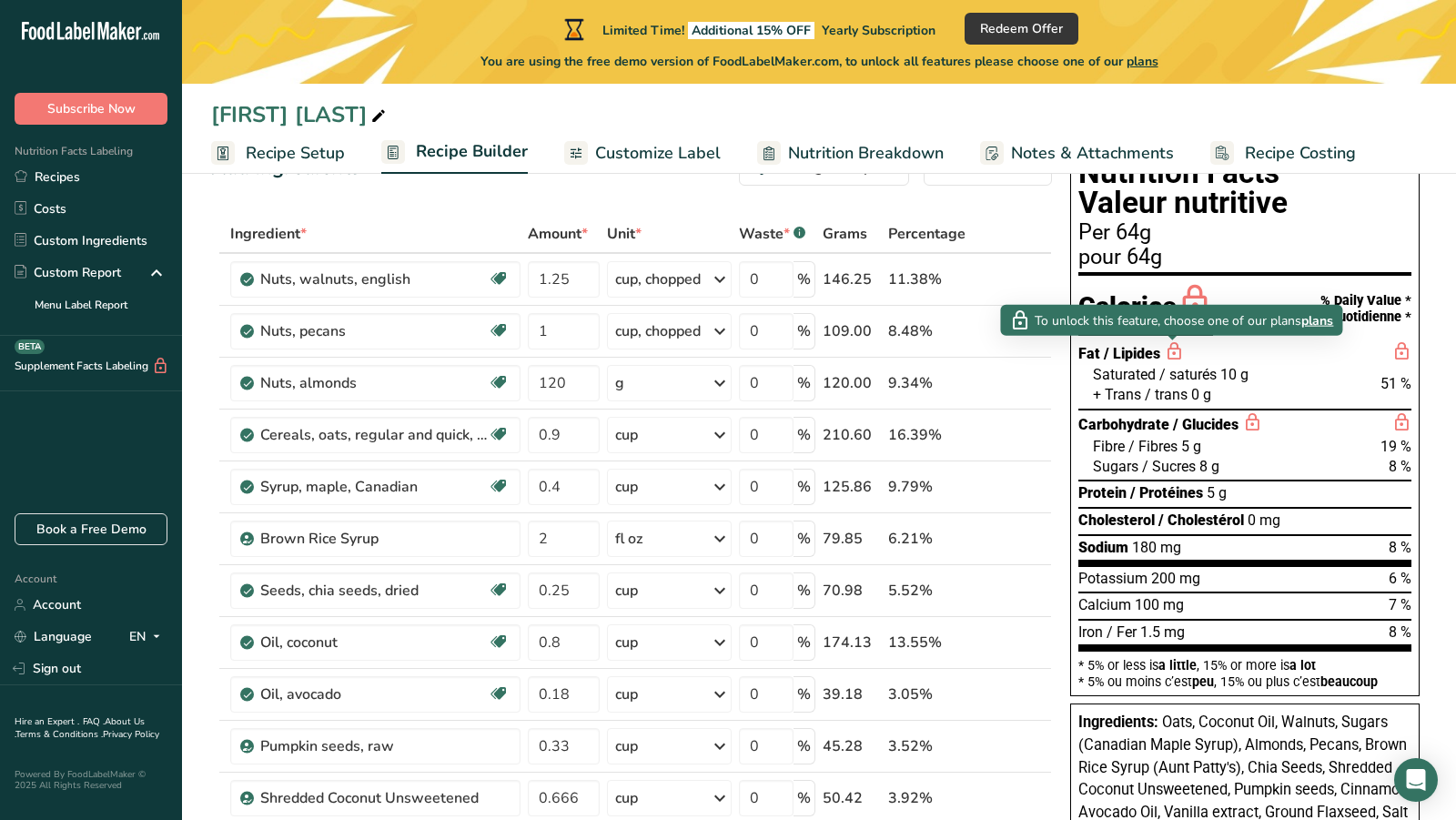 click on "plans" at bounding box center [1317, 319] 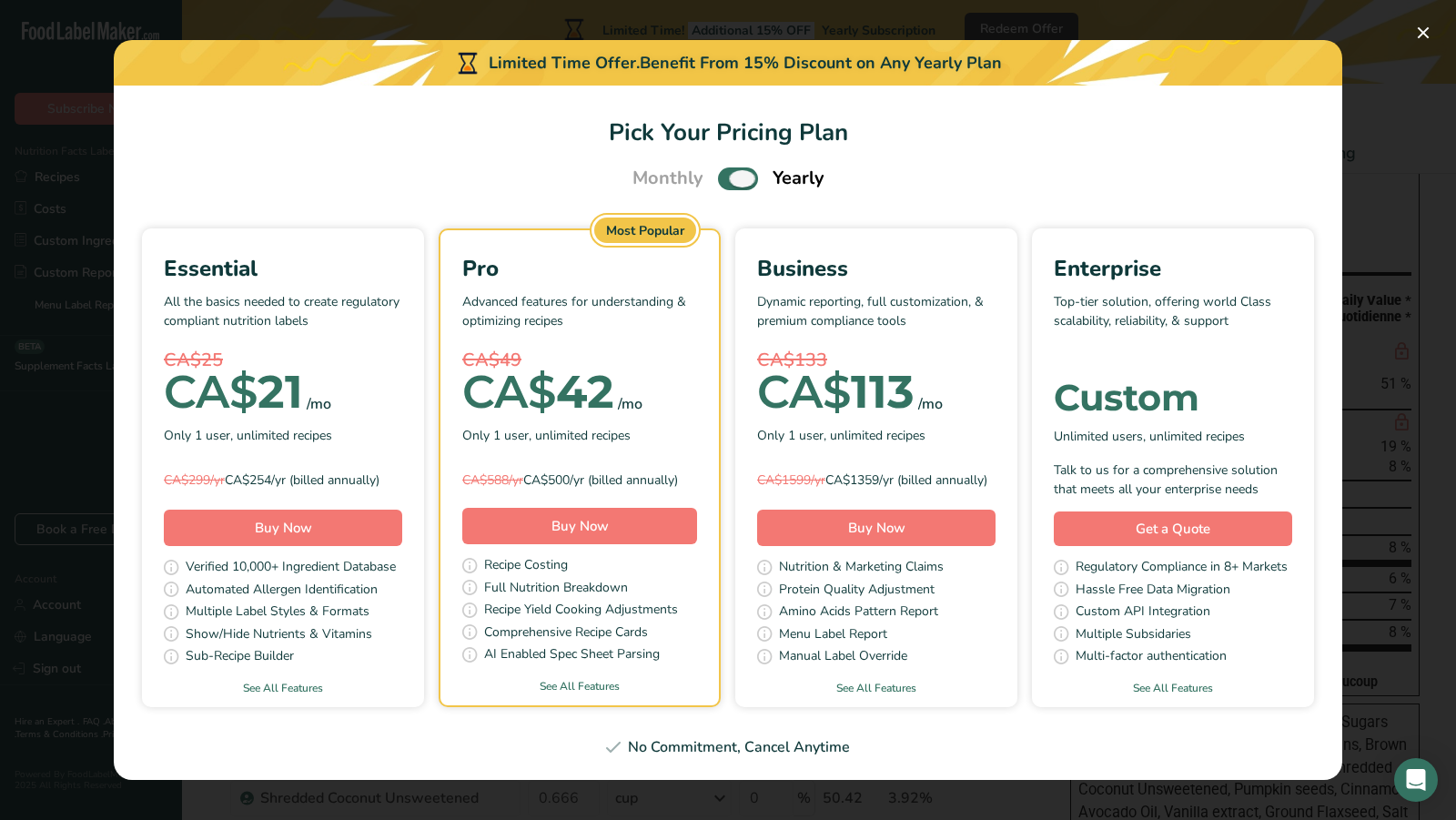 click at bounding box center (738, 178) 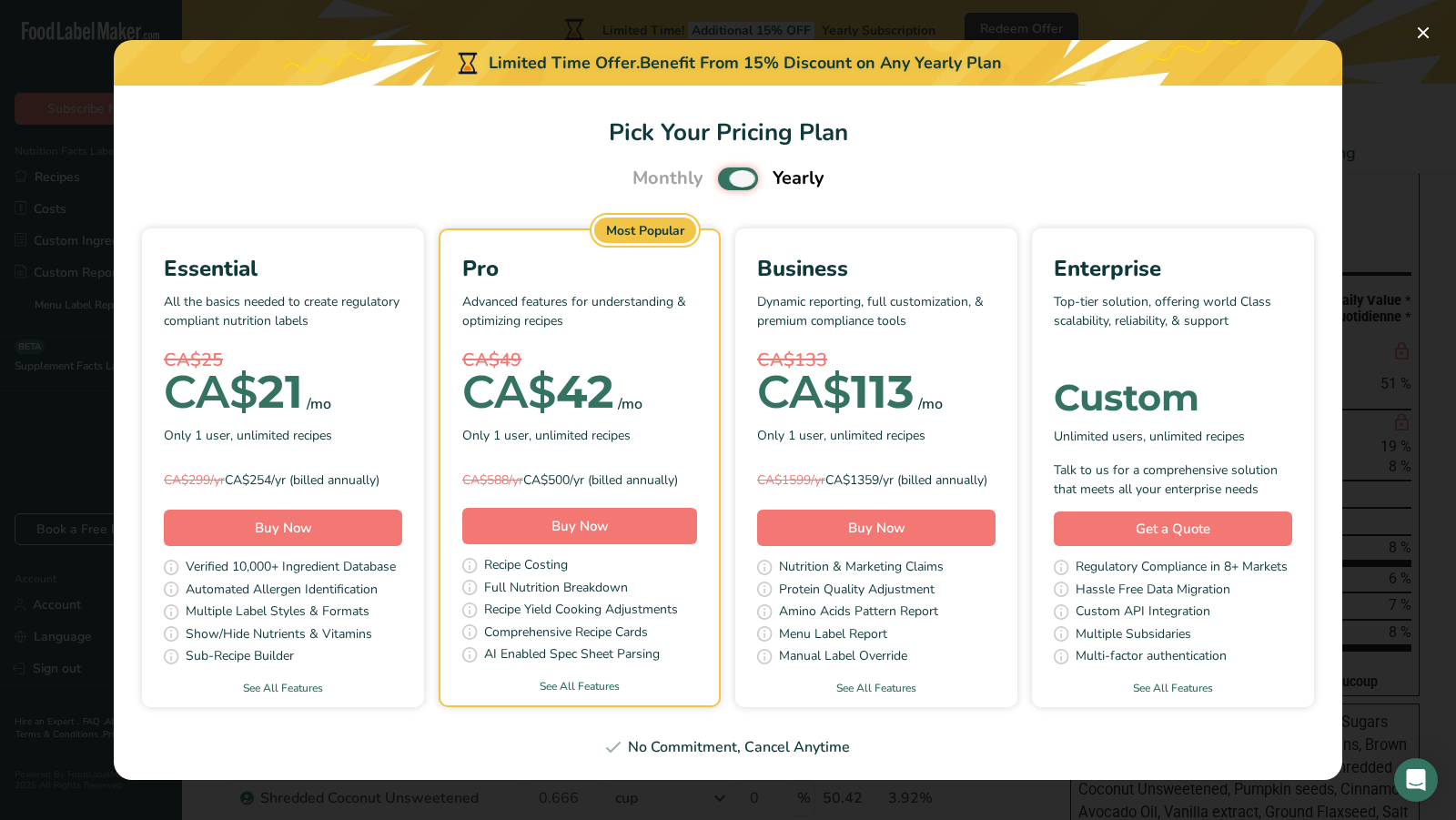 click at bounding box center (723, 178) 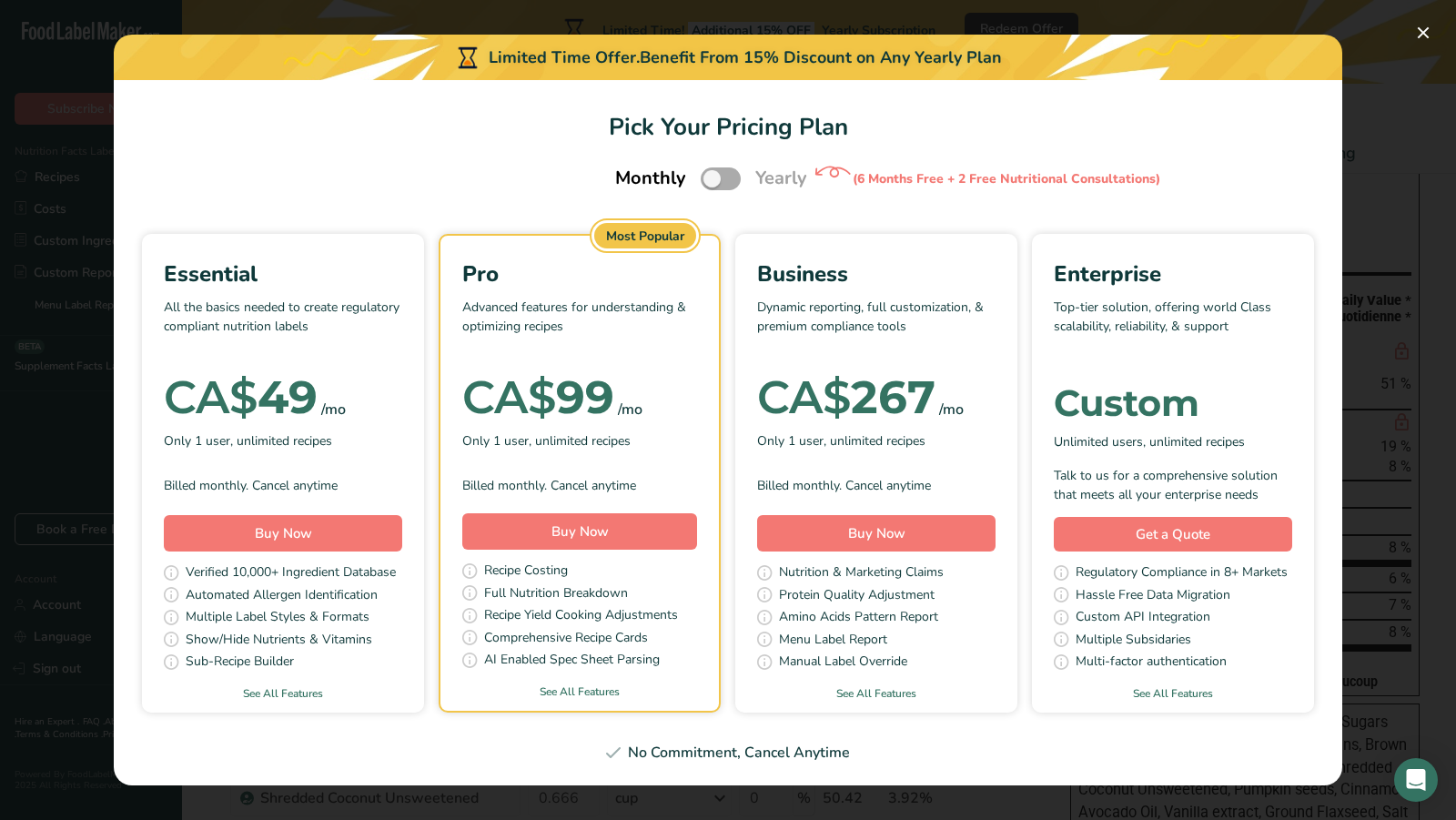 click at bounding box center (721, 178) 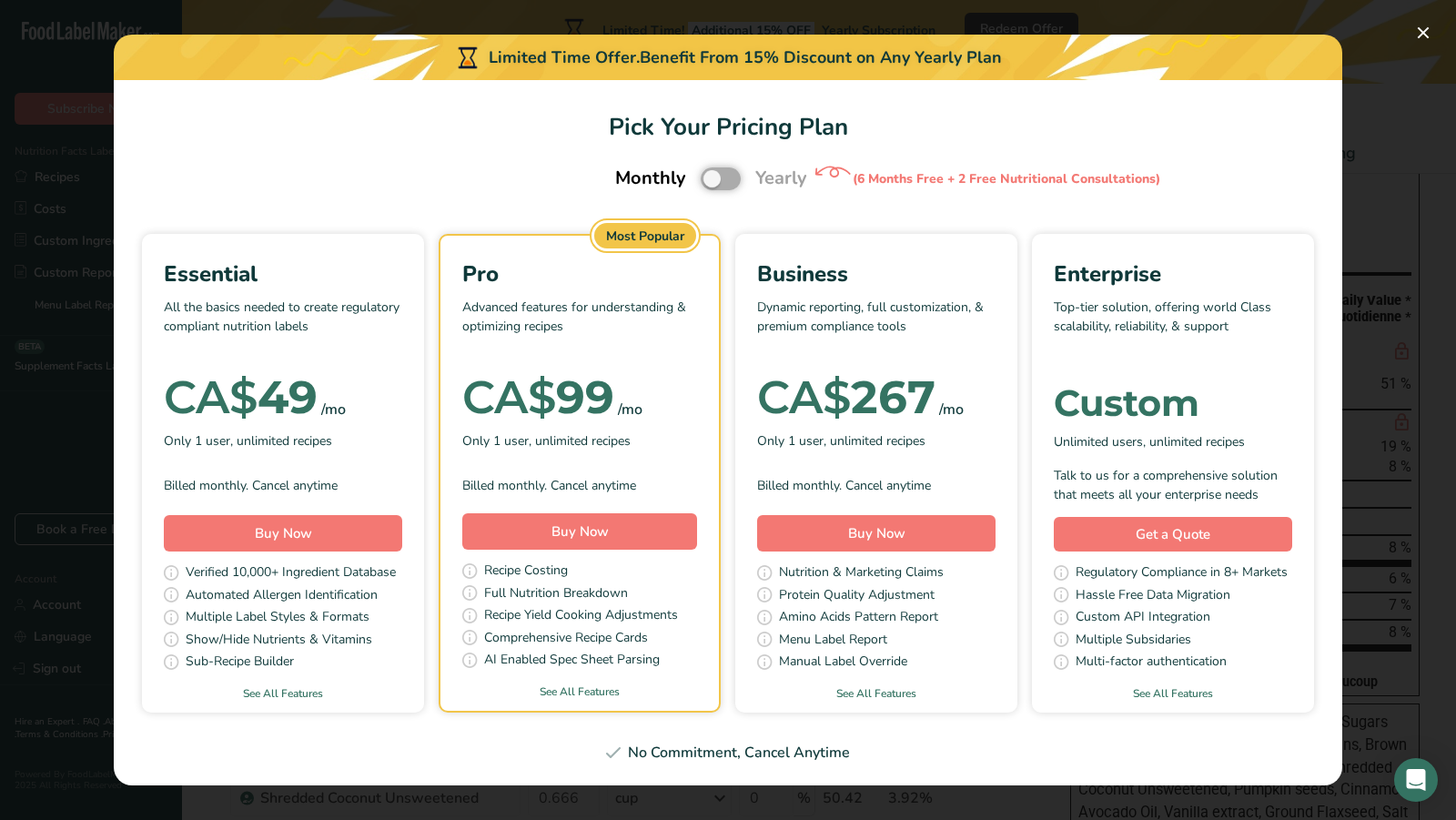click at bounding box center (706, 178) 